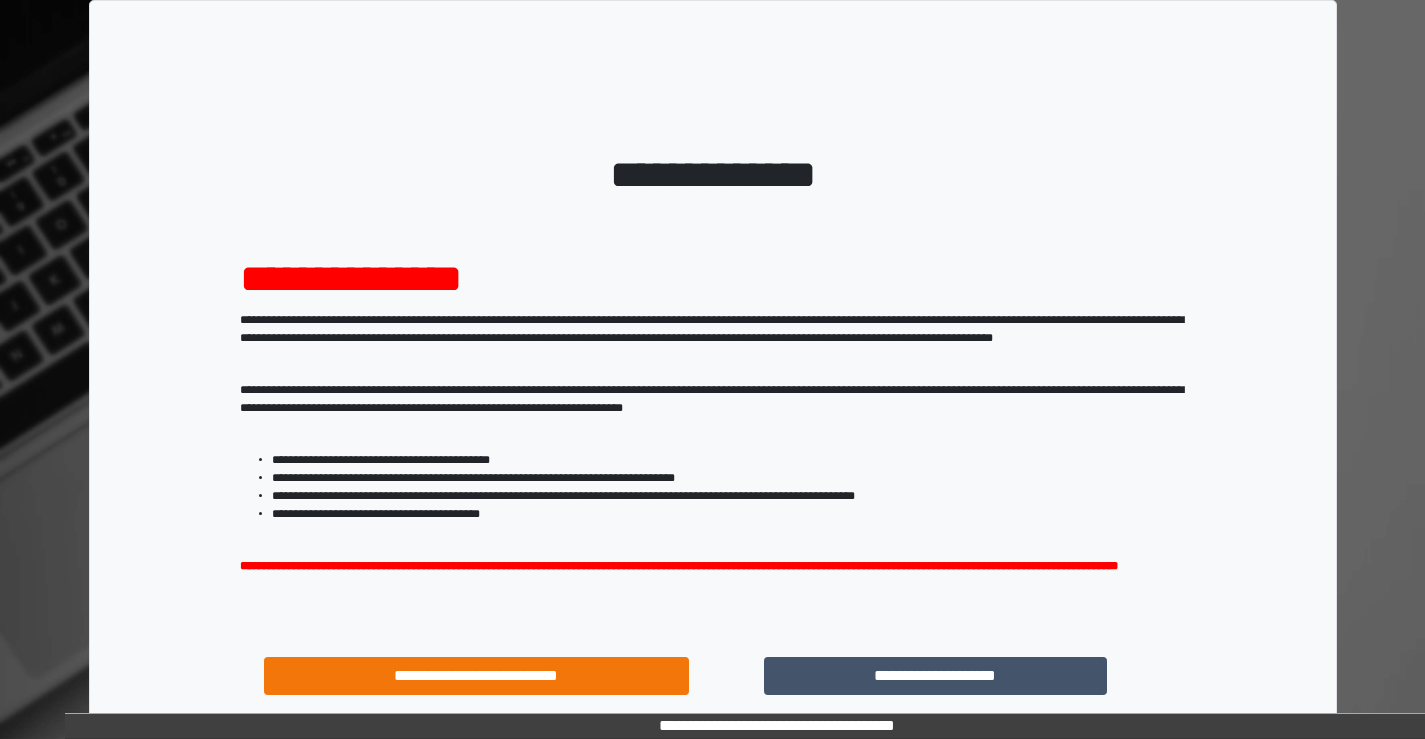 scroll, scrollTop: 0, scrollLeft: 0, axis: both 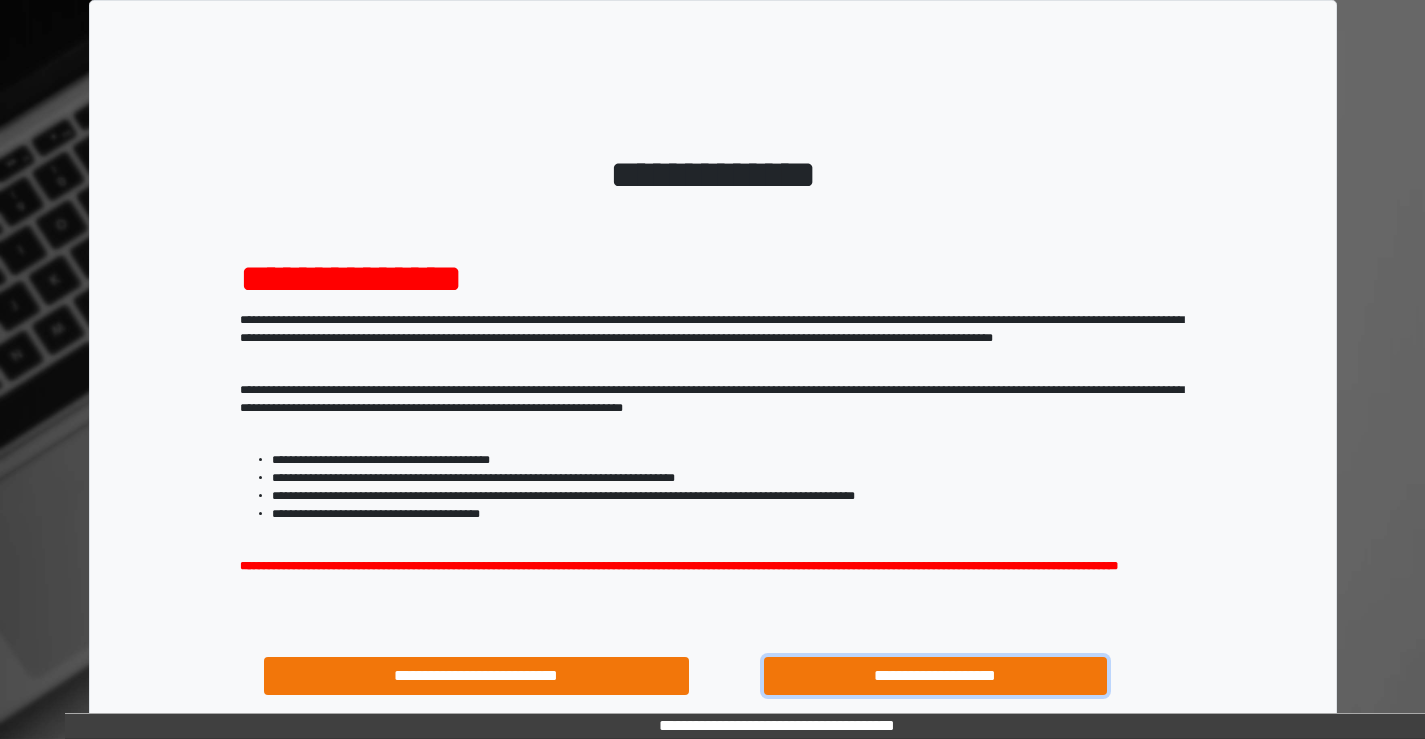 click on "**********" at bounding box center (936, 676) 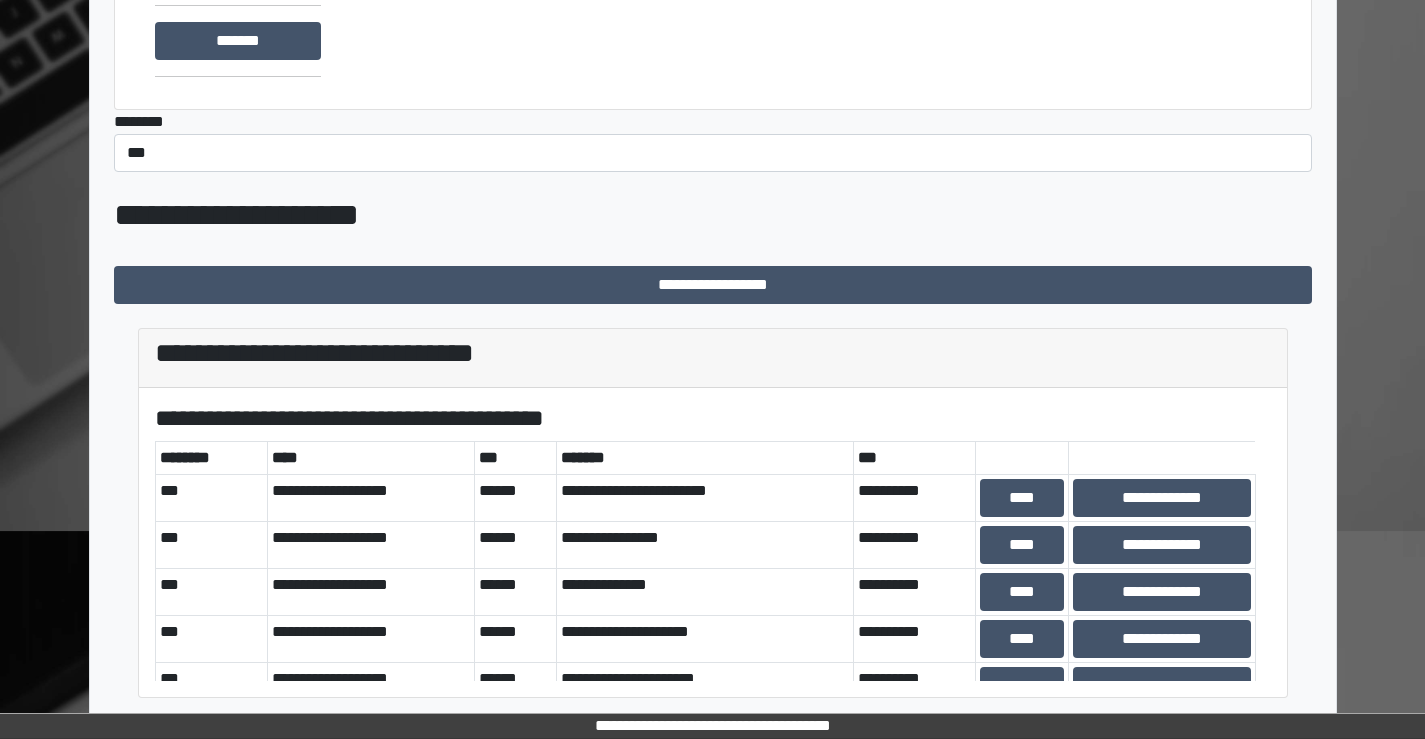 scroll, scrollTop: 0, scrollLeft: 0, axis: both 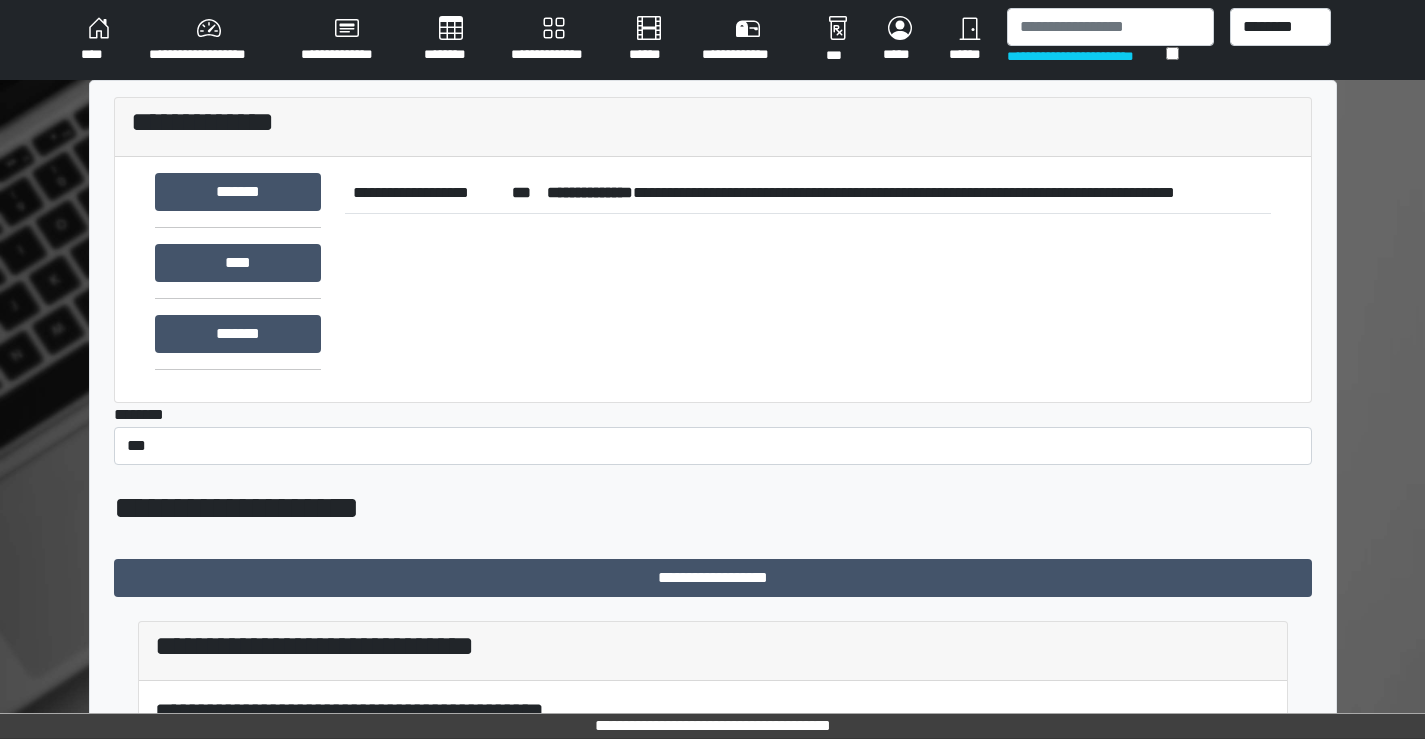 click on "********" at bounding box center (451, 40) 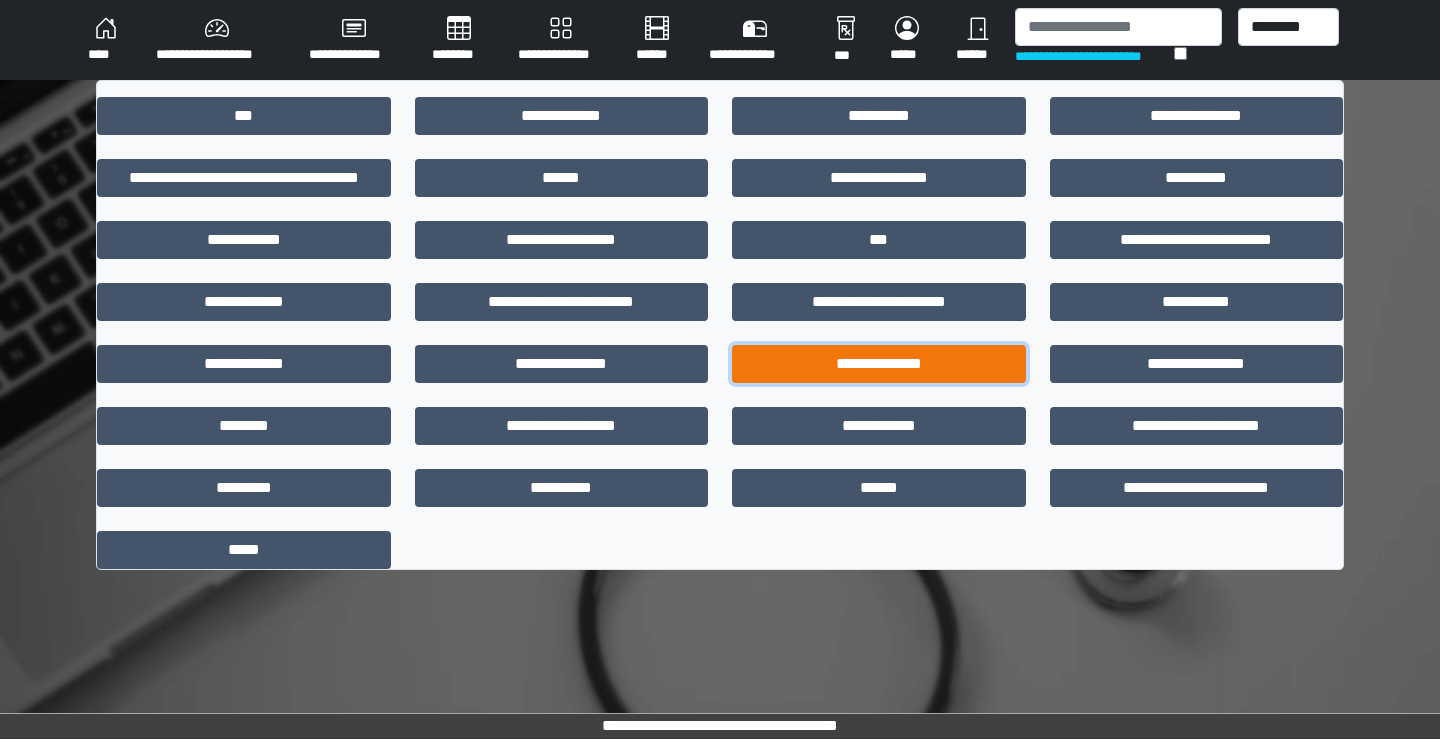 click on "**********" at bounding box center (879, 364) 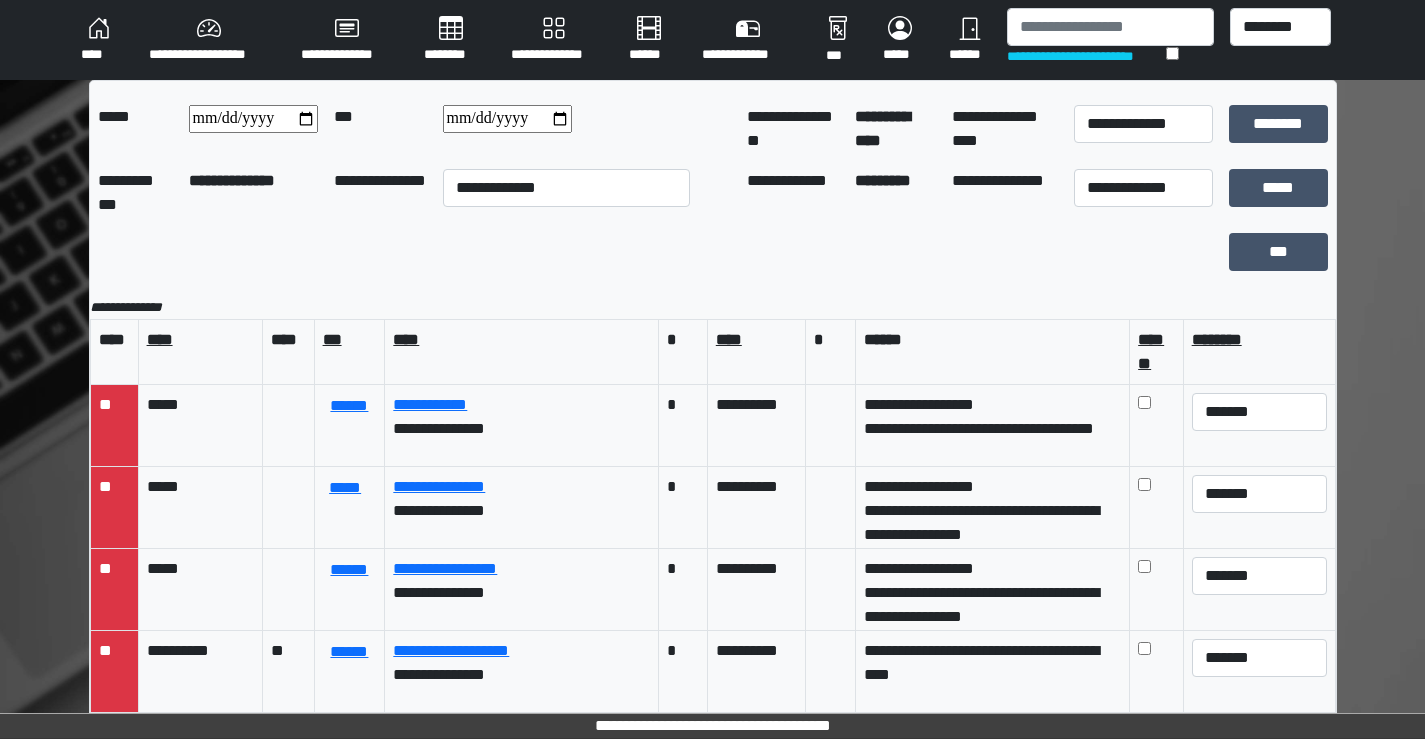 click at bounding box center (253, 119) 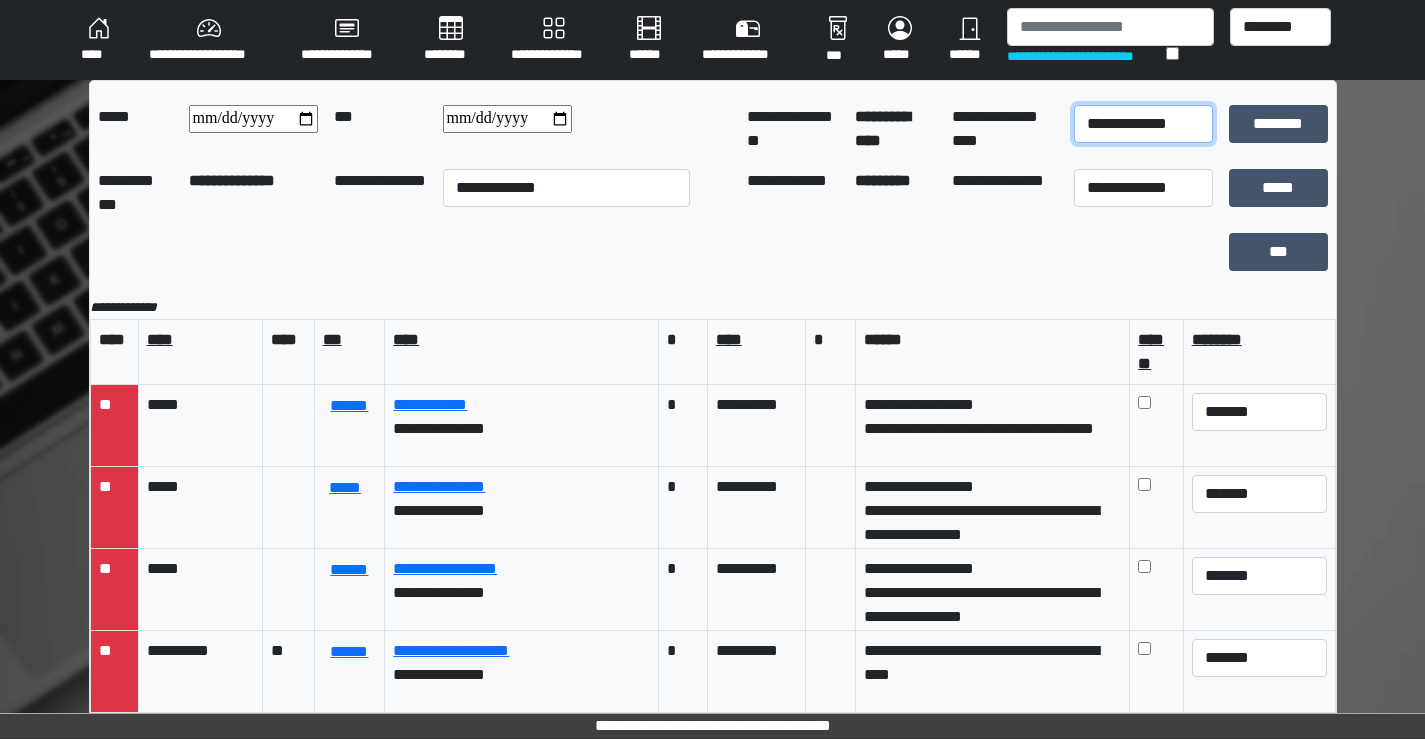 click on "**********" at bounding box center (1143, 124) 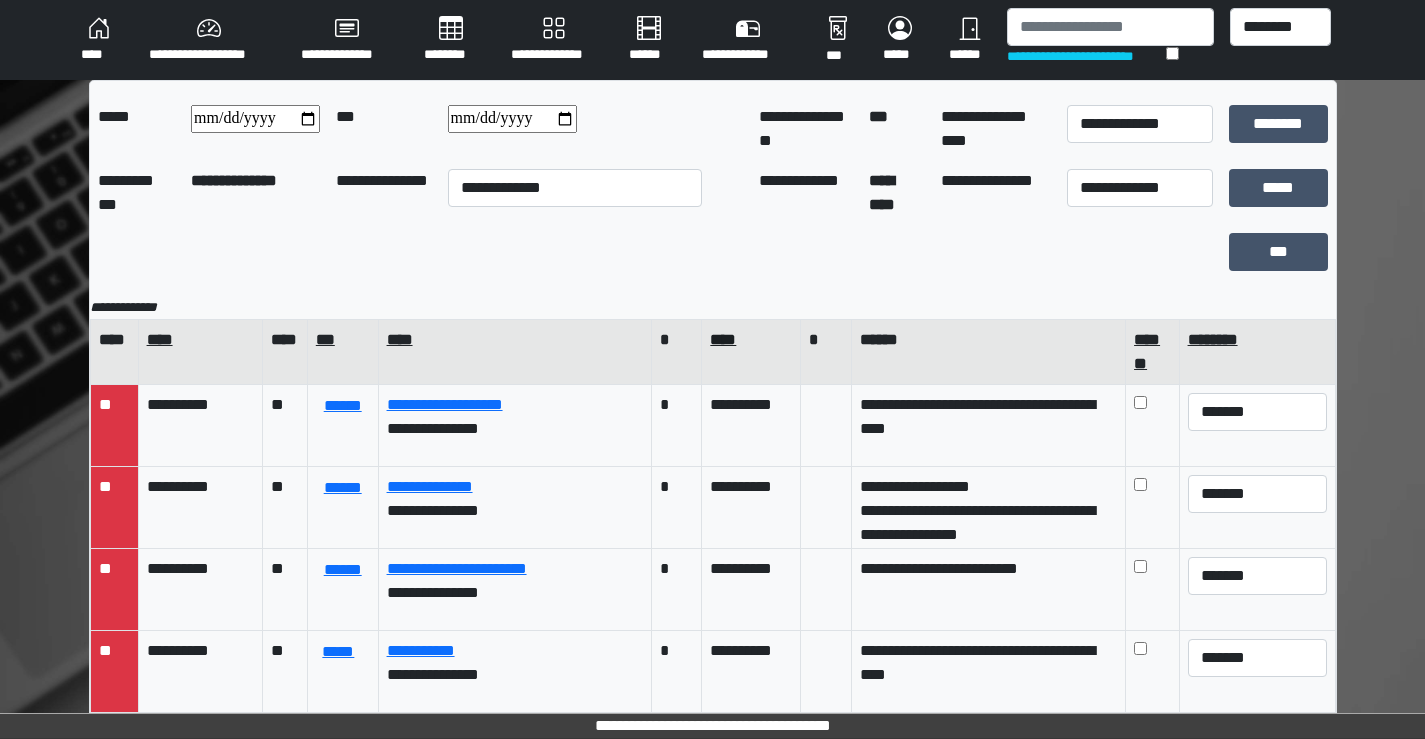 click on "****" at bounding box center (750, 340) 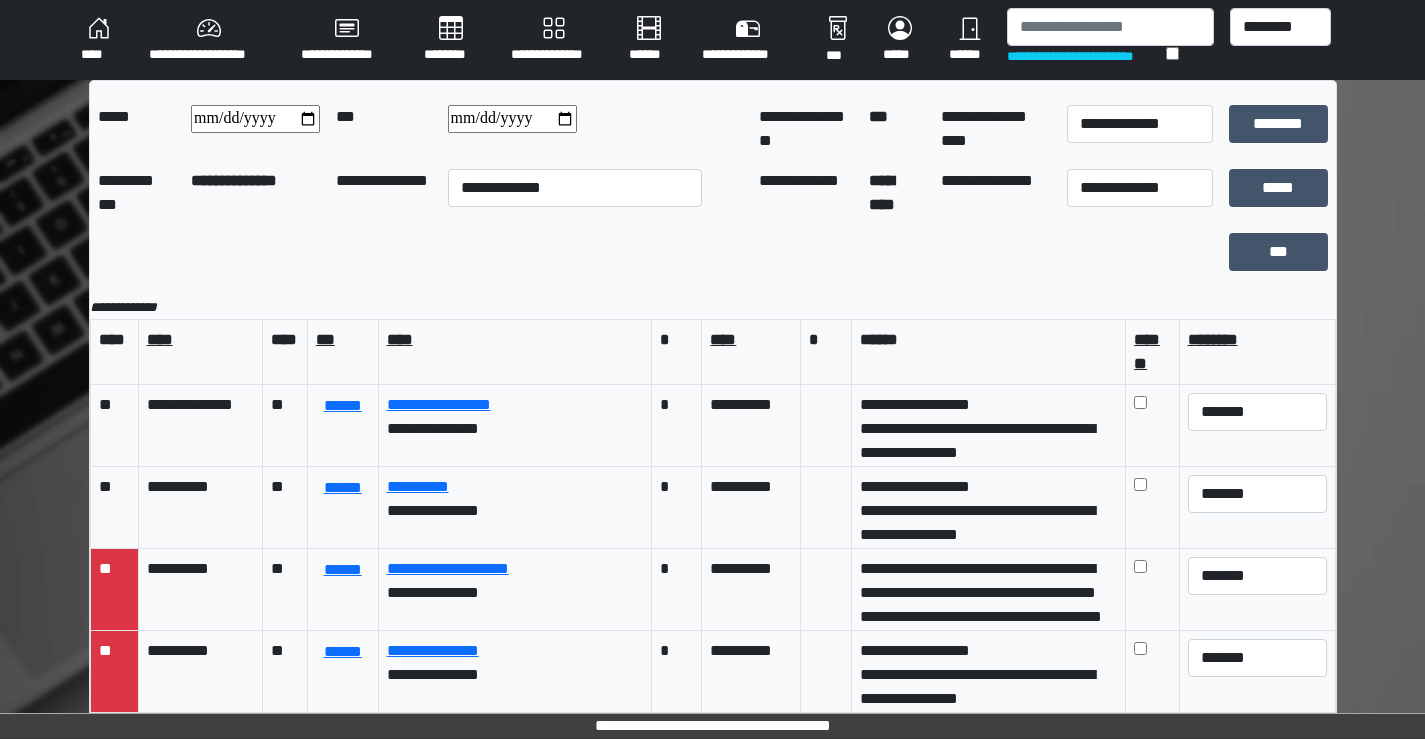 click on "****" at bounding box center (750, 340) 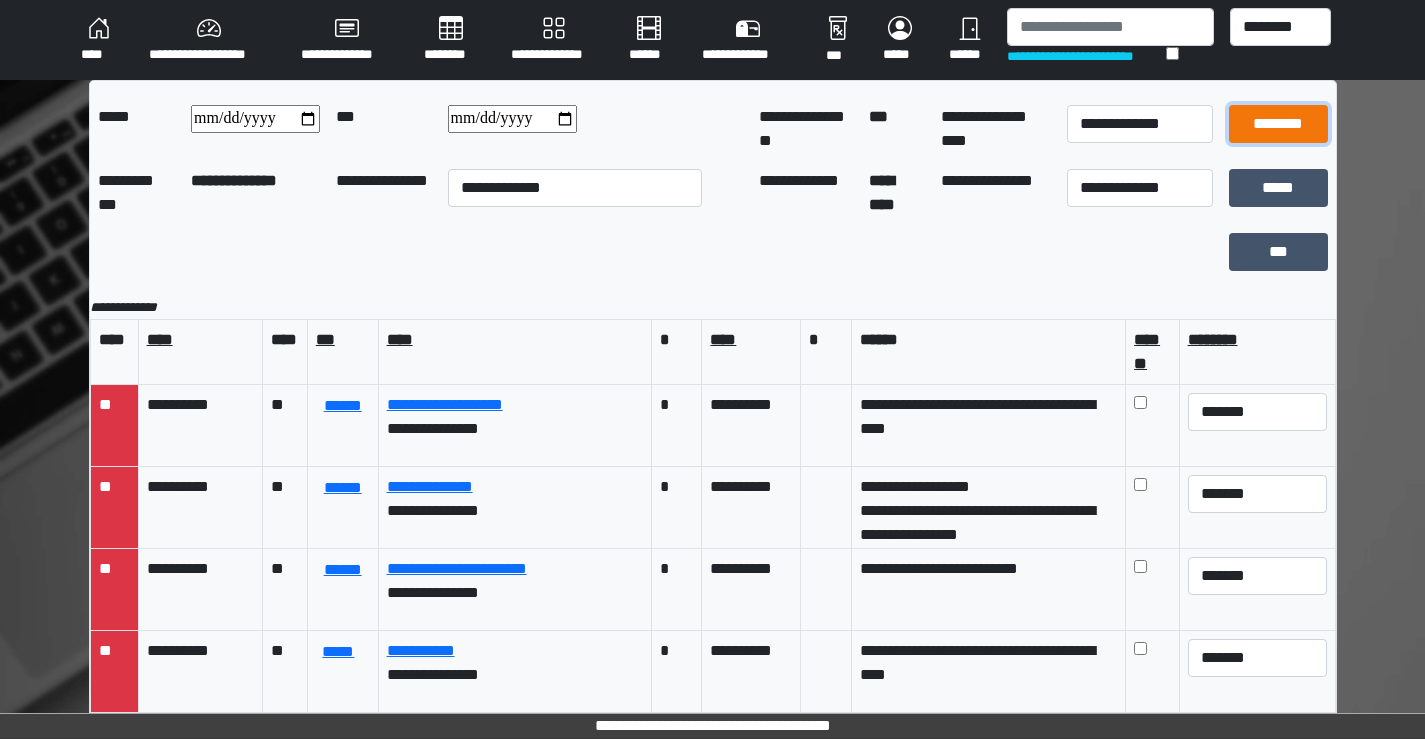 click on "********" at bounding box center (1278, 124) 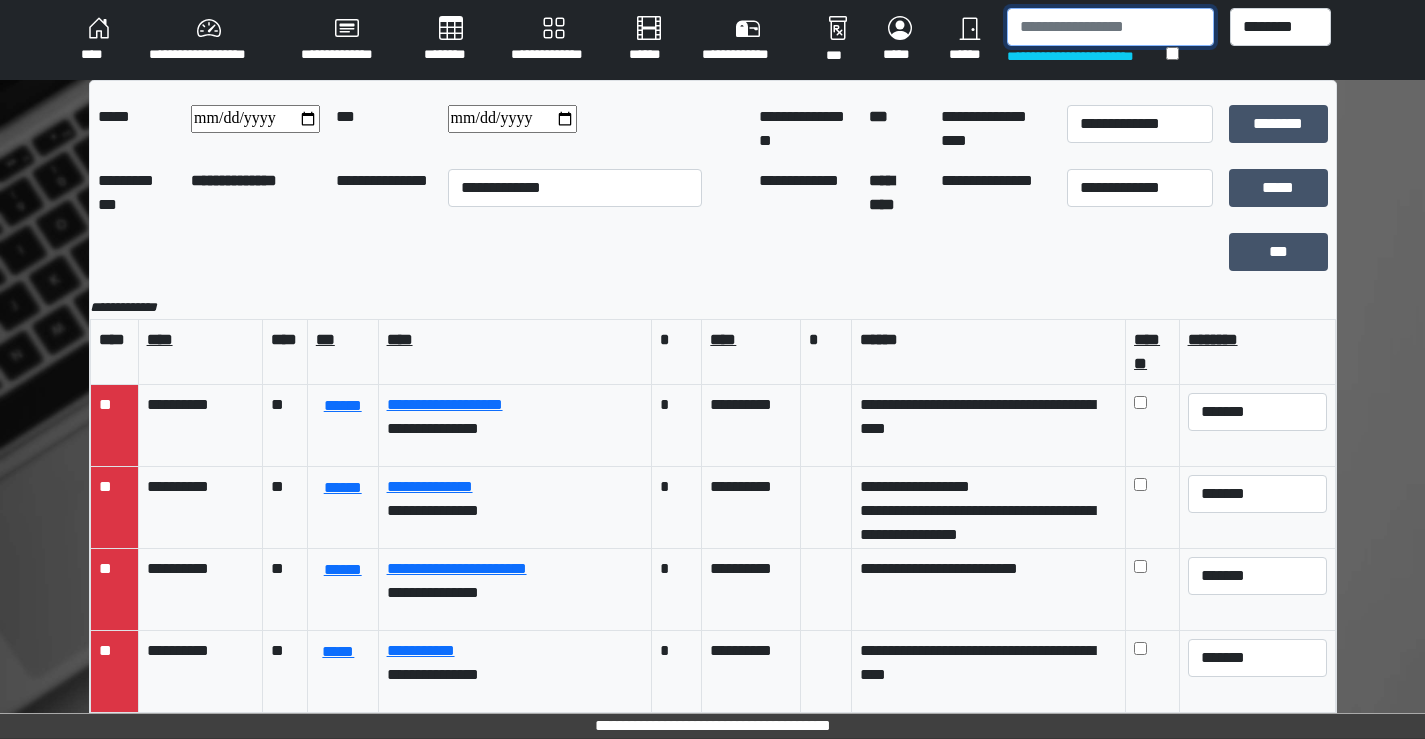 click at bounding box center [1110, 27] 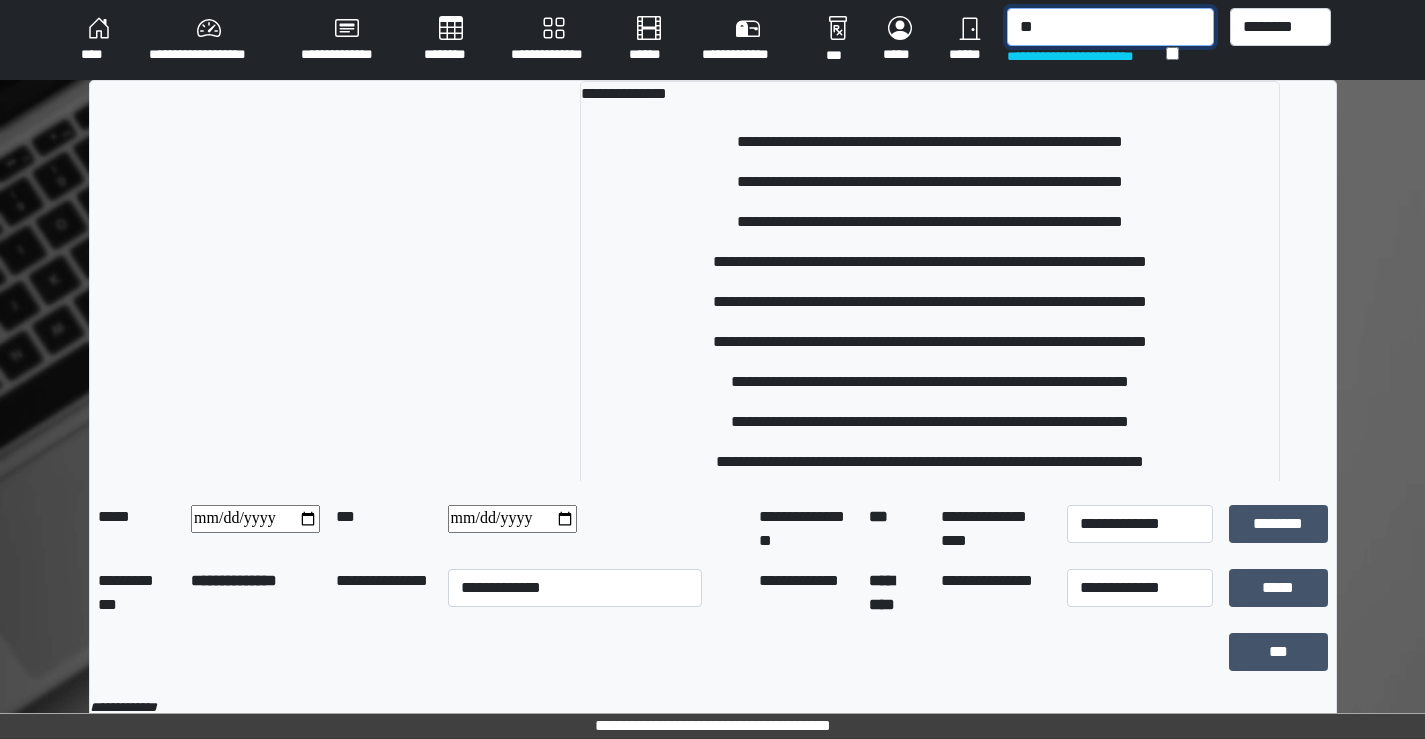 type on "*" 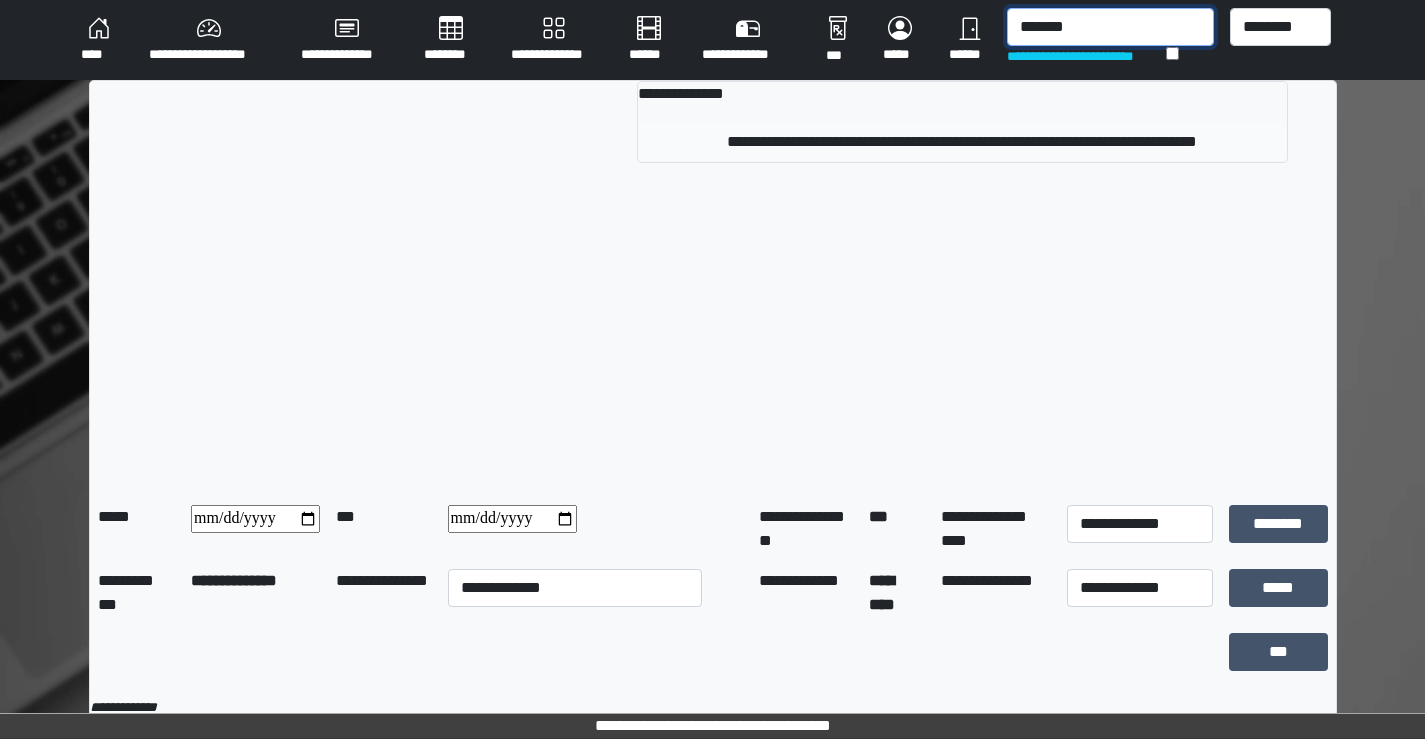type on "*******" 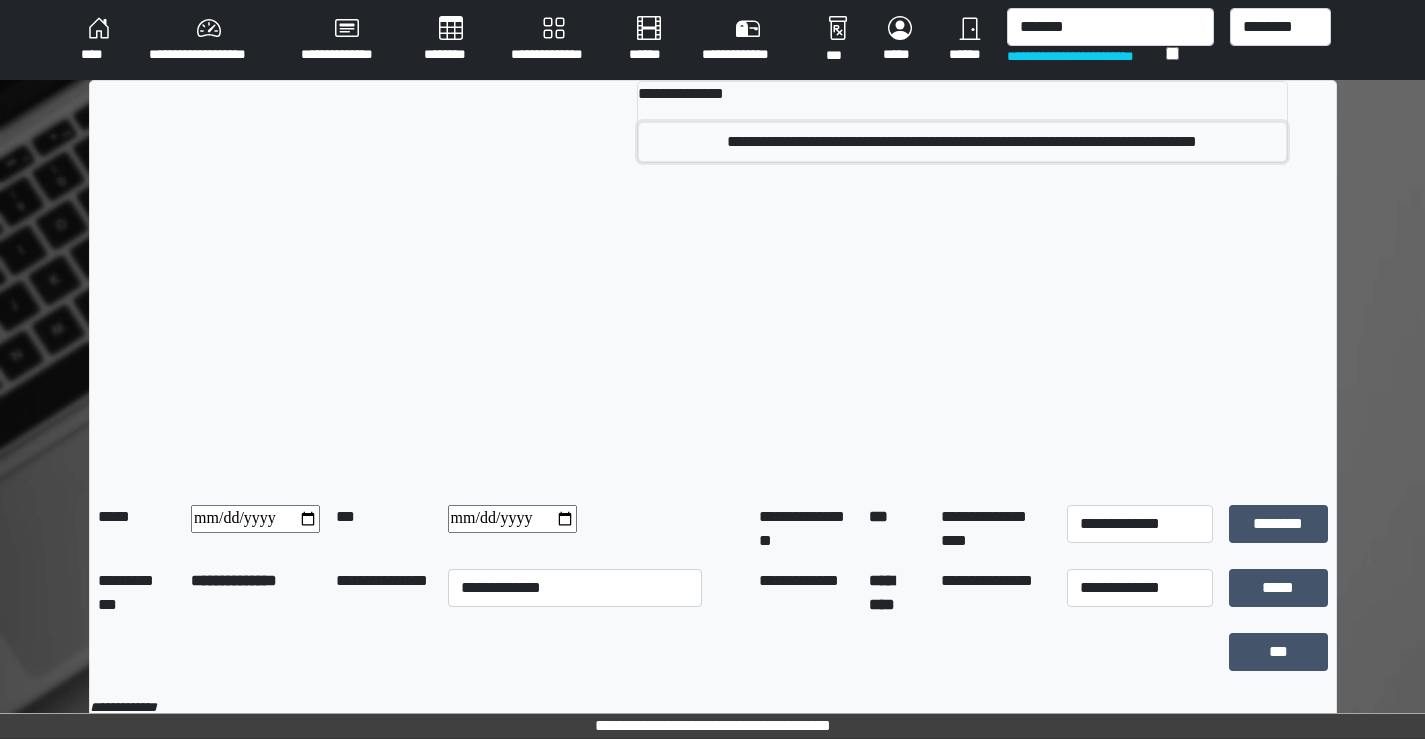 click on "**********" at bounding box center (962, 142) 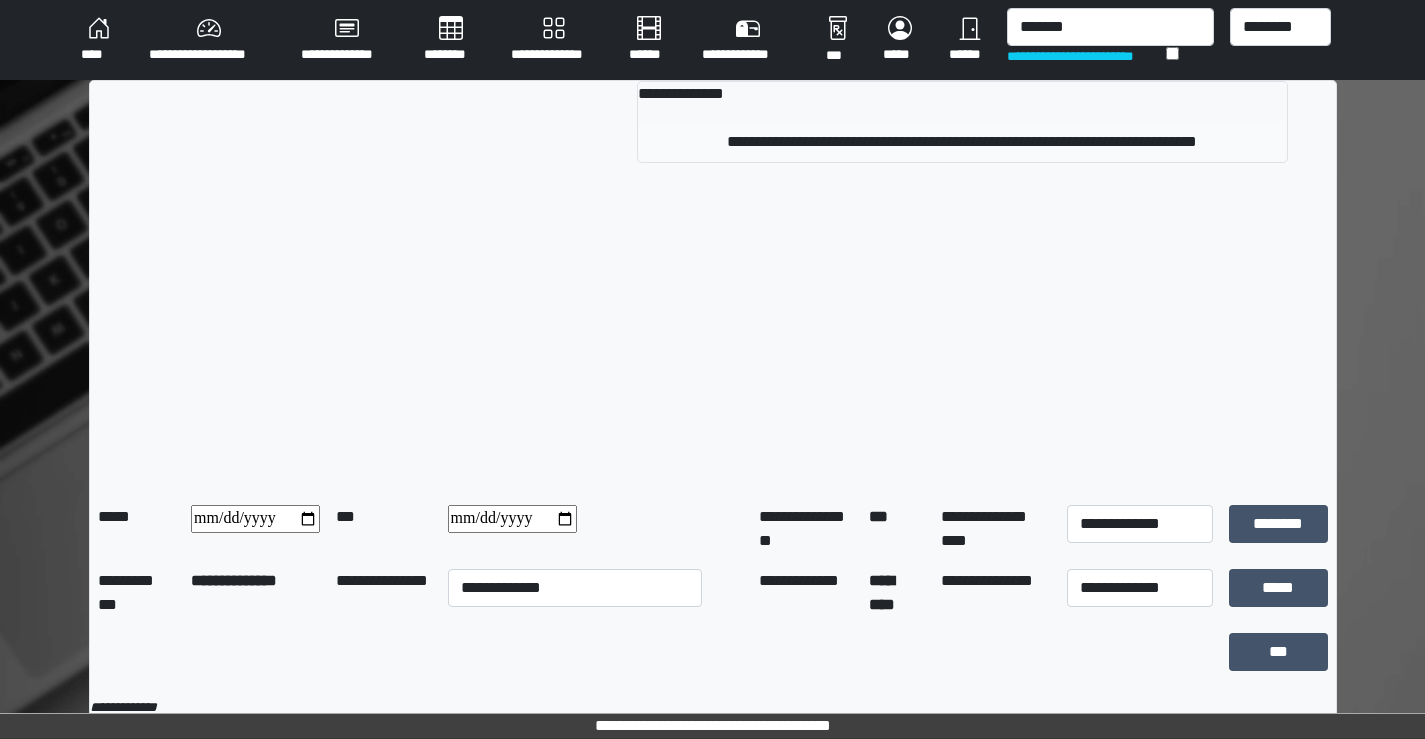 type 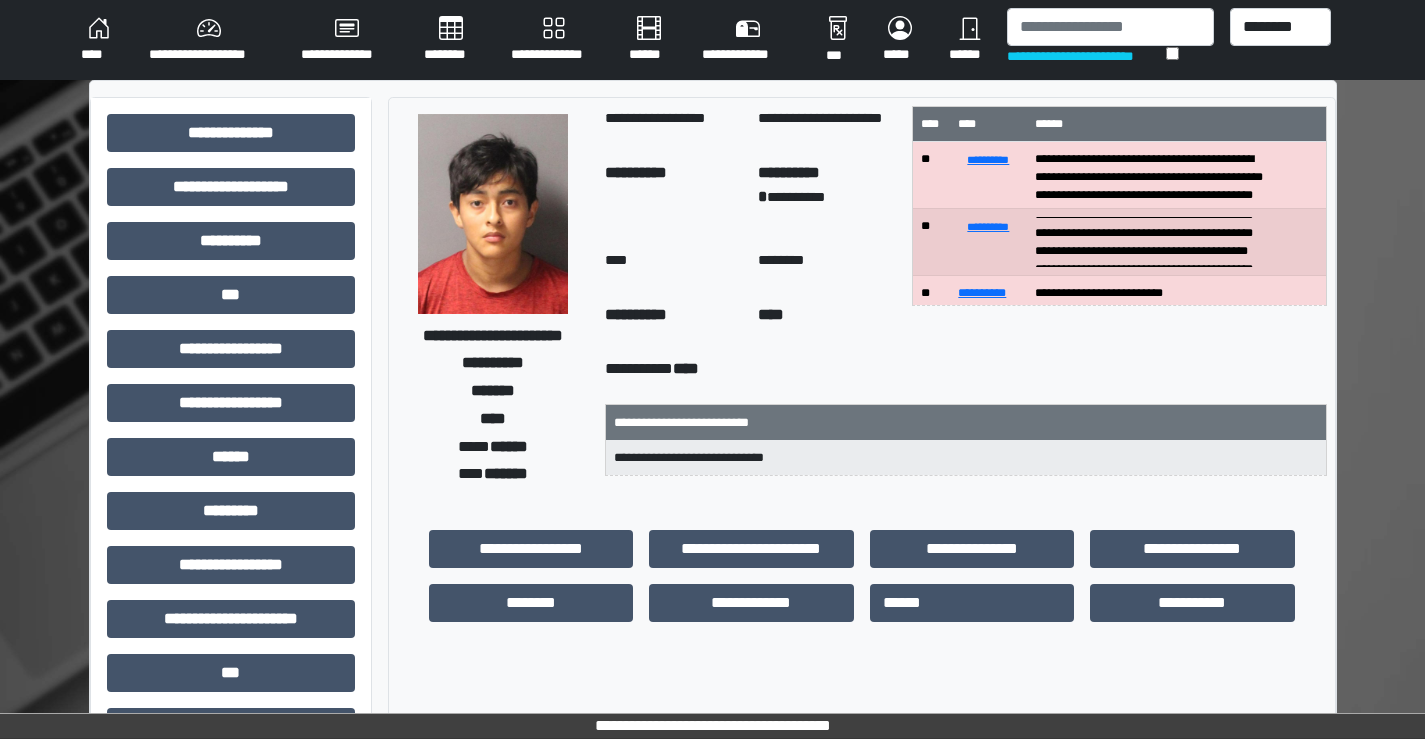 scroll, scrollTop: 100, scrollLeft: 0, axis: vertical 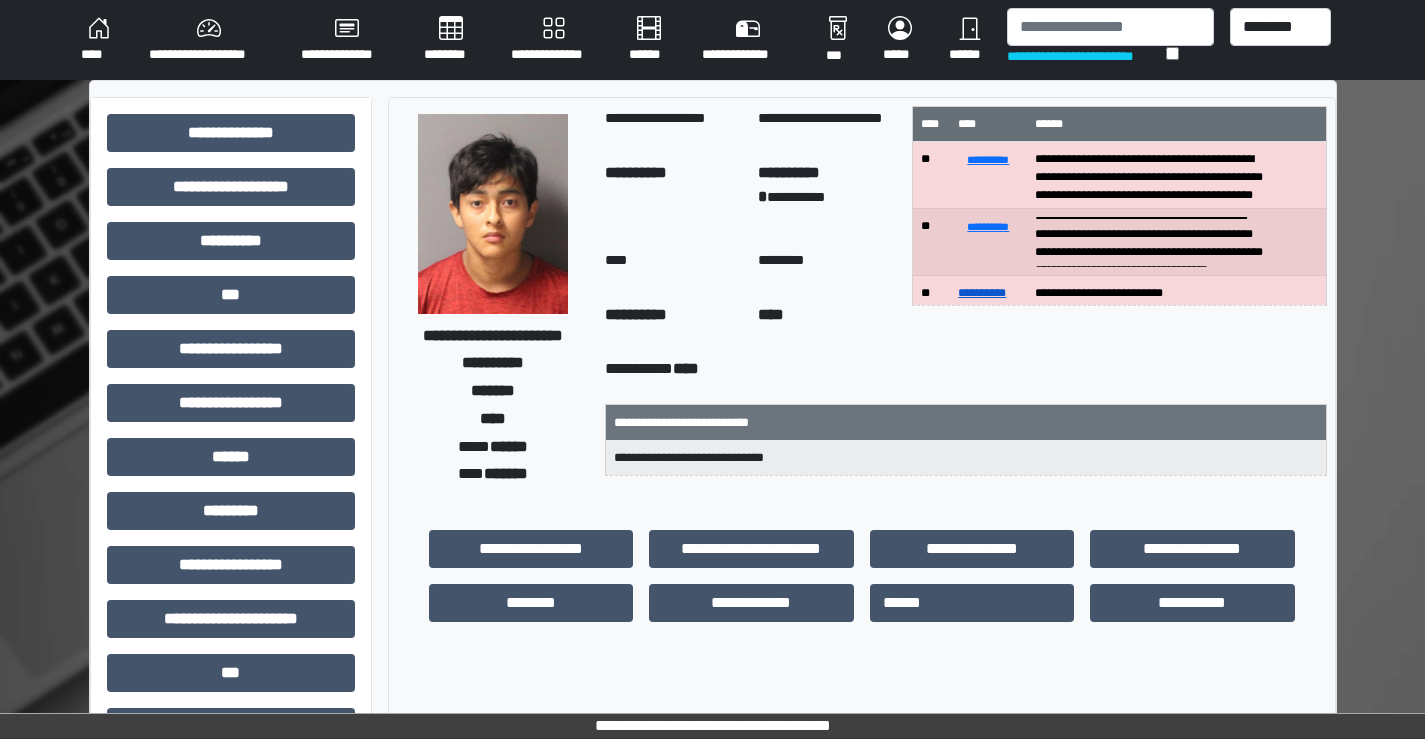 click on "**********" at bounding box center [982, 293] 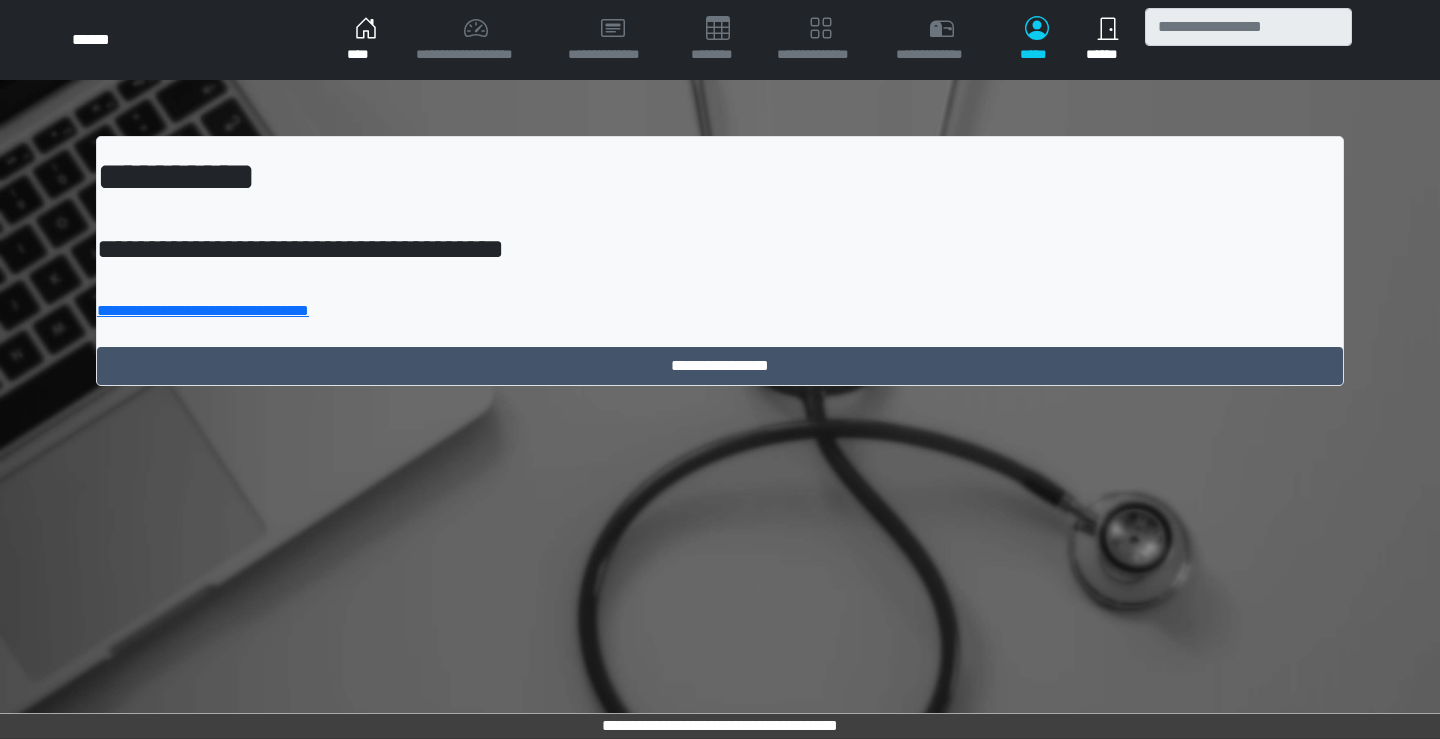 scroll, scrollTop: 0, scrollLeft: 0, axis: both 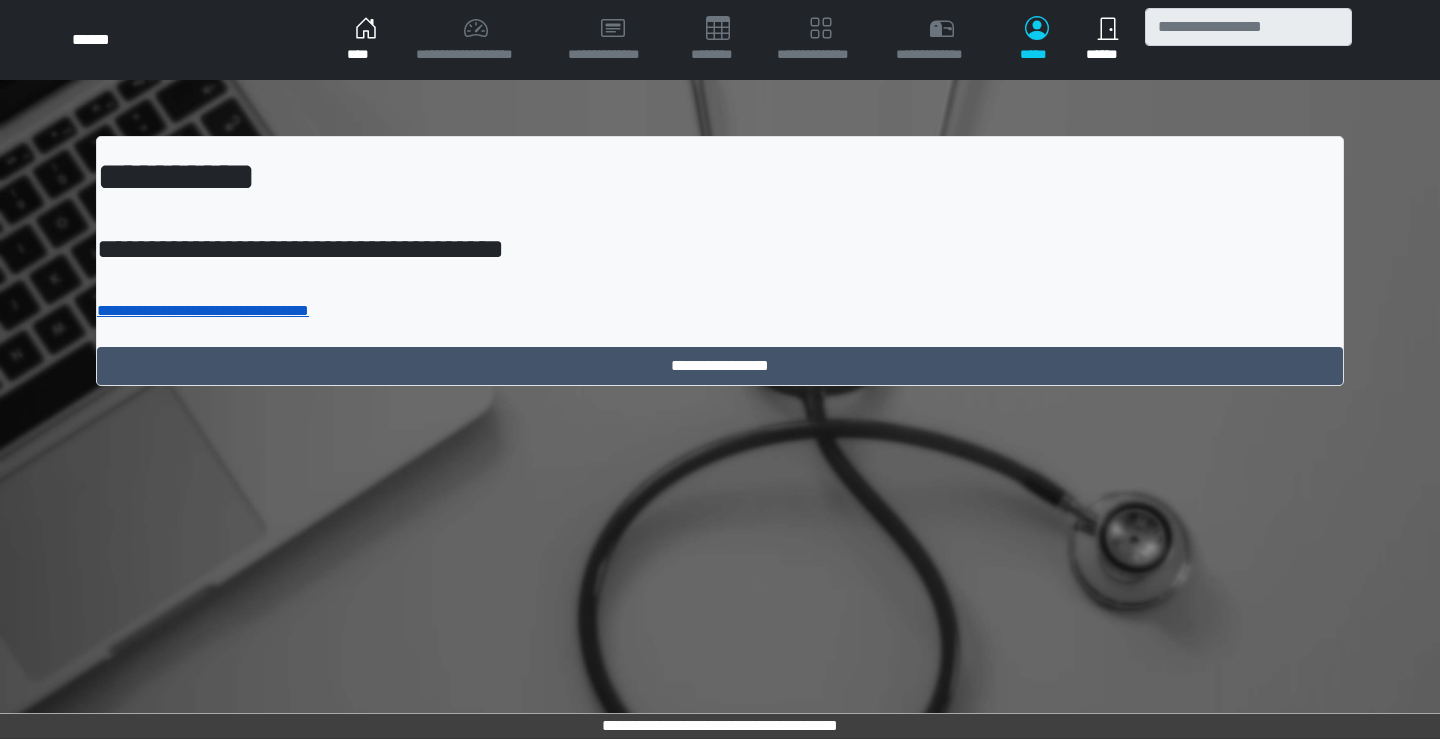 click on "**********" at bounding box center (203, 310) 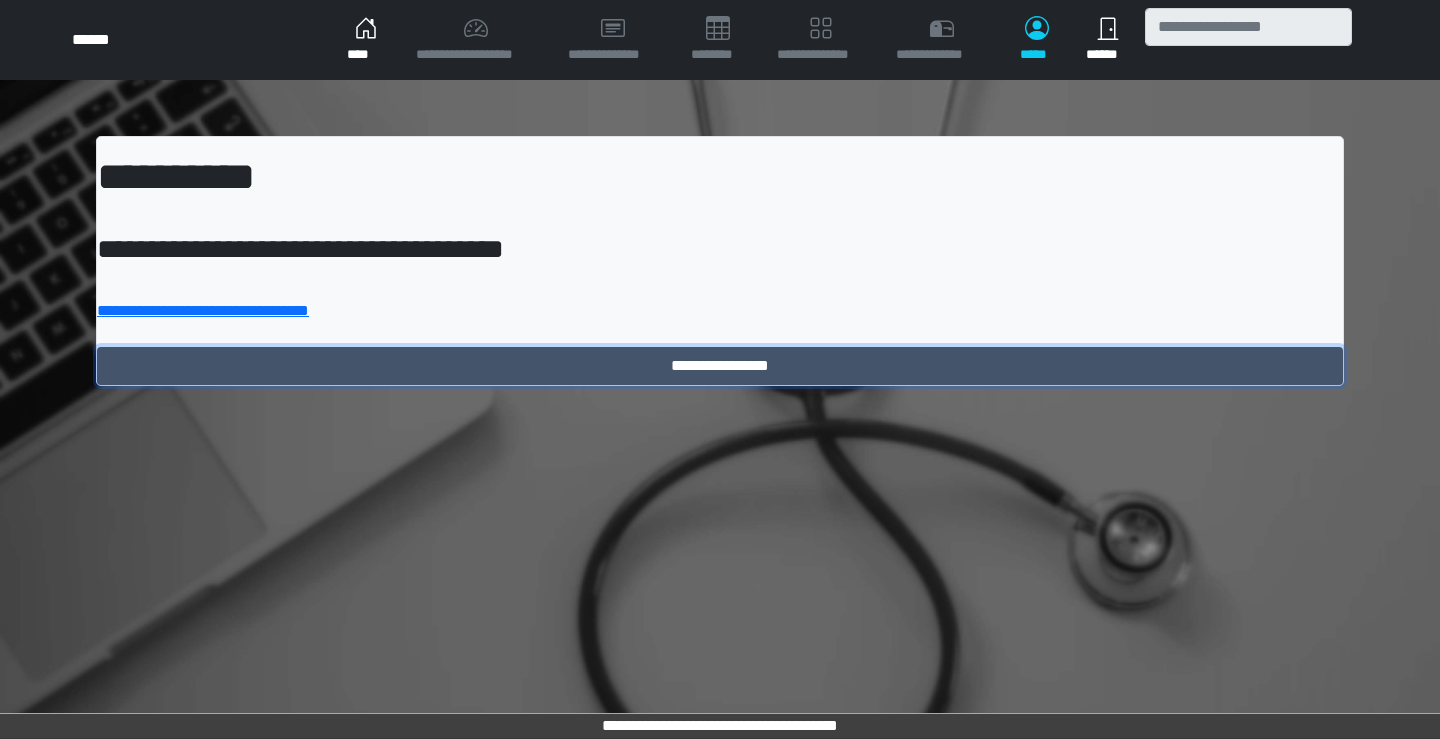 drag, startPoint x: 697, startPoint y: 346, endPoint x: 703, endPoint y: 330, distance: 17.088007 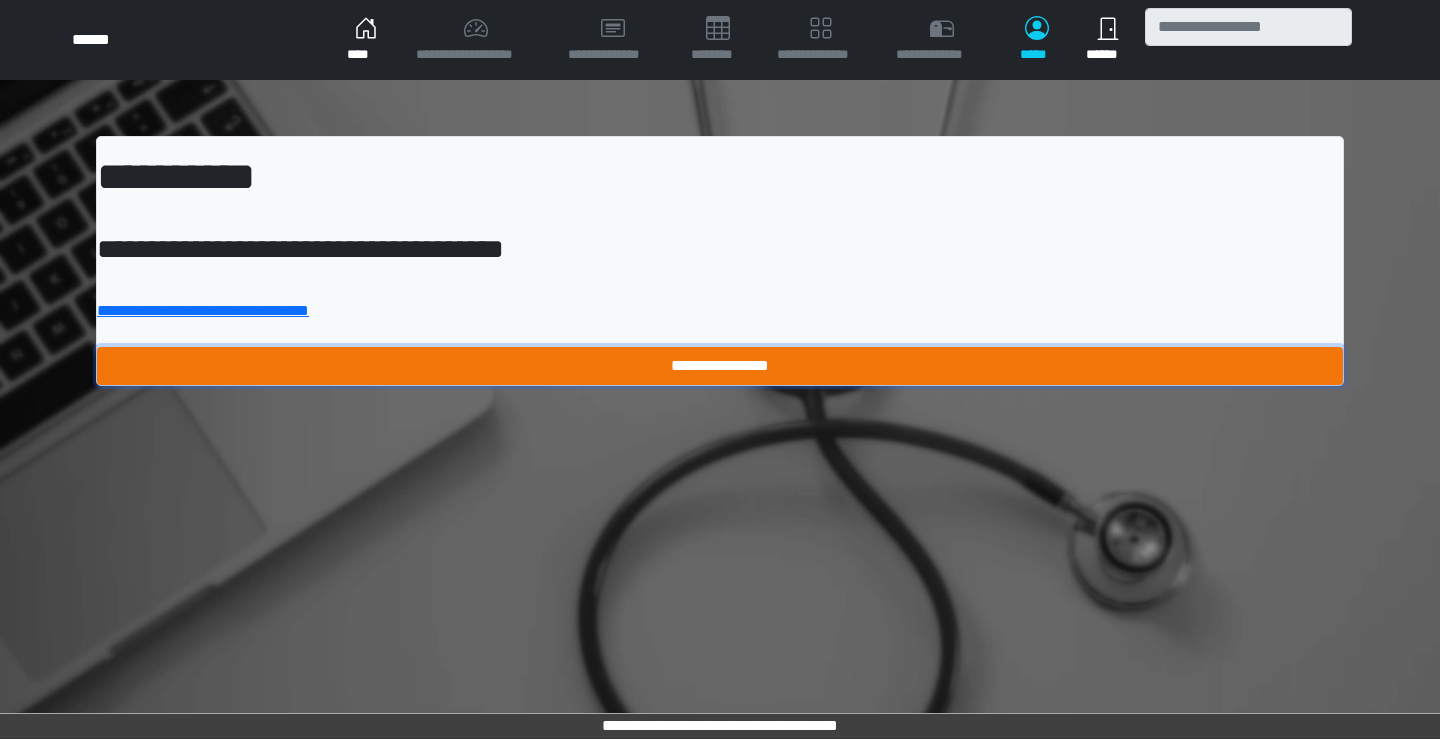 click on "**********" at bounding box center (720, 366) 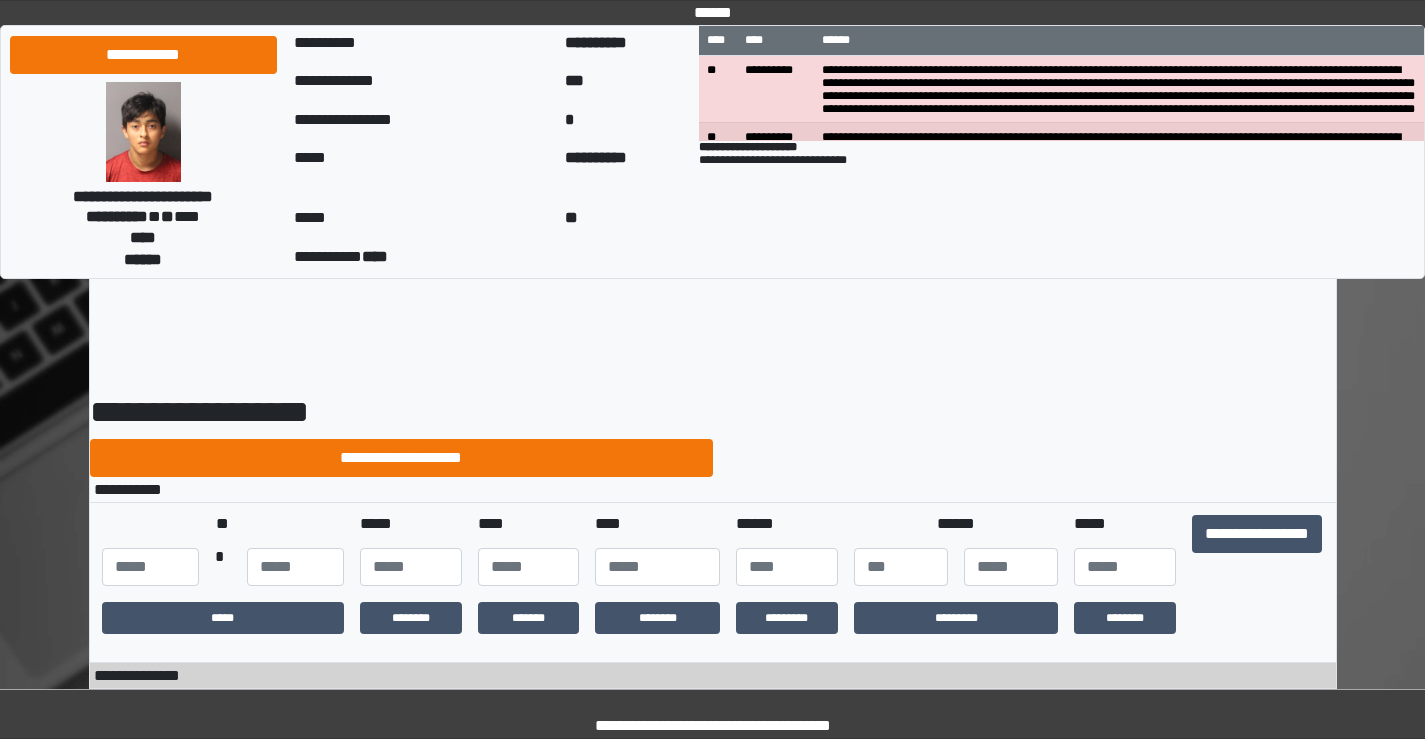 scroll, scrollTop: 0, scrollLeft: 0, axis: both 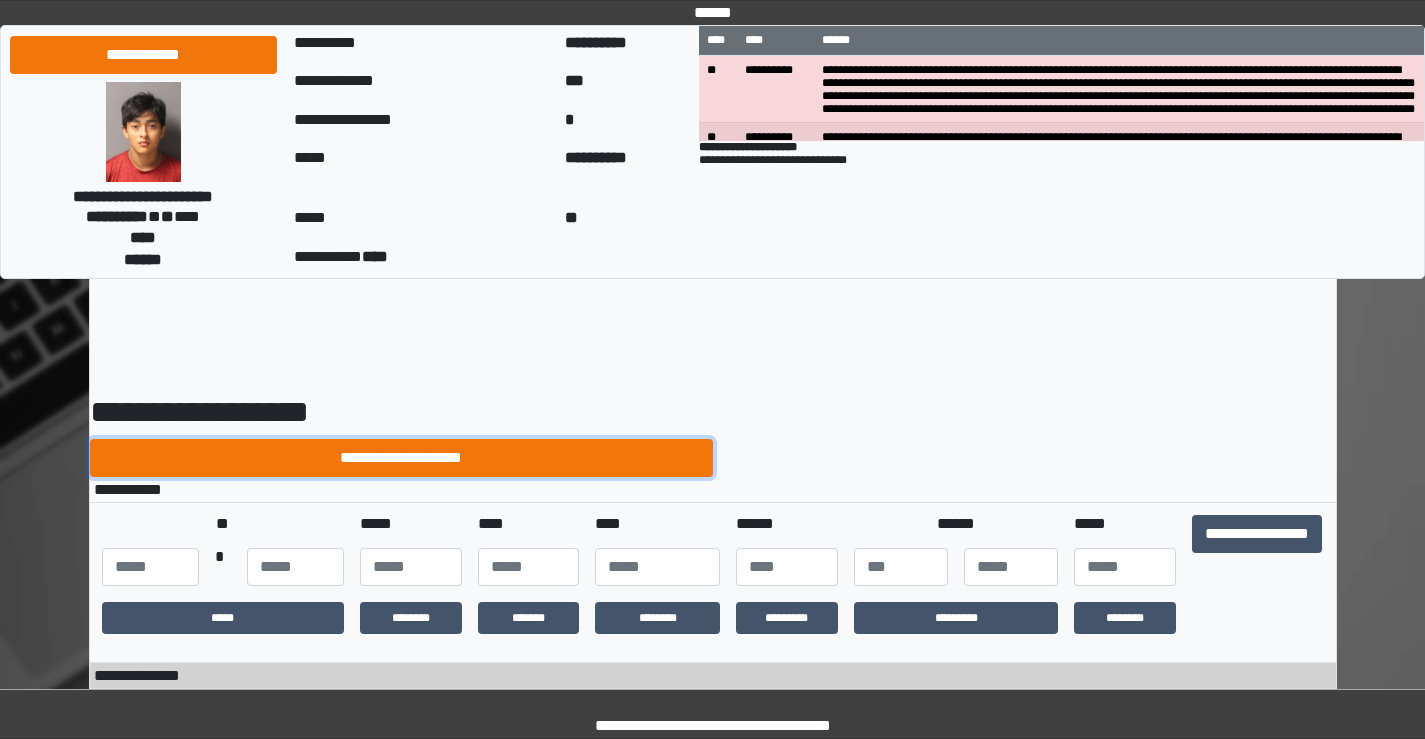 click on "**********" at bounding box center [401, 458] 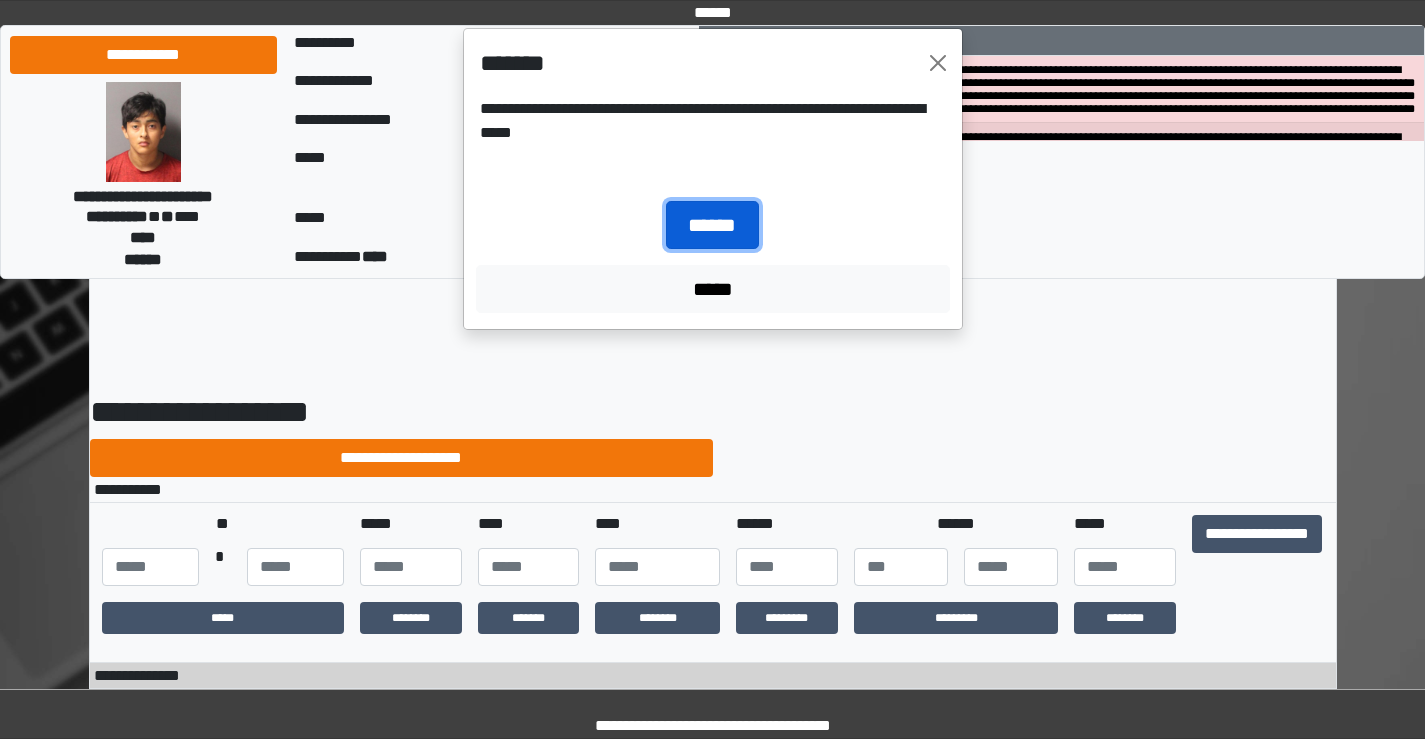 click on "******" at bounding box center (712, 225) 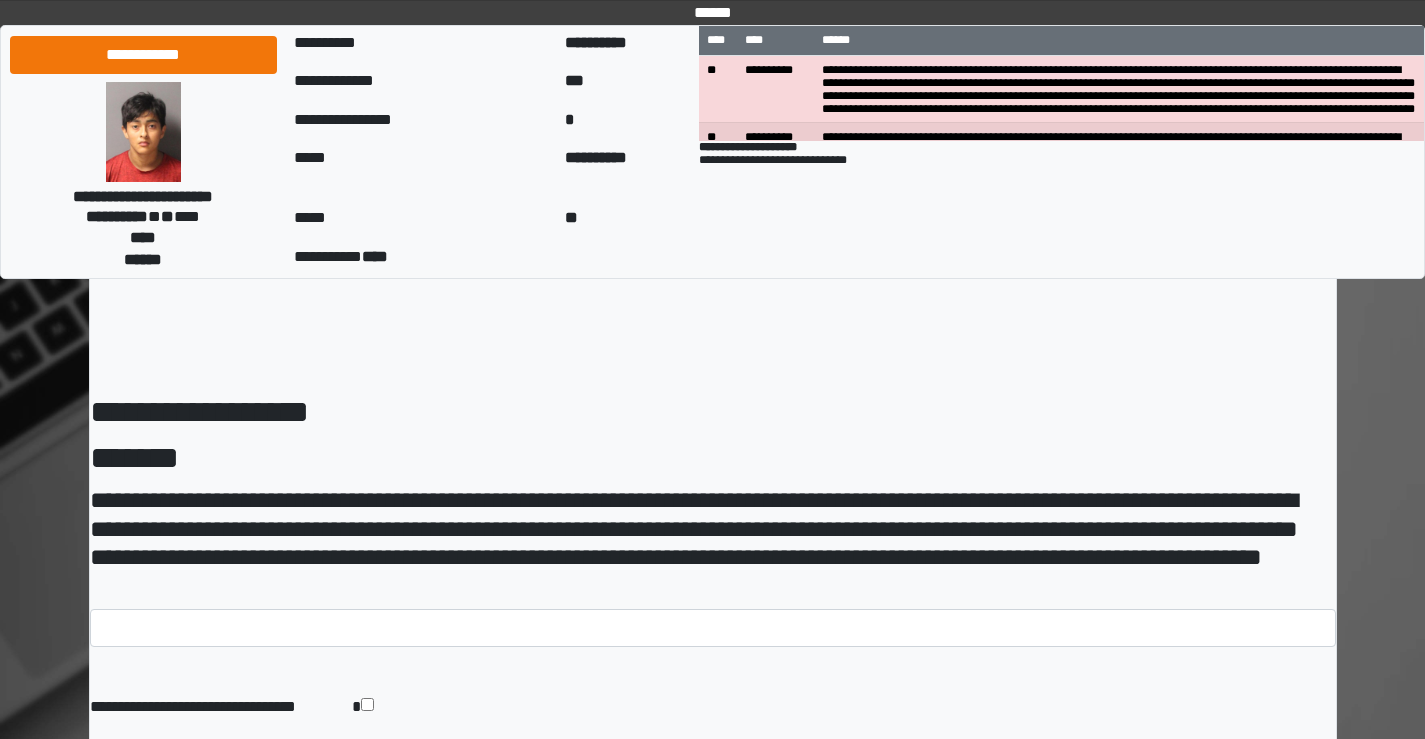 scroll, scrollTop: 0, scrollLeft: 0, axis: both 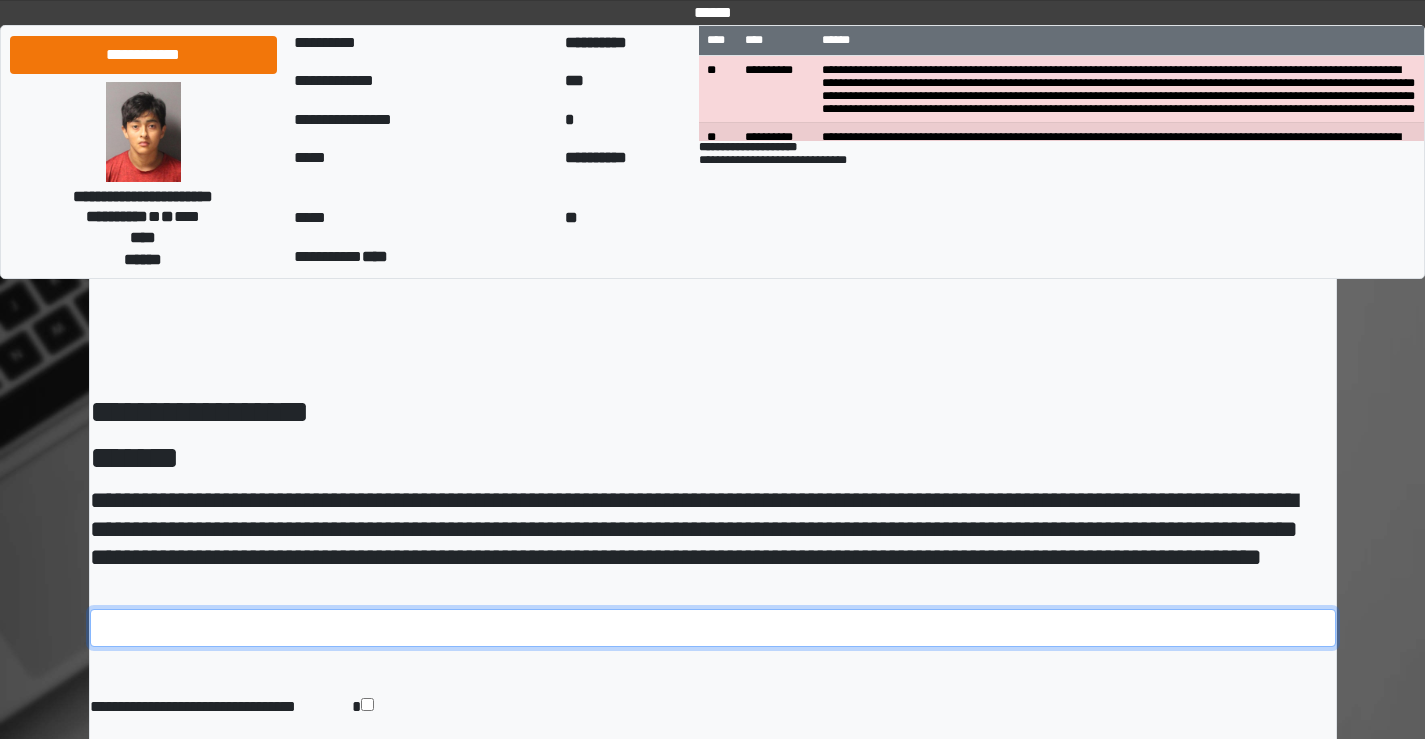 click at bounding box center [713, 628] 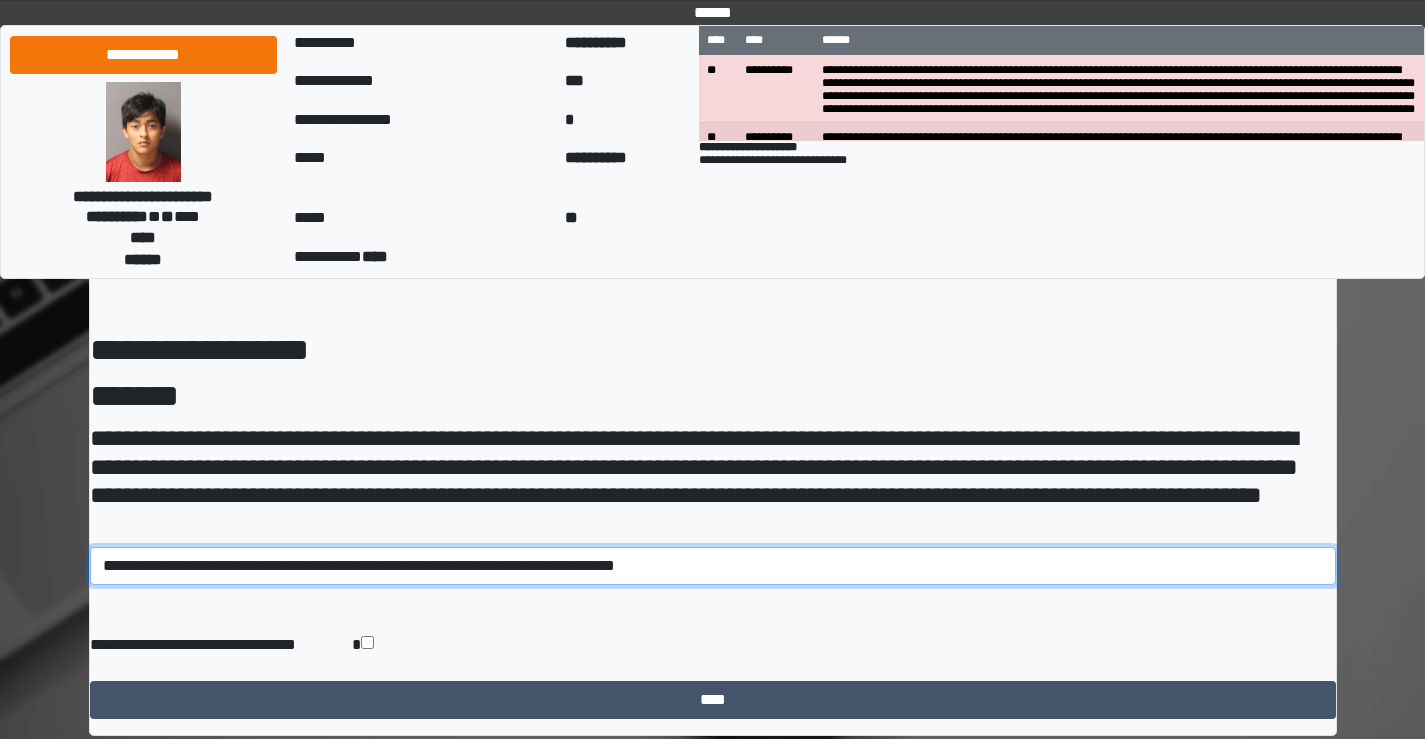 scroll, scrollTop: 113, scrollLeft: 0, axis: vertical 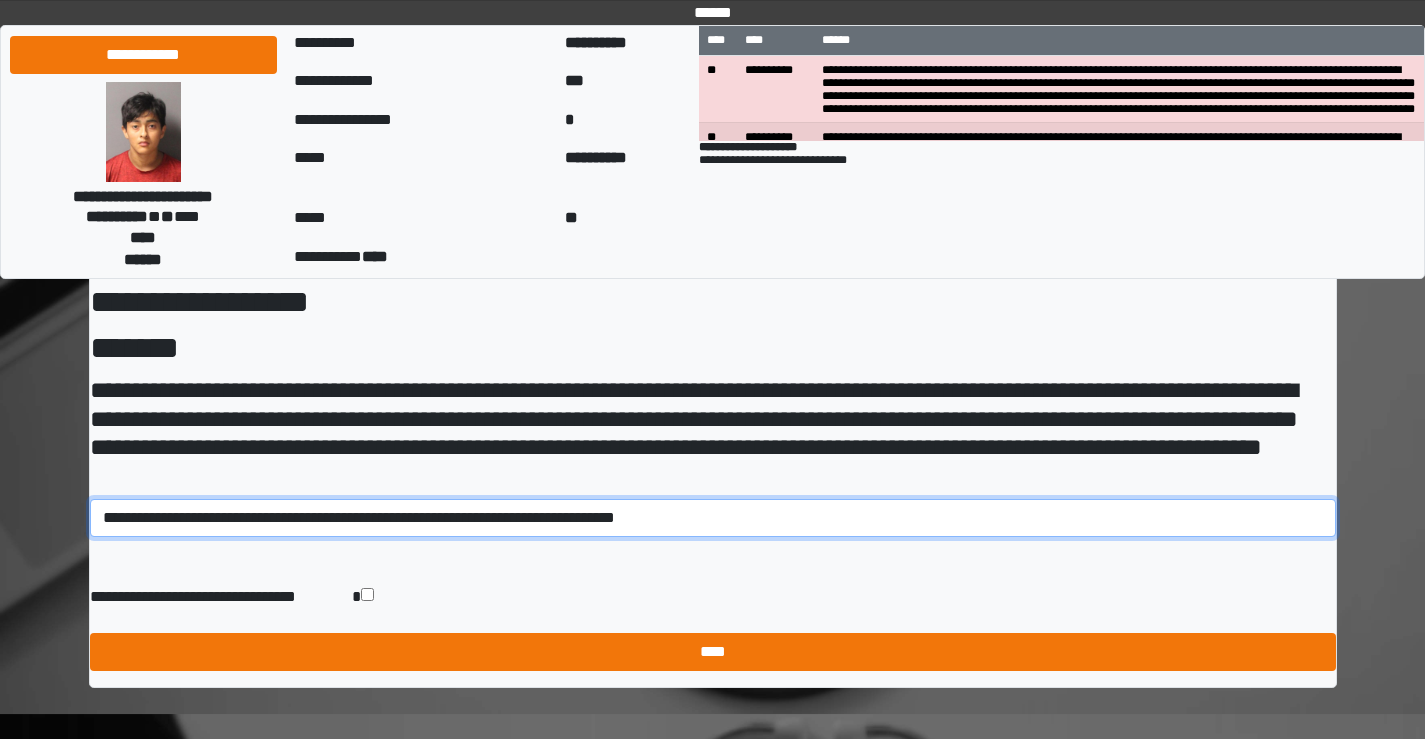 type on "**********" 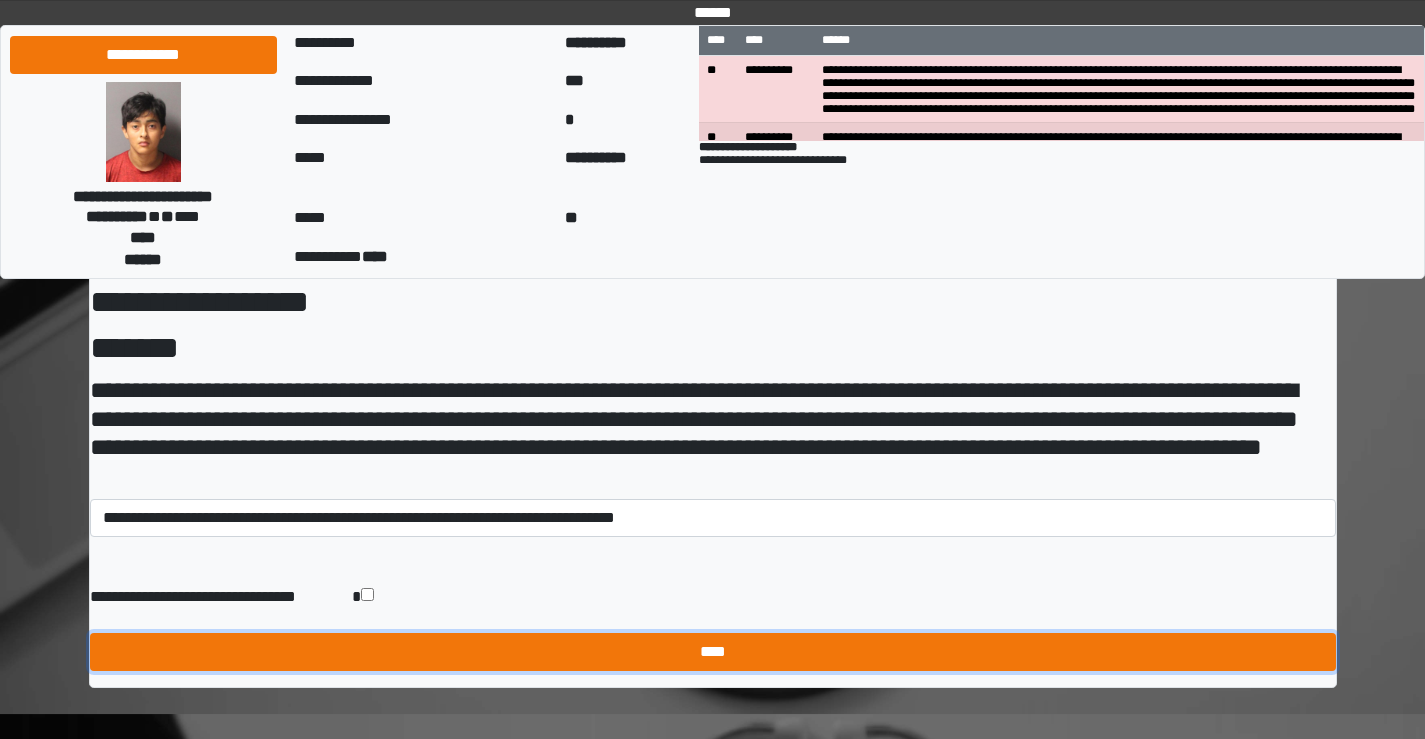 click on "****" at bounding box center [713, 652] 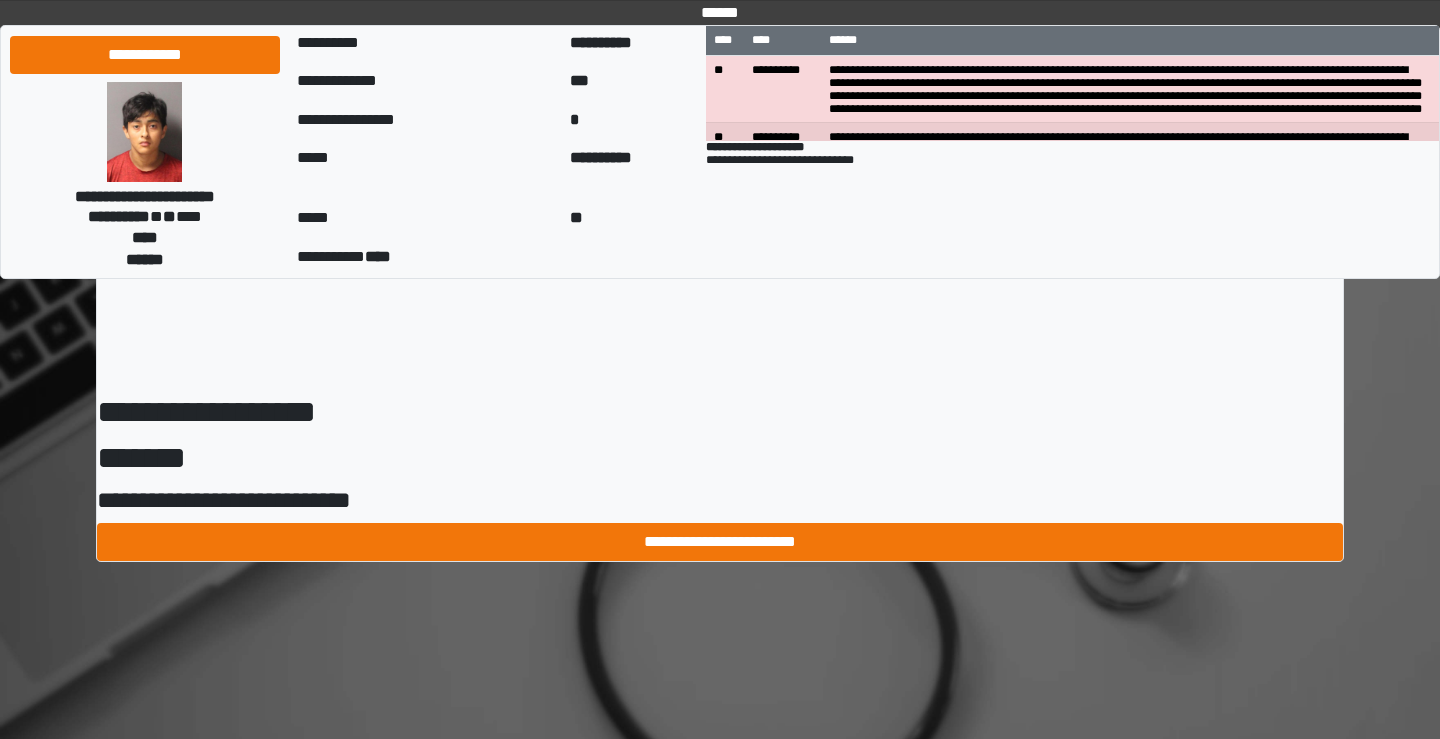 scroll, scrollTop: 0, scrollLeft: 0, axis: both 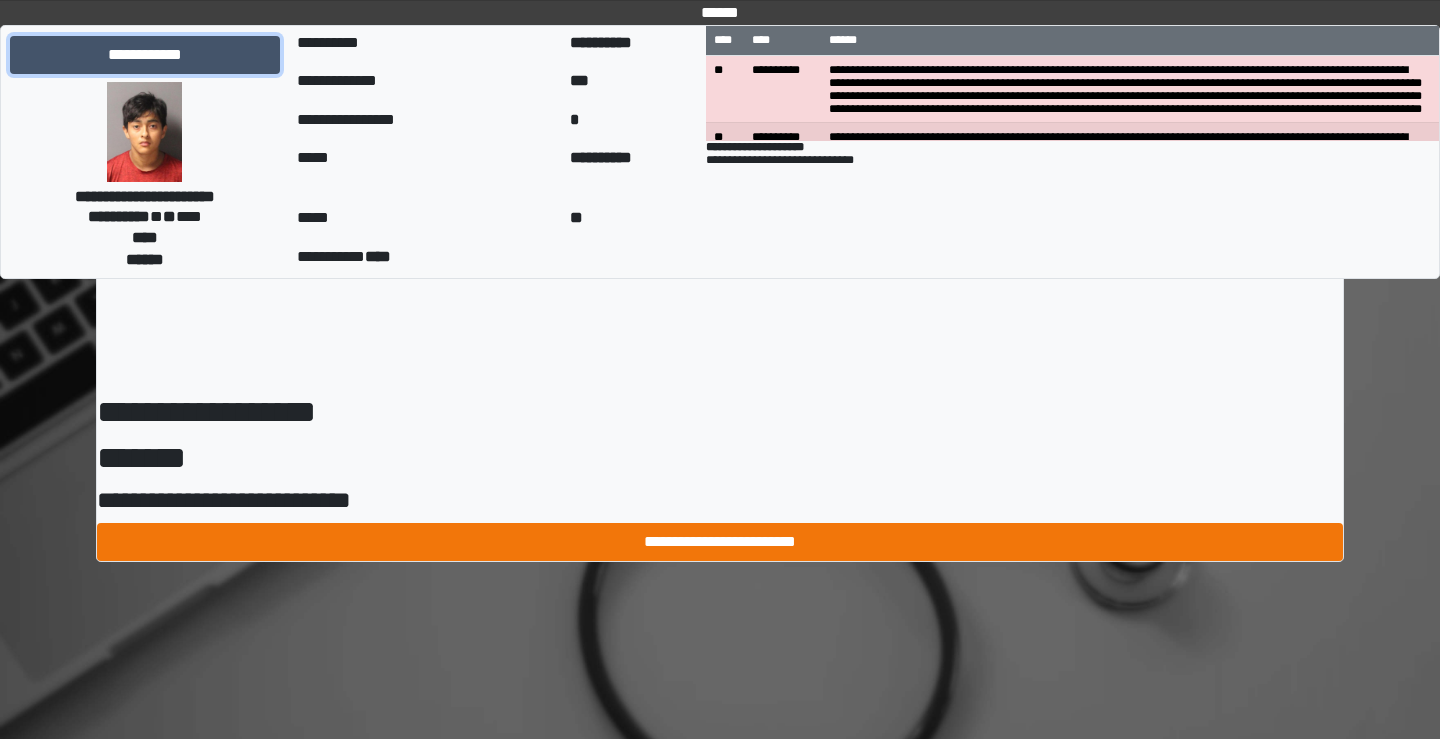 click on "**********" at bounding box center [145, 55] 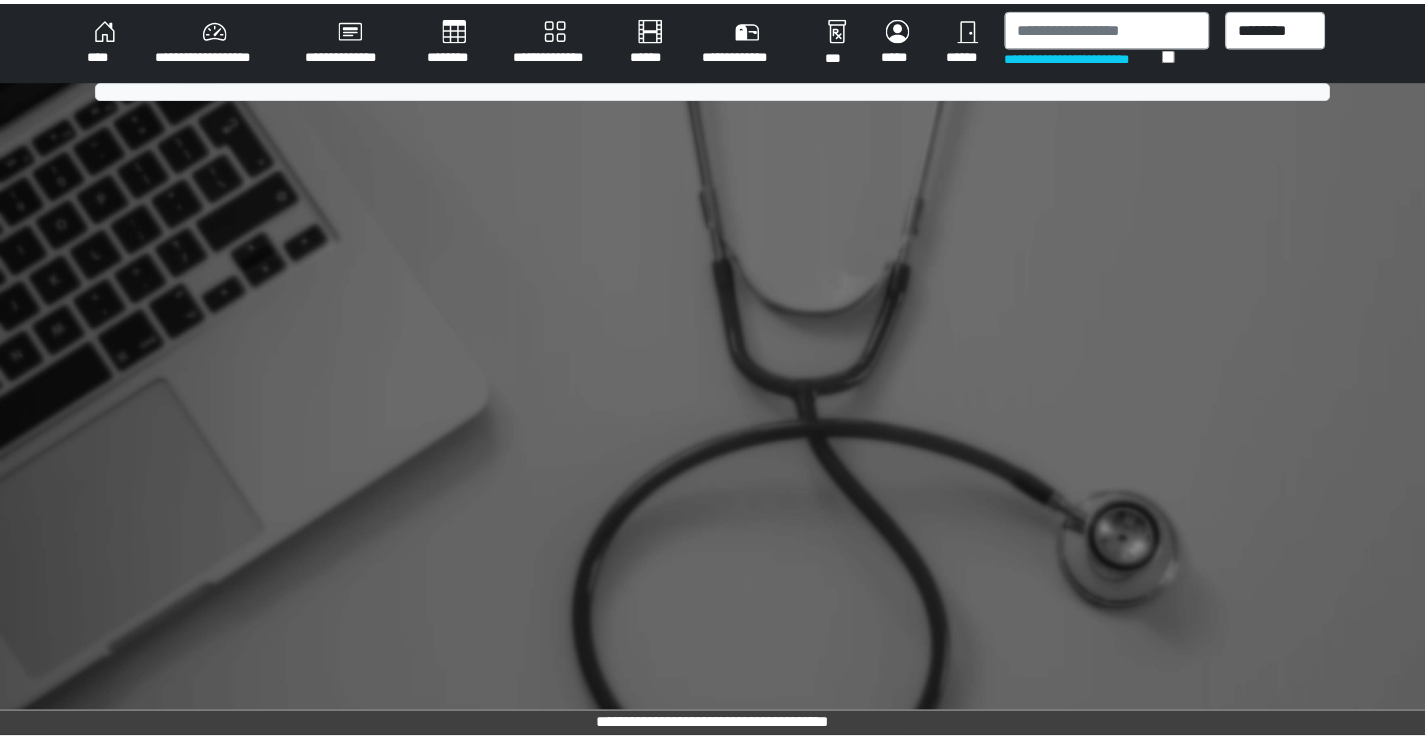 scroll, scrollTop: 0, scrollLeft: 0, axis: both 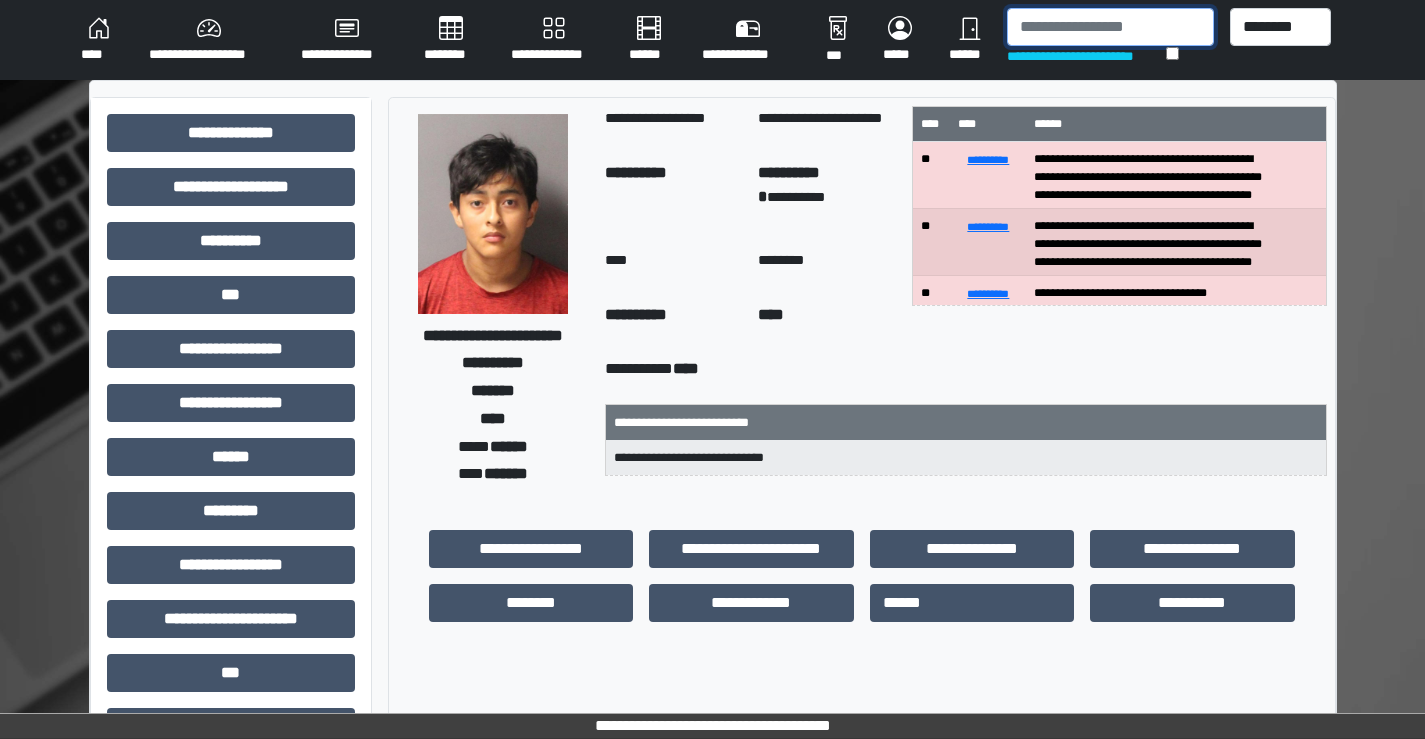 click at bounding box center (1110, 27) 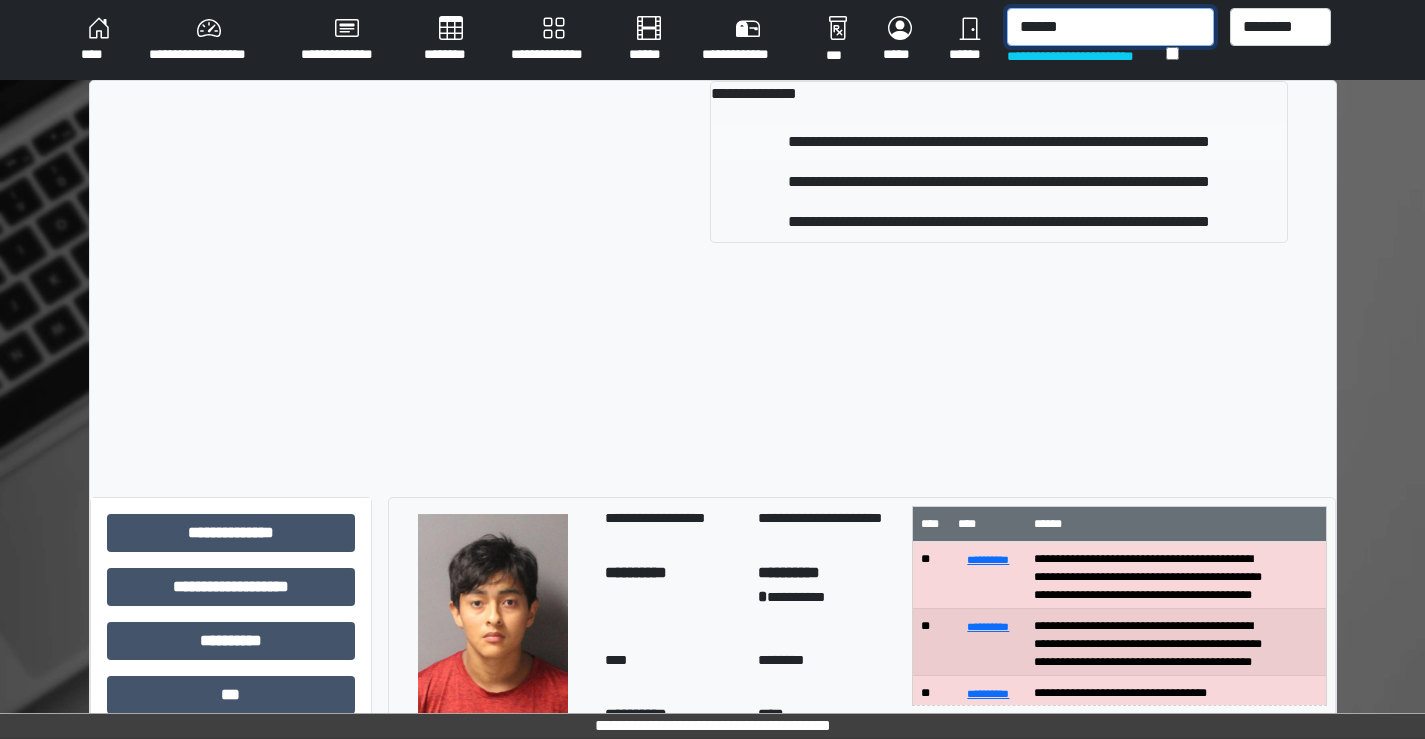 type on "******" 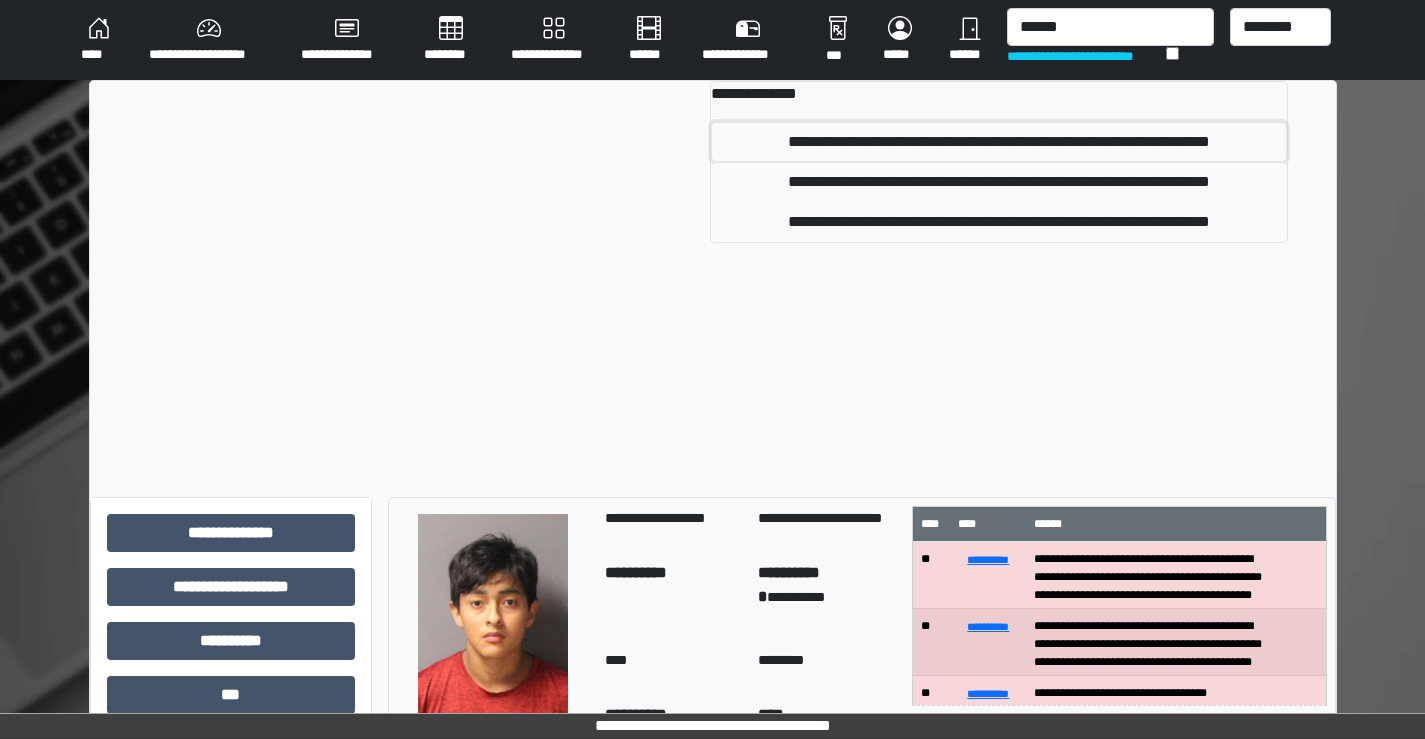 click on "**********" at bounding box center (999, 142) 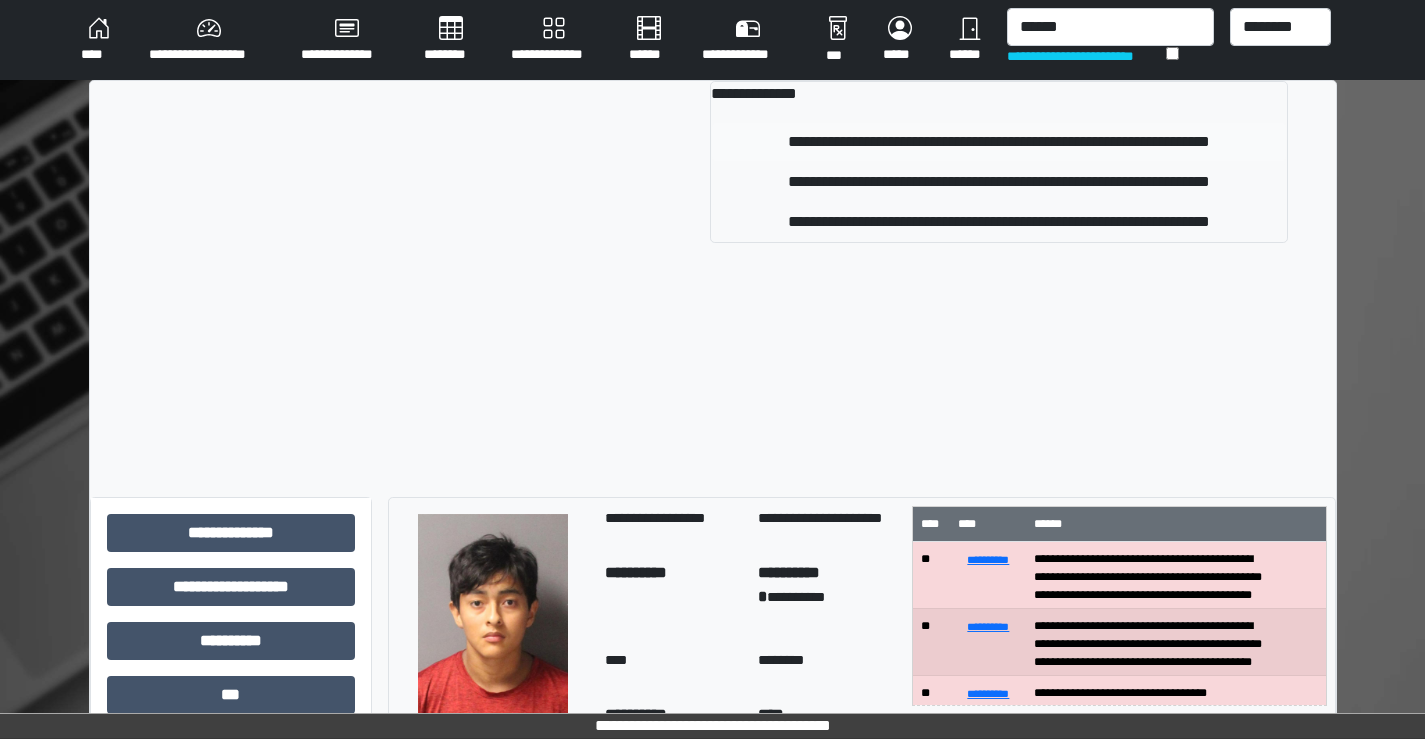type 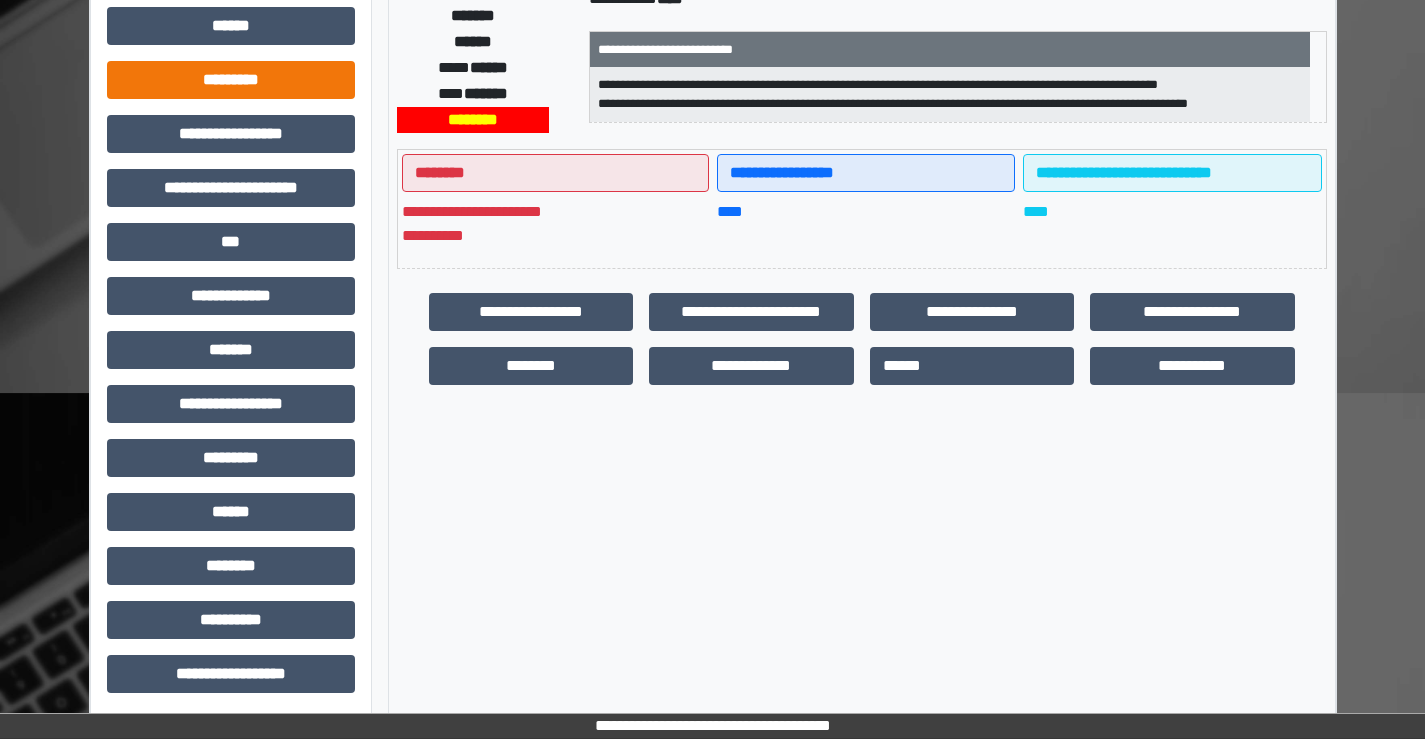 scroll, scrollTop: 435, scrollLeft: 0, axis: vertical 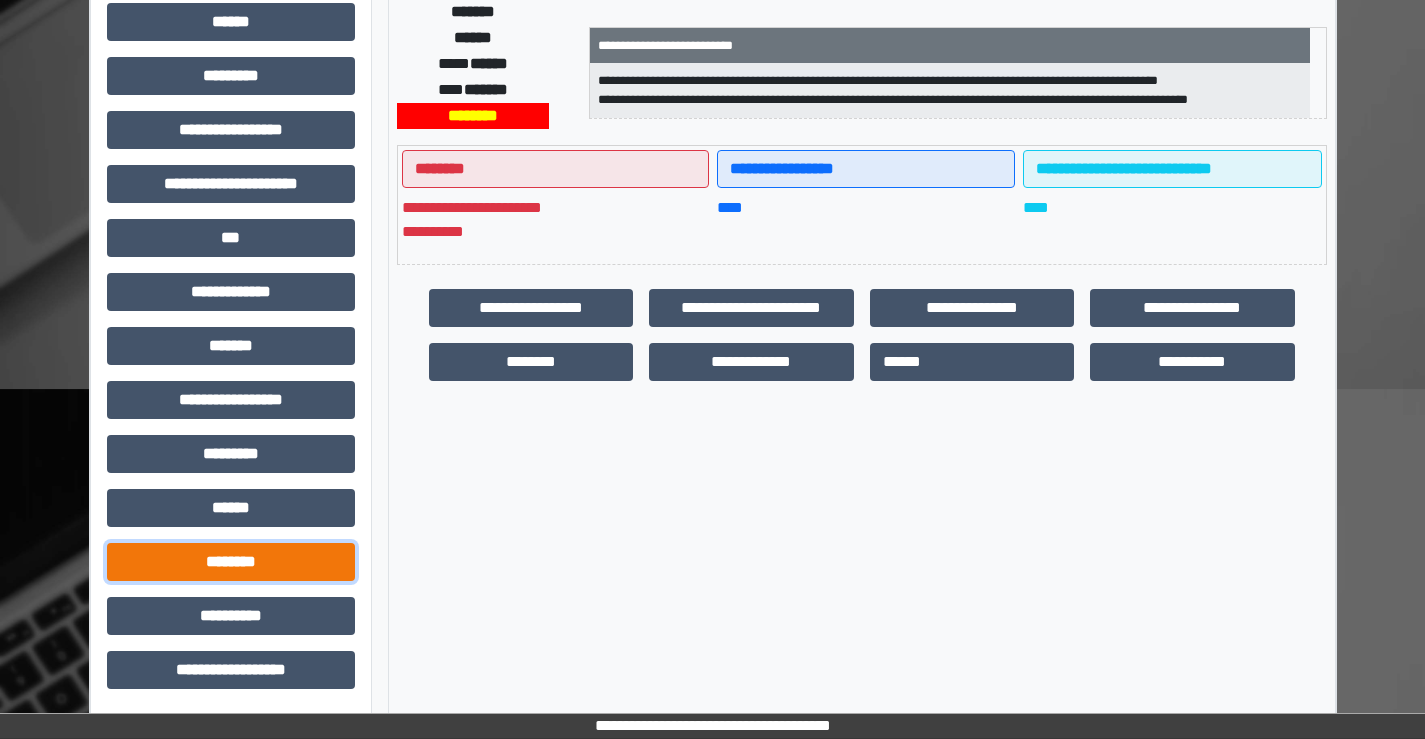 click on "********" at bounding box center (231, 562) 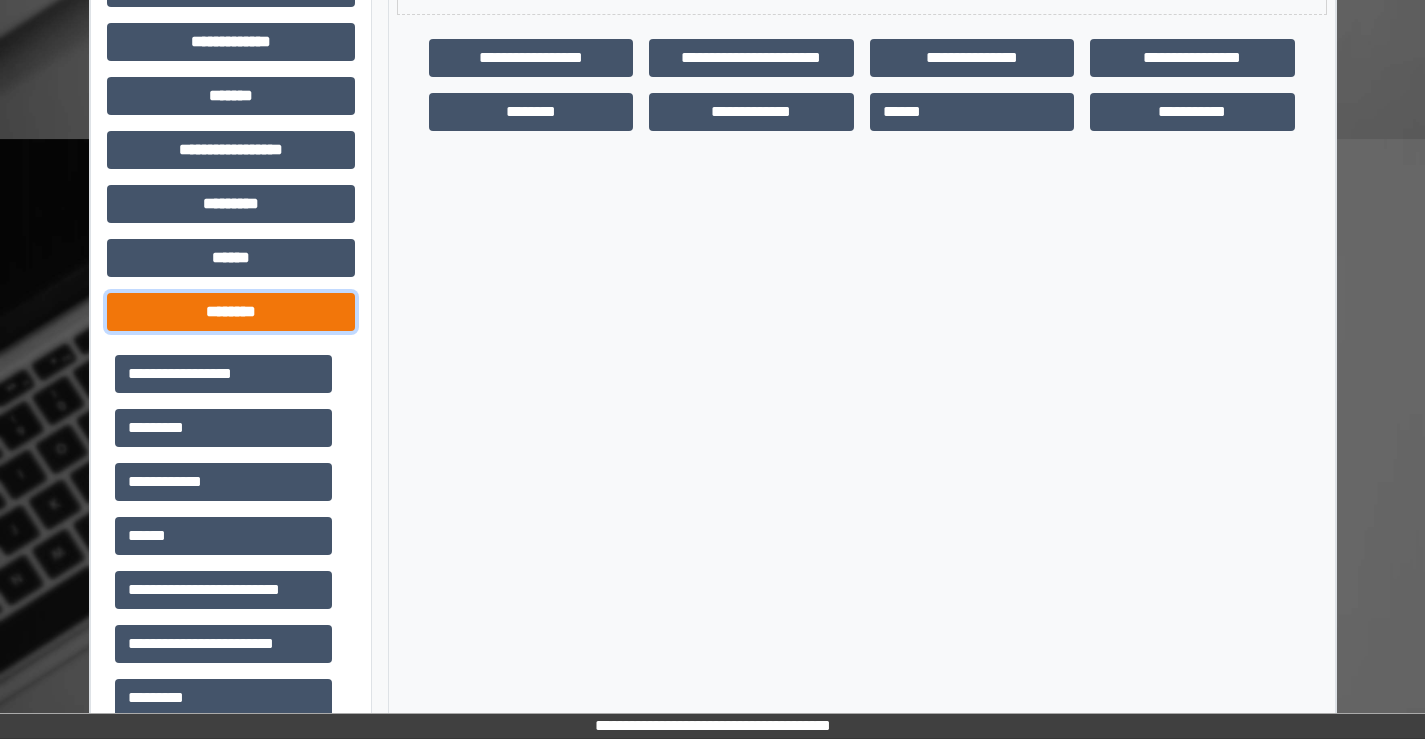 scroll, scrollTop: 735, scrollLeft: 0, axis: vertical 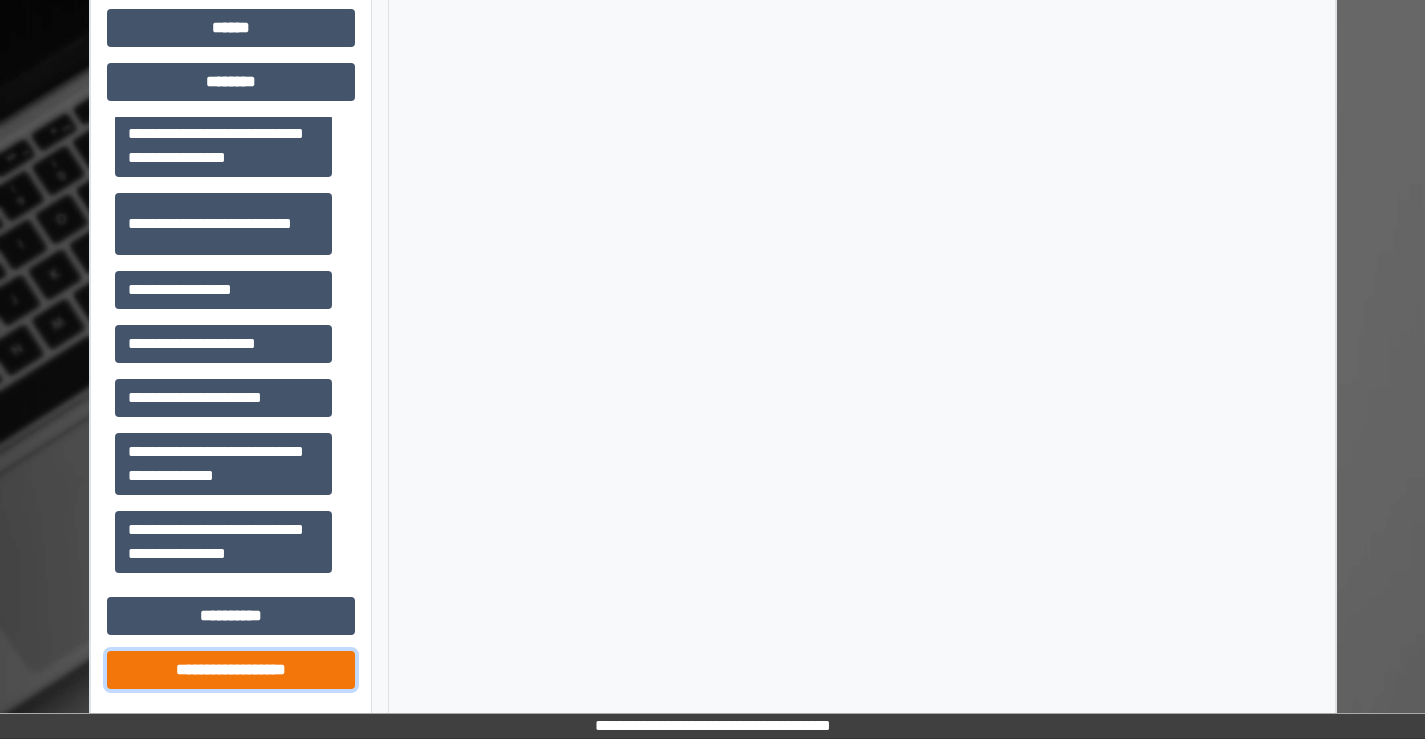 click on "**********" at bounding box center (231, 670) 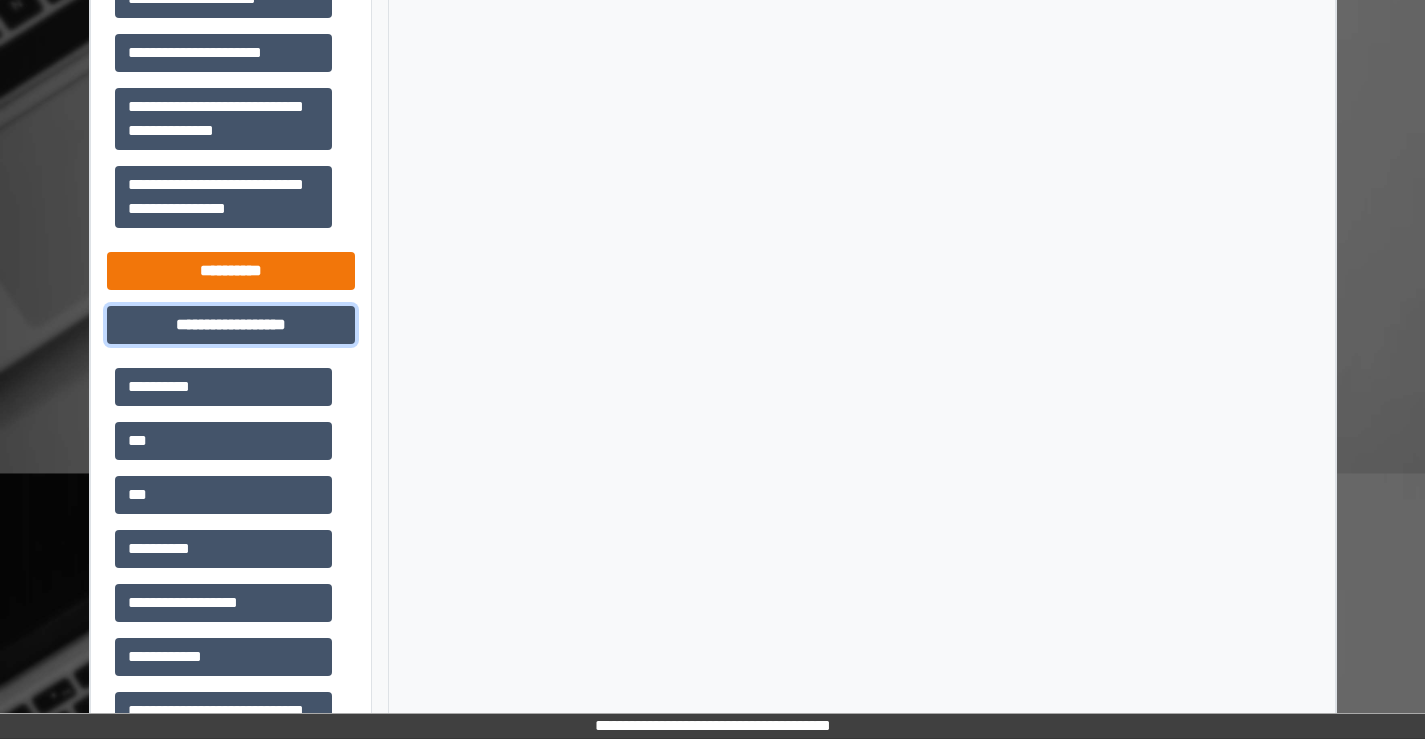 scroll, scrollTop: 1315, scrollLeft: 0, axis: vertical 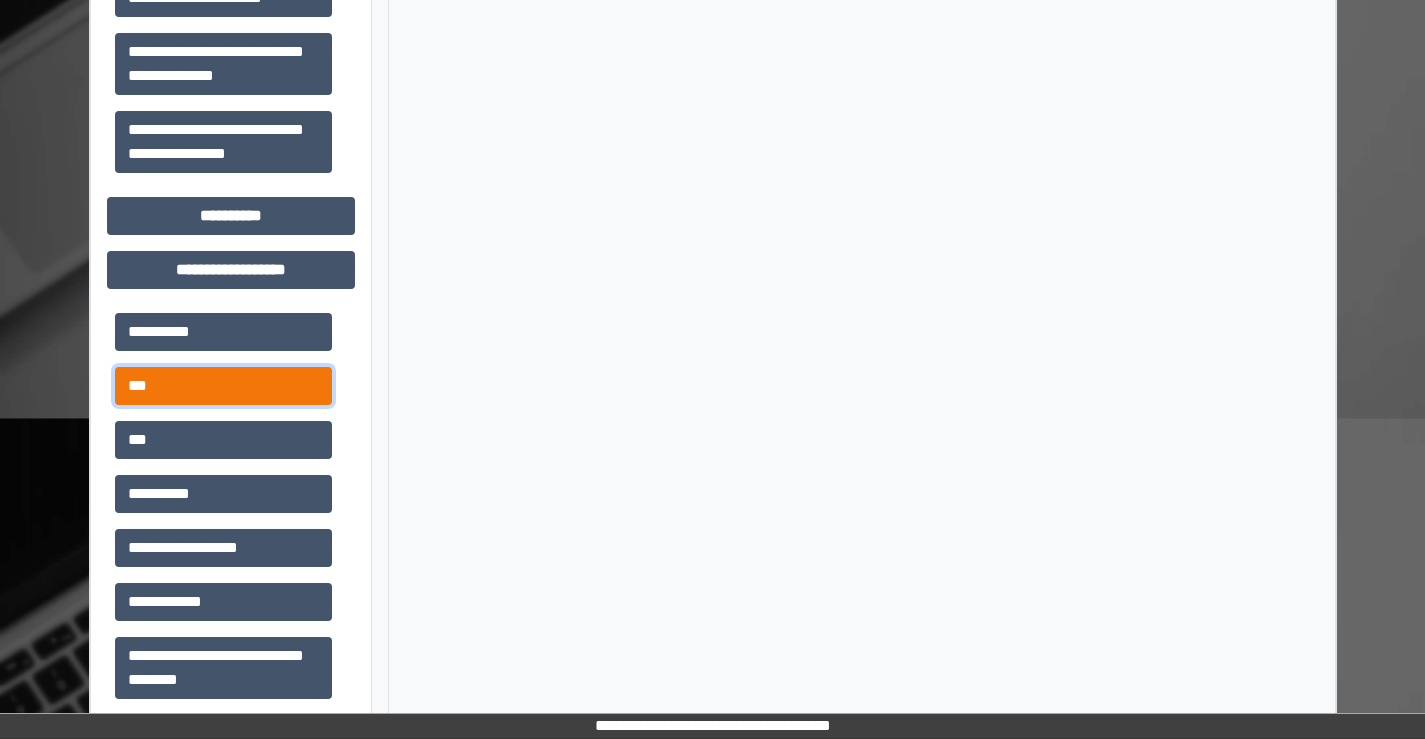 drag, startPoint x: 124, startPoint y: 388, endPoint x: 159, endPoint y: 388, distance: 35 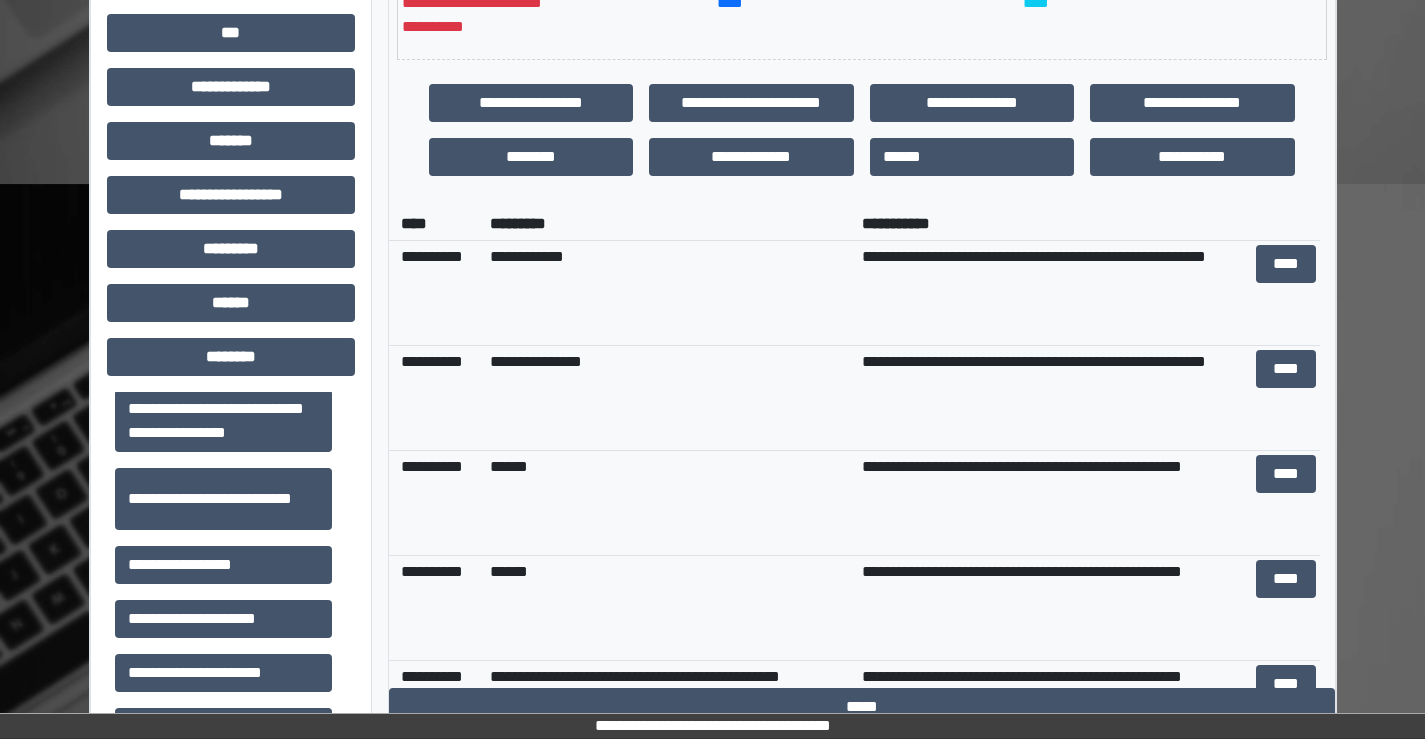 scroll, scrollTop: 415, scrollLeft: 0, axis: vertical 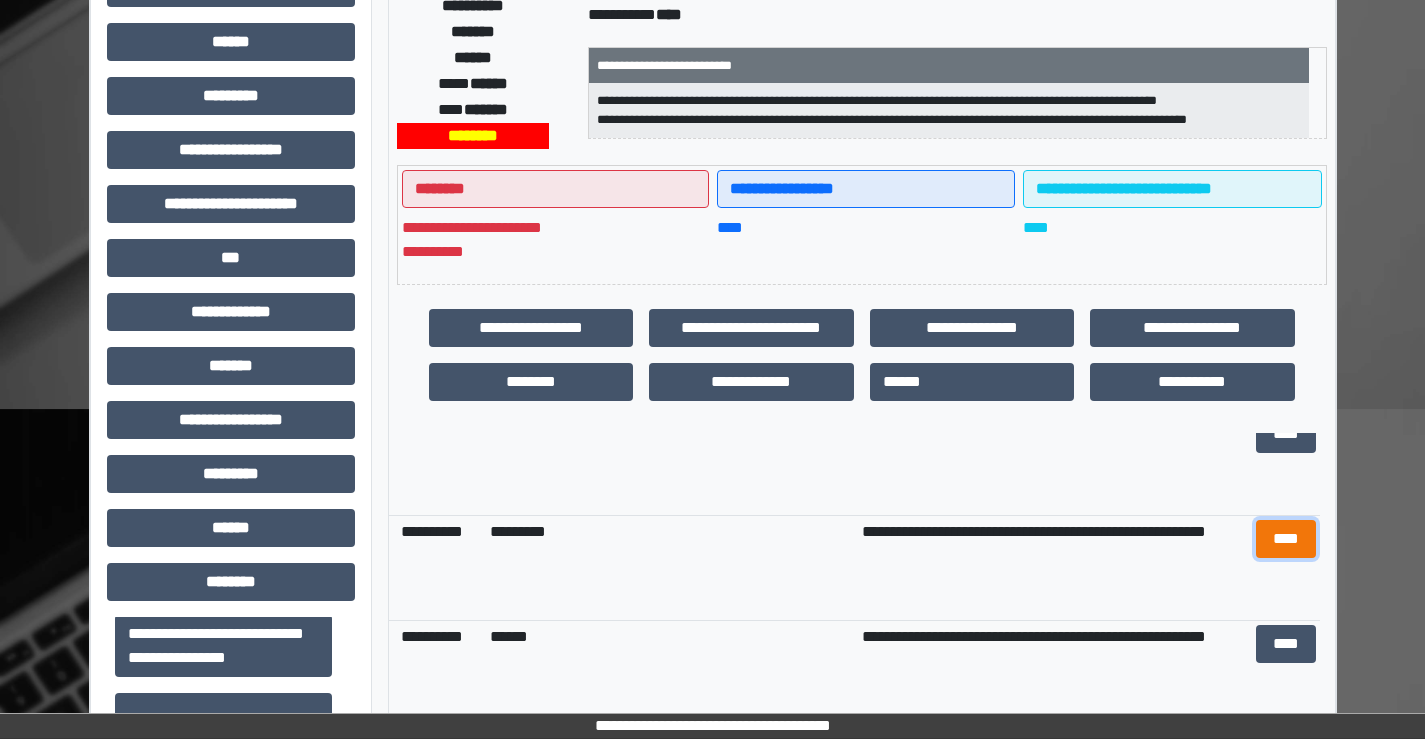 click on "****" at bounding box center [1286, 539] 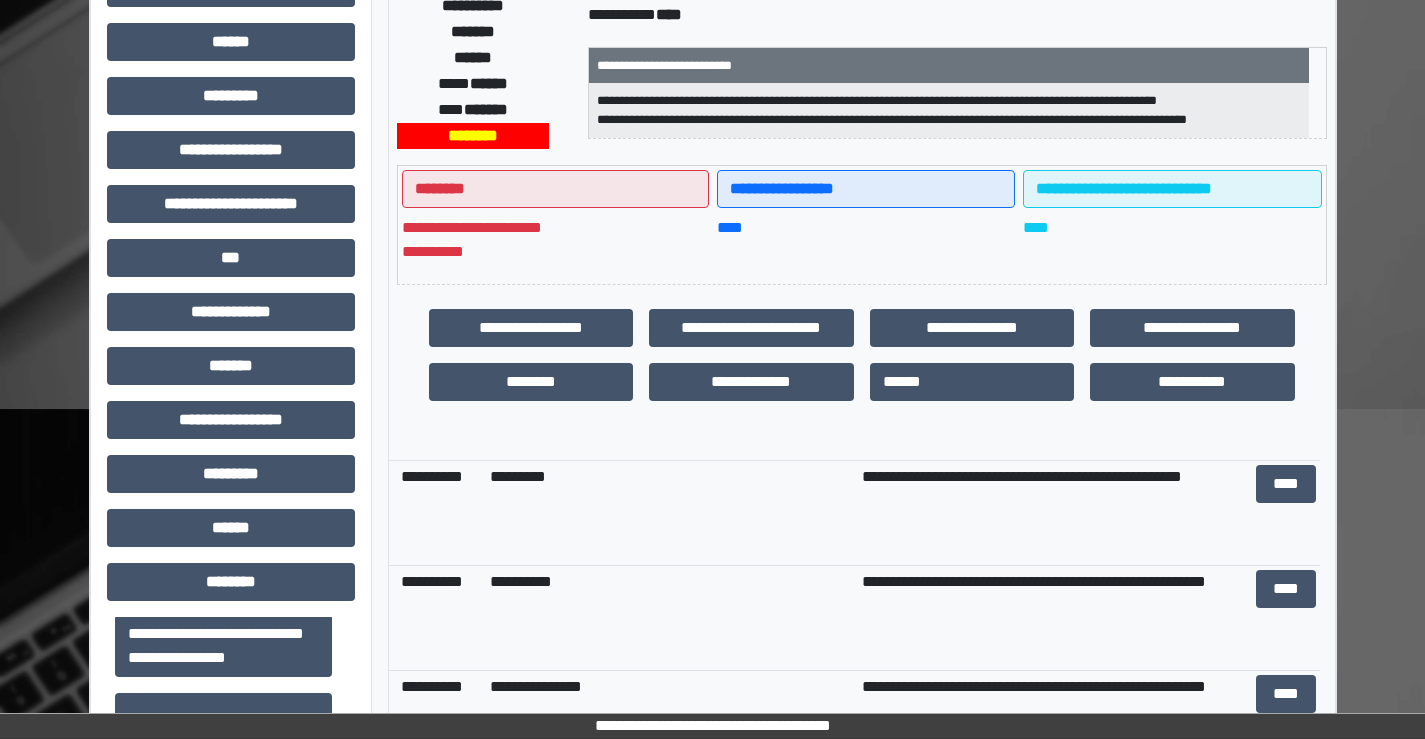 scroll, scrollTop: 600, scrollLeft: 0, axis: vertical 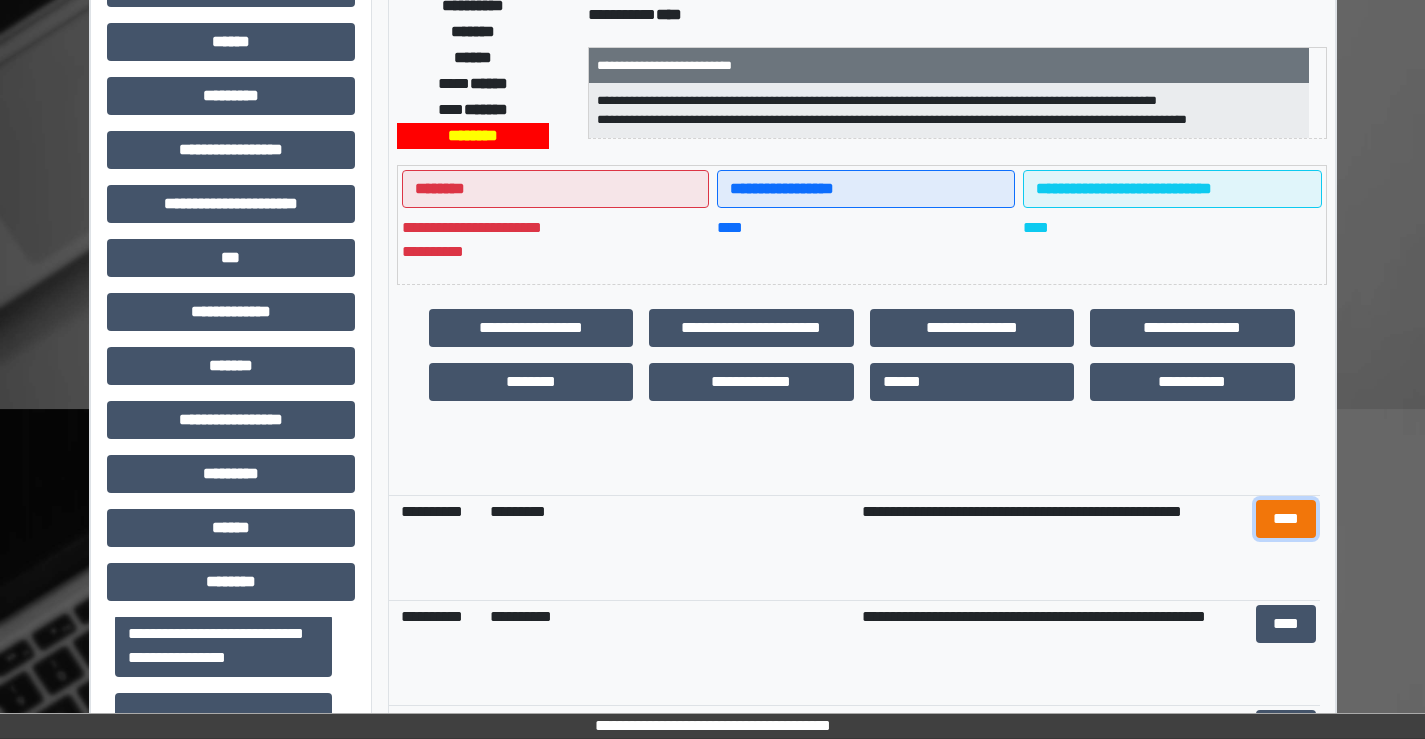click on "****" at bounding box center (1286, 519) 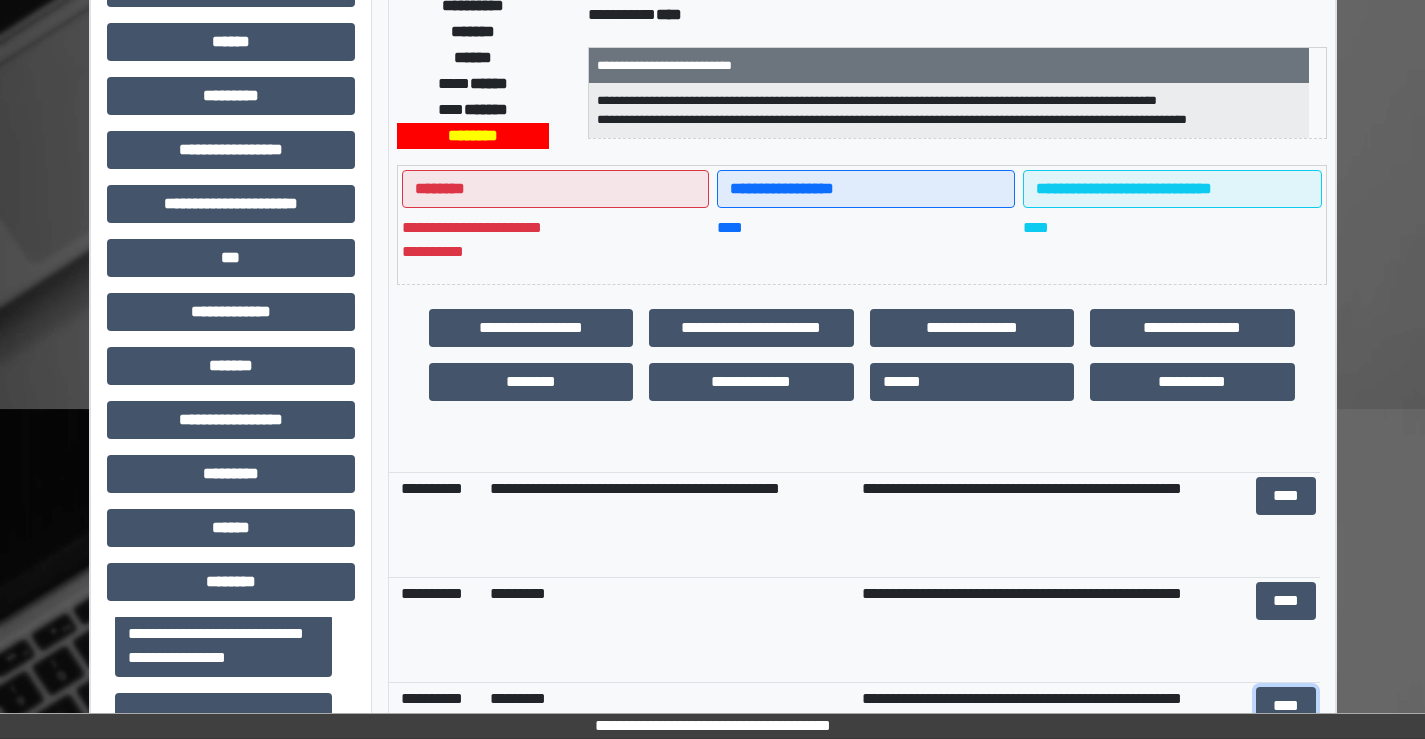 scroll, scrollTop: 400, scrollLeft: 0, axis: vertical 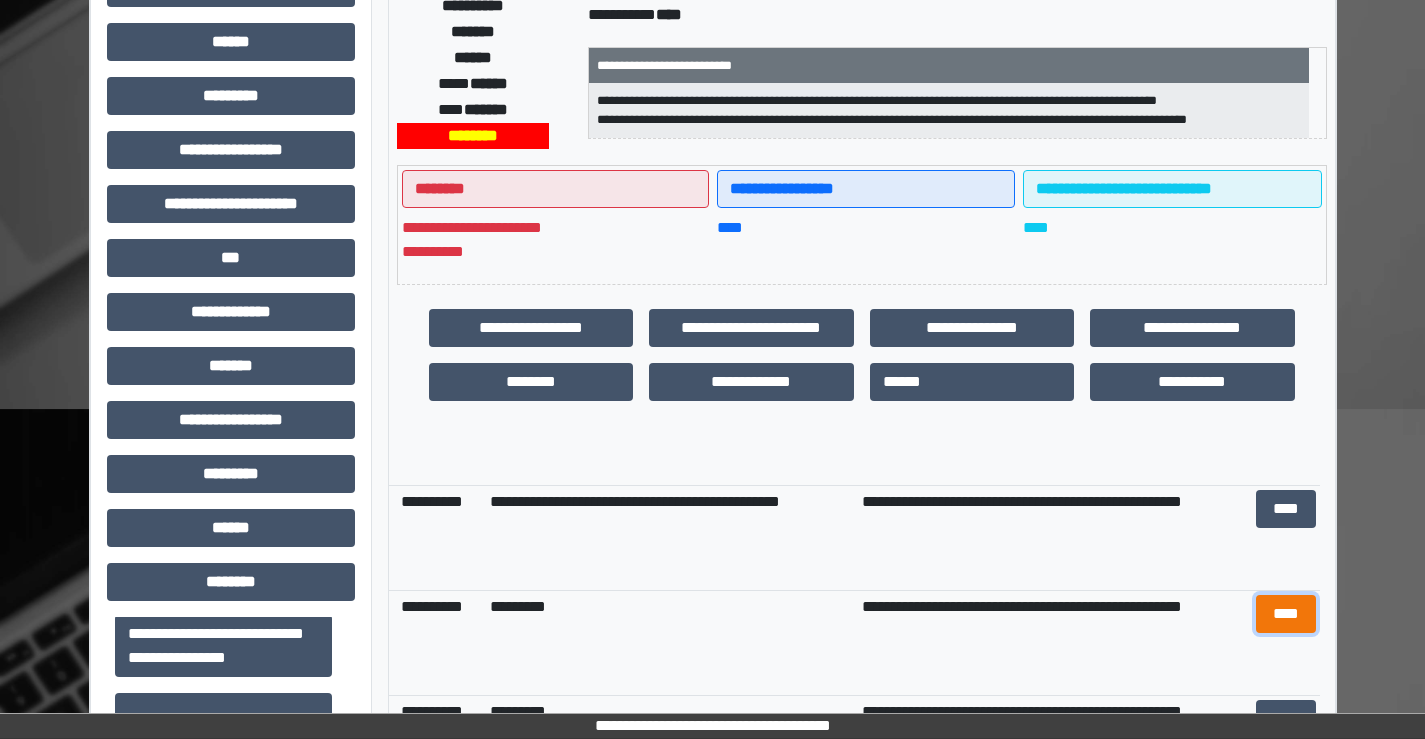 click on "****" at bounding box center (1286, 614) 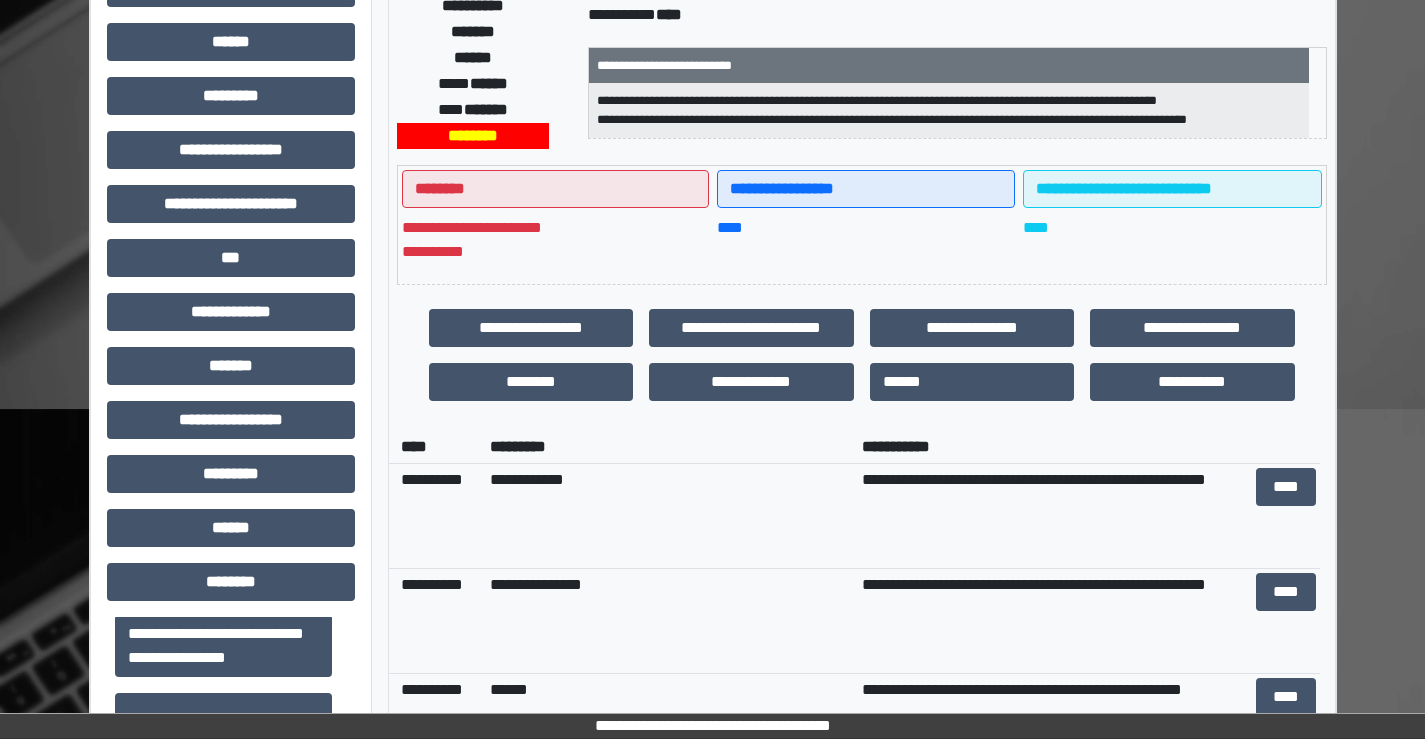 scroll, scrollTop: 0, scrollLeft: 0, axis: both 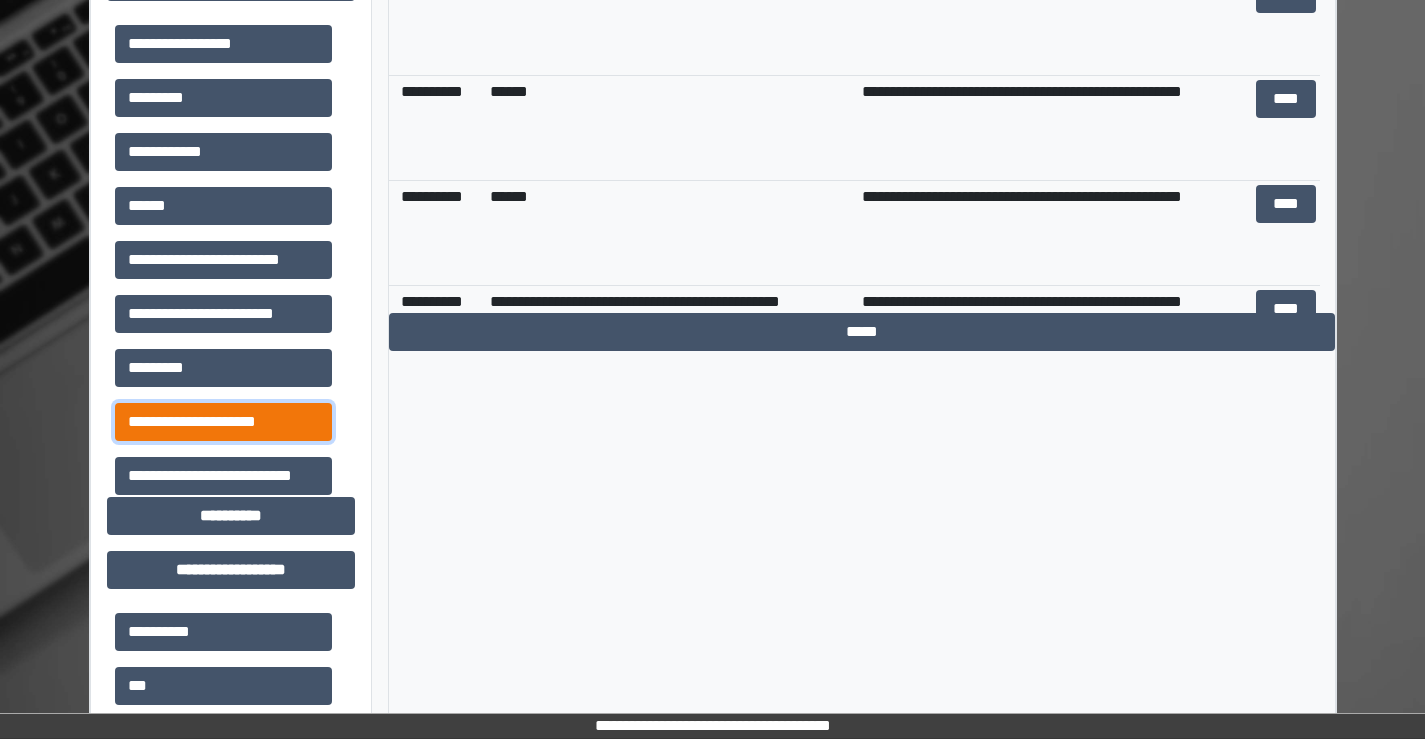 click on "**********" at bounding box center [223, 422] 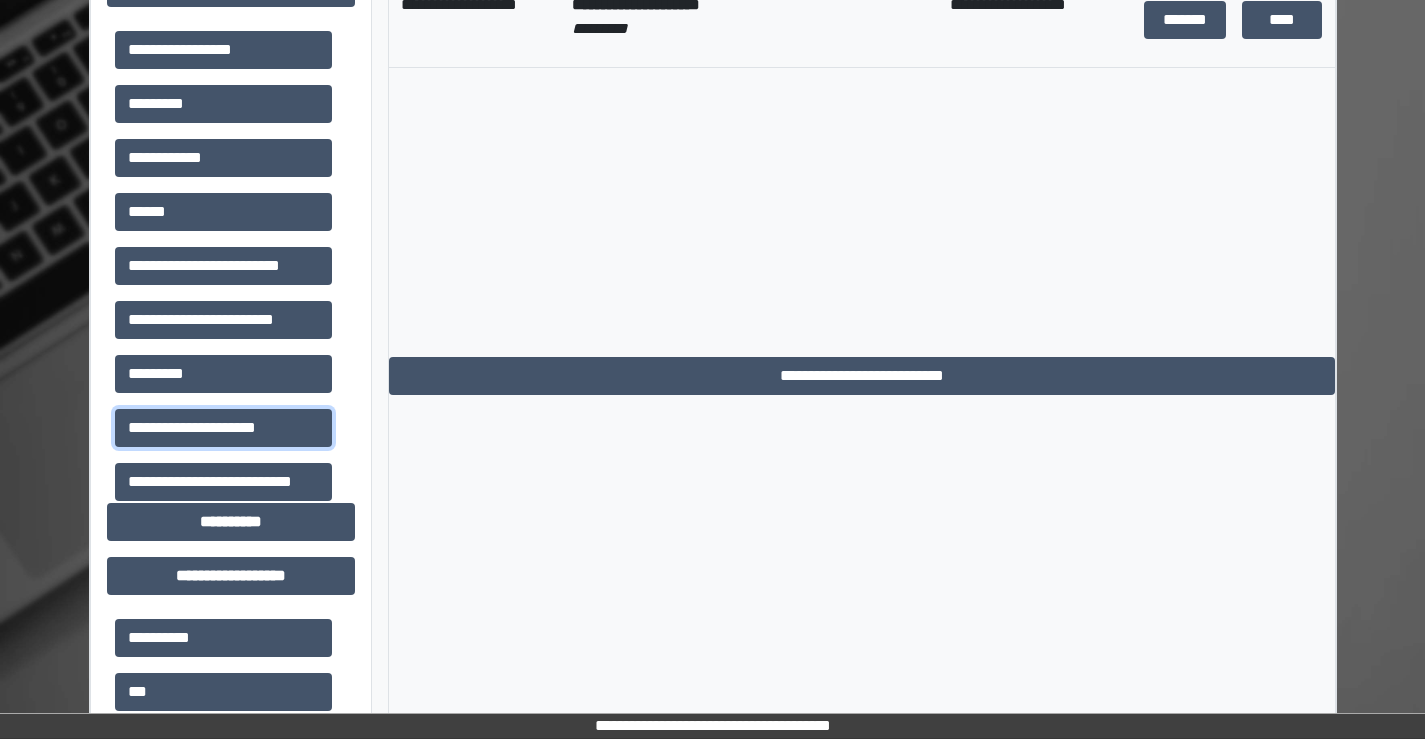 scroll, scrollTop: 715, scrollLeft: 0, axis: vertical 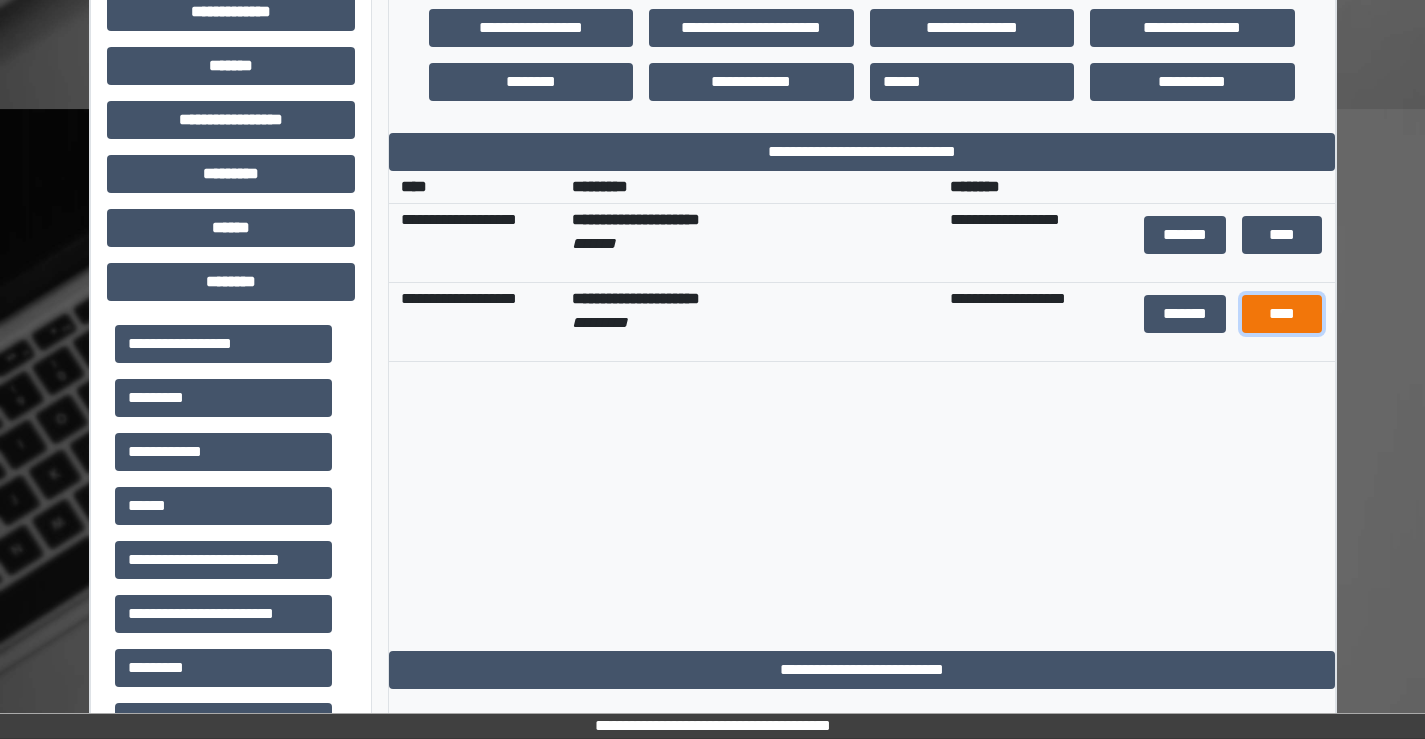 click on "****" at bounding box center (1282, 314) 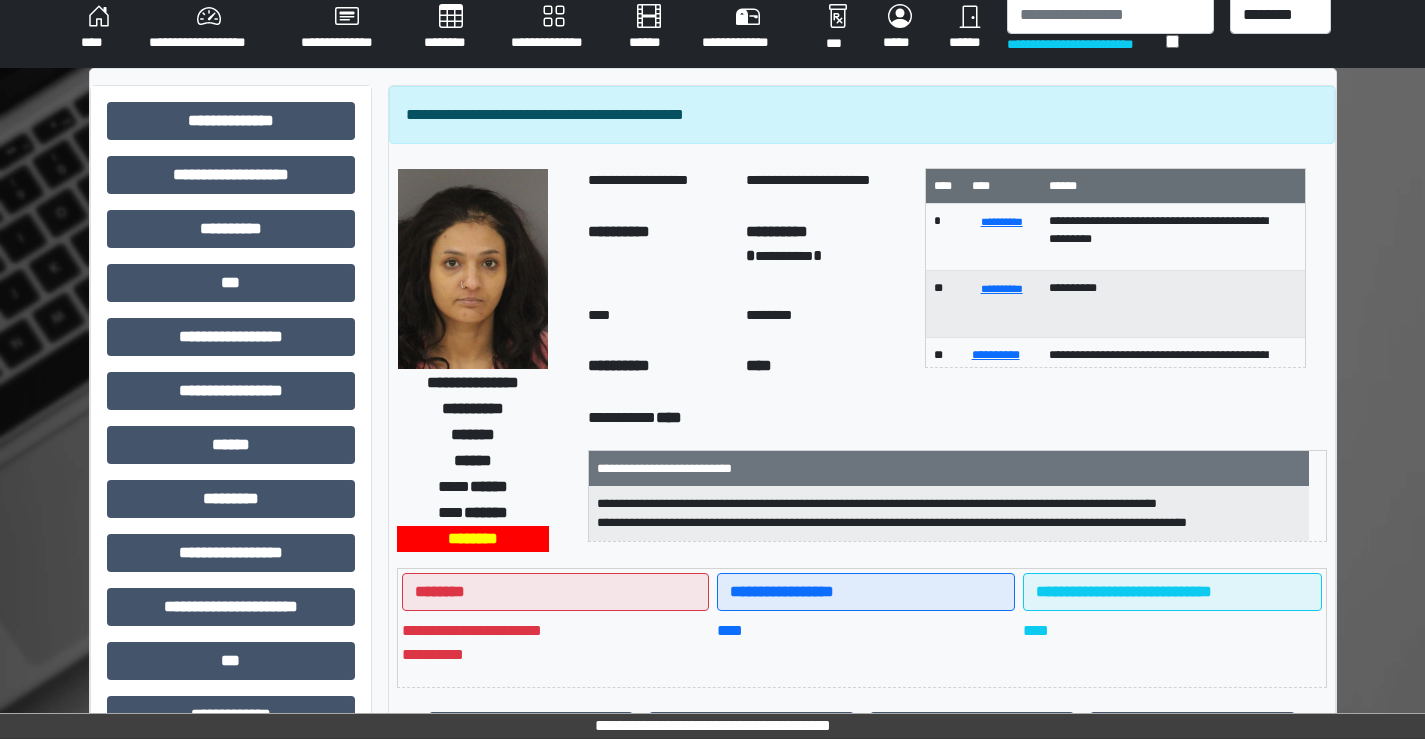 scroll, scrollTop: 0, scrollLeft: 0, axis: both 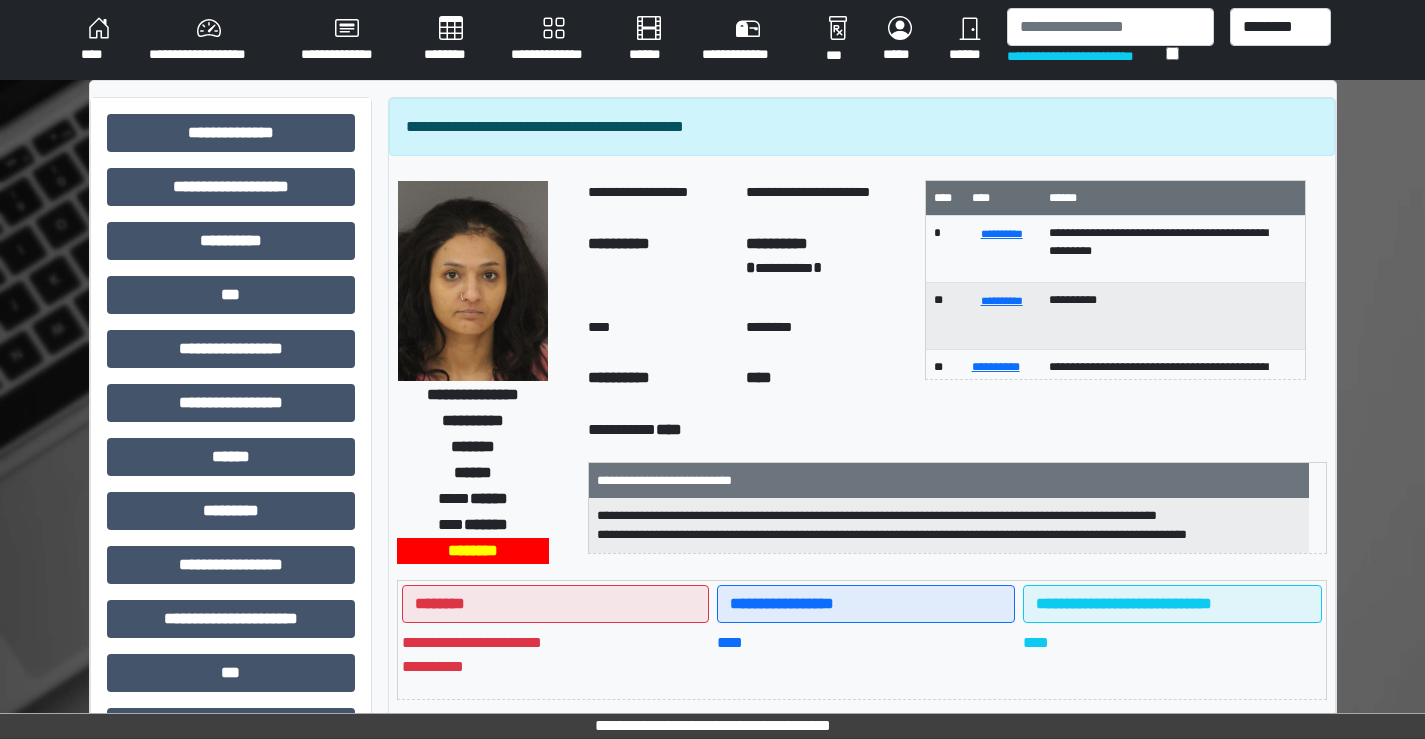 type 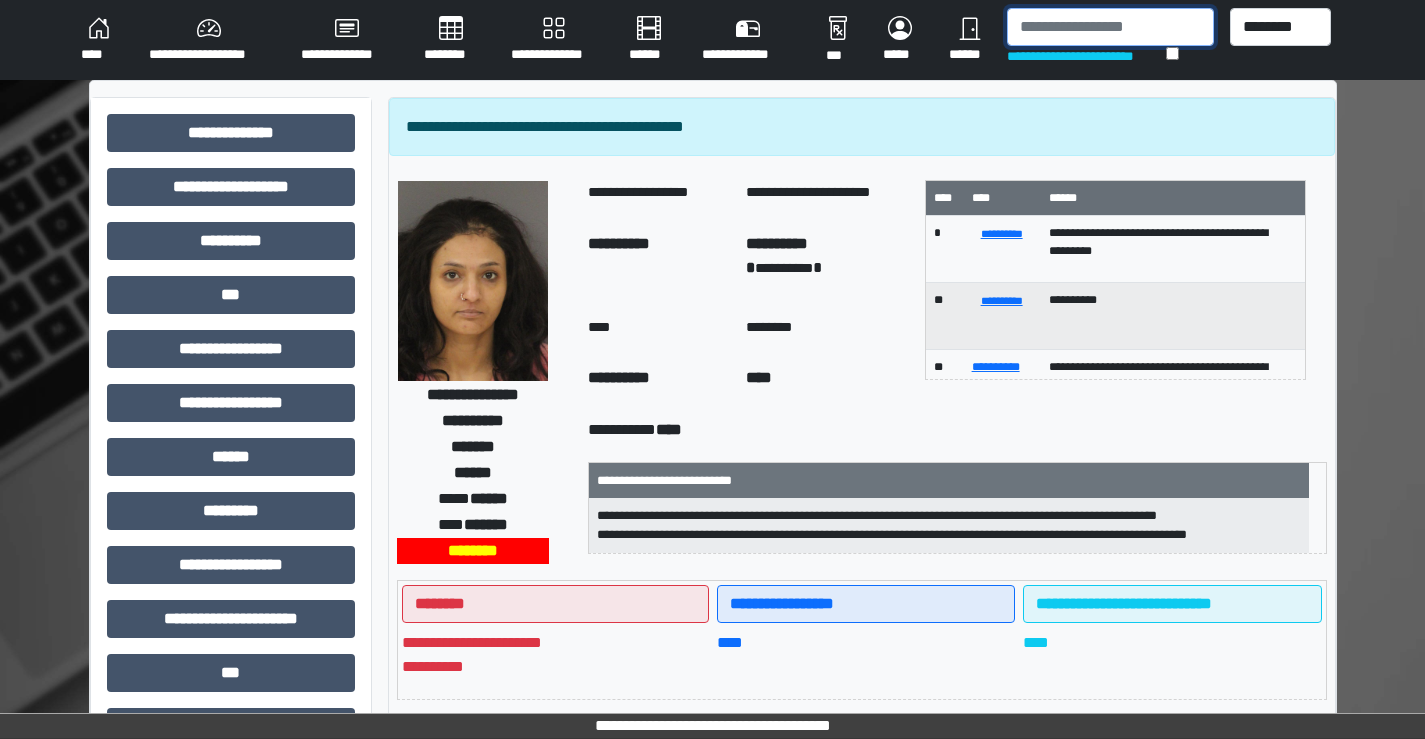 click at bounding box center [1110, 27] 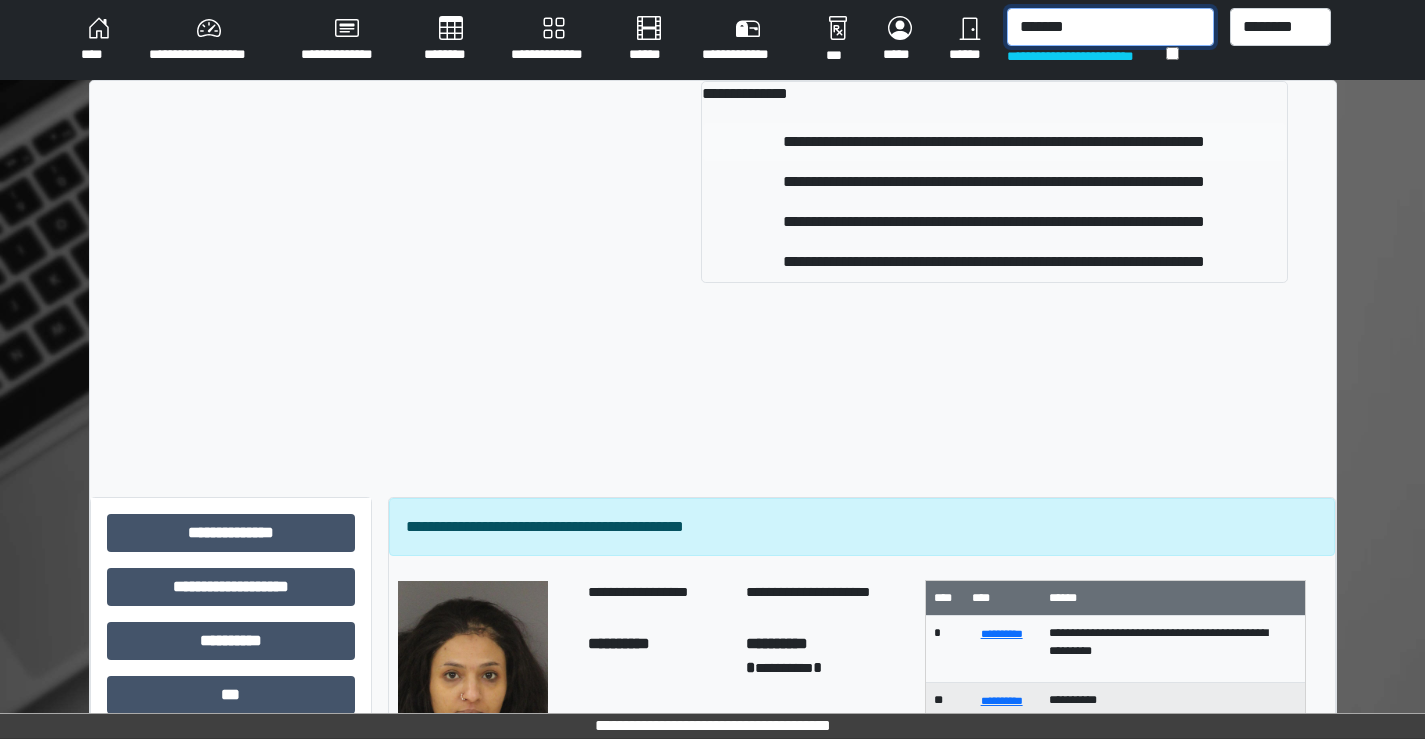 type on "*******" 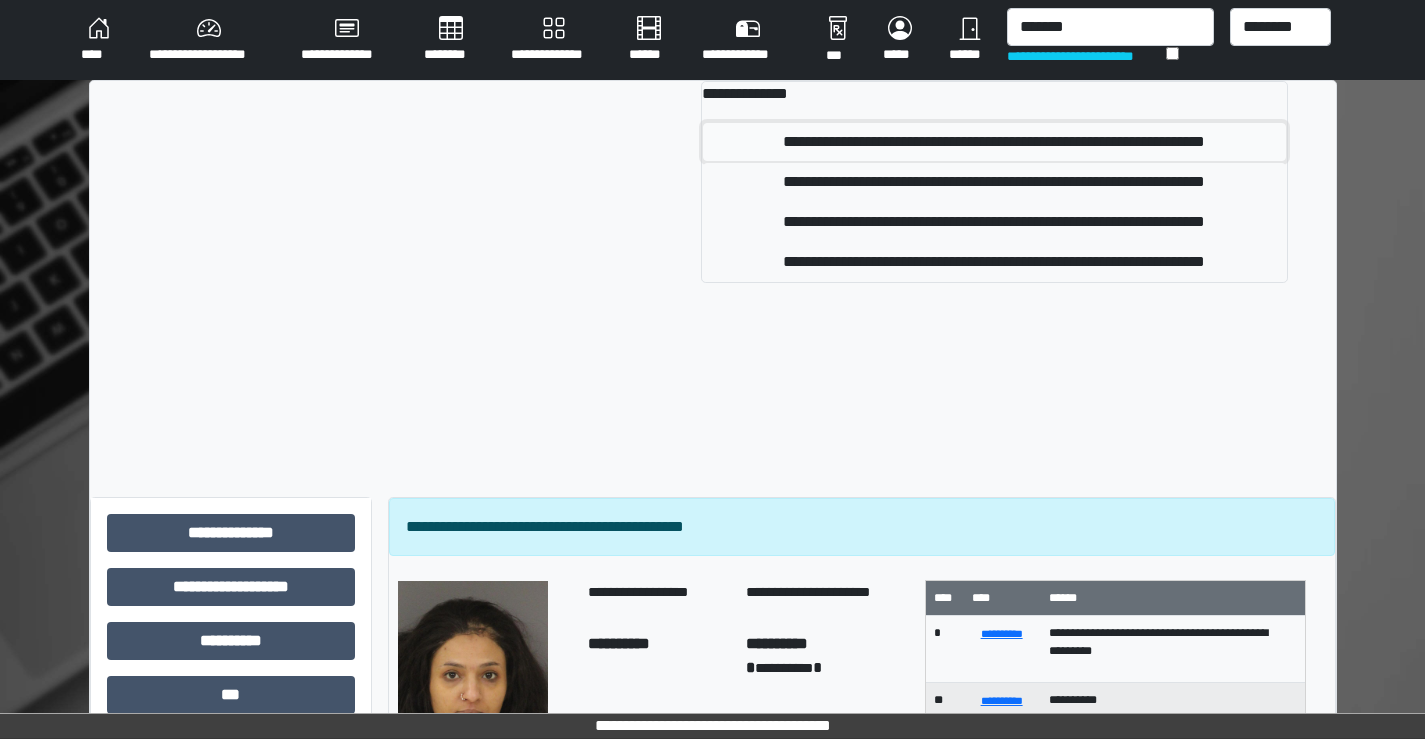 click on "**********" at bounding box center (994, 142) 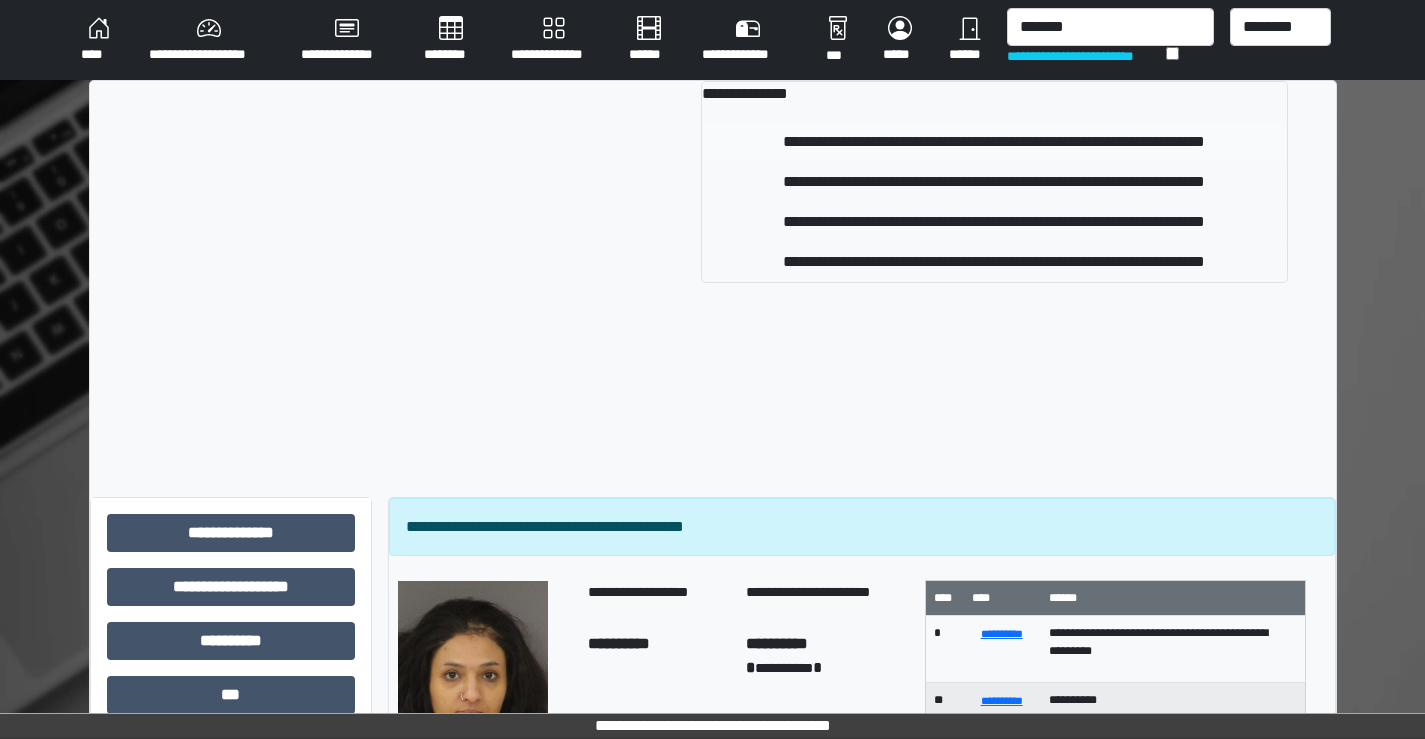 type 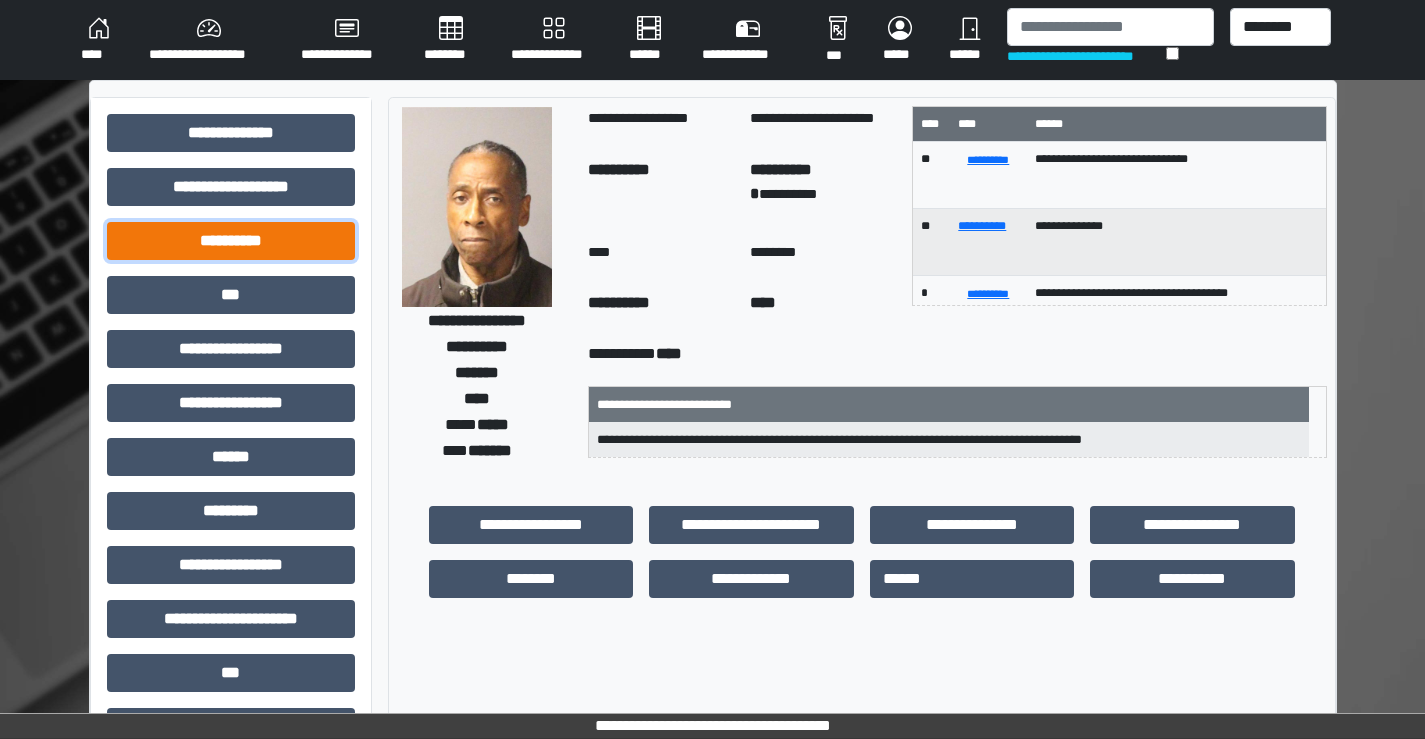 click on "**********" at bounding box center [231, 241] 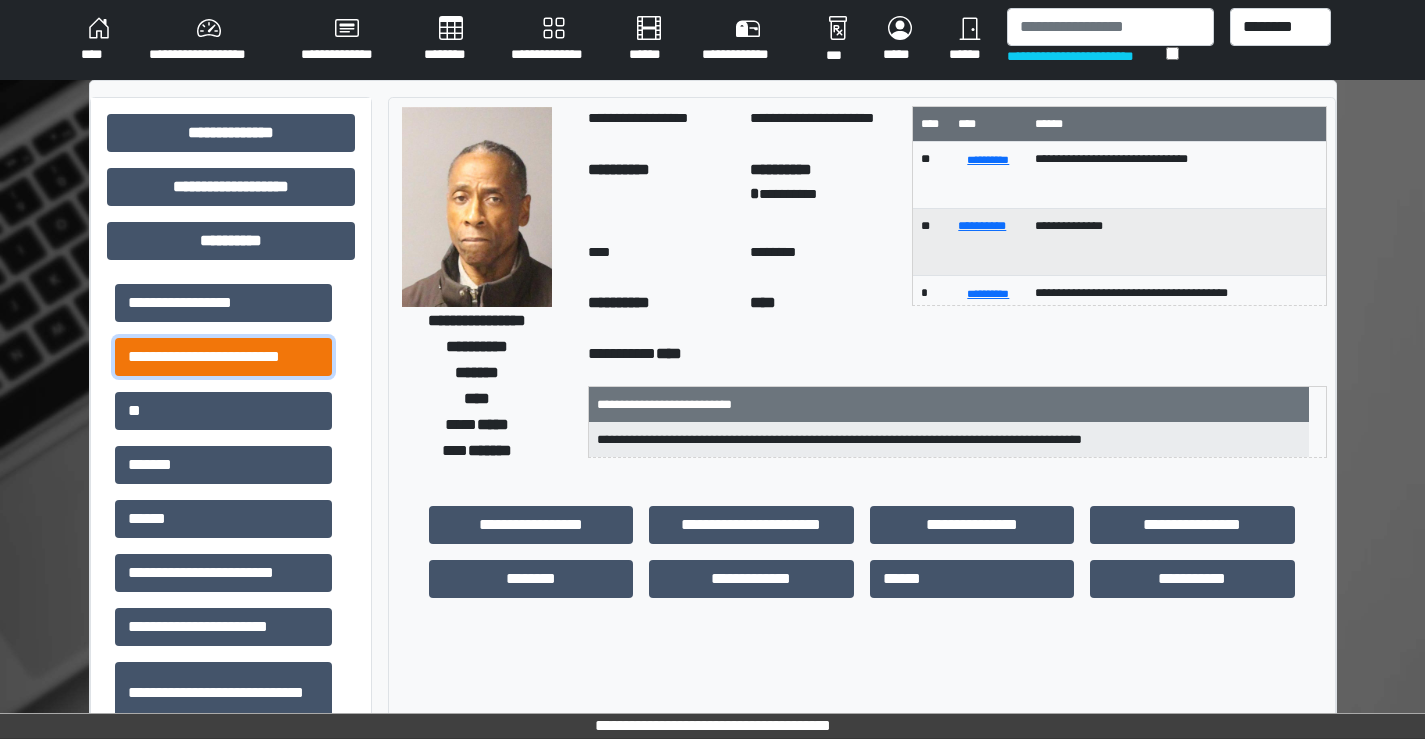 click on "**********" at bounding box center [223, 357] 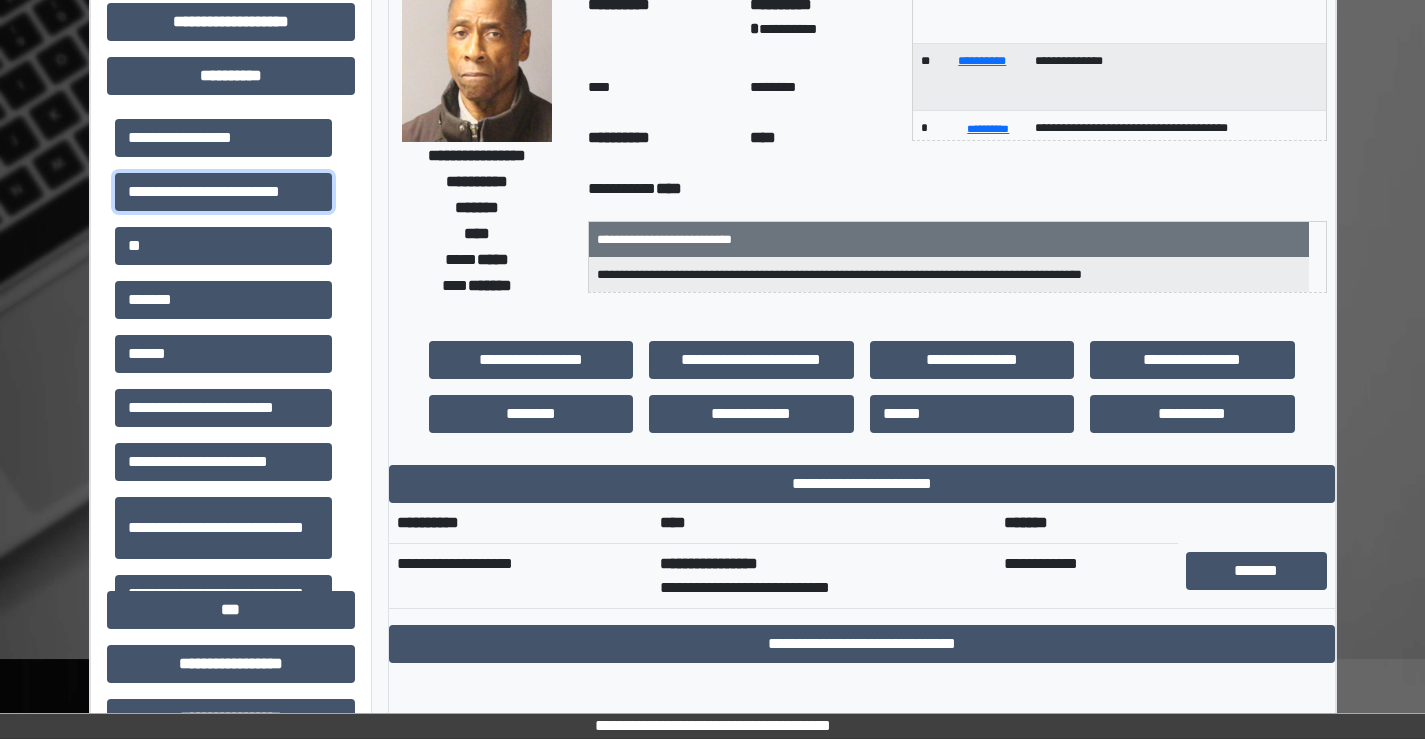scroll, scrollTop: 400, scrollLeft: 0, axis: vertical 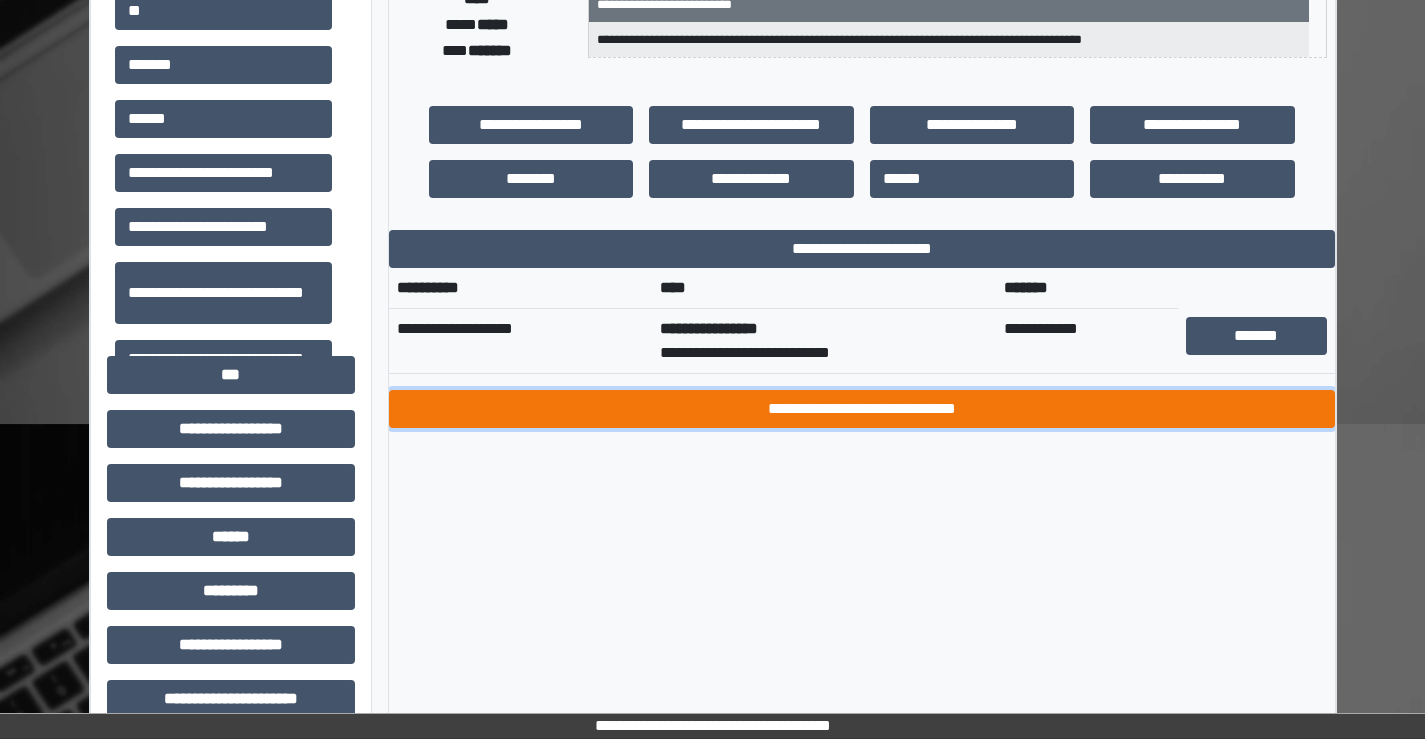 click on "**********" at bounding box center (862, 409) 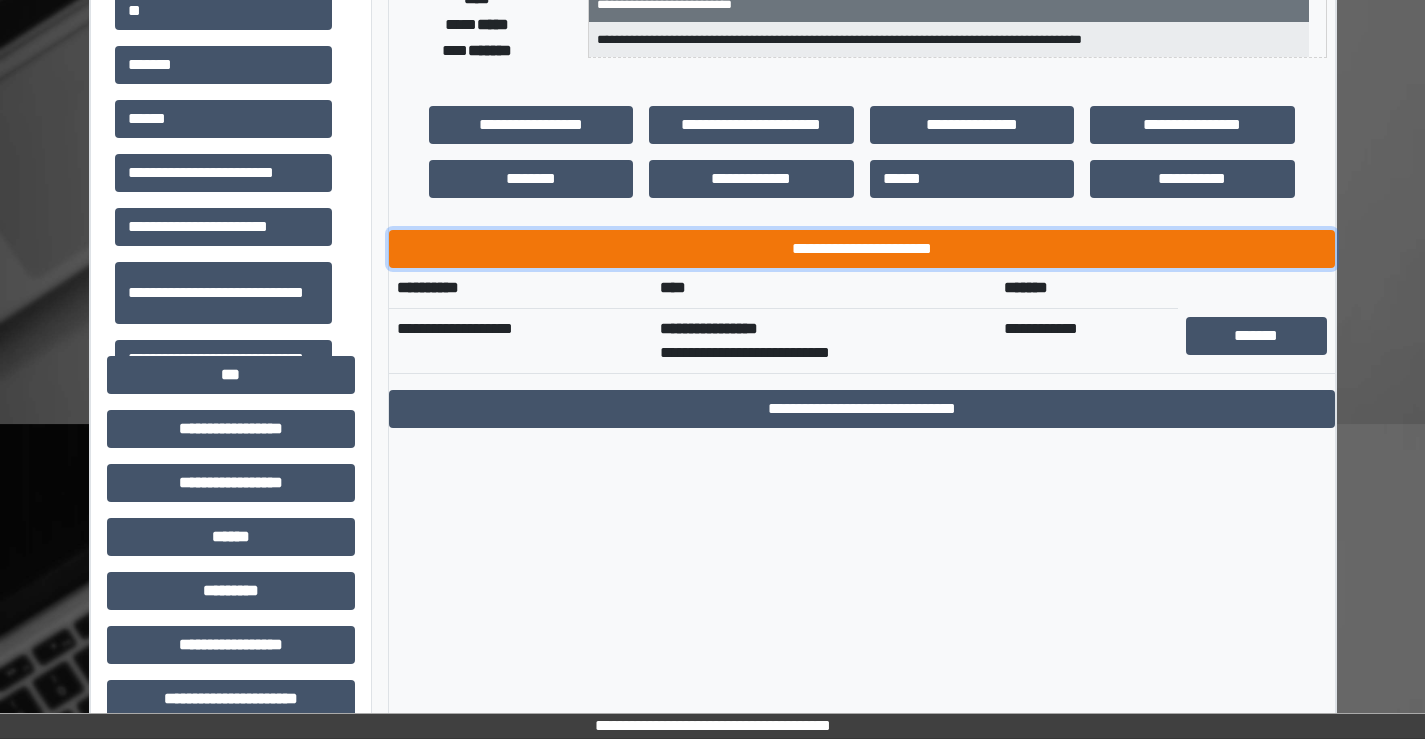 click on "**********" at bounding box center [862, 249] 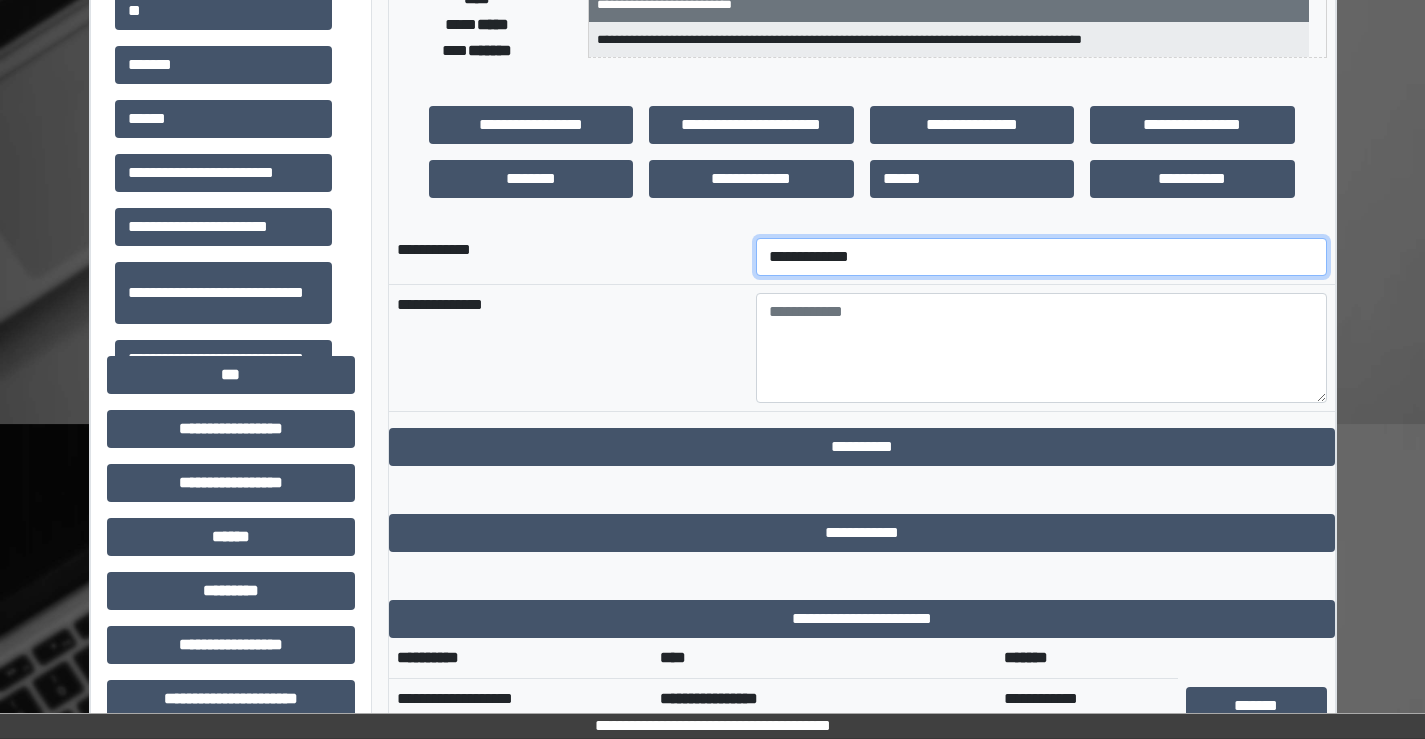 click on "**********" at bounding box center [1041, 257] 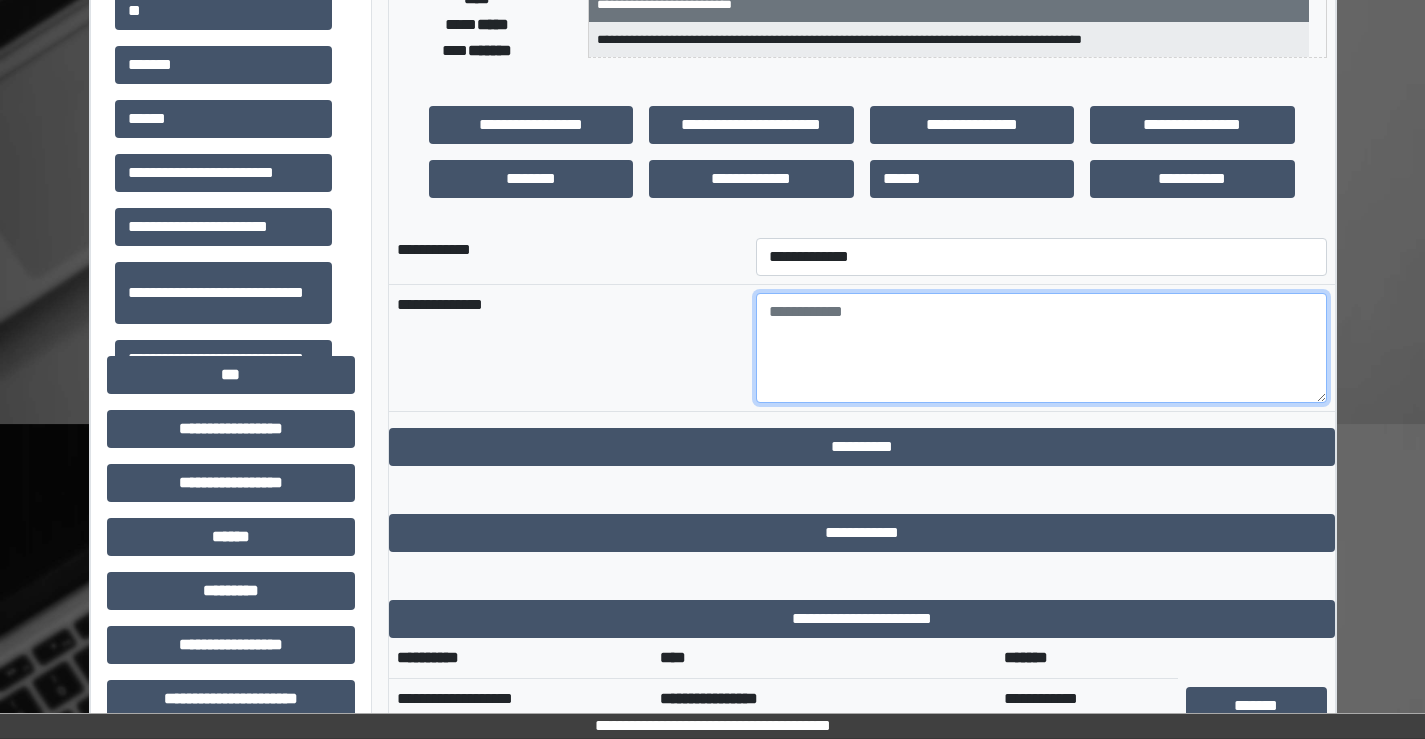 click at bounding box center (1041, 348) 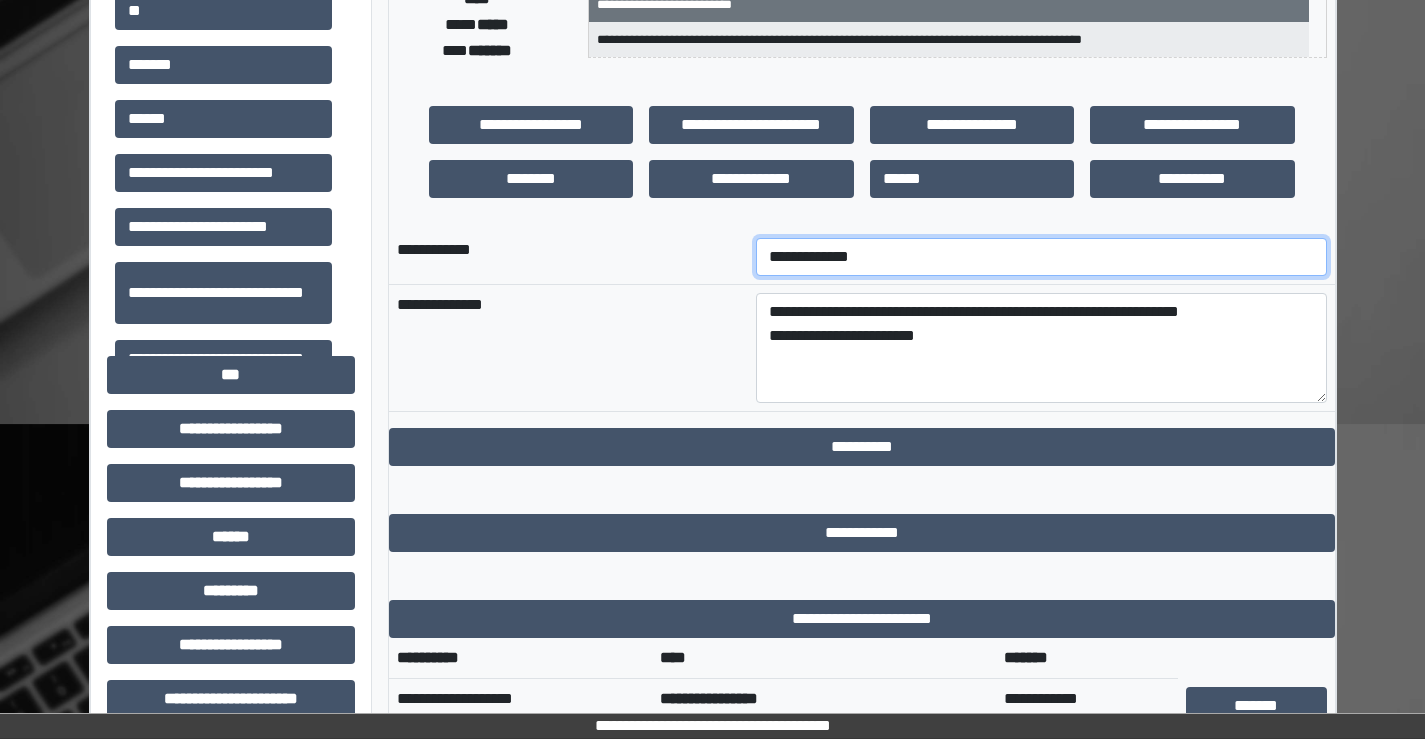 click on "**********" at bounding box center (1041, 257) 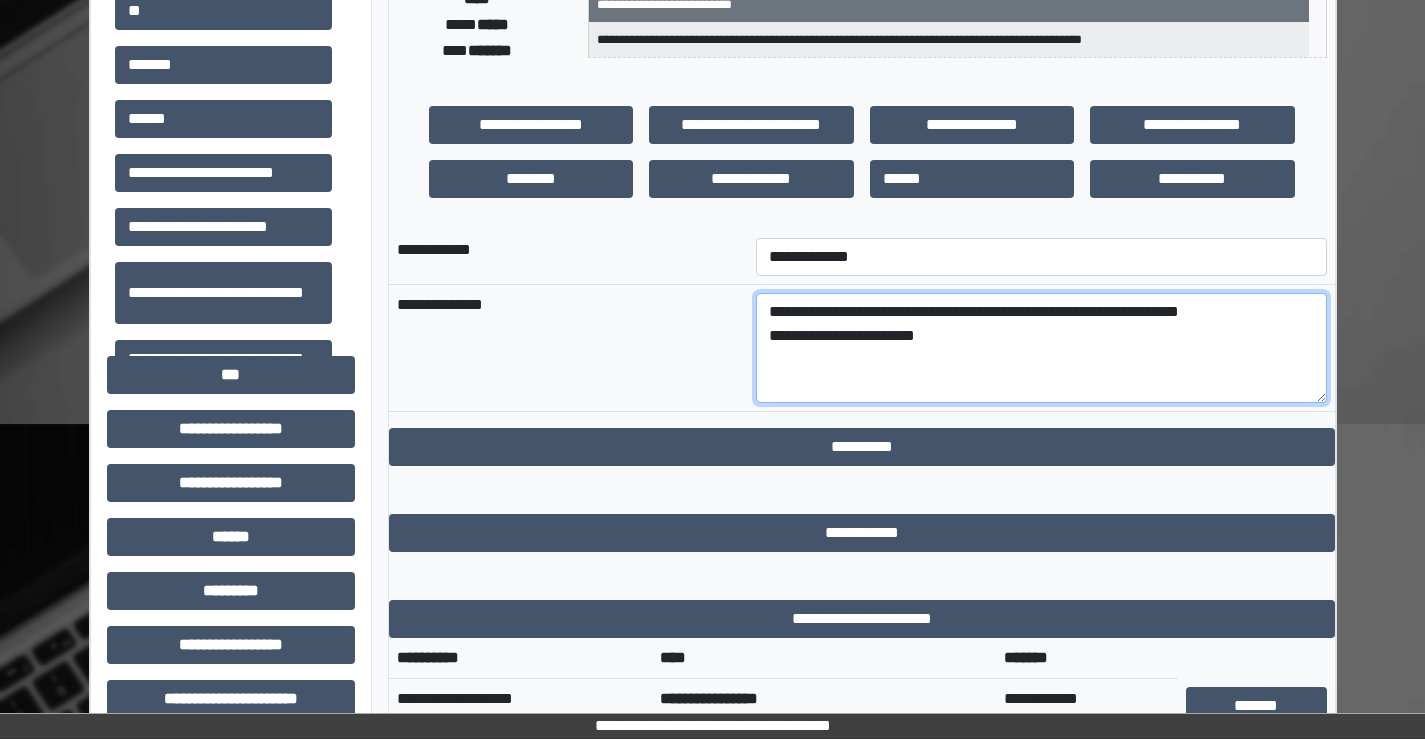 click on "**********" at bounding box center (1041, 348) 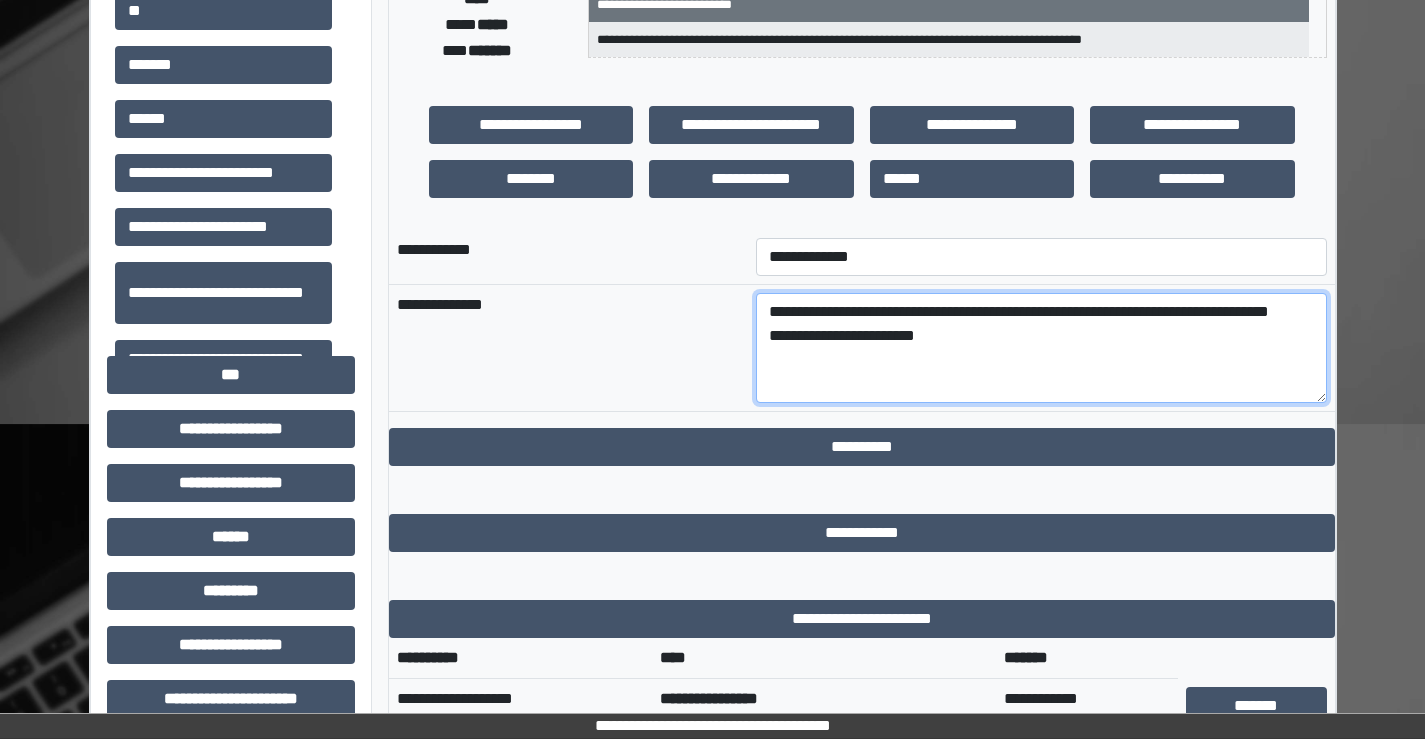 drag, startPoint x: 734, startPoint y: 316, endPoint x: 802, endPoint y: 351, distance: 76.47875 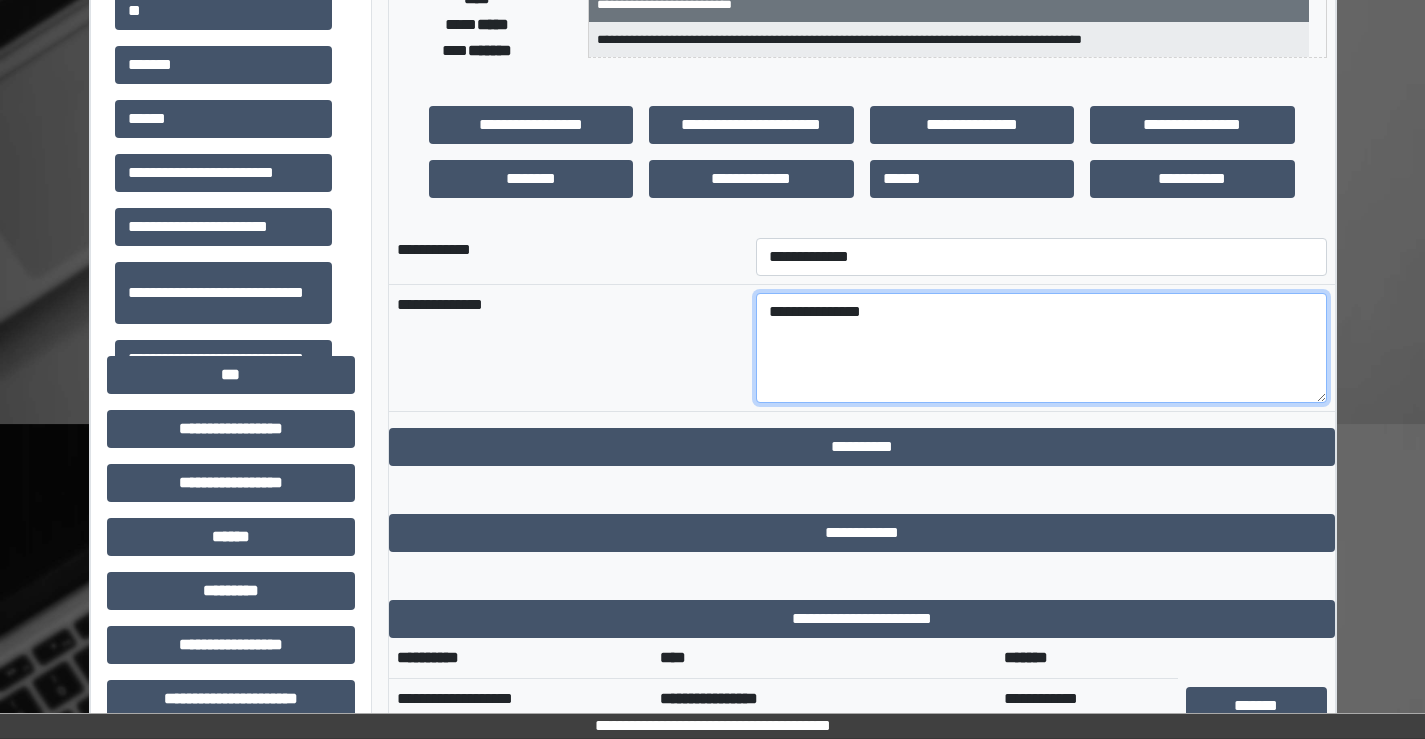 paste on "**********" 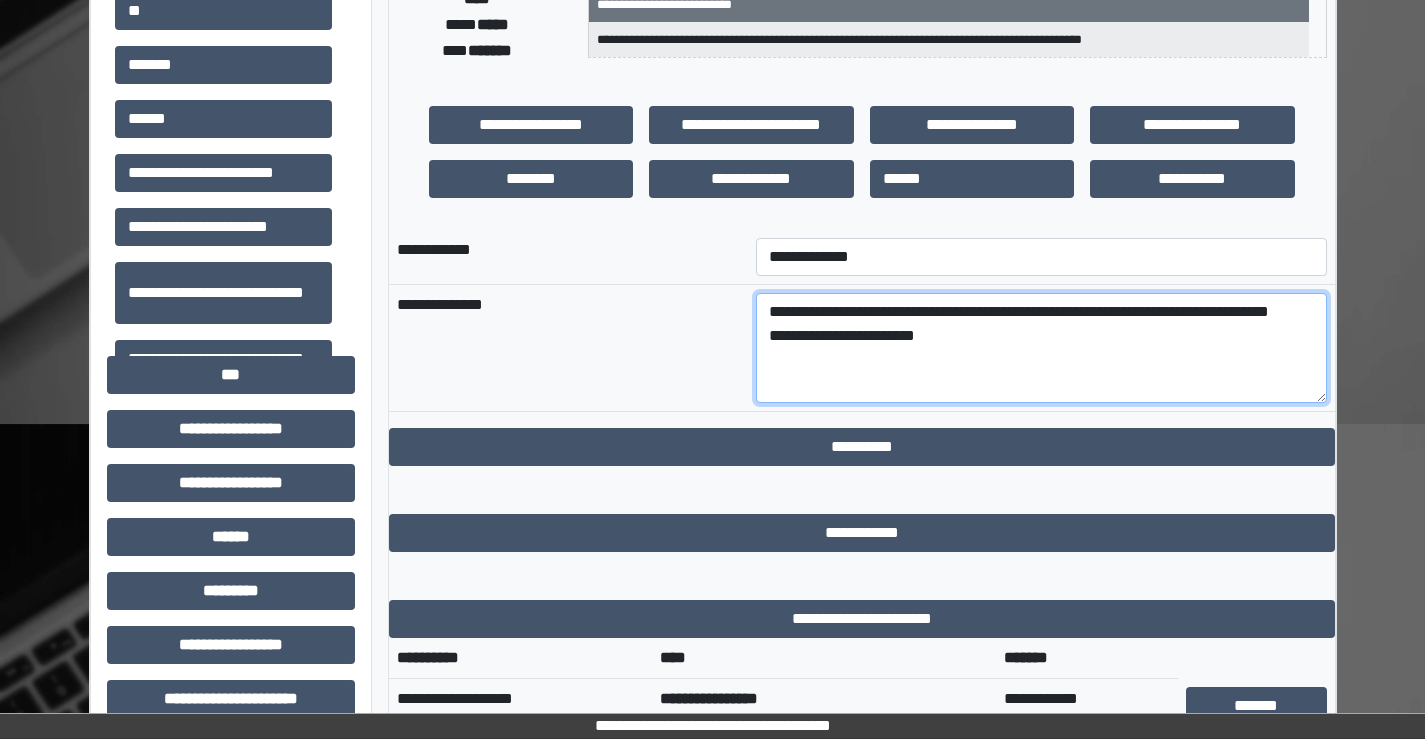 drag, startPoint x: 805, startPoint y: 337, endPoint x: 526, endPoint y: 338, distance: 279.0018 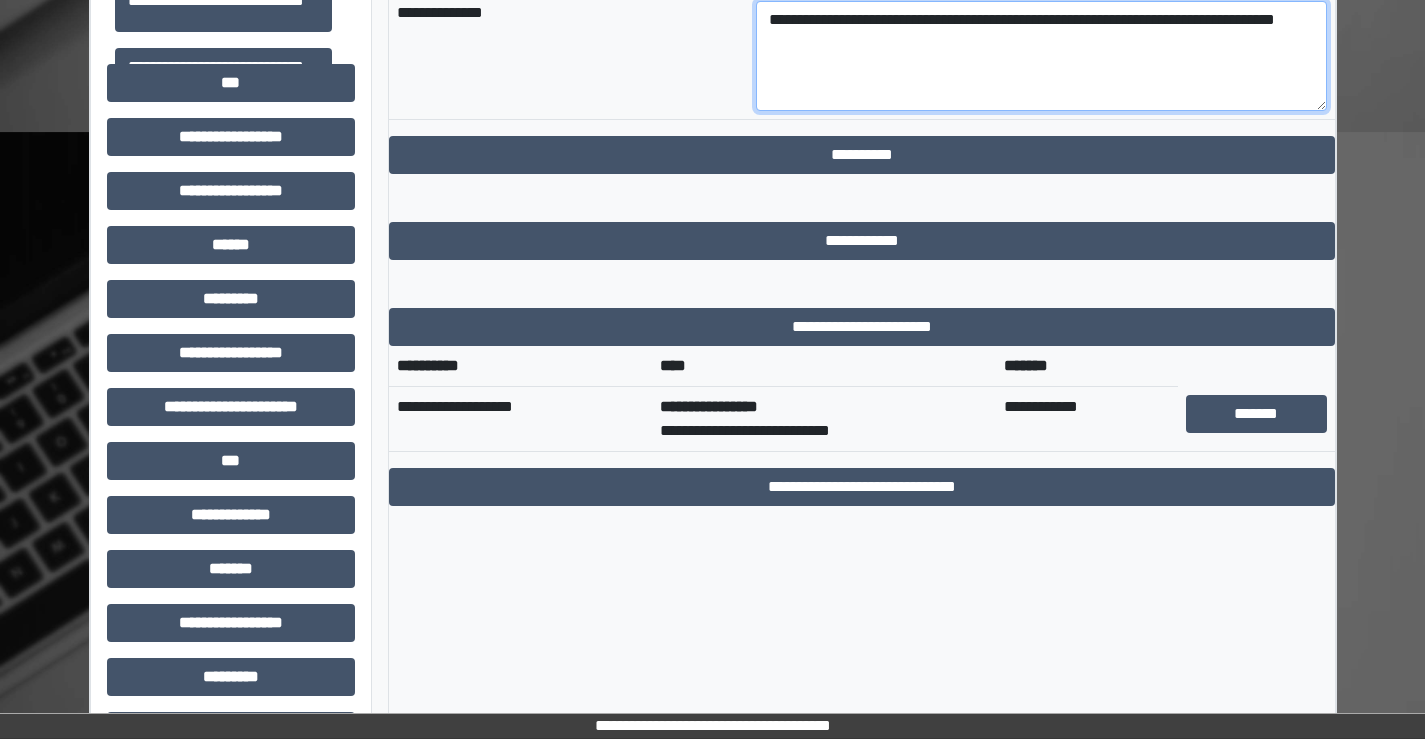 scroll, scrollTop: 700, scrollLeft: 0, axis: vertical 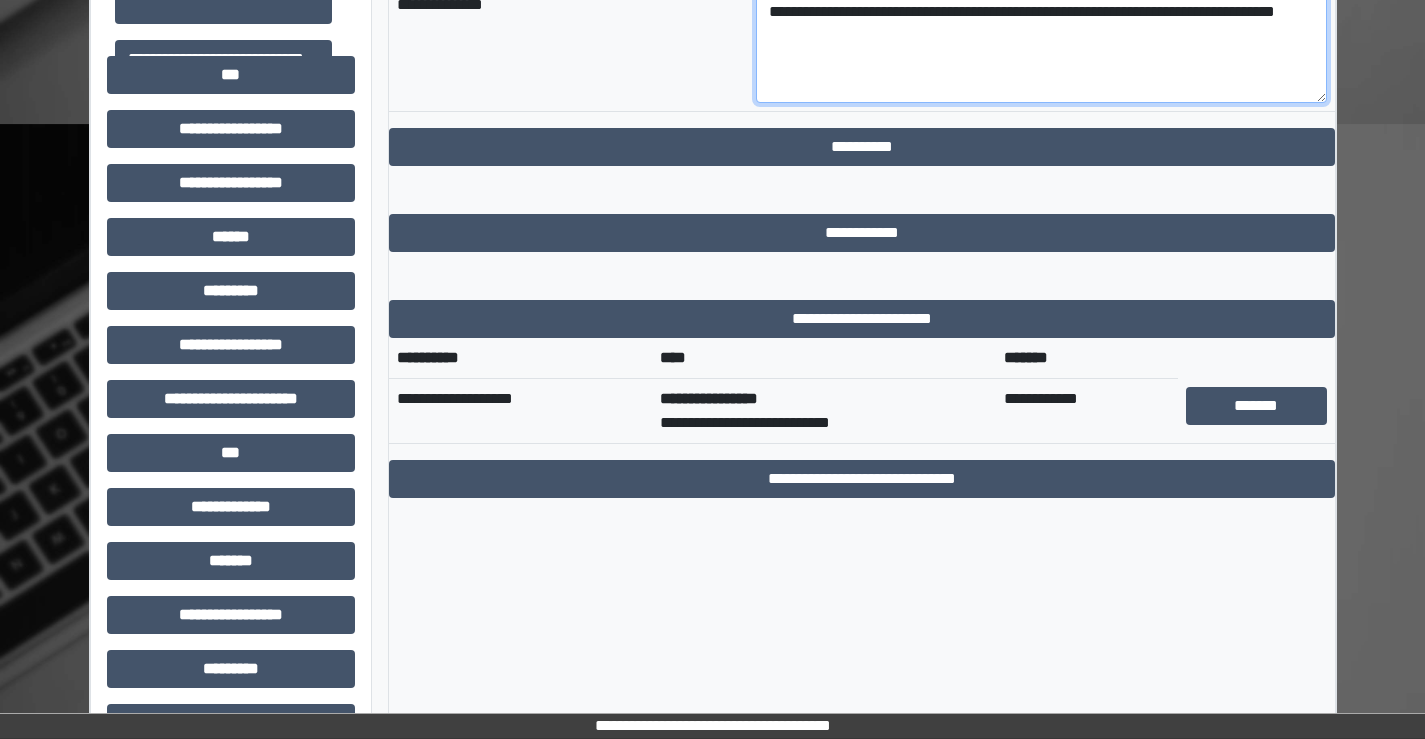 click on "**********" at bounding box center (1041, 48) 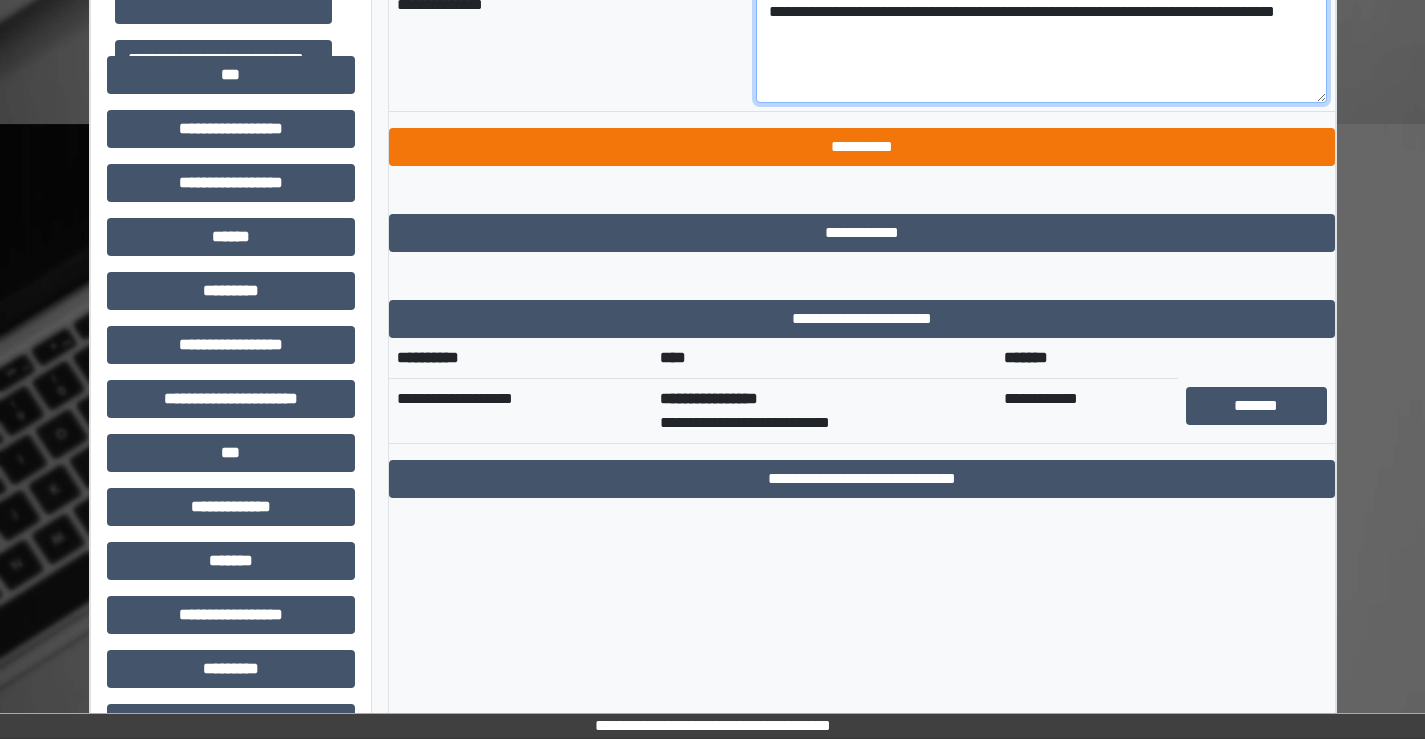 type on "**********" 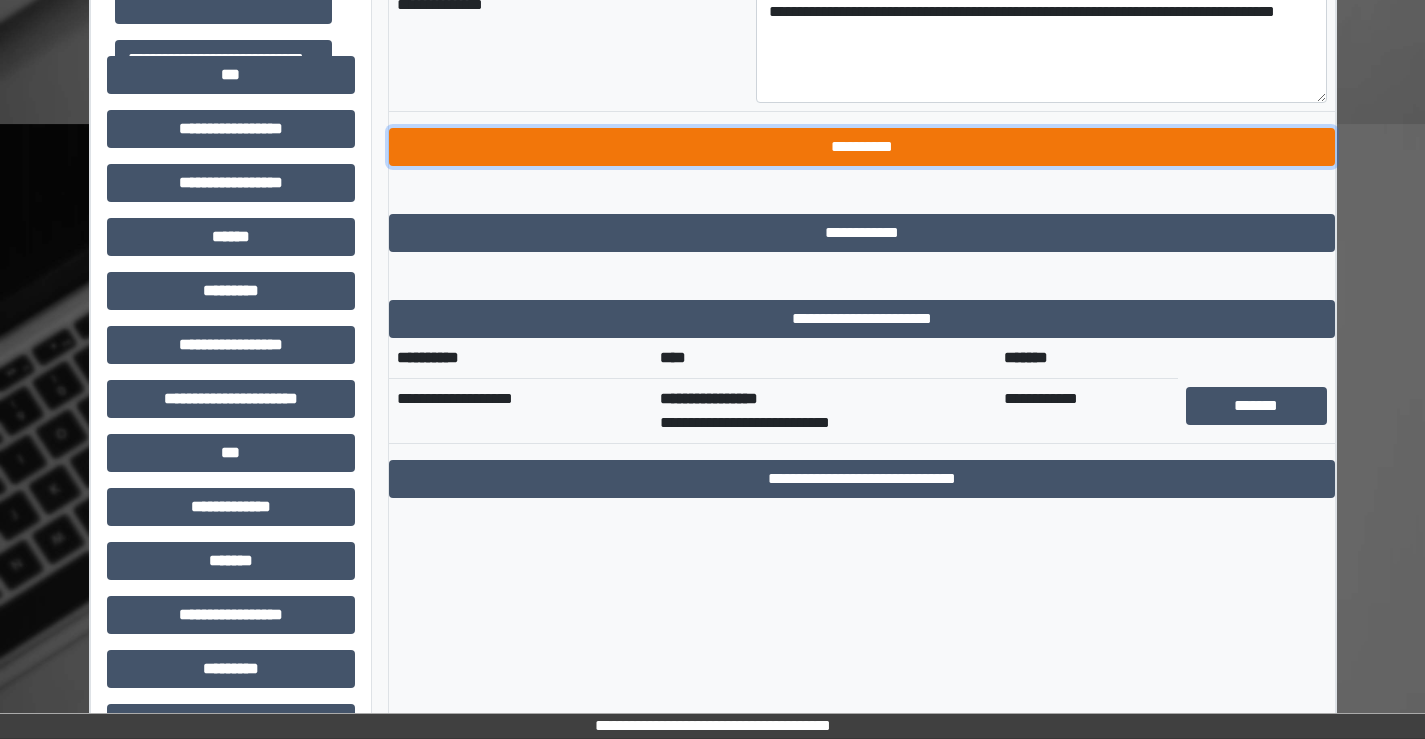 click on "**********" at bounding box center (862, 147) 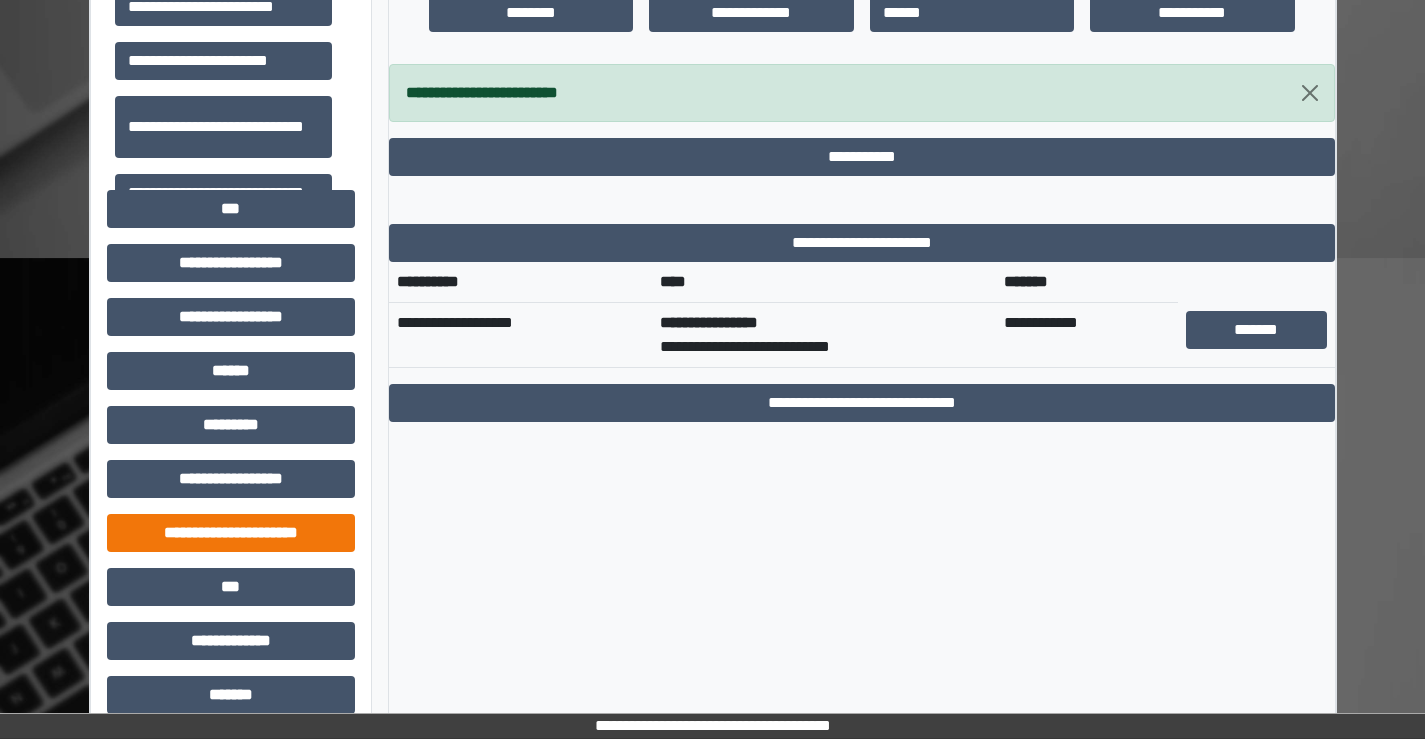 scroll, scrollTop: 400, scrollLeft: 0, axis: vertical 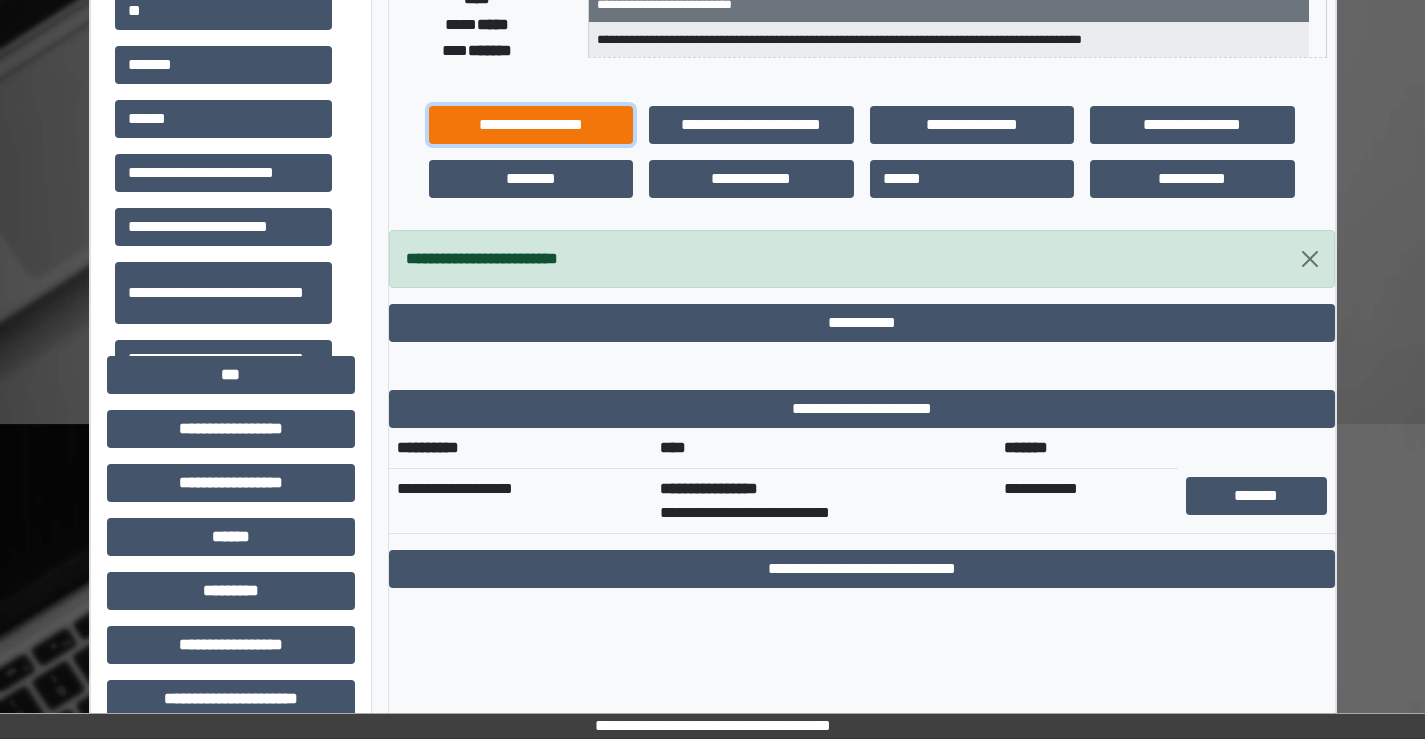 click on "**********" at bounding box center (531, 125) 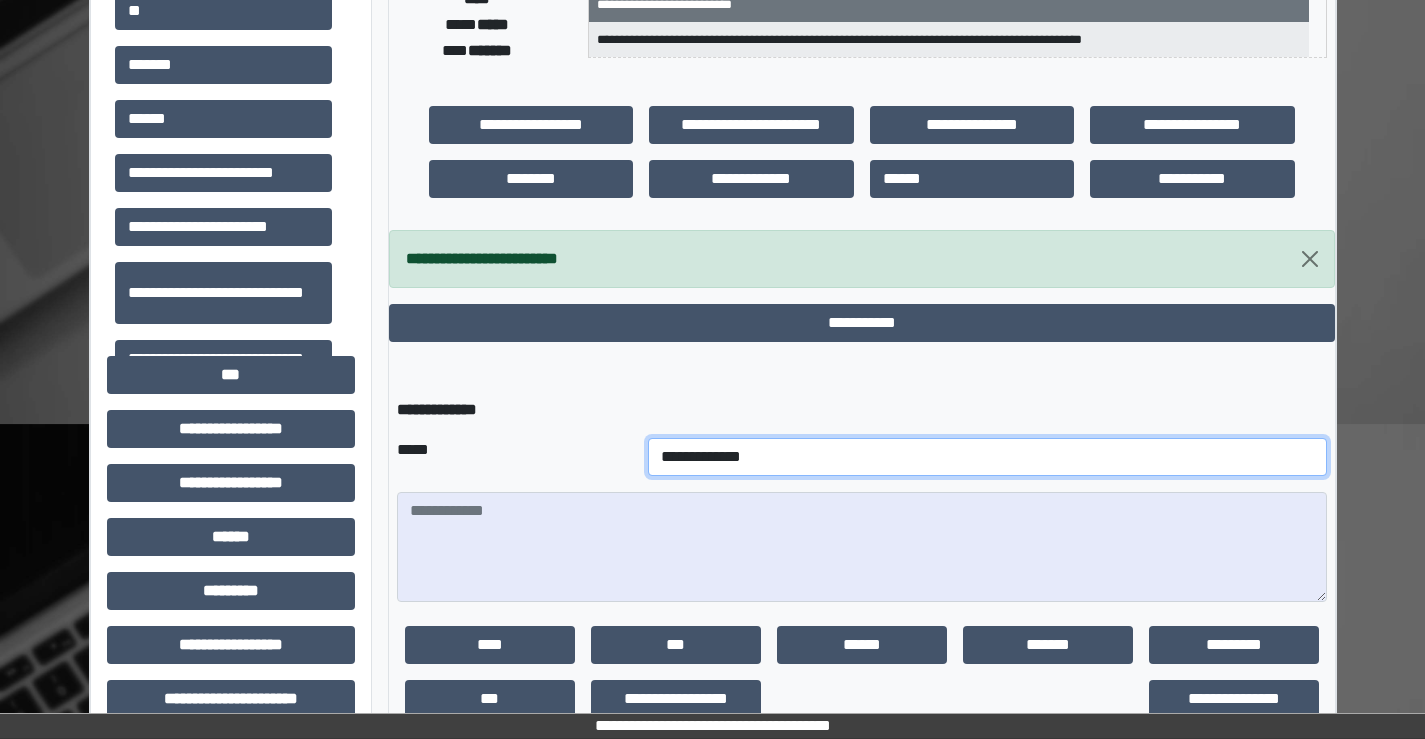 click on "**********" at bounding box center [987, 457] 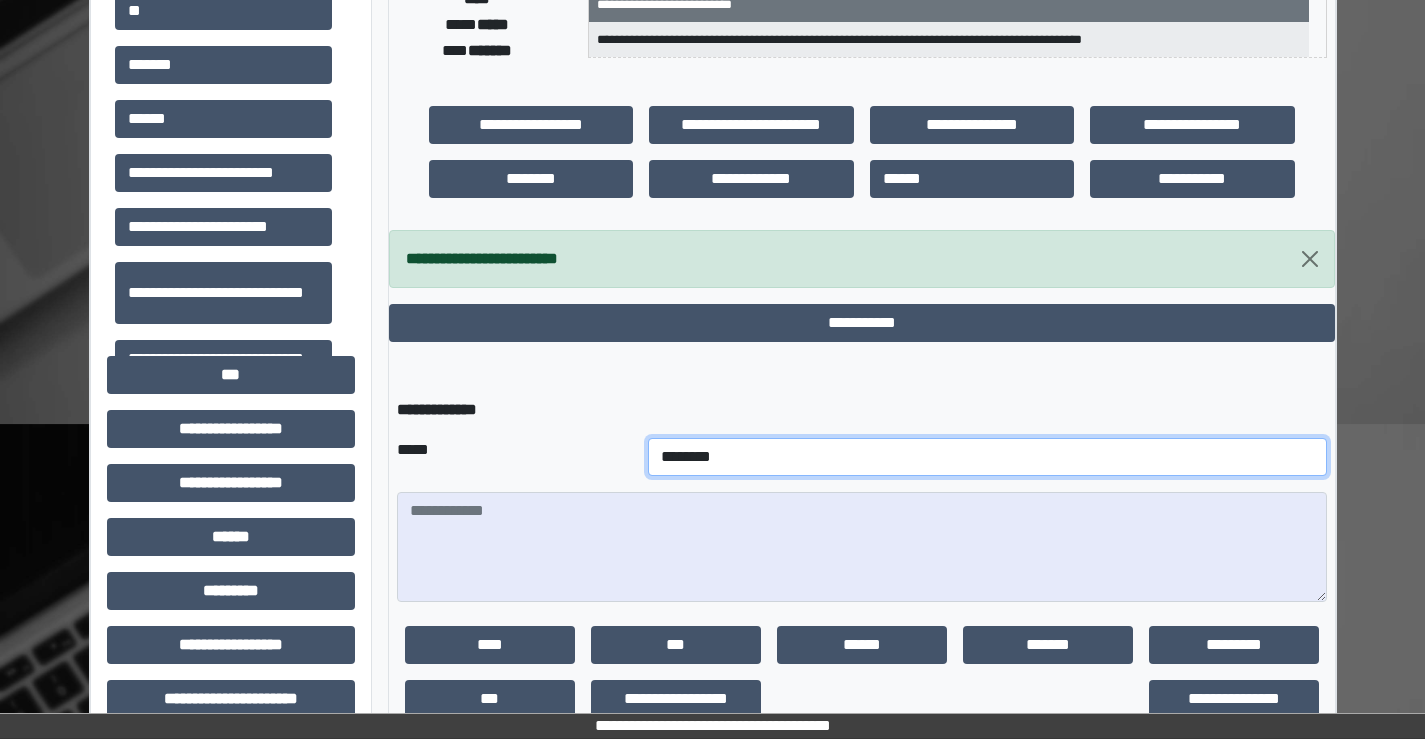 click on "**********" at bounding box center (987, 457) 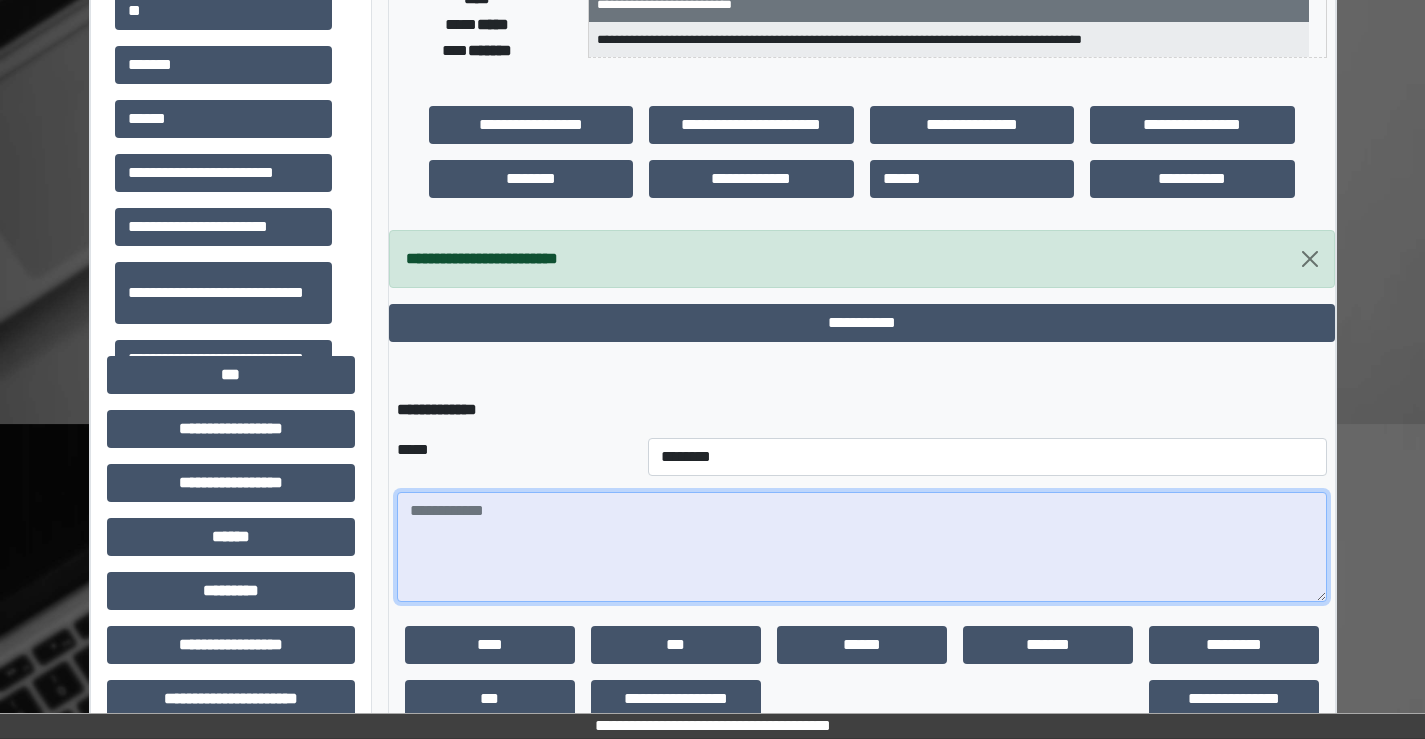 click at bounding box center (862, 547) 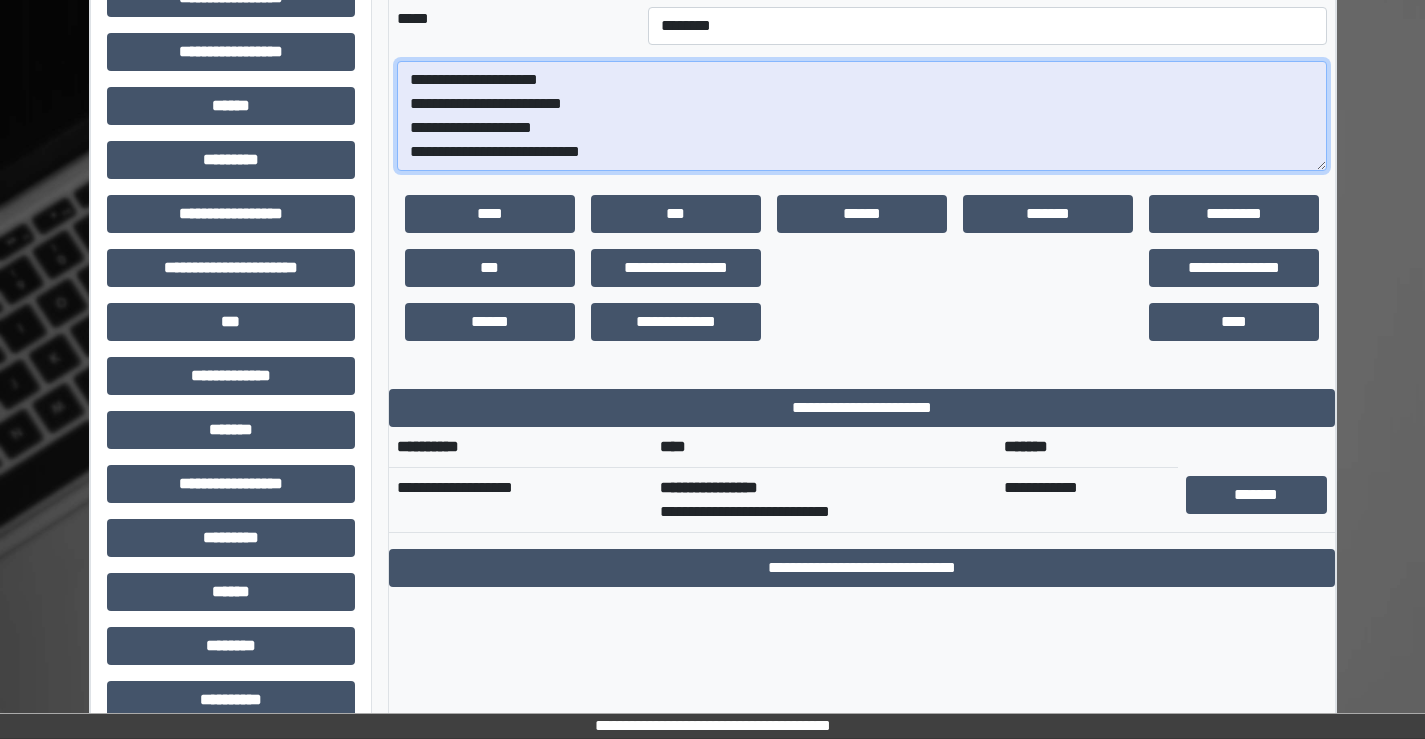 scroll, scrollTop: 900, scrollLeft: 0, axis: vertical 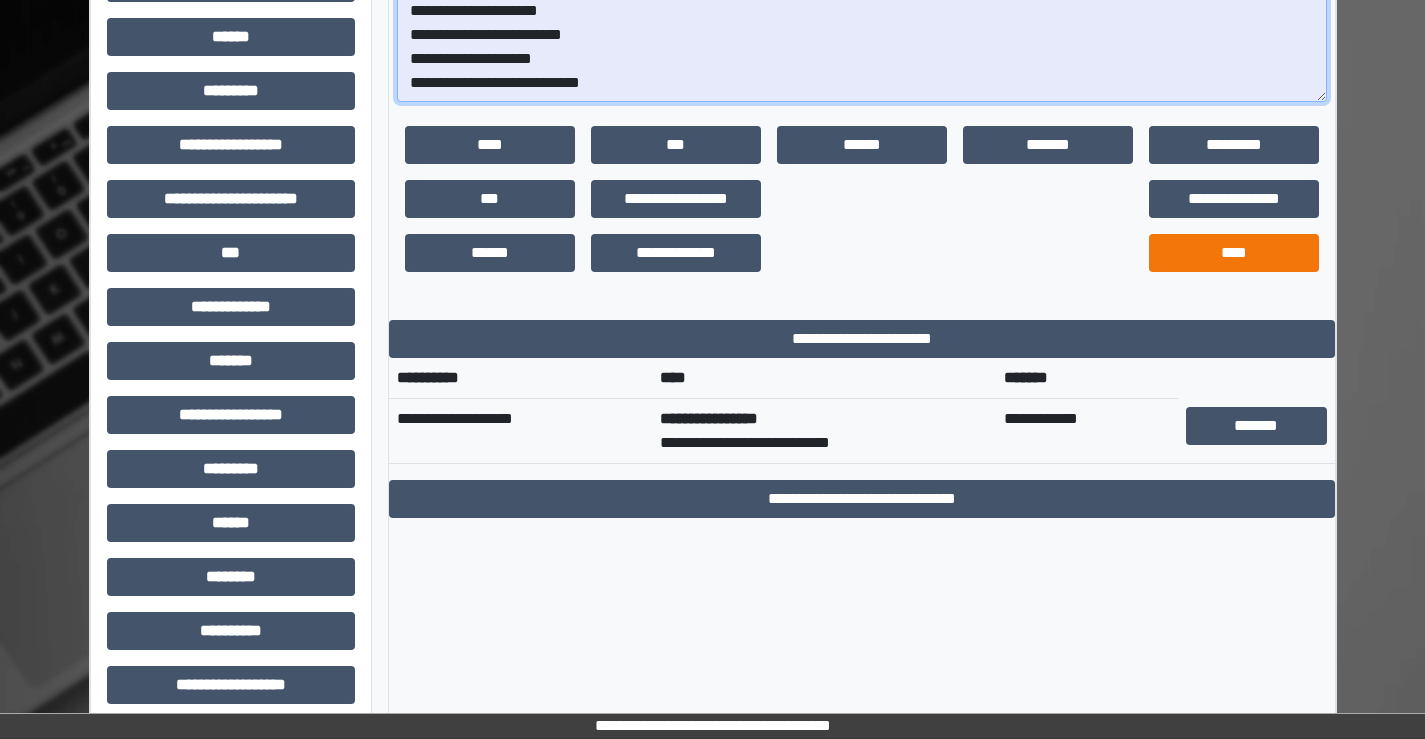 type on "**********" 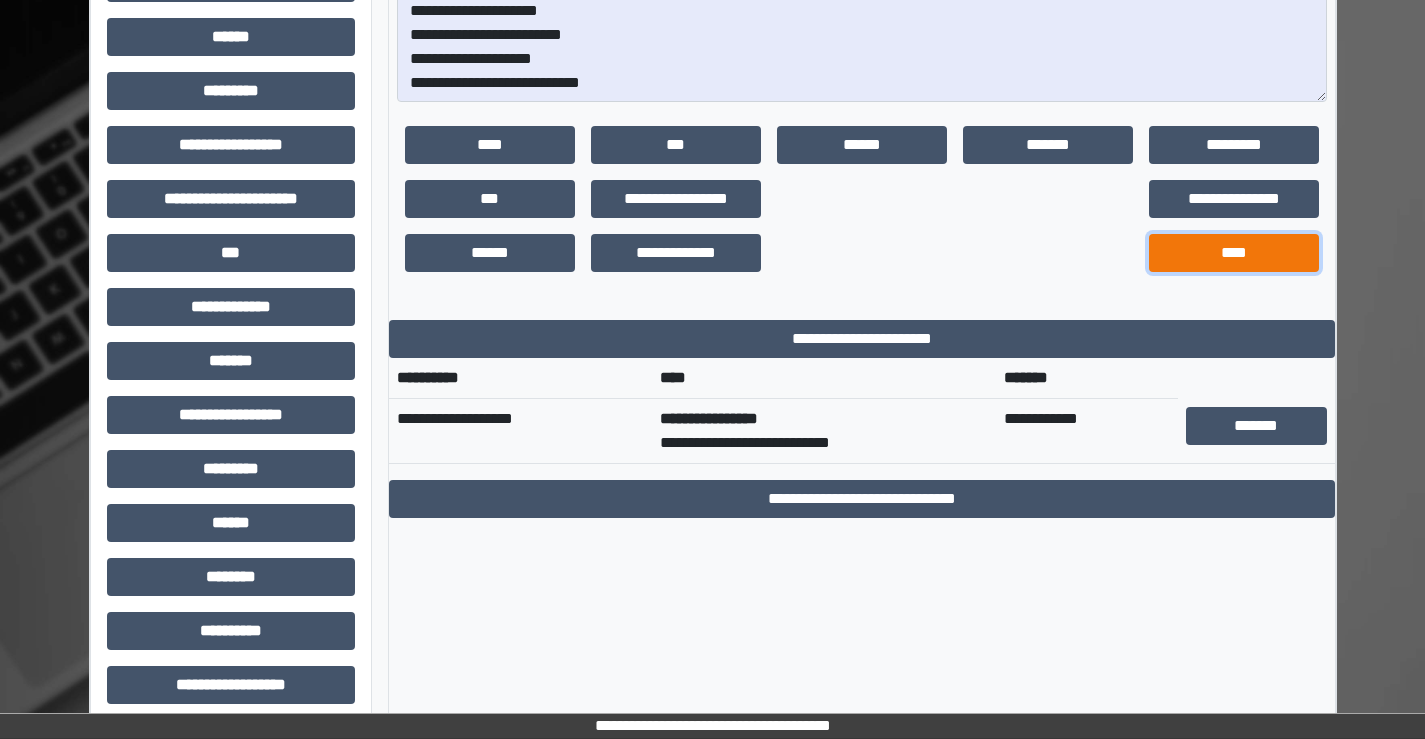 click on "****" at bounding box center (1234, 253) 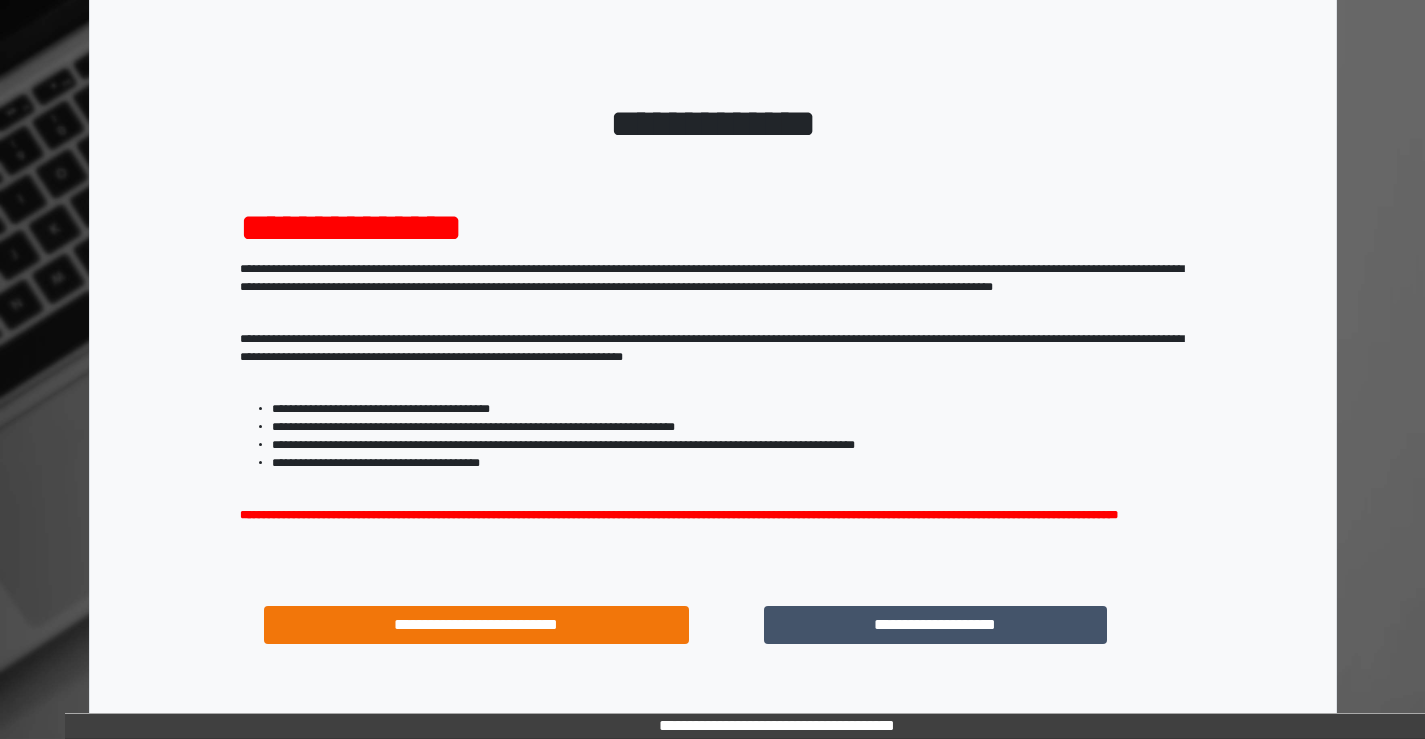 scroll, scrollTop: 100, scrollLeft: 0, axis: vertical 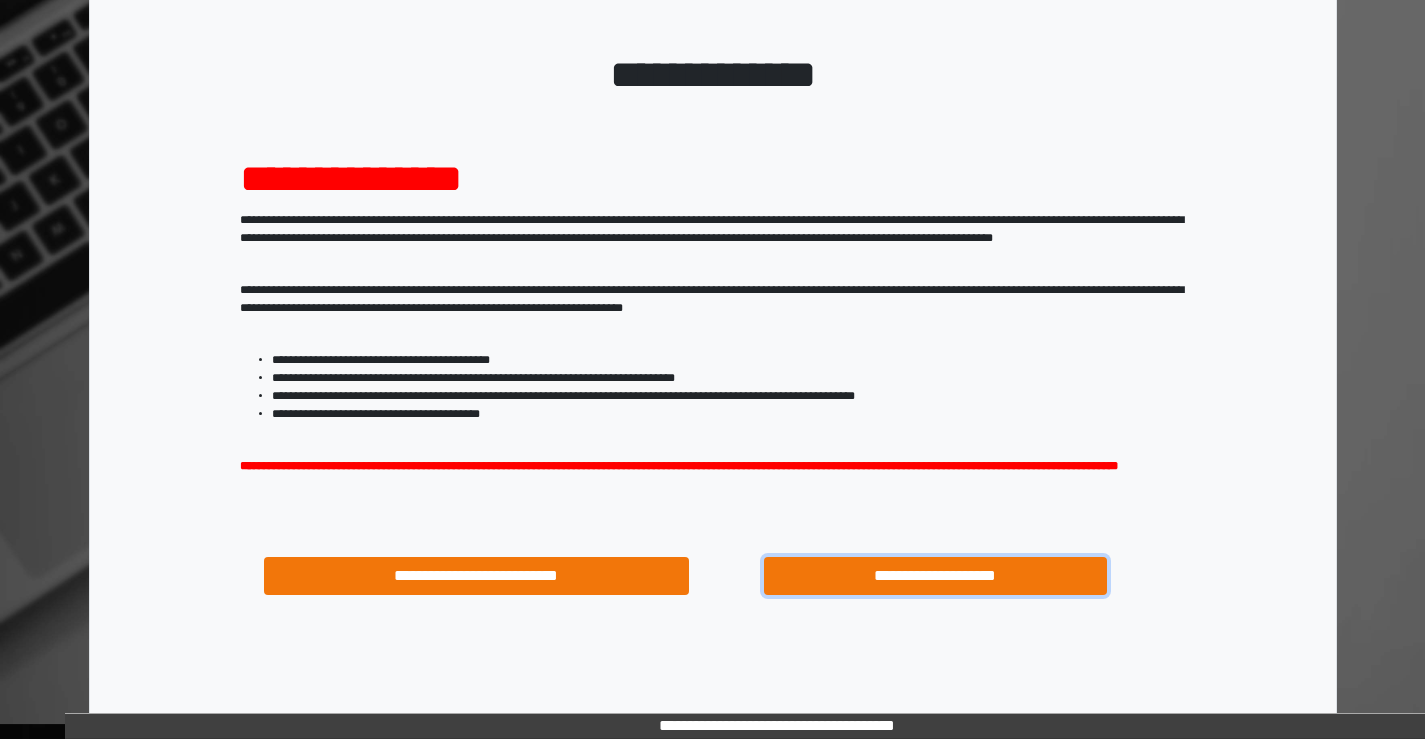 click on "**********" at bounding box center (936, 576) 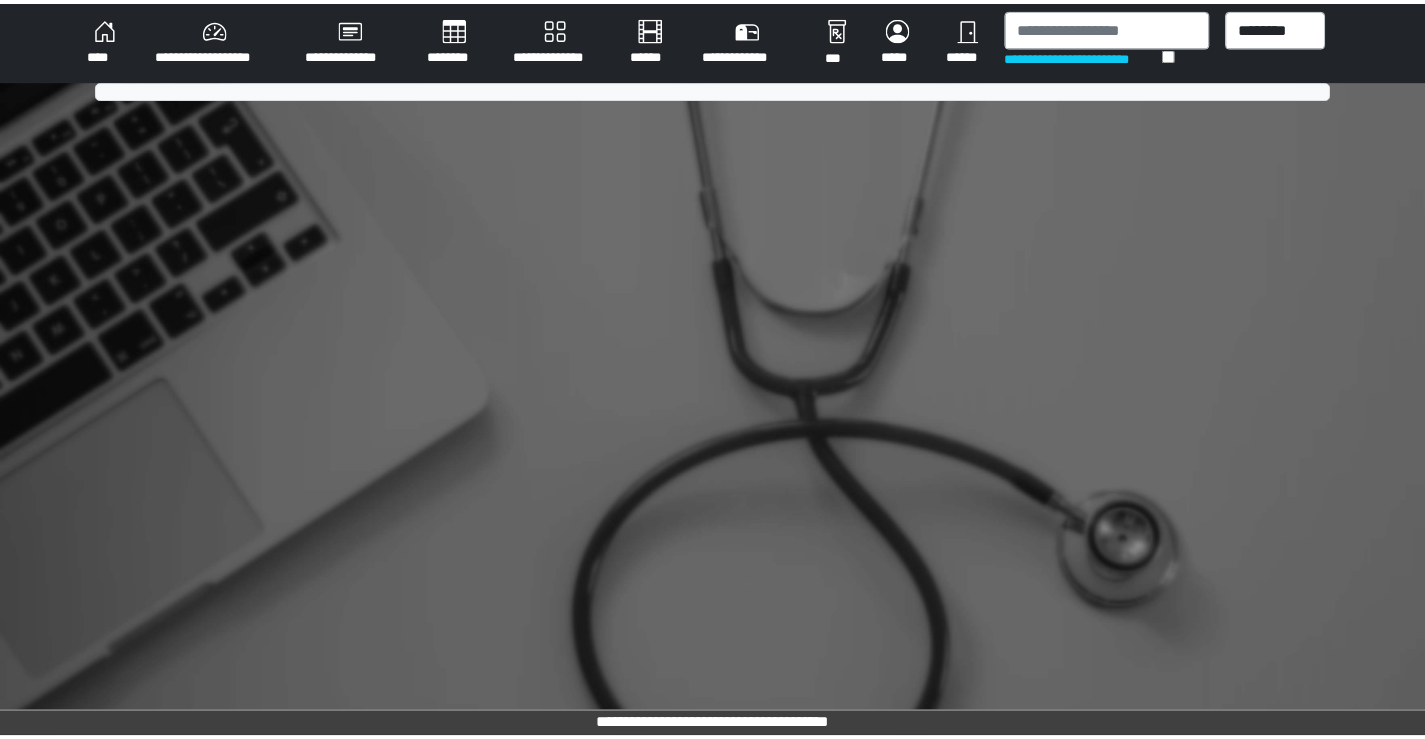scroll, scrollTop: 0, scrollLeft: 0, axis: both 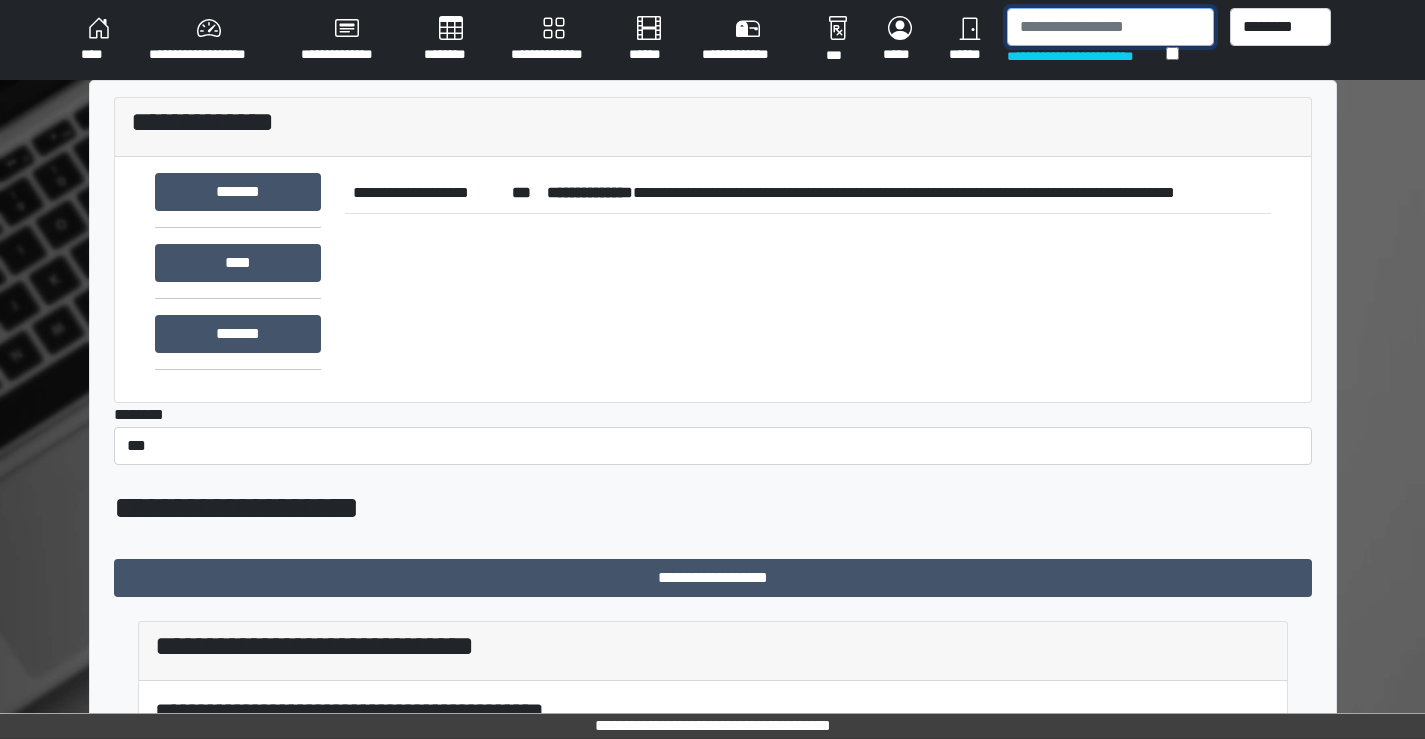 click at bounding box center [1110, 27] 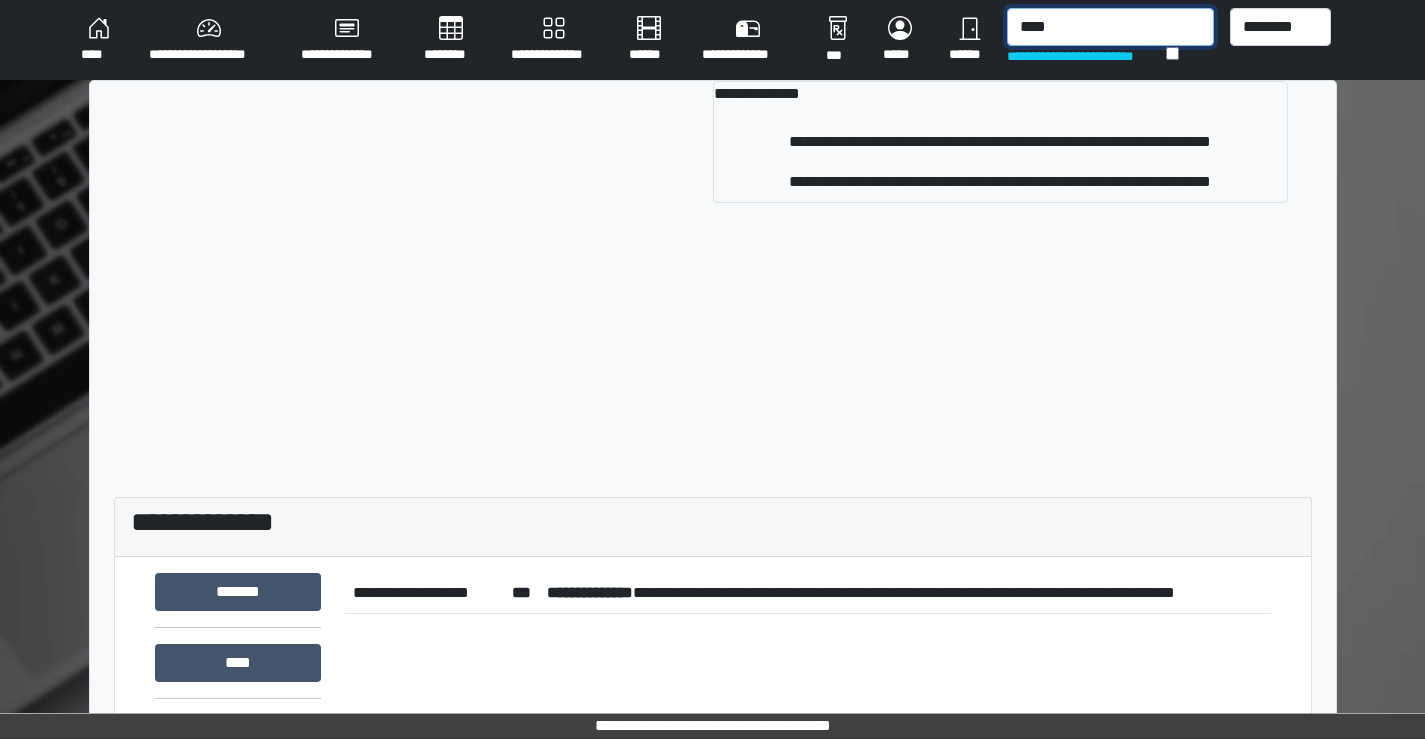 type on "****" 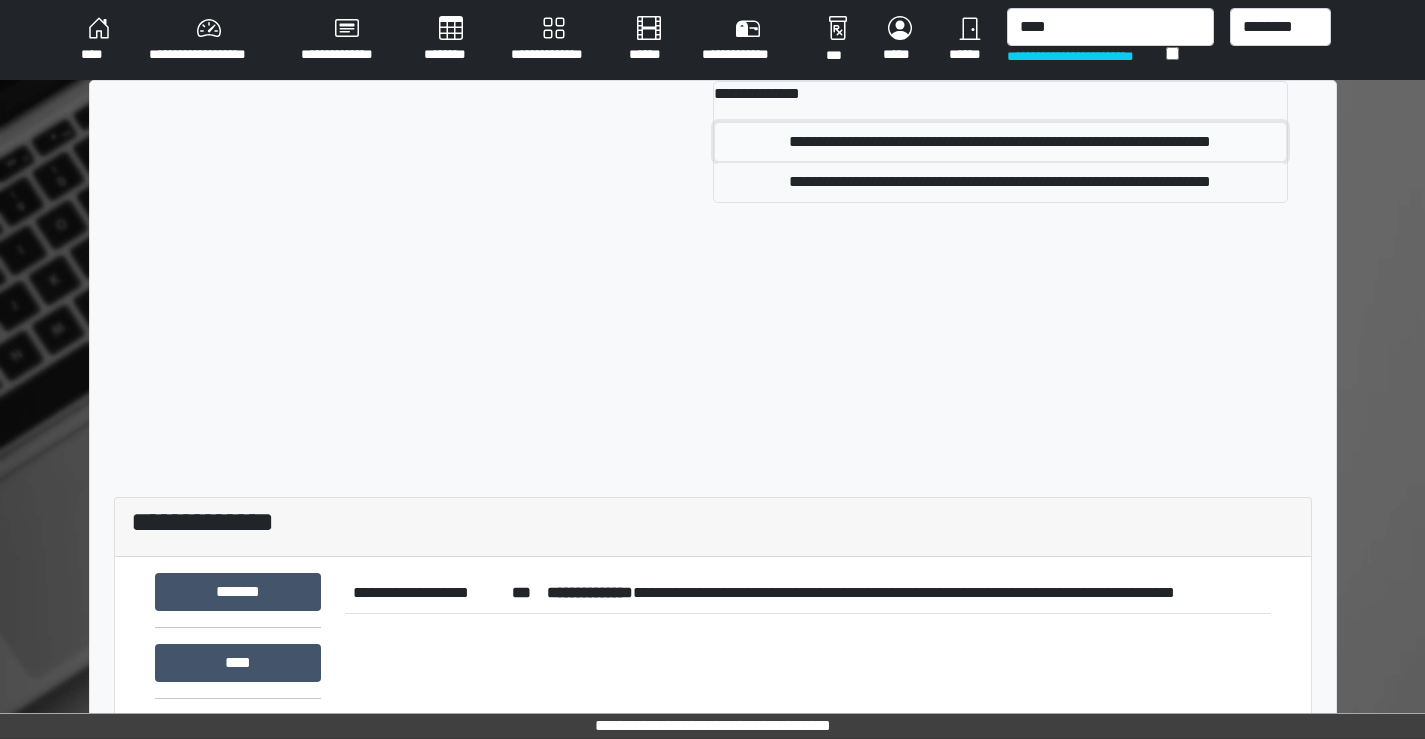 click on "**********" at bounding box center [1000, 142] 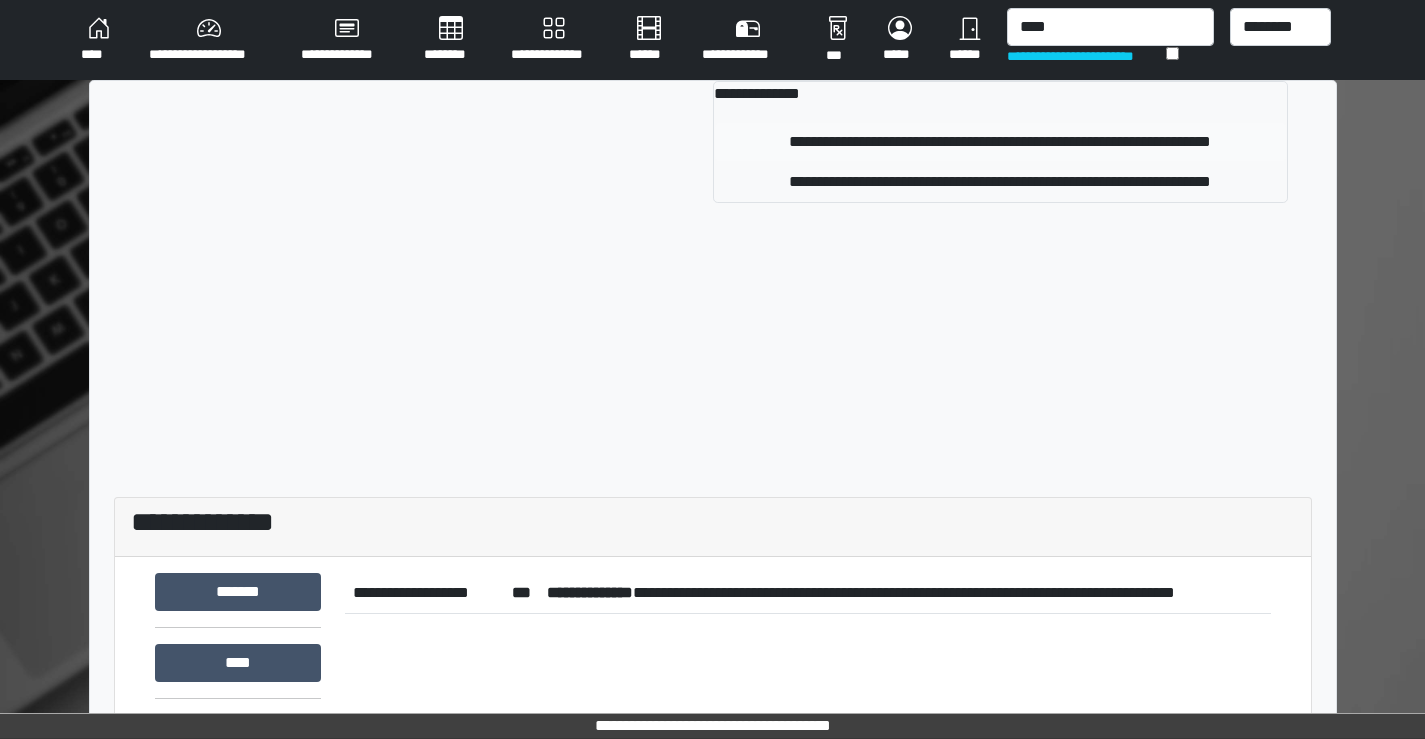 type 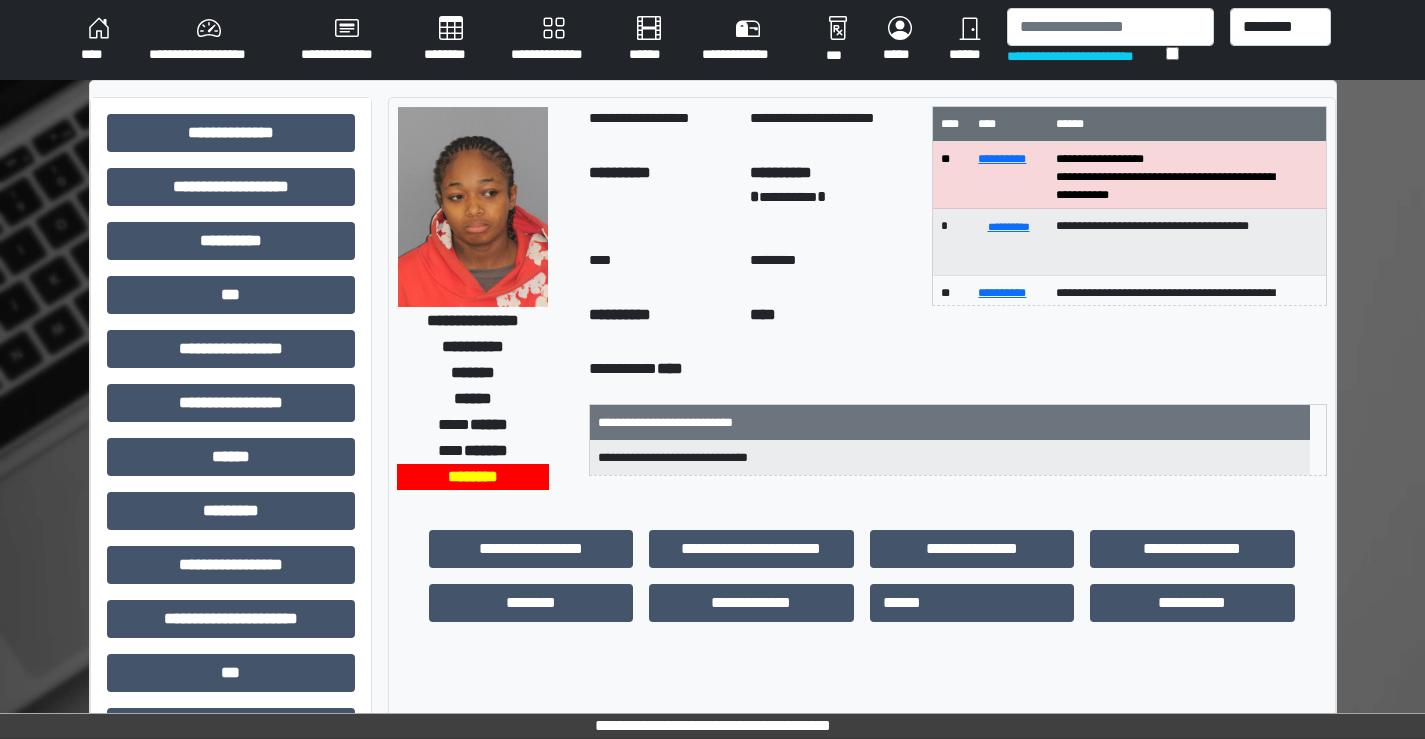 scroll, scrollTop: 435, scrollLeft: 0, axis: vertical 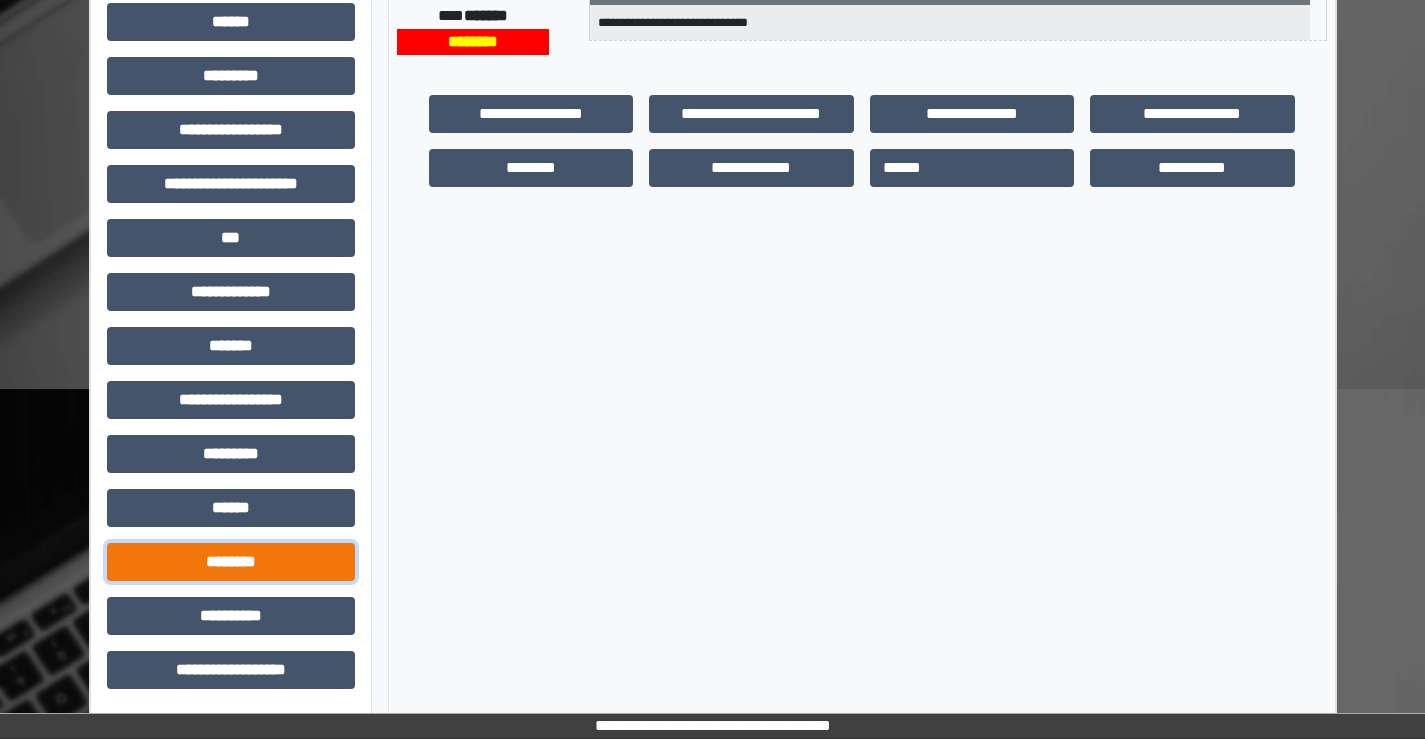 click on "********" at bounding box center [231, 562] 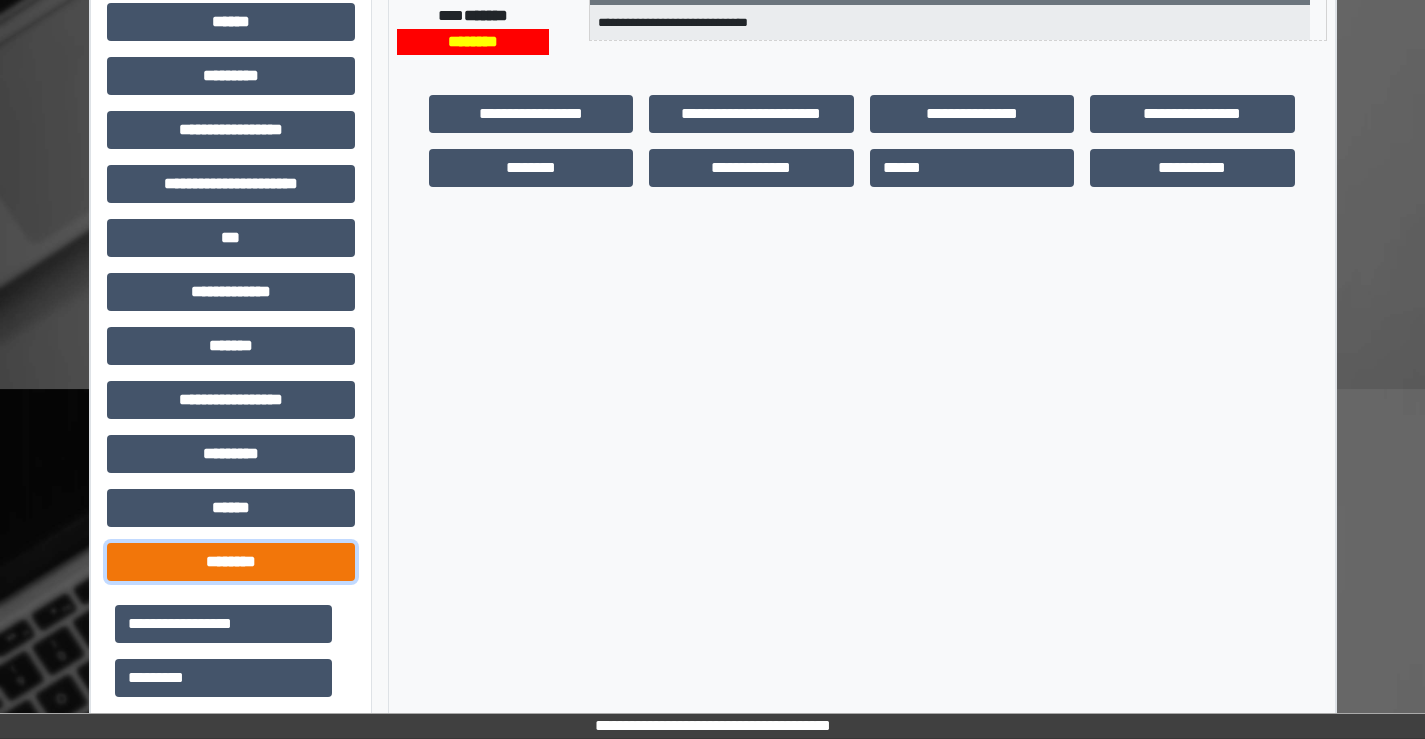 scroll, scrollTop: 835, scrollLeft: 0, axis: vertical 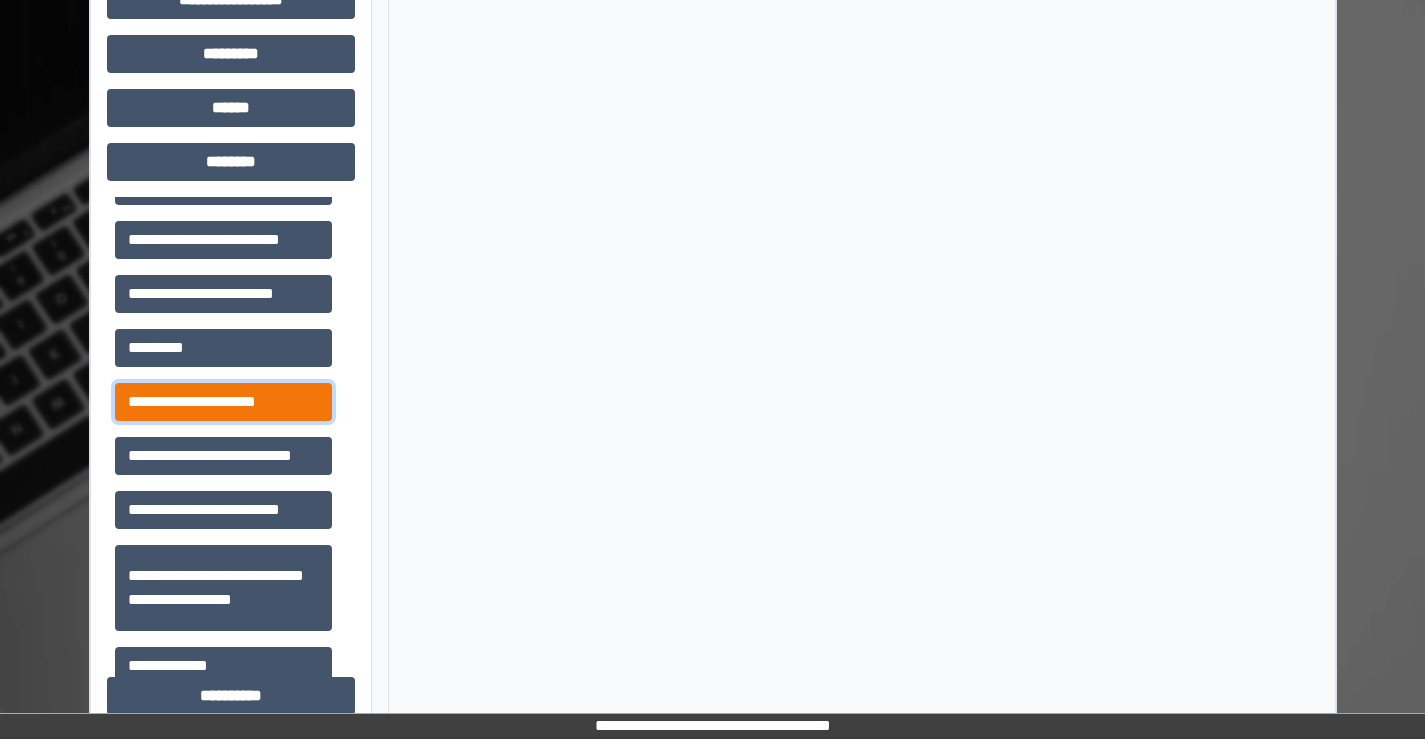 click on "**********" at bounding box center [223, 402] 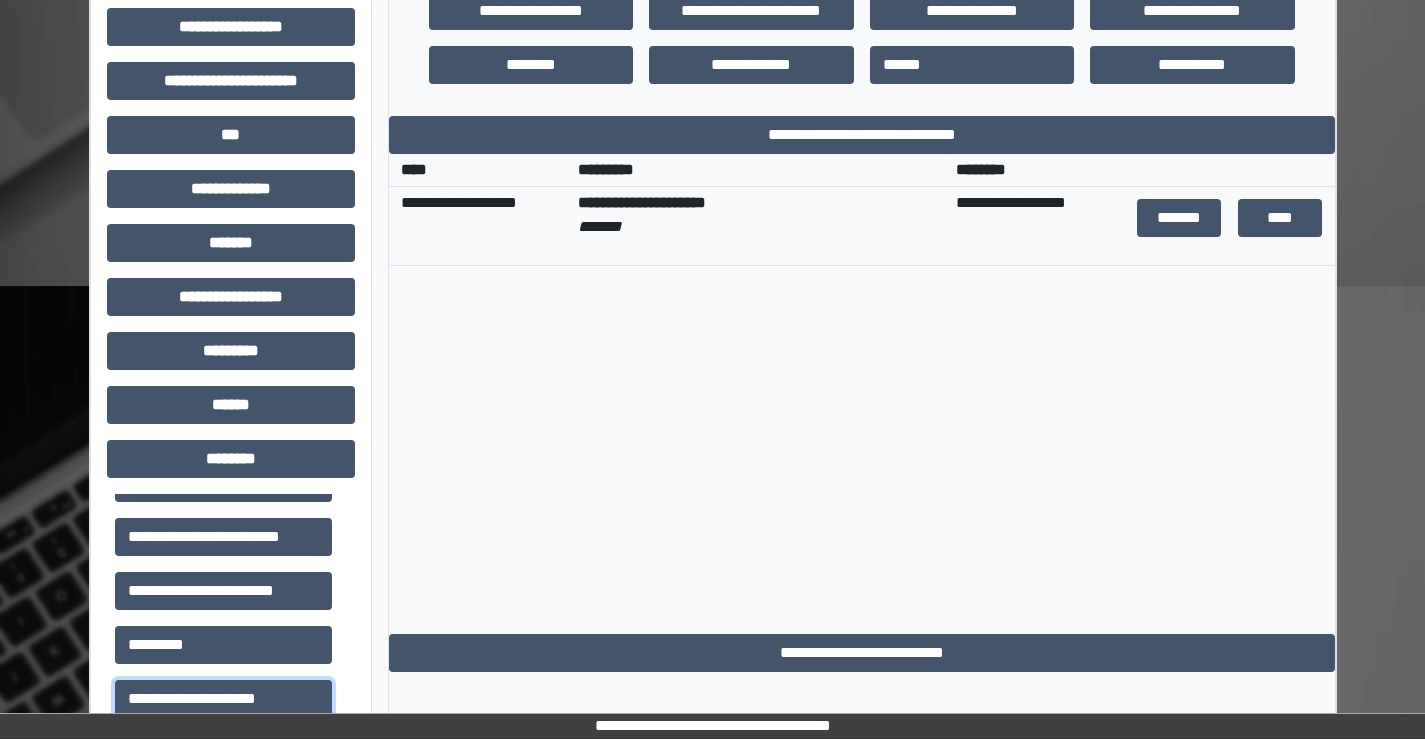 scroll, scrollTop: 635, scrollLeft: 0, axis: vertical 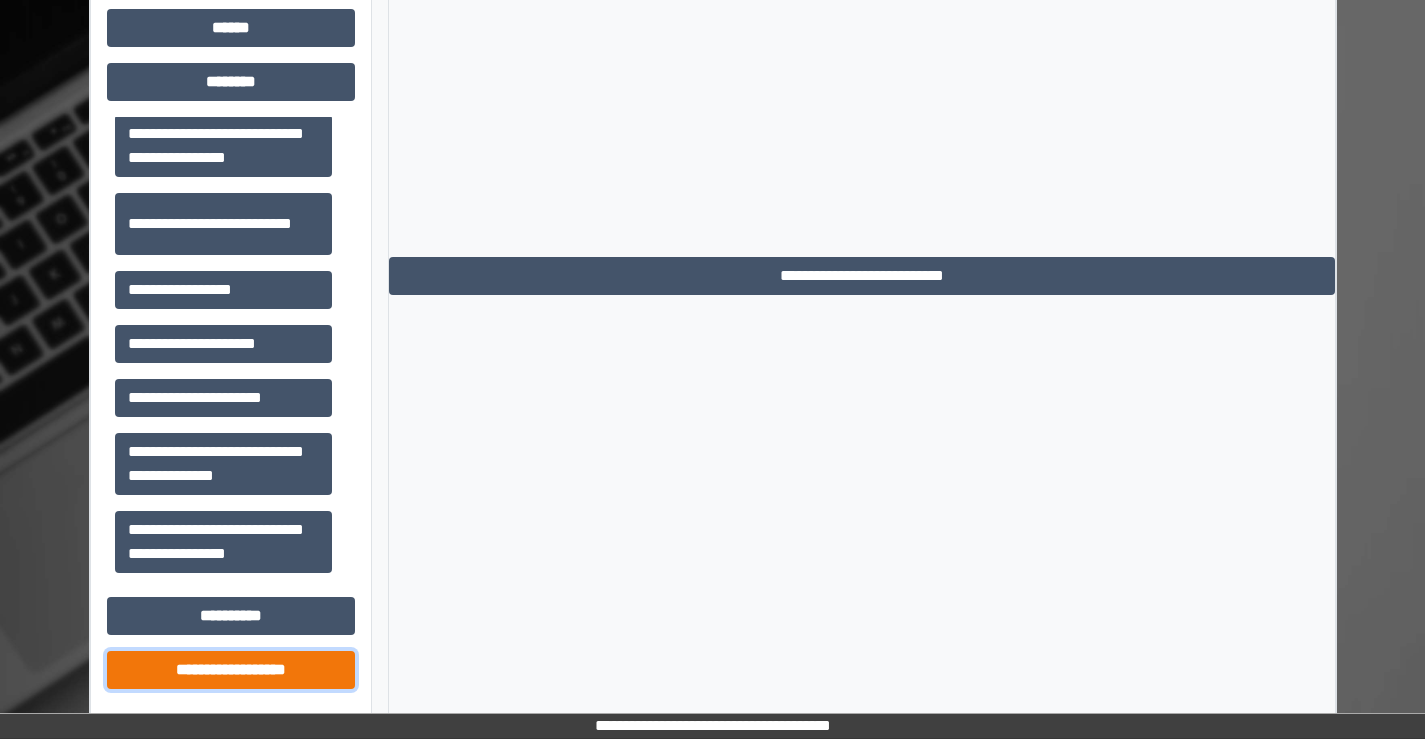 click on "**********" at bounding box center [231, 670] 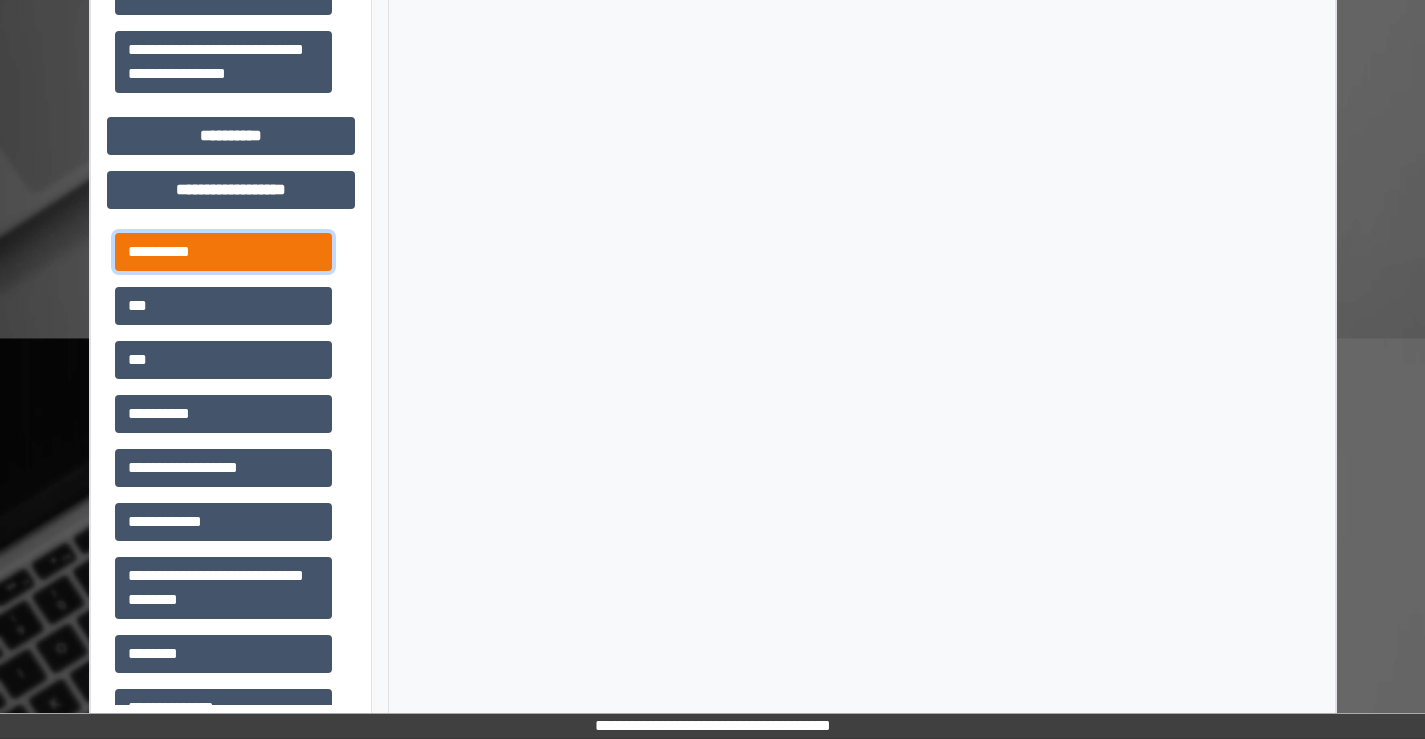 click on "**********" at bounding box center [223, 252] 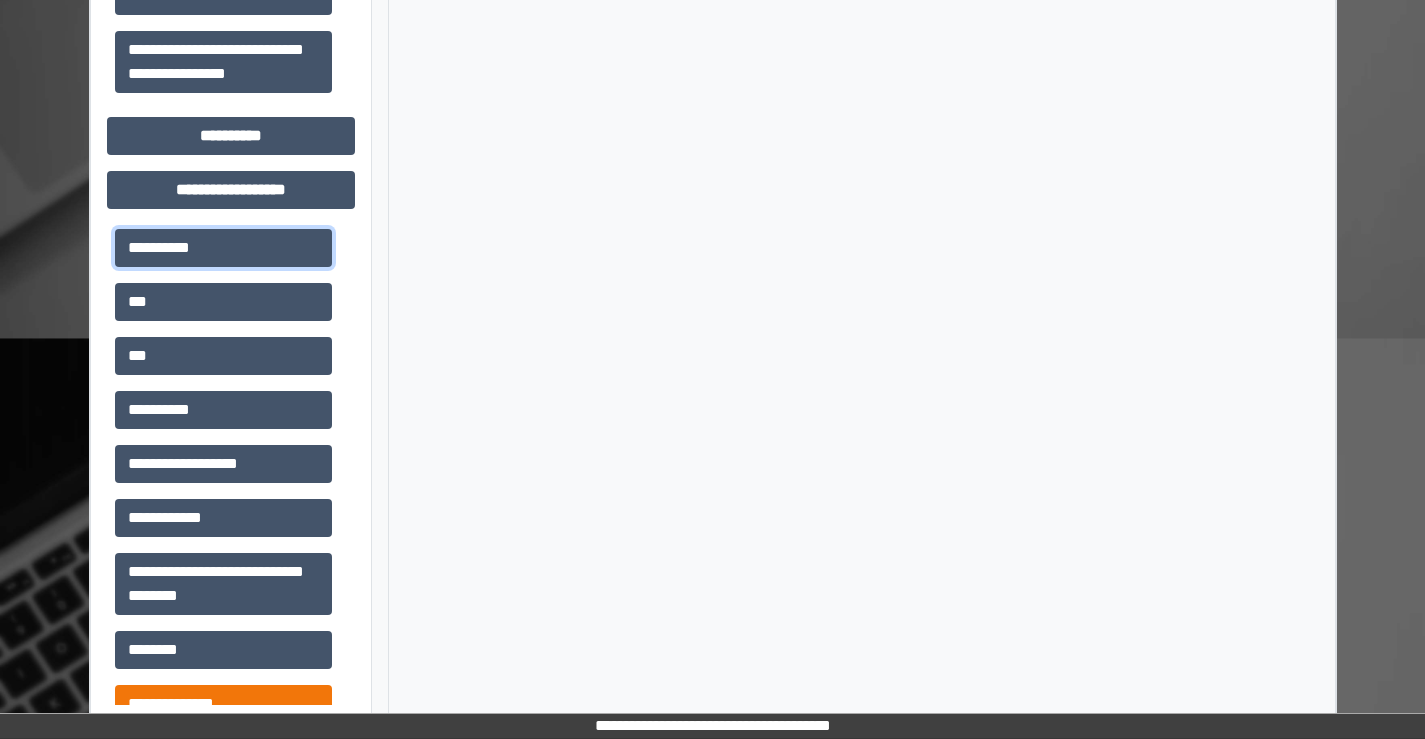 scroll, scrollTop: 0, scrollLeft: 0, axis: both 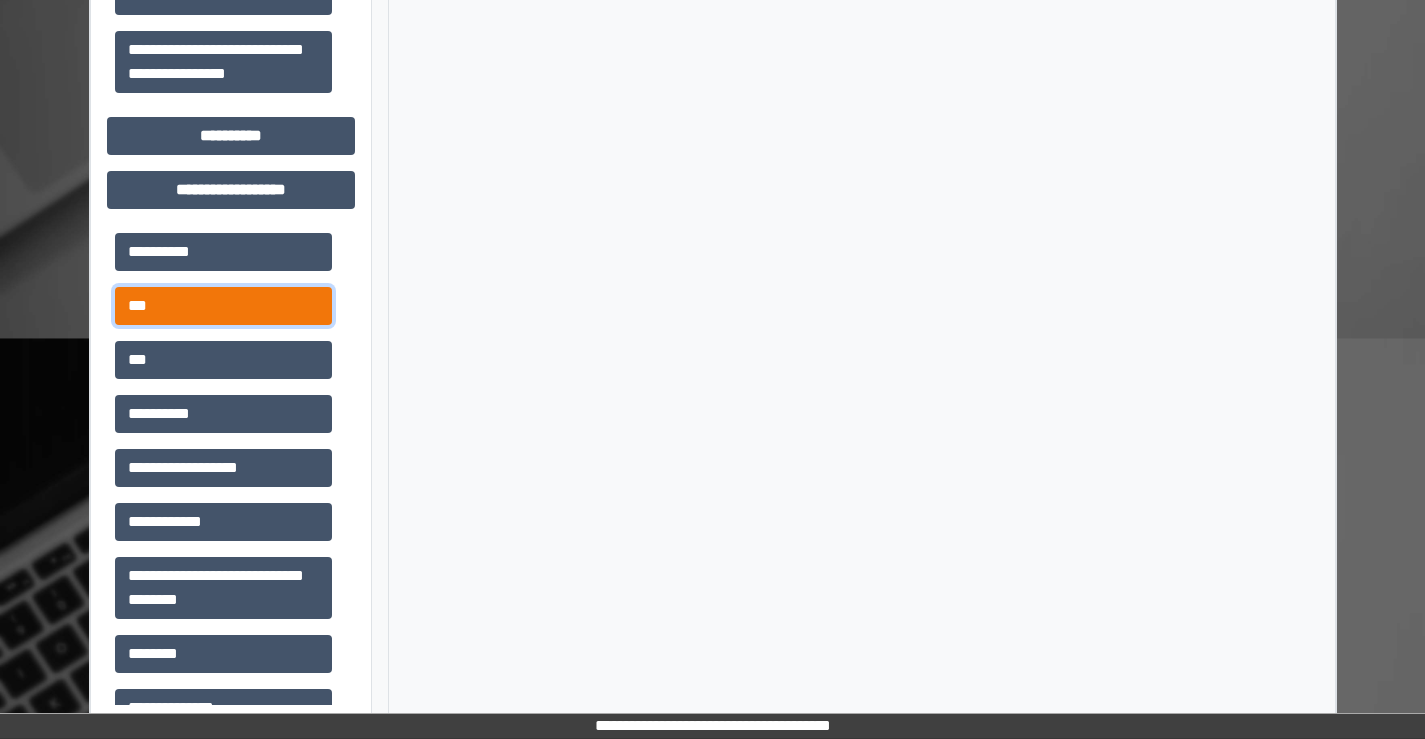click on "***" at bounding box center [223, 306] 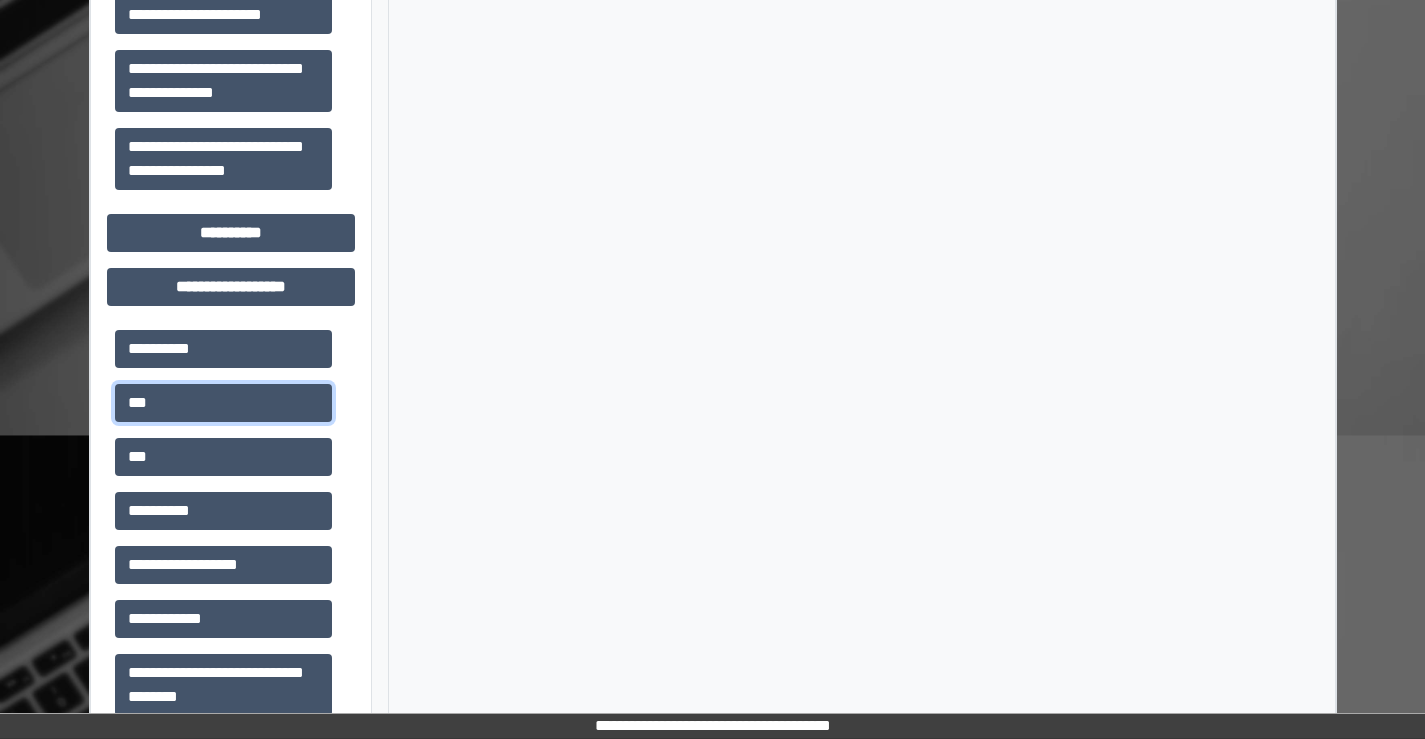 scroll, scrollTop: 1395, scrollLeft: 0, axis: vertical 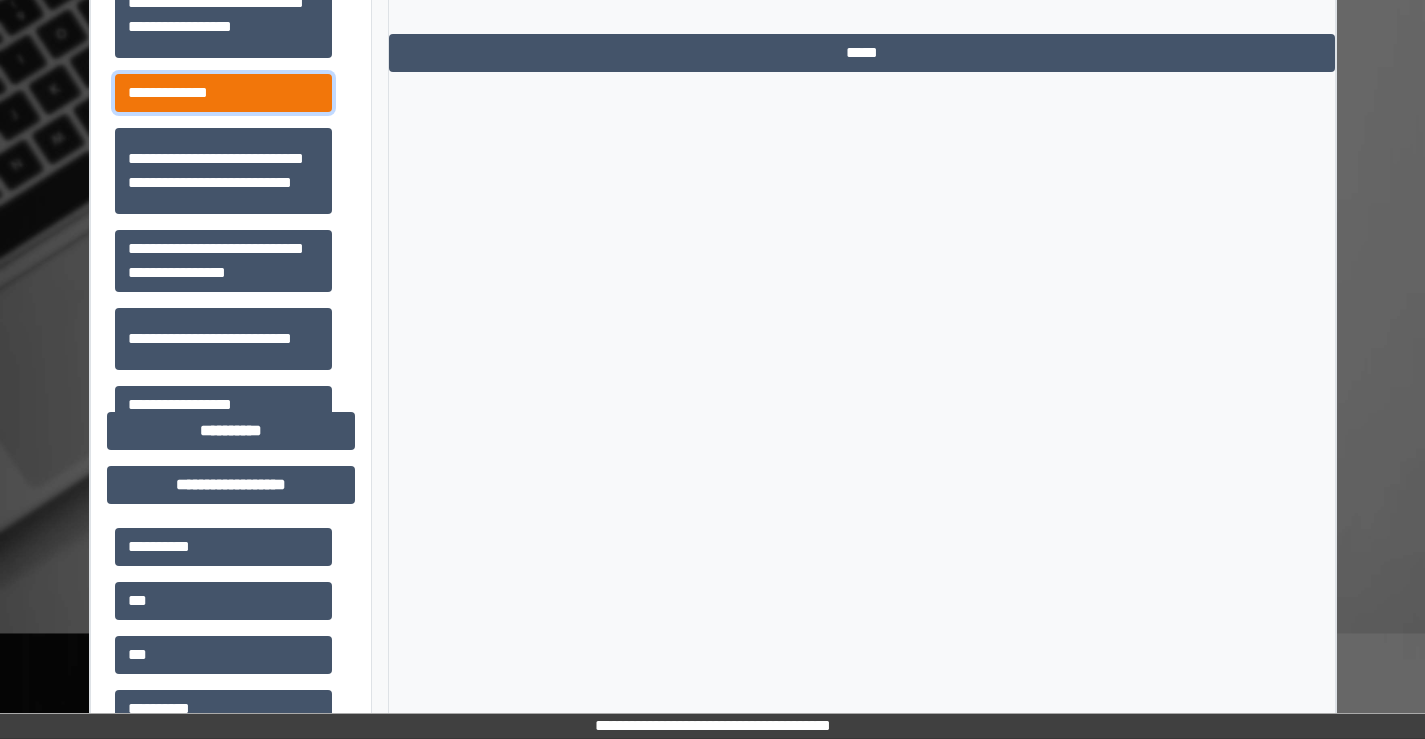 click on "**********" at bounding box center (223, 93) 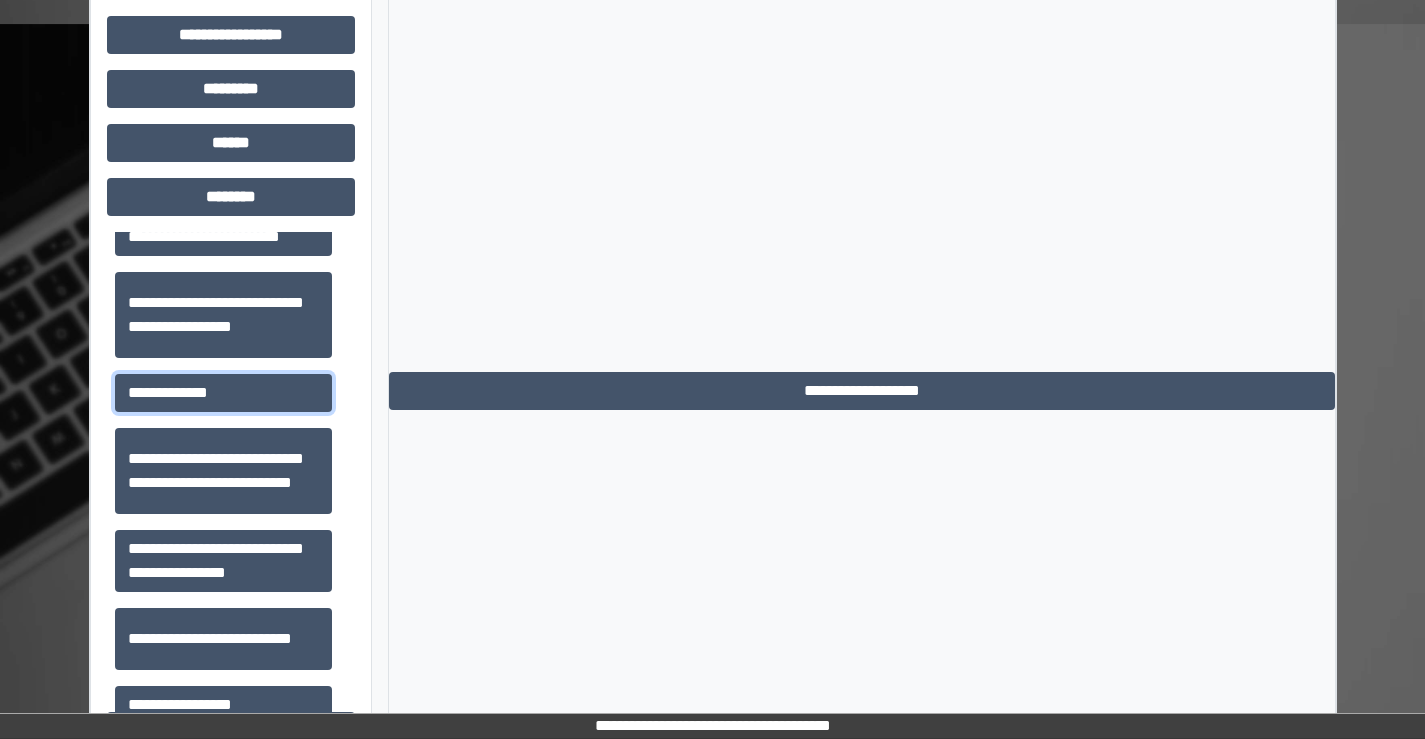 scroll, scrollTop: 400, scrollLeft: 0, axis: vertical 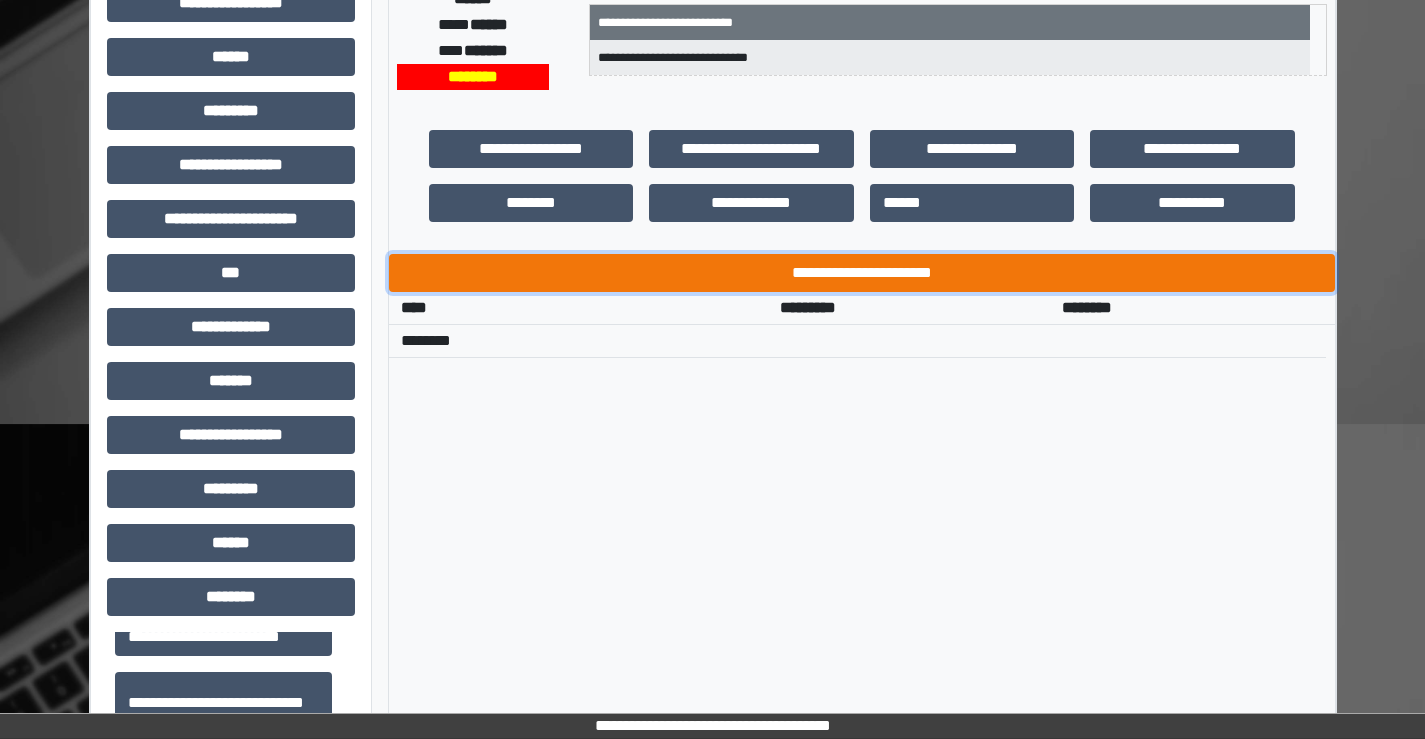 click on "**********" at bounding box center (862, 273) 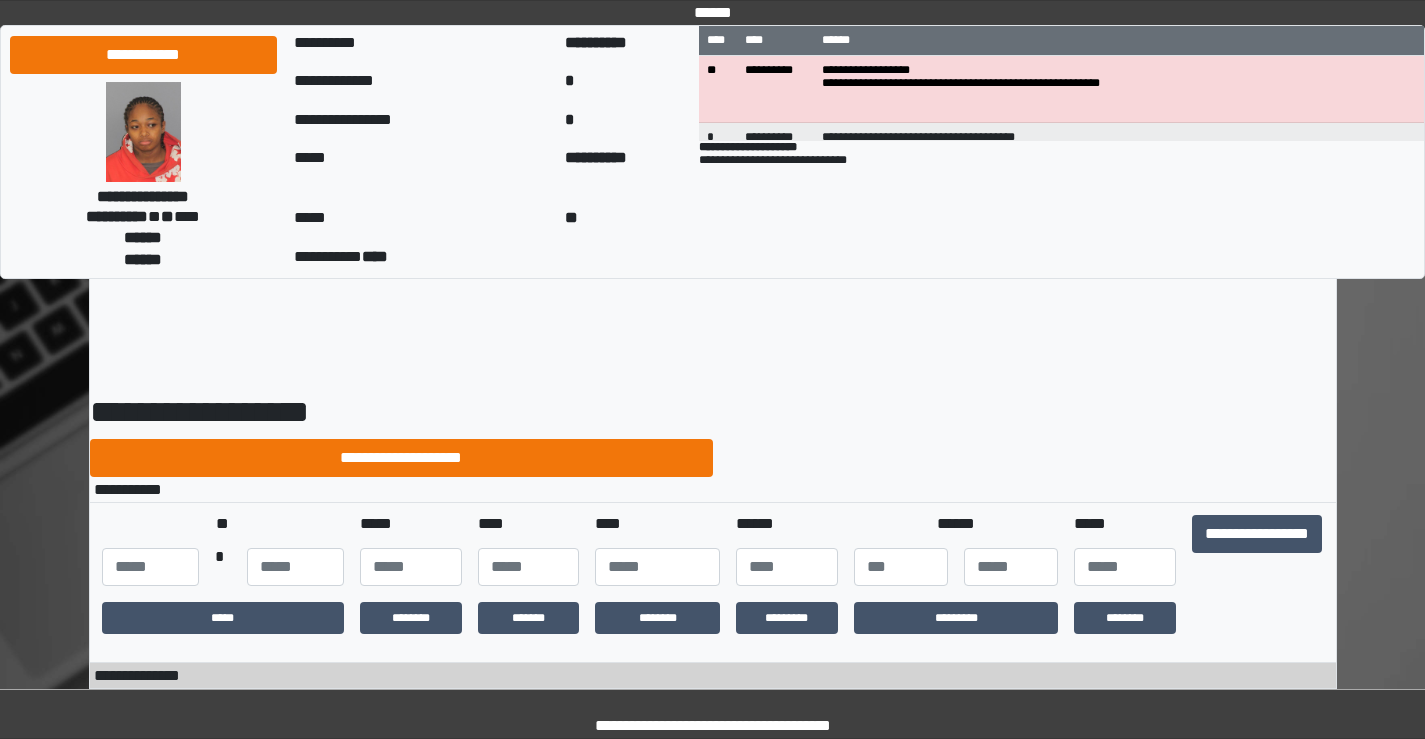scroll, scrollTop: 0, scrollLeft: 0, axis: both 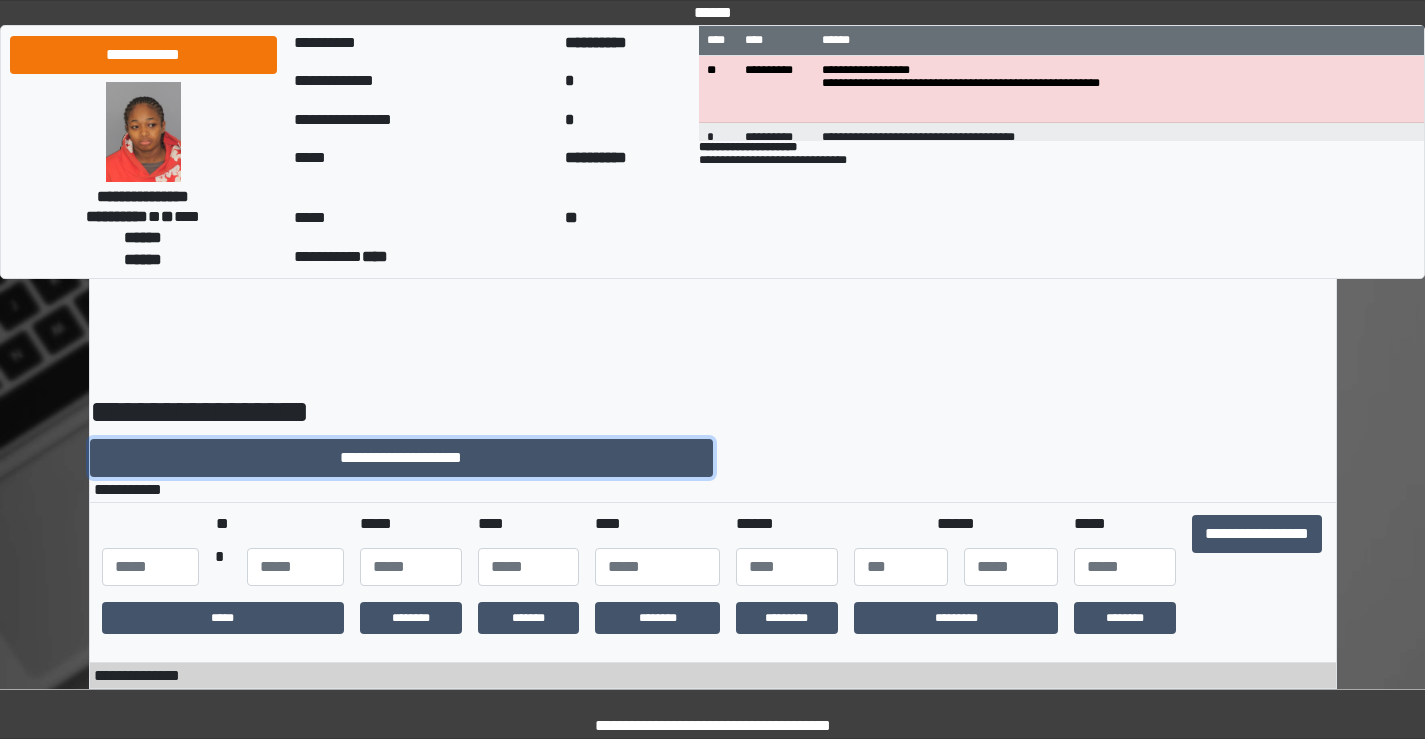click on "**********" at bounding box center (401, 458) 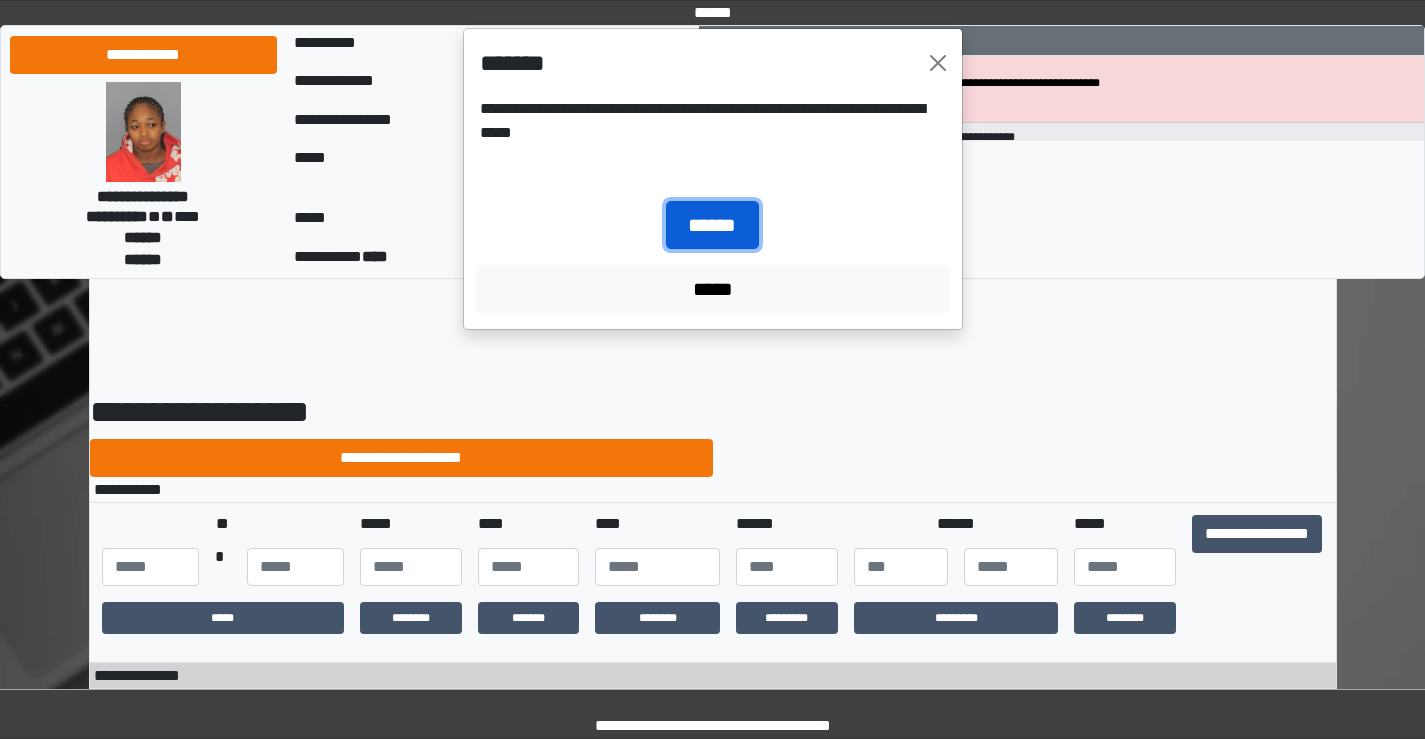 click on "******" at bounding box center (712, 225) 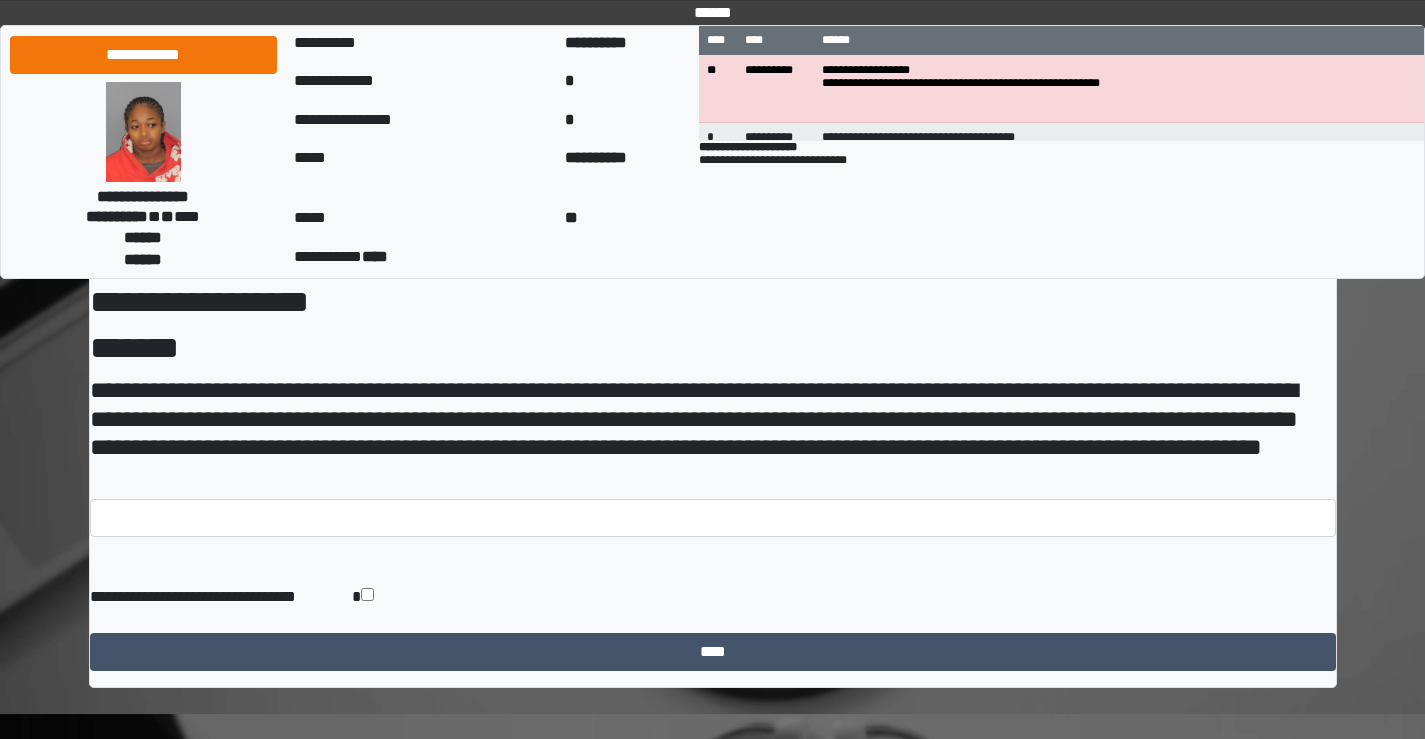 scroll, scrollTop: 113, scrollLeft: 0, axis: vertical 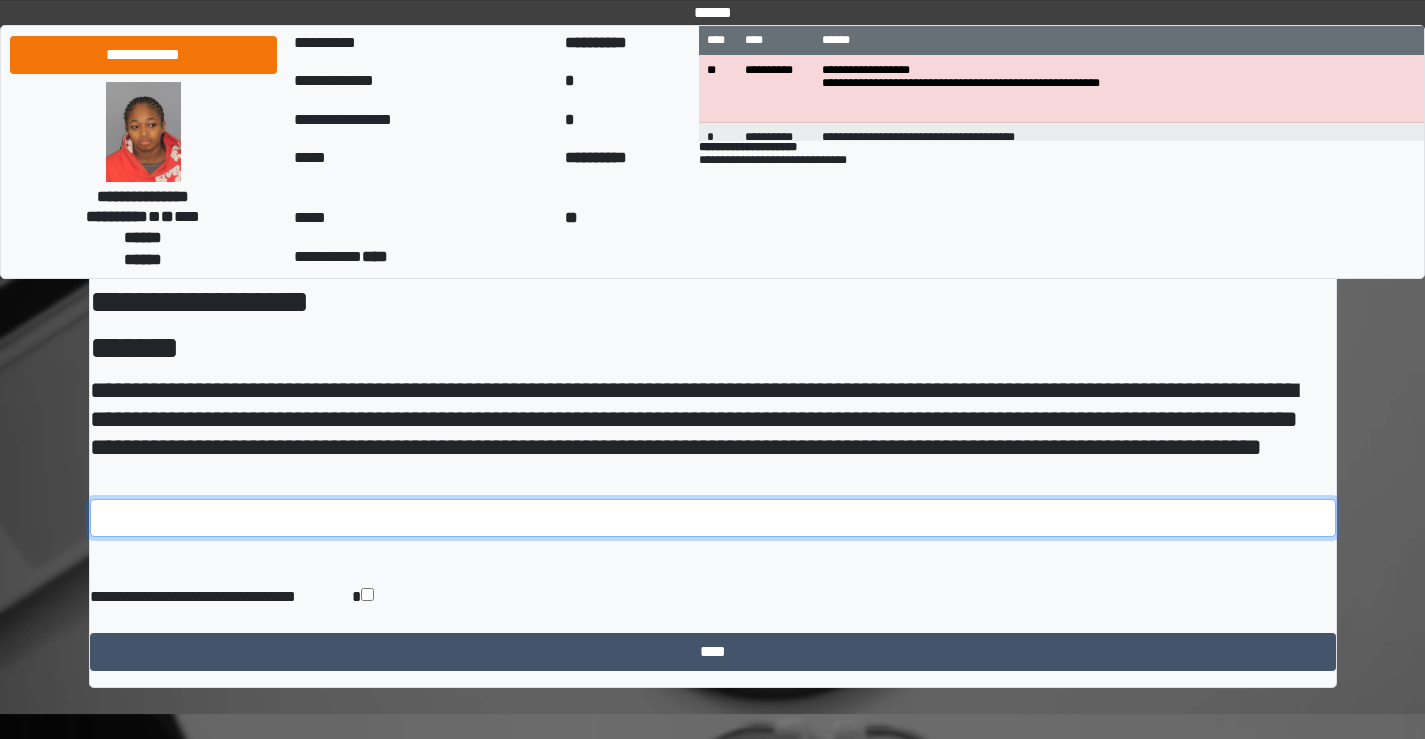 click at bounding box center (713, 518) 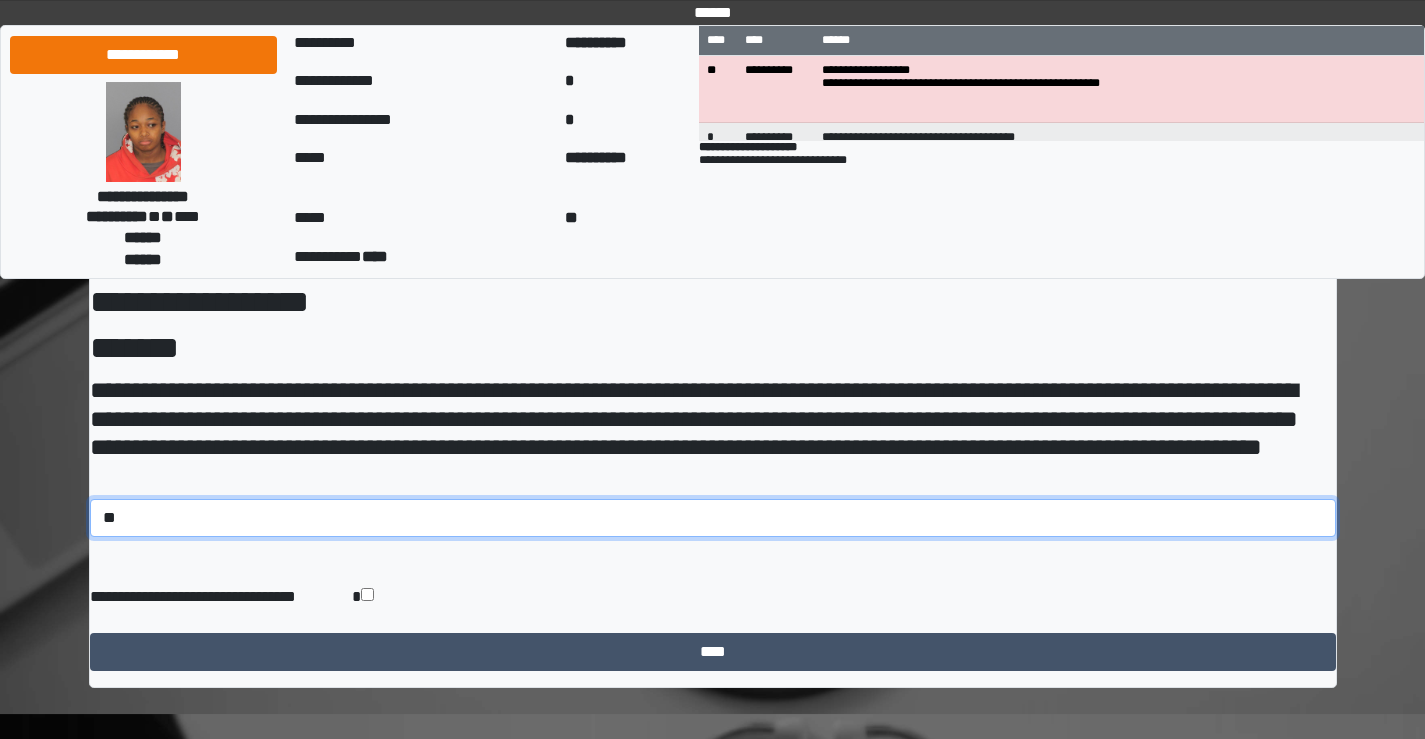 type on "*" 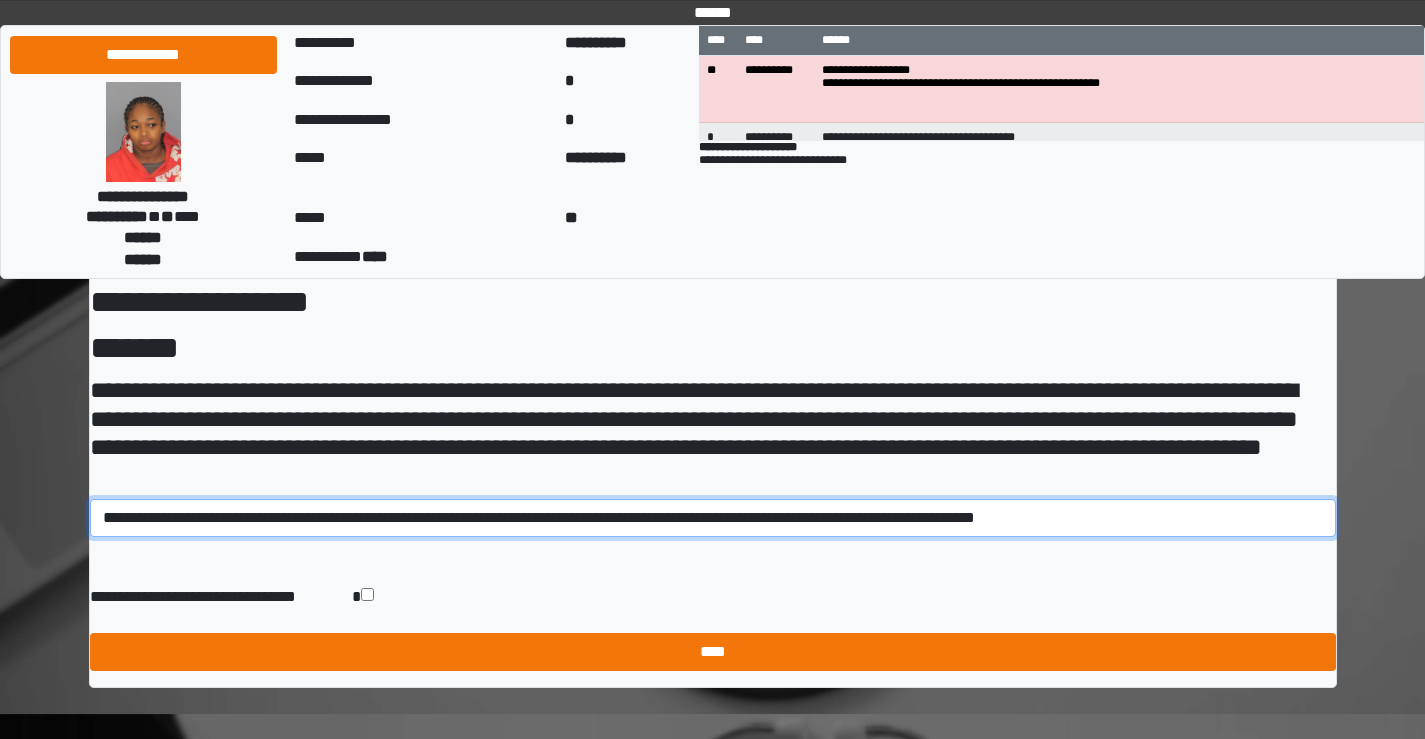 type on "**********" 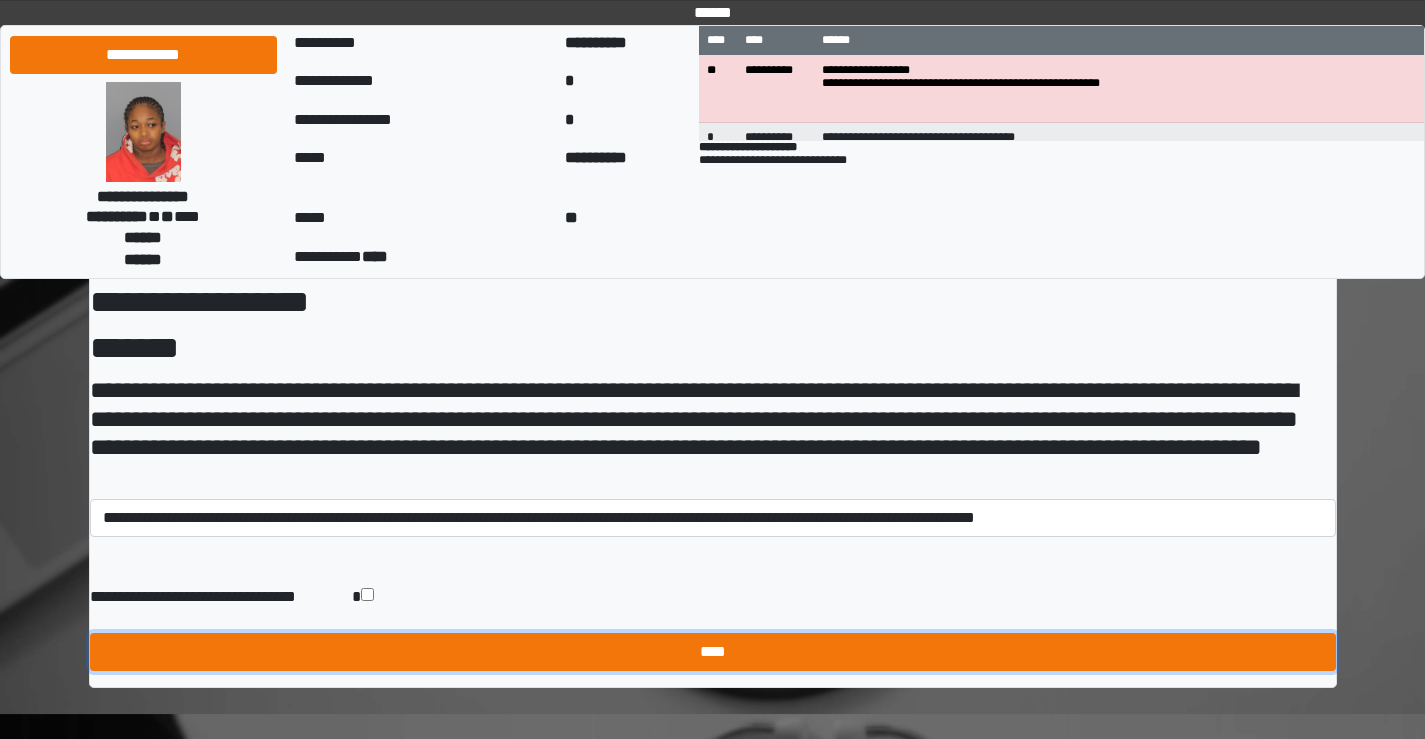 click on "****" at bounding box center [713, 652] 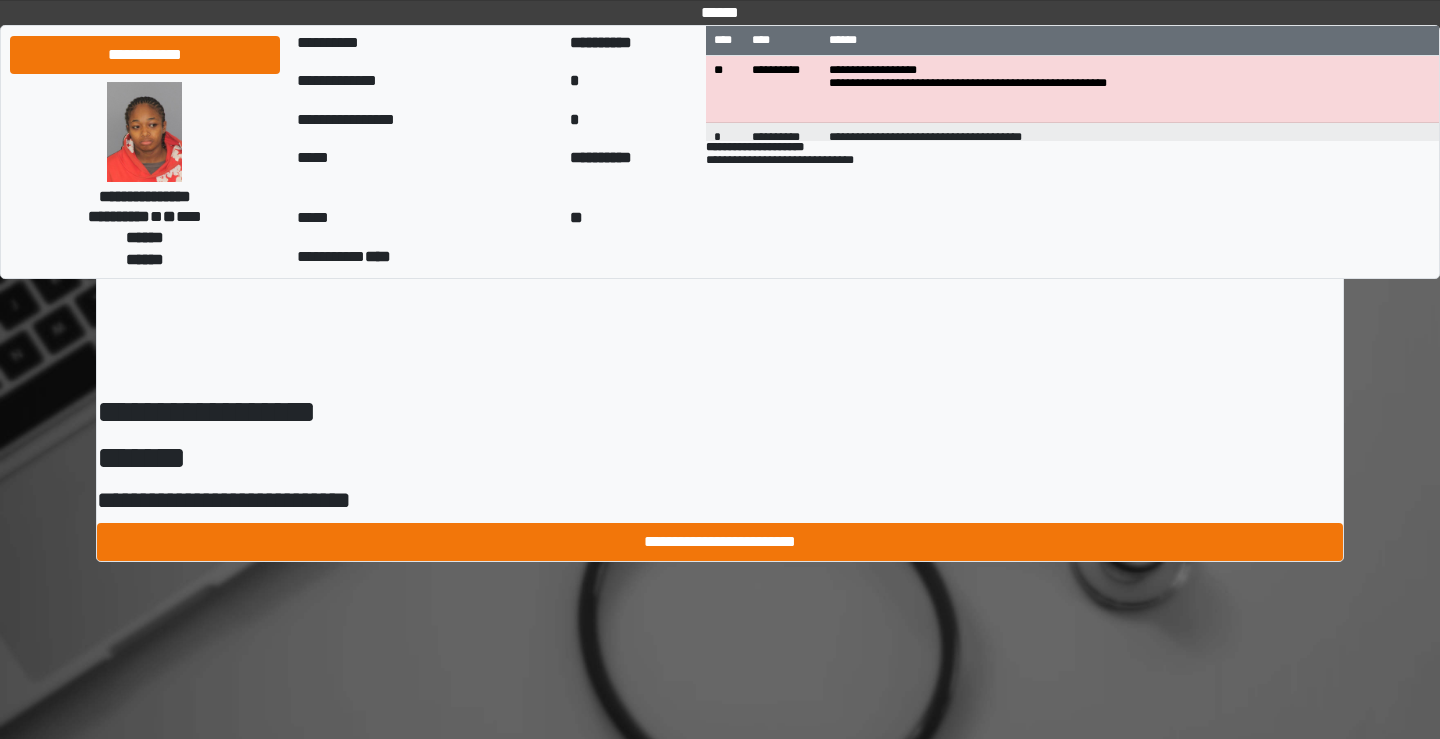 scroll, scrollTop: 0, scrollLeft: 0, axis: both 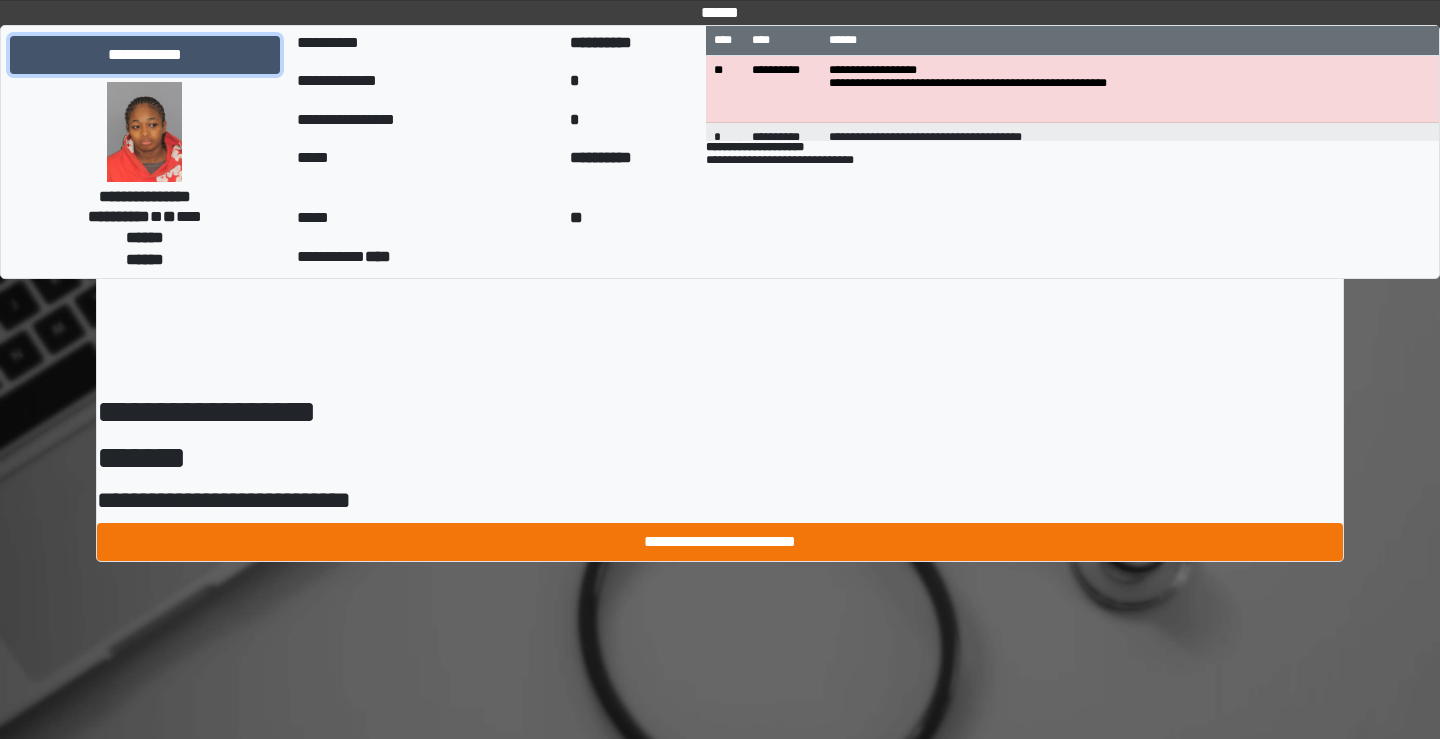 click on "**********" at bounding box center [145, 55] 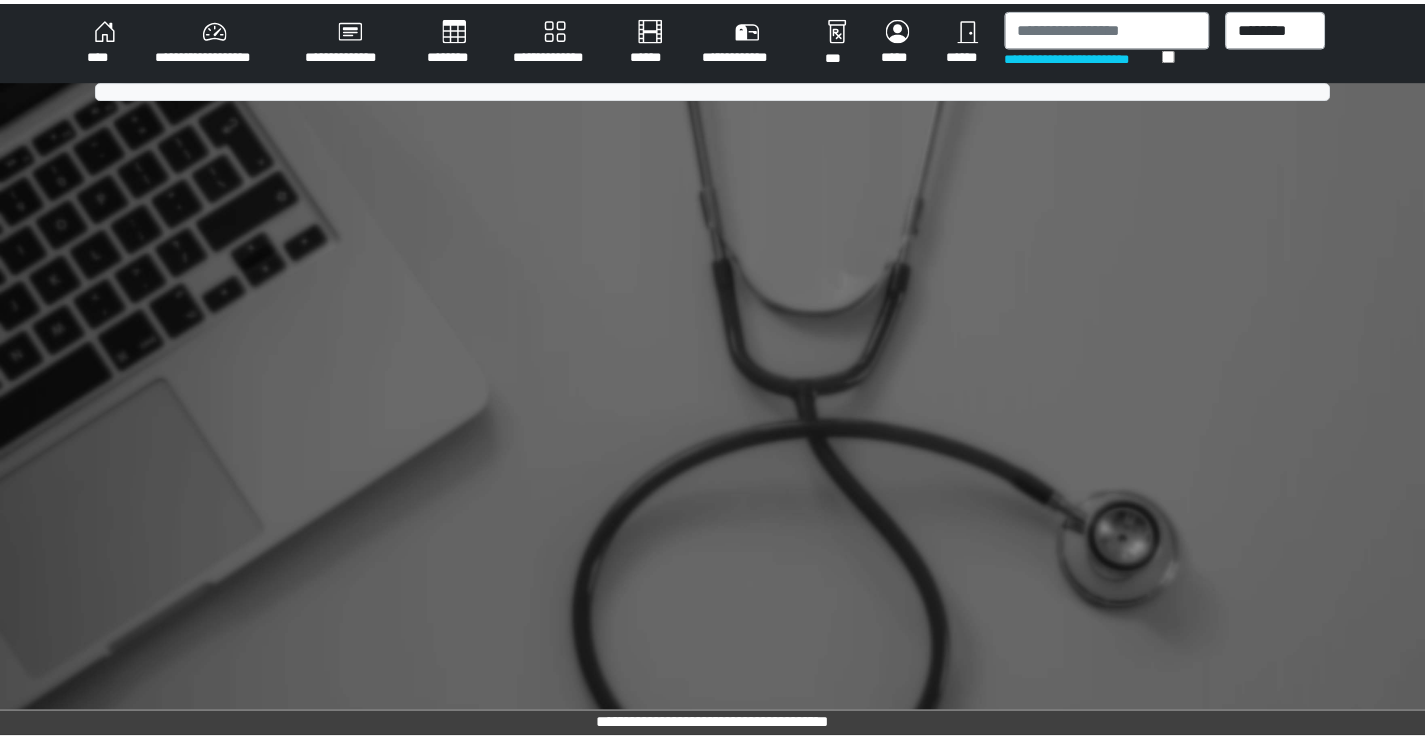 scroll, scrollTop: 0, scrollLeft: 0, axis: both 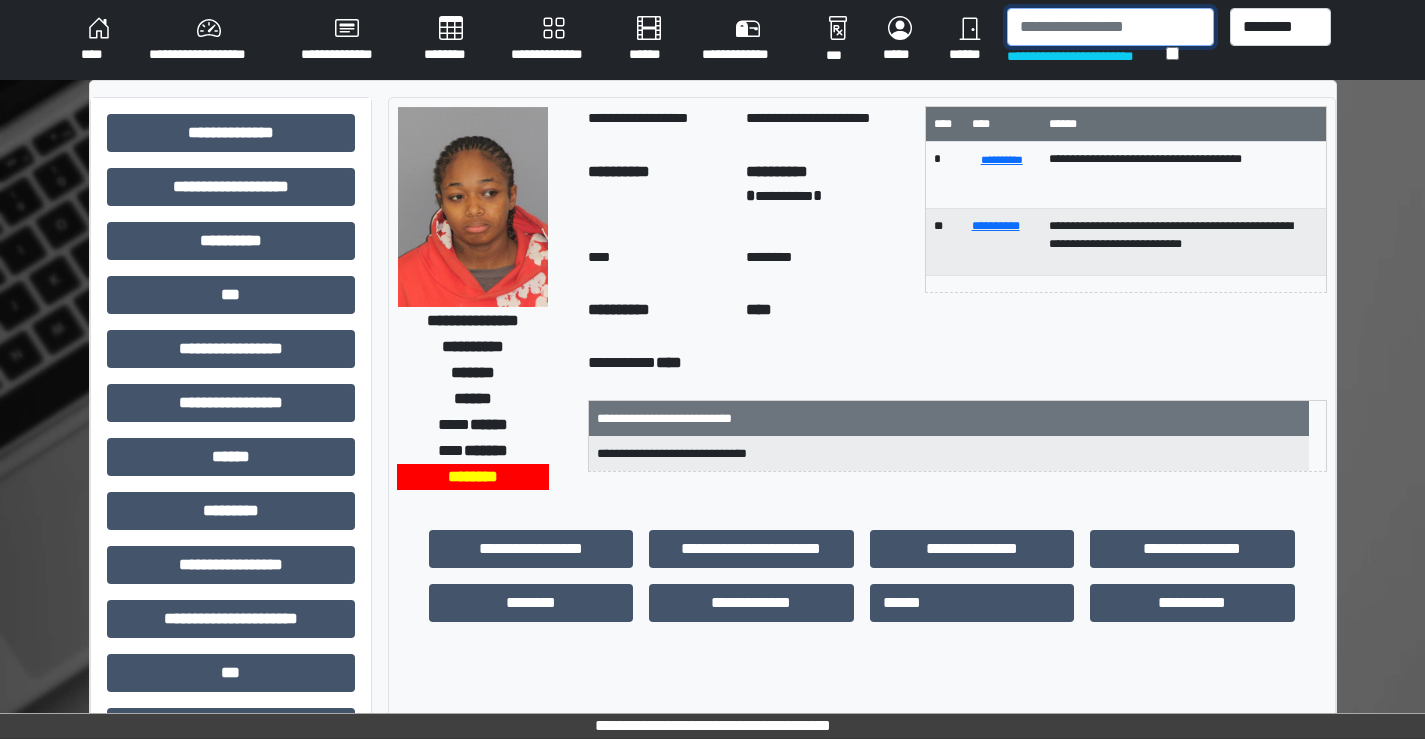 click at bounding box center [1110, 27] 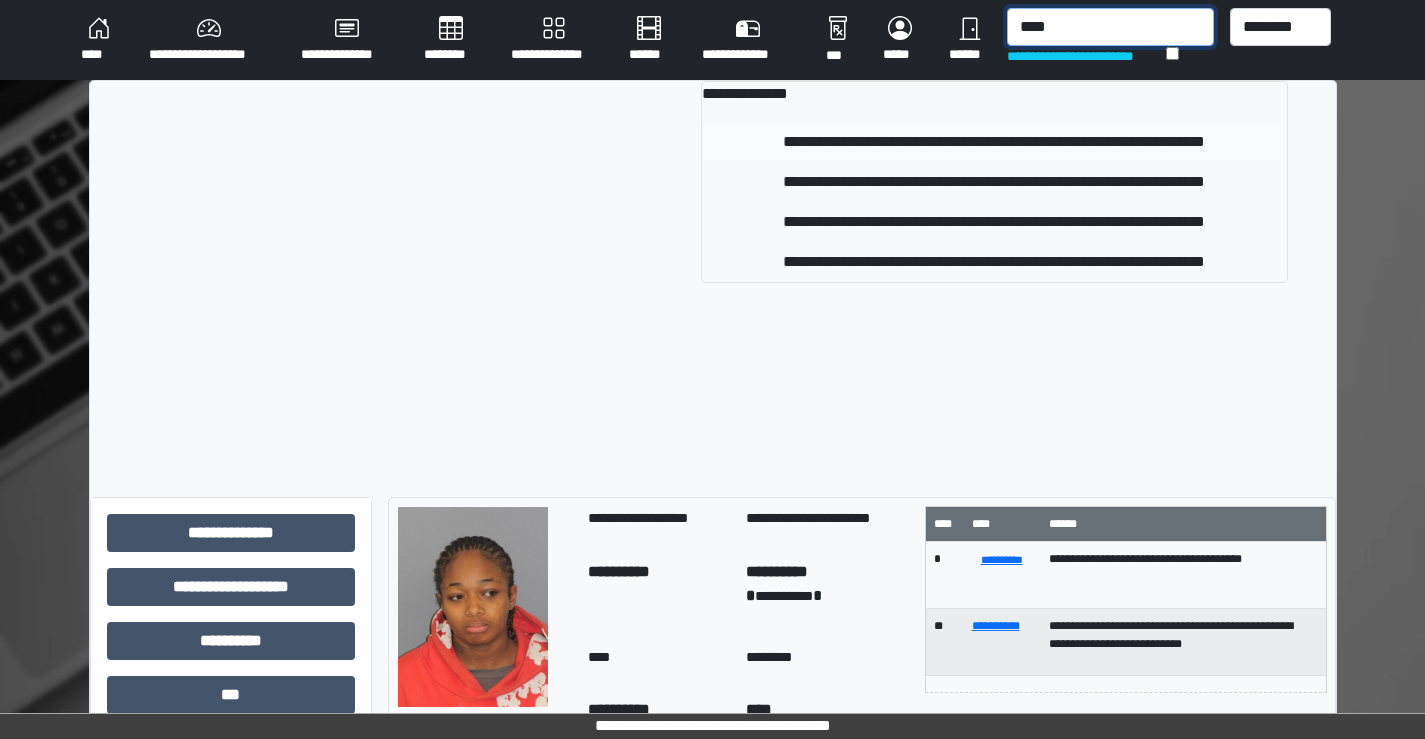 type on "****" 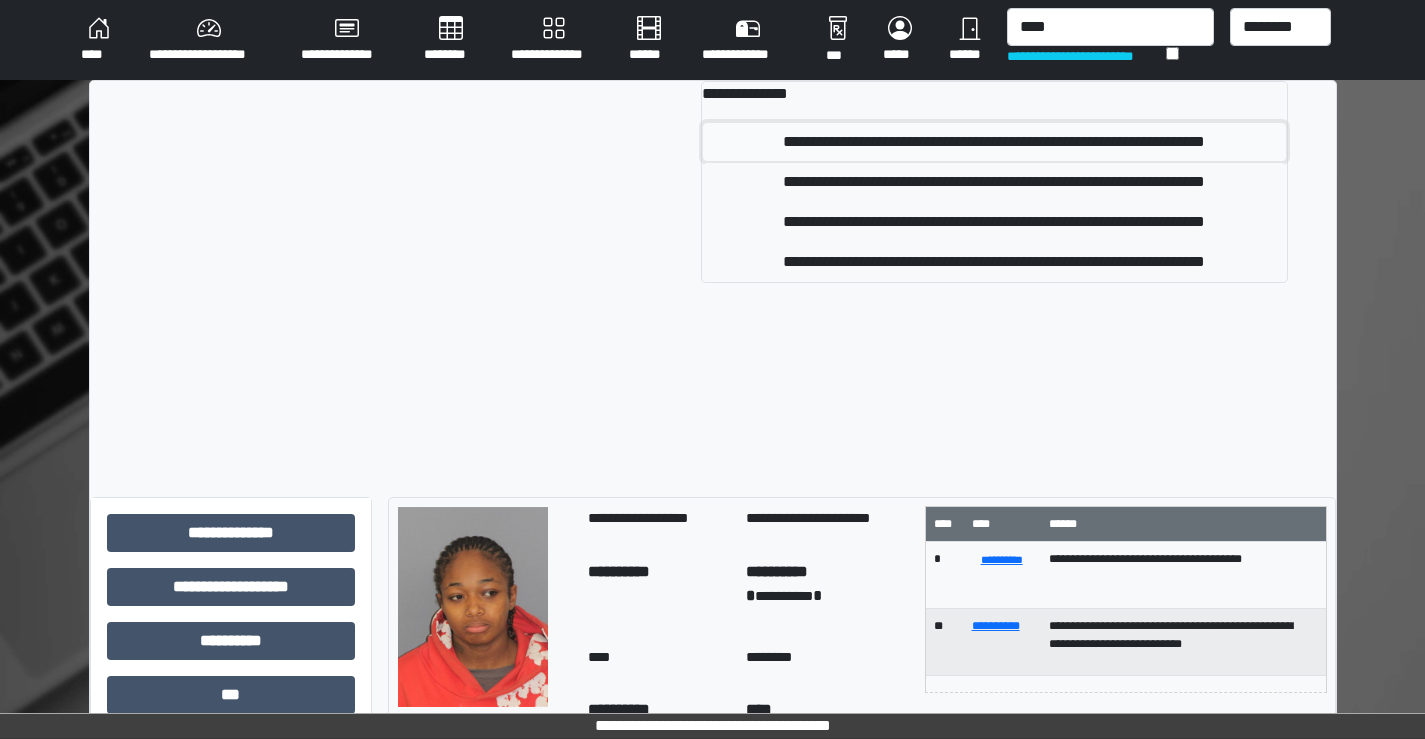 click on "**********" at bounding box center [994, 142] 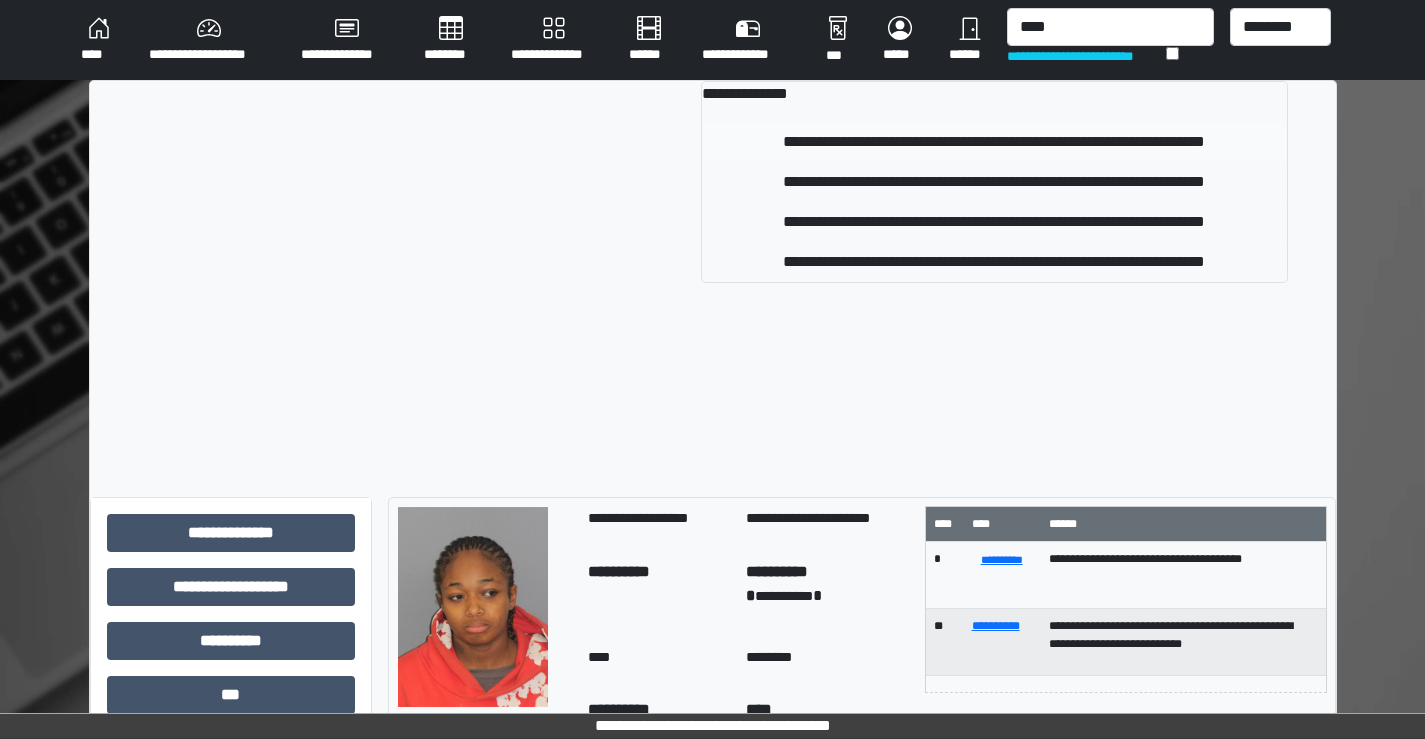 type 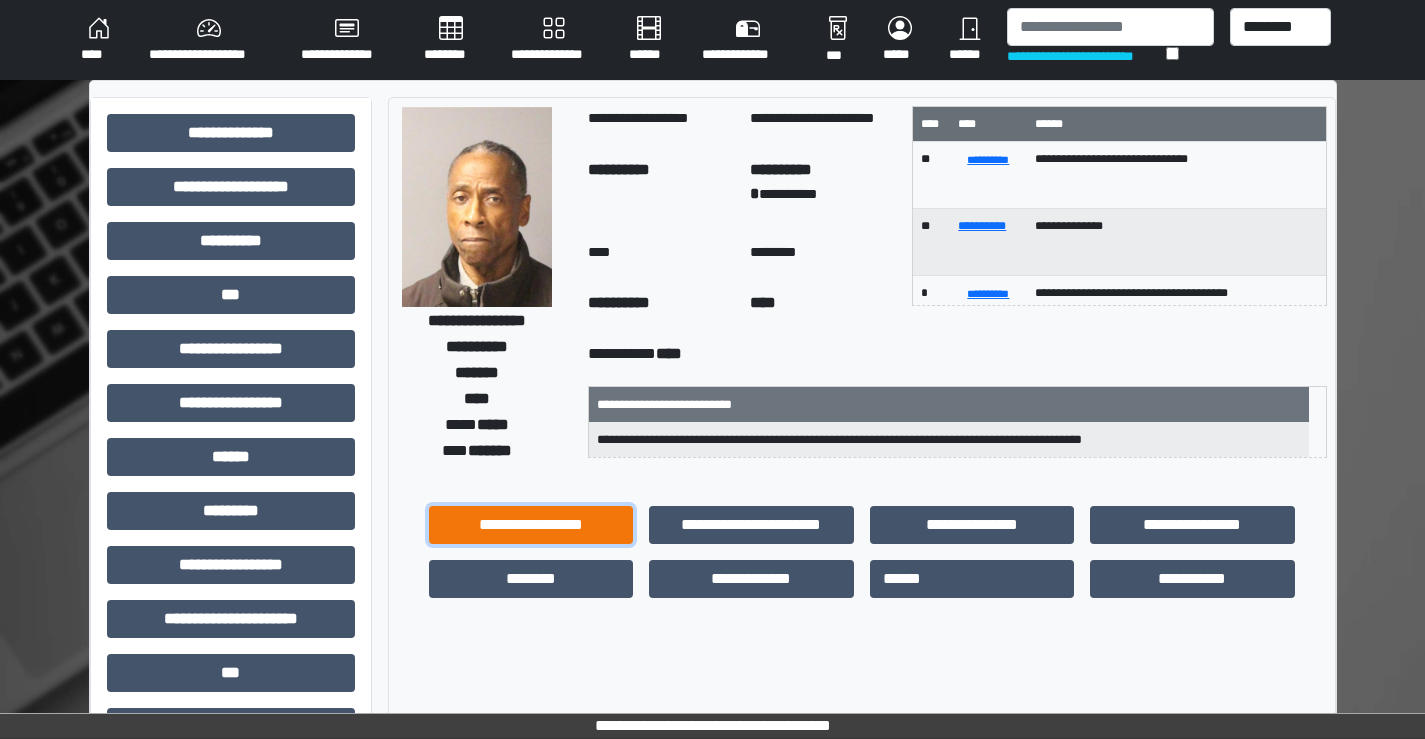 click on "**********" at bounding box center [531, 525] 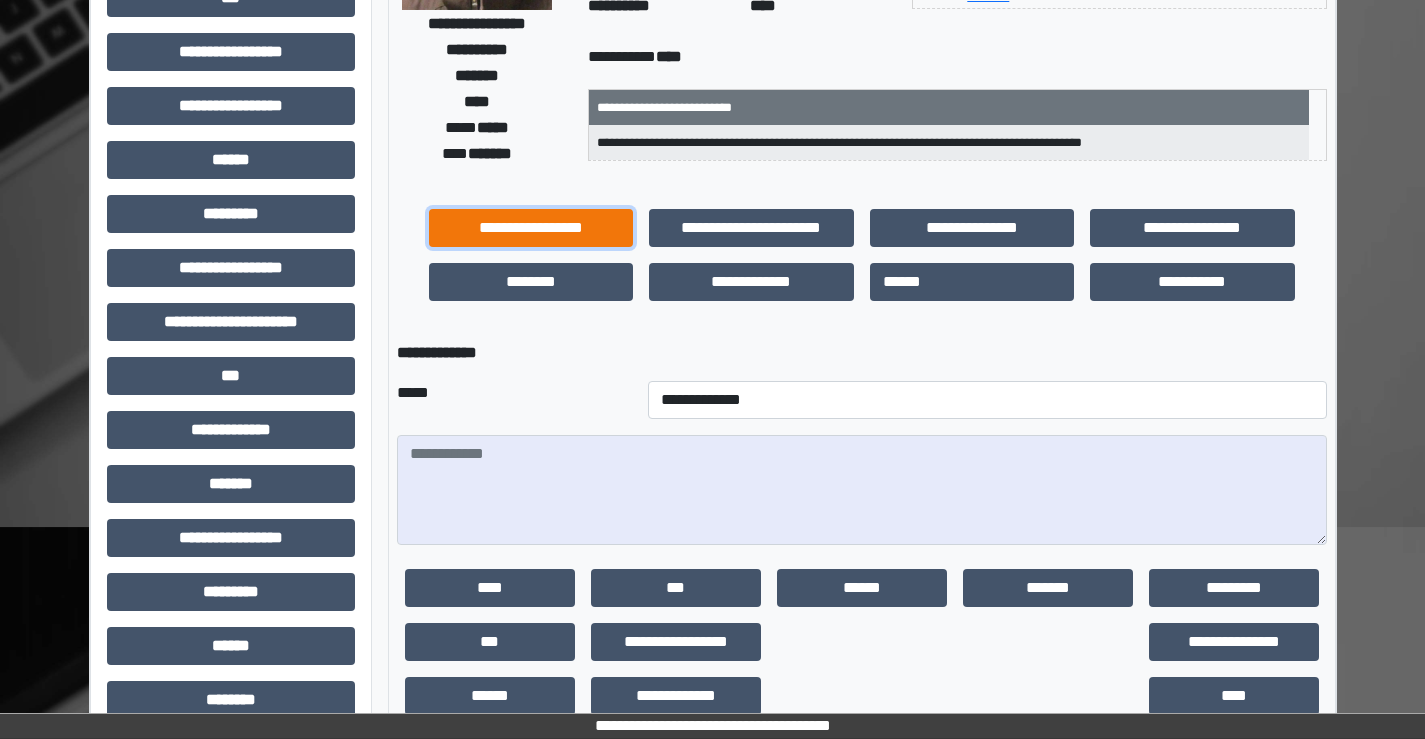 scroll, scrollTop: 300, scrollLeft: 0, axis: vertical 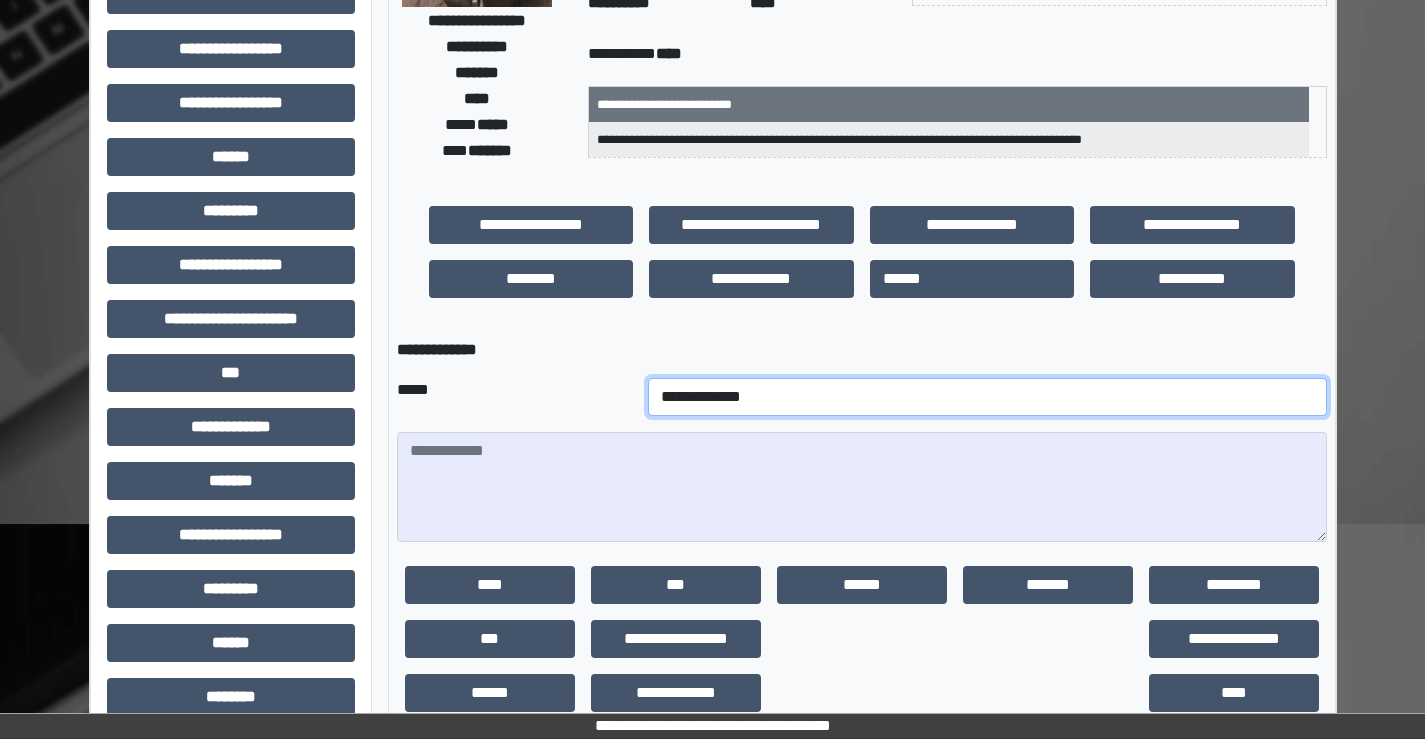 click on "**********" at bounding box center (987, 397) 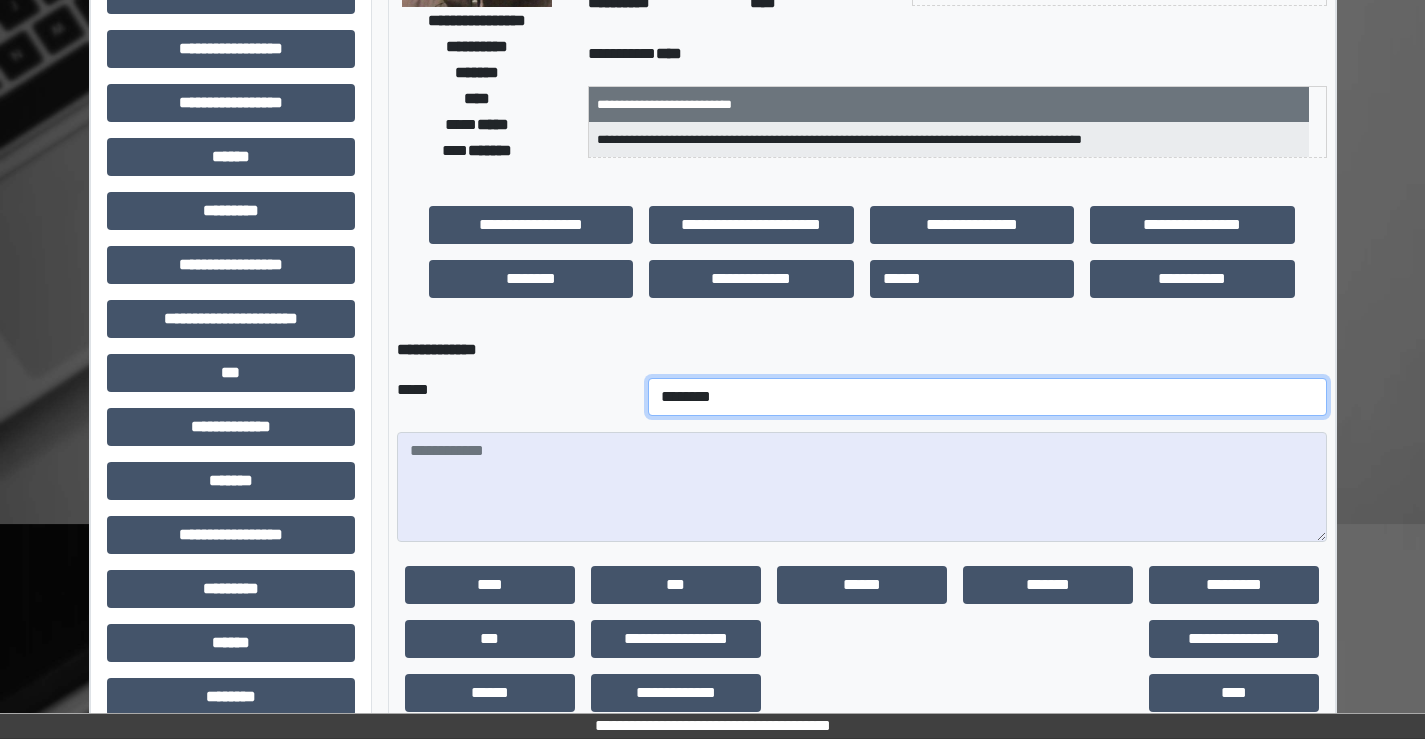click on "**********" at bounding box center (987, 397) 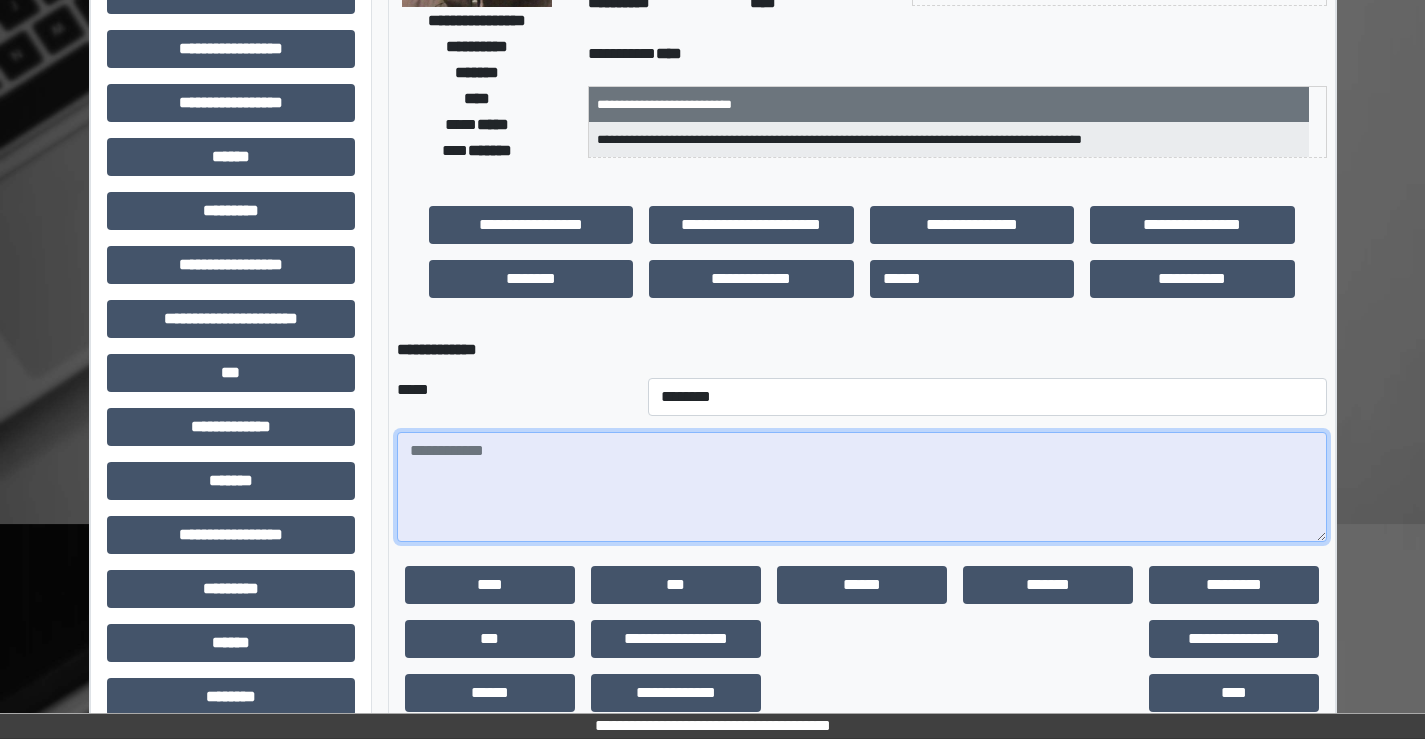 click at bounding box center [862, 487] 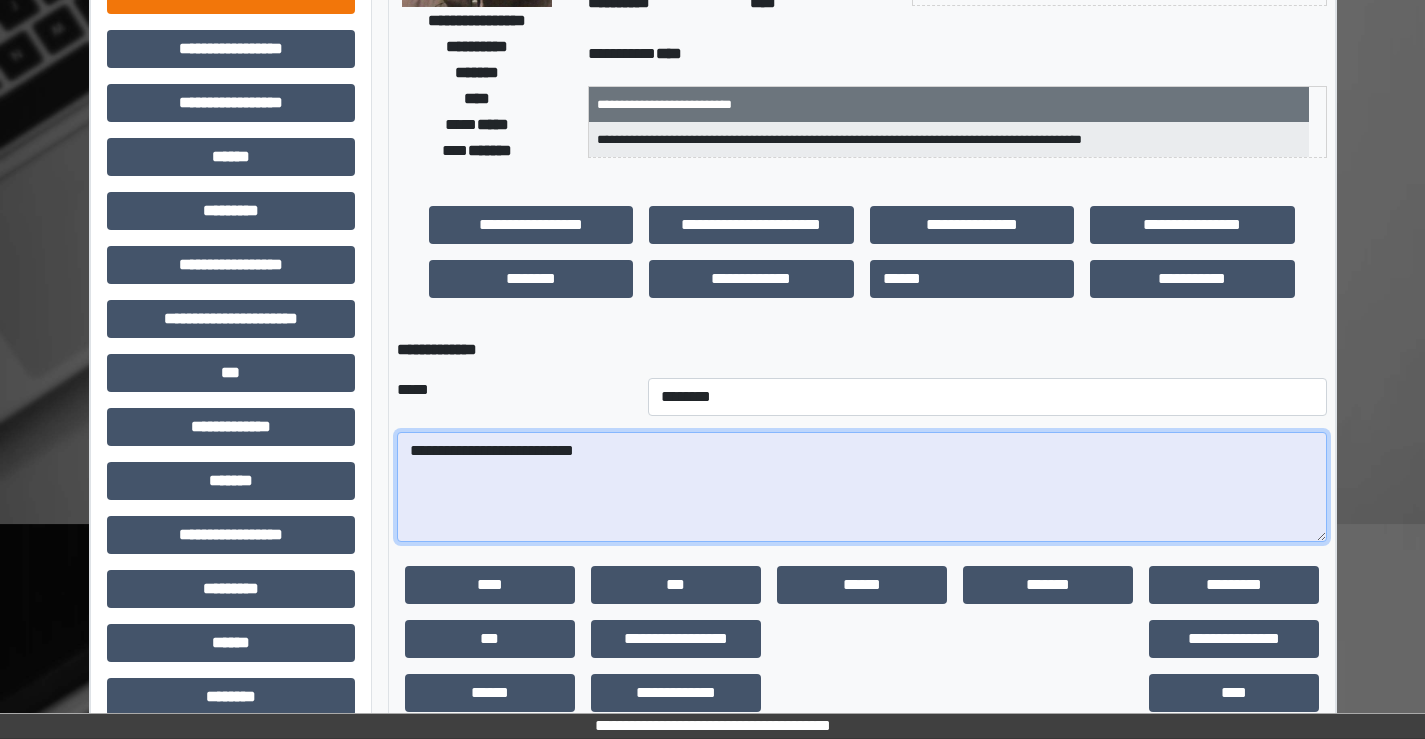 type on "**********" 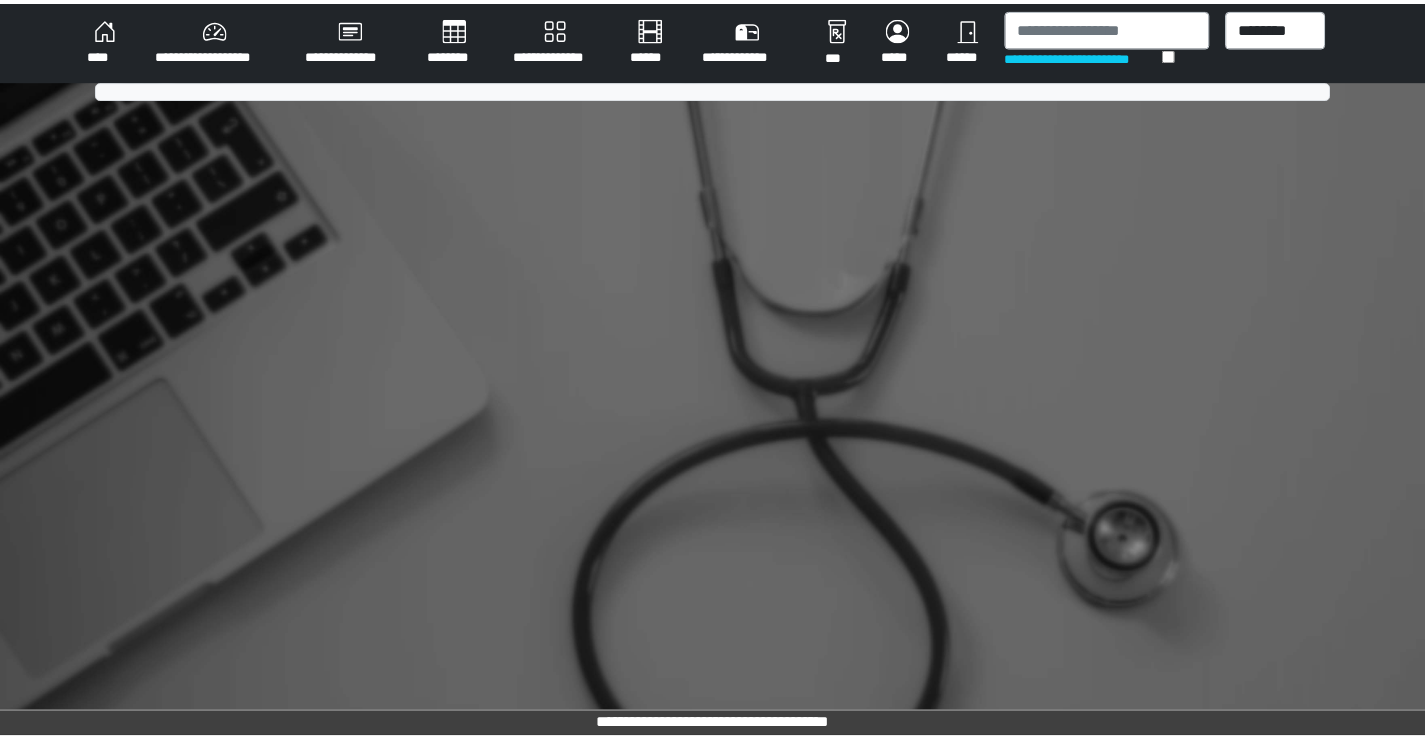 scroll, scrollTop: 0, scrollLeft: 0, axis: both 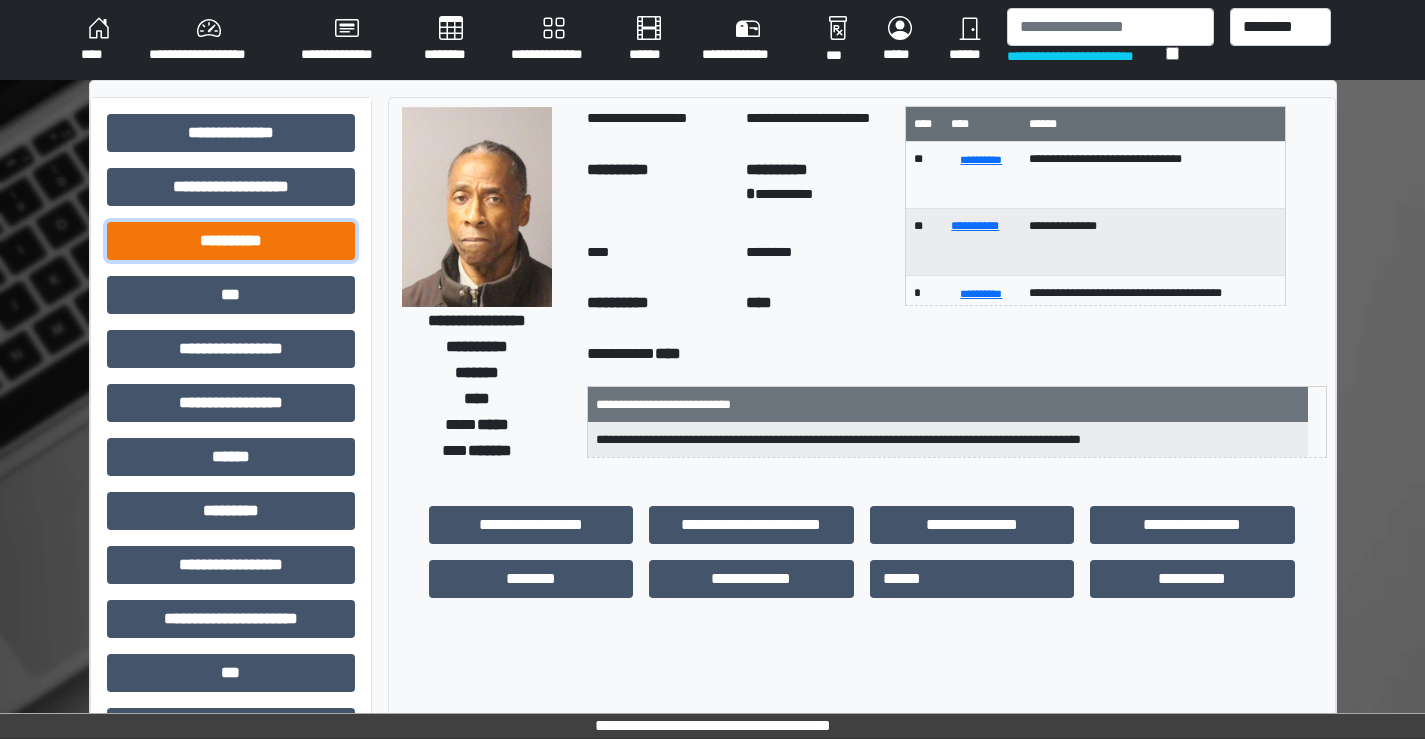 click on "**********" at bounding box center (231, 241) 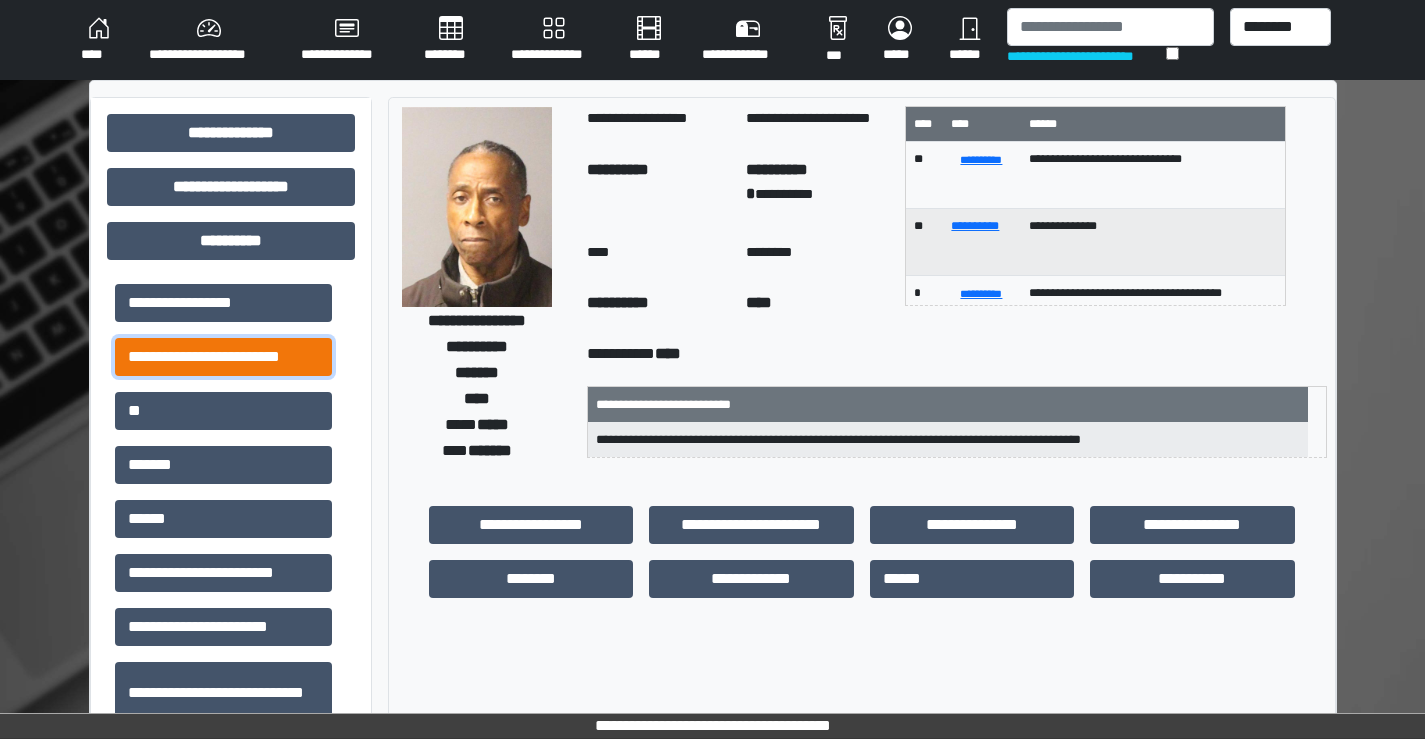 click on "**********" at bounding box center [223, 357] 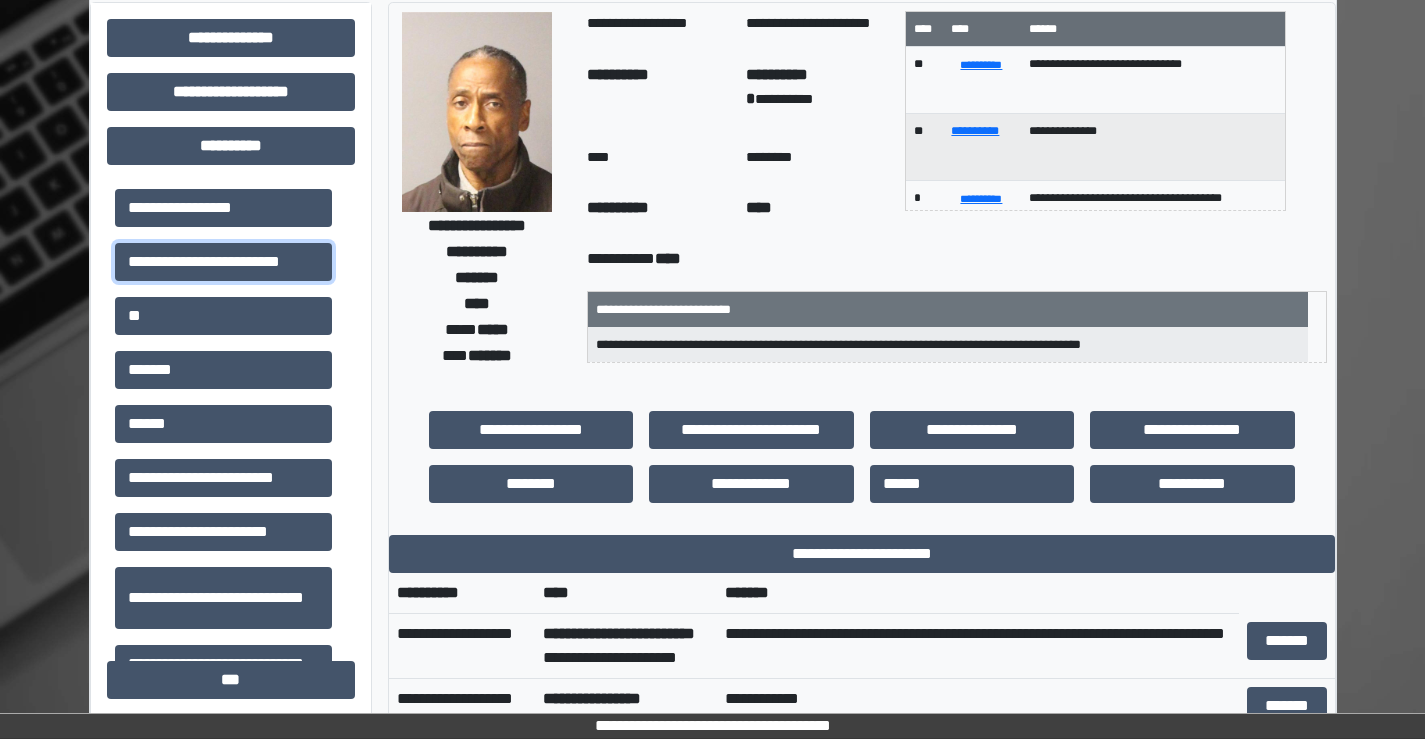 scroll, scrollTop: 200, scrollLeft: 0, axis: vertical 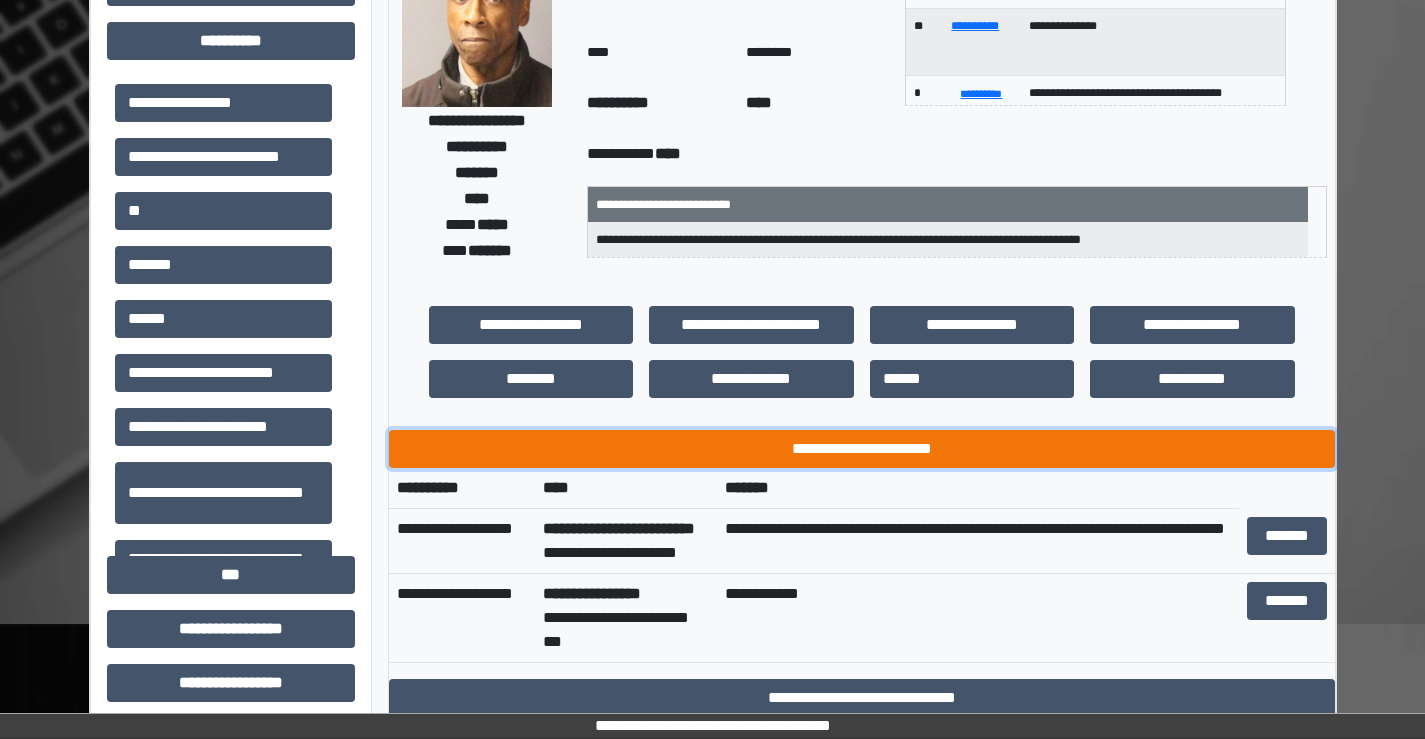 click on "**********" at bounding box center (862, 449) 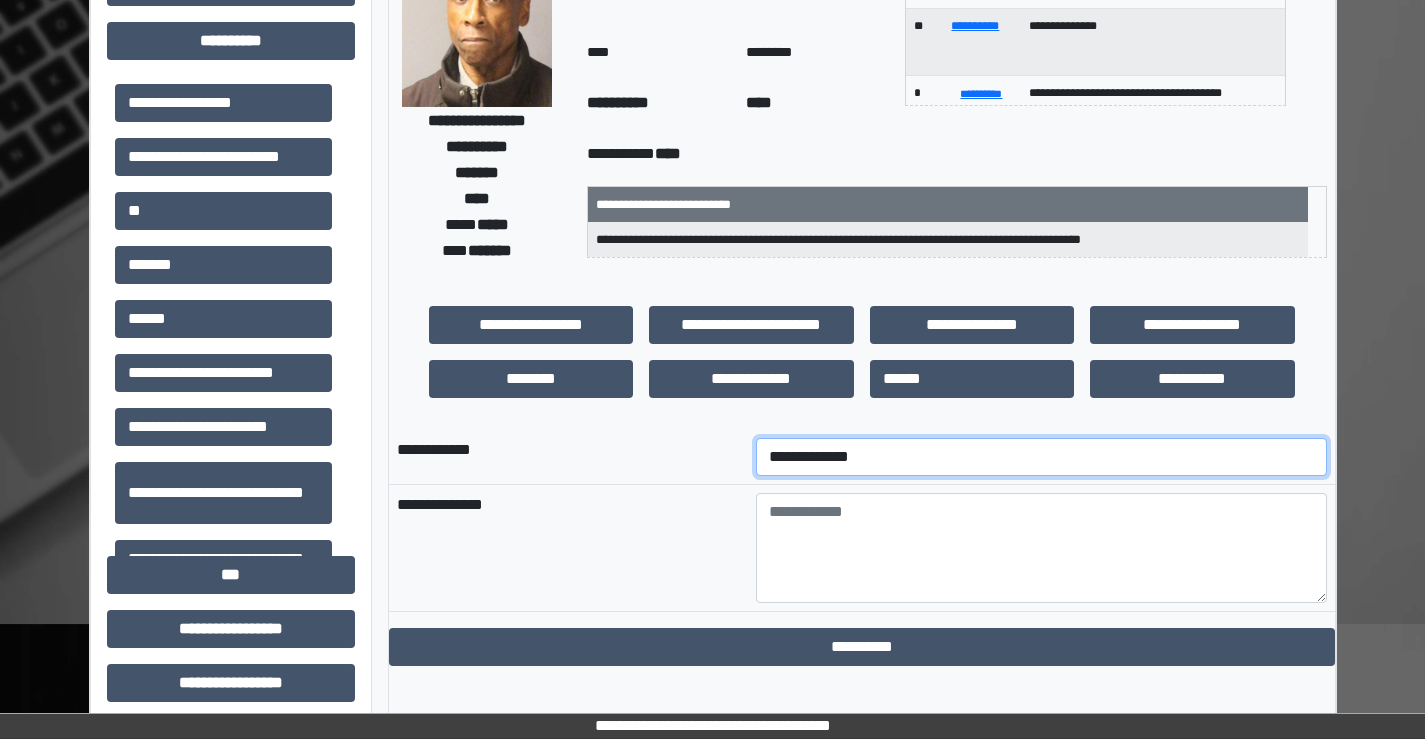 click on "**********" at bounding box center [1041, 457] 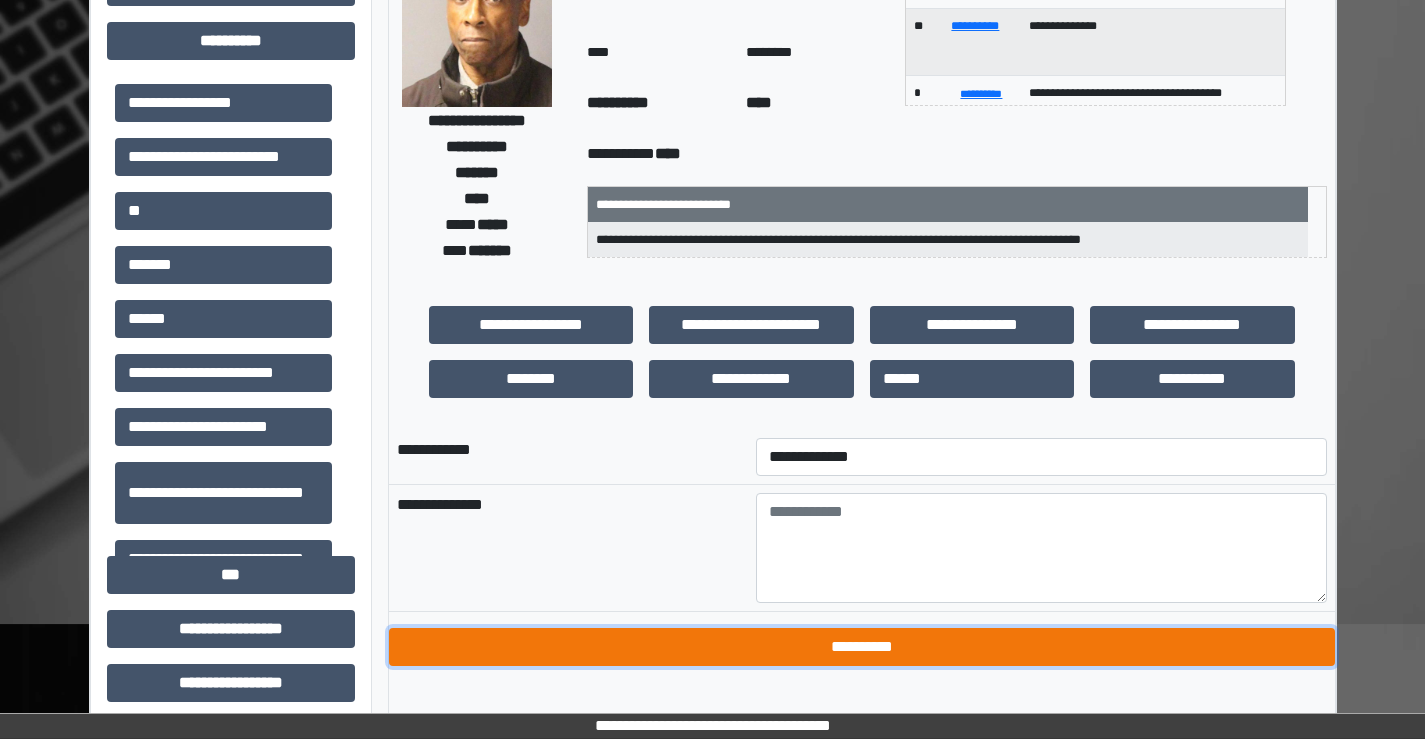 click on "**********" at bounding box center [862, 647] 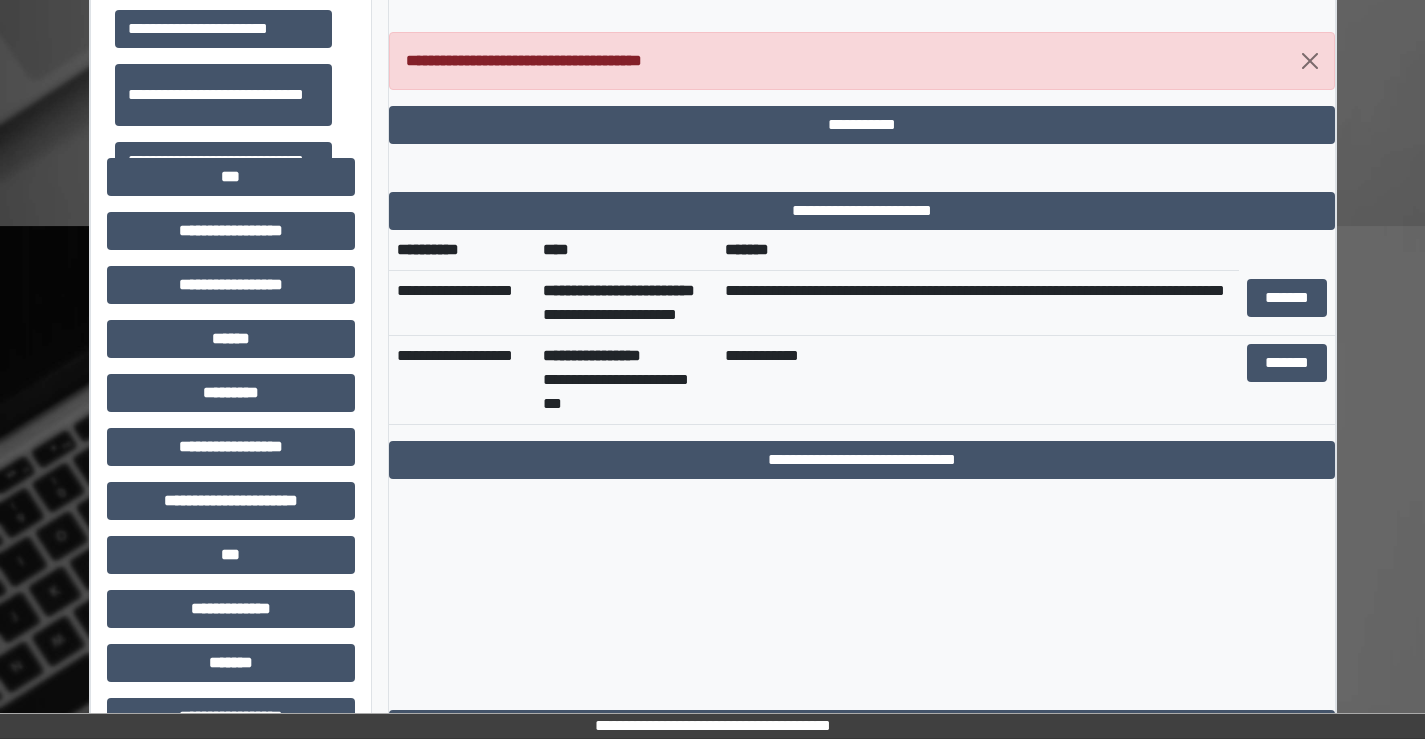 scroll, scrollTop: 600, scrollLeft: 0, axis: vertical 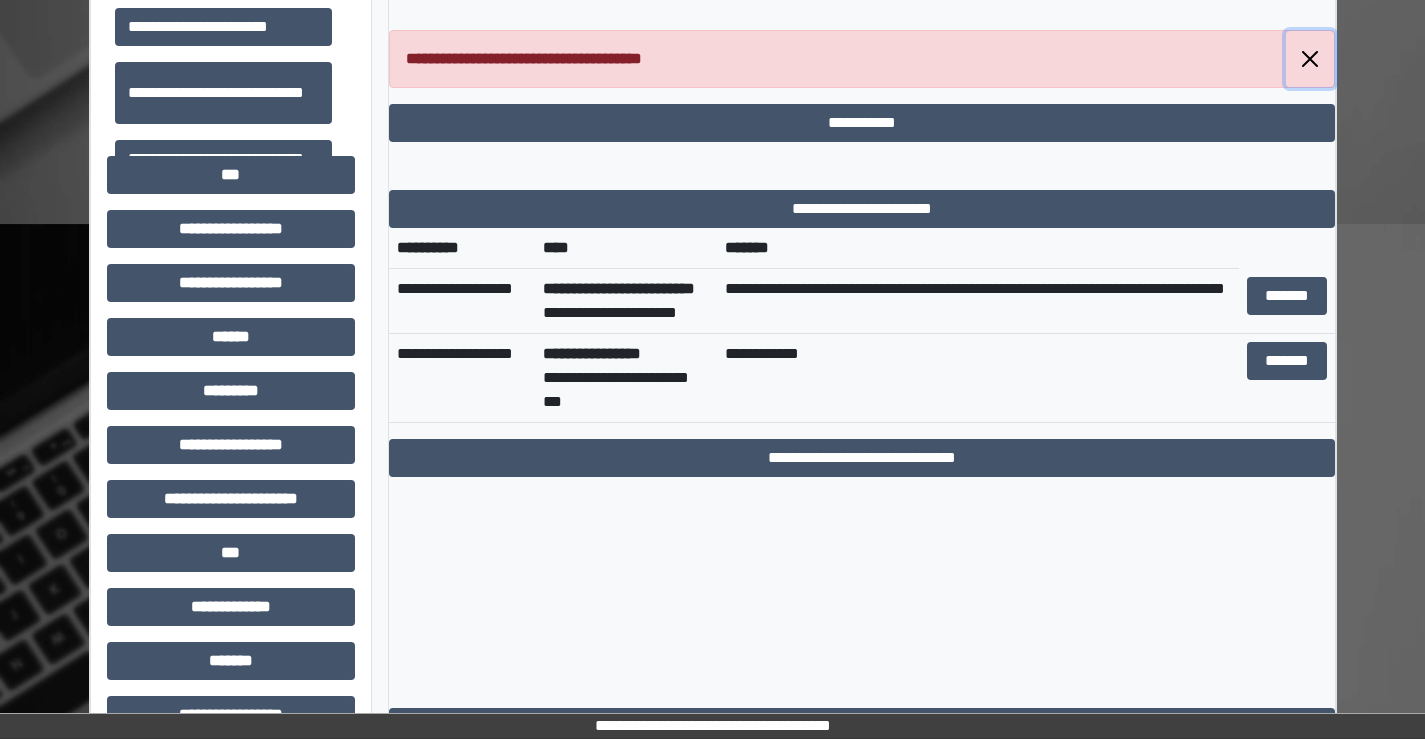 click at bounding box center [1310, 59] 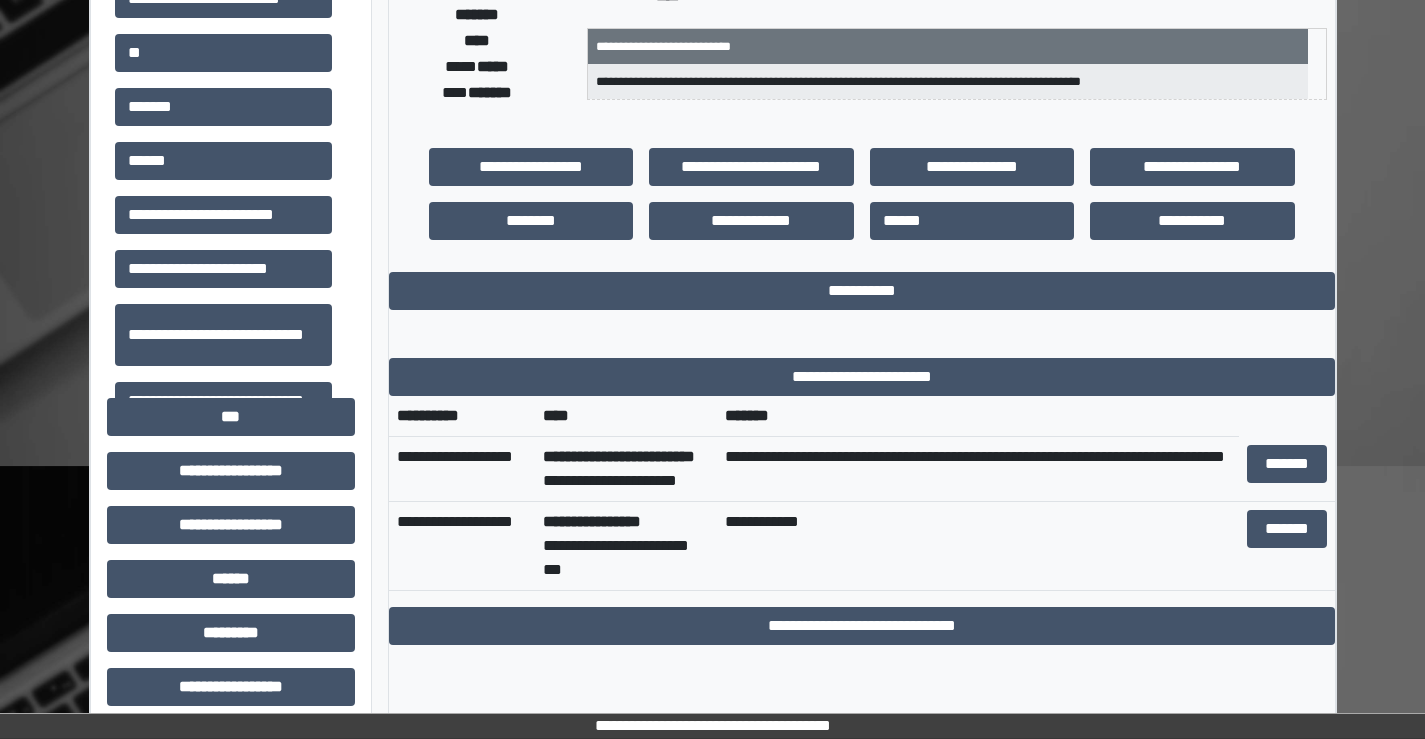 scroll, scrollTop: 300, scrollLeft: 0, axis: vertical 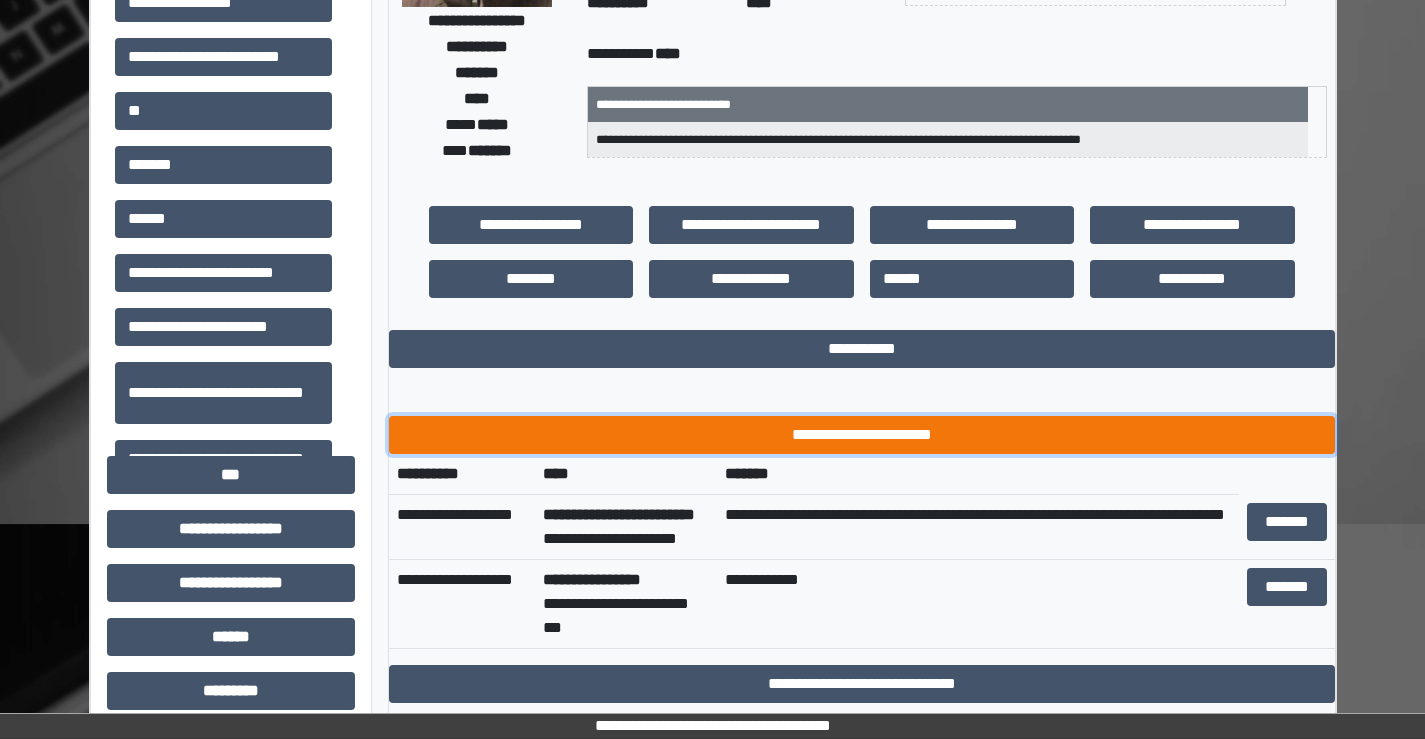 click on "**********" at bounding box center [862, 435] 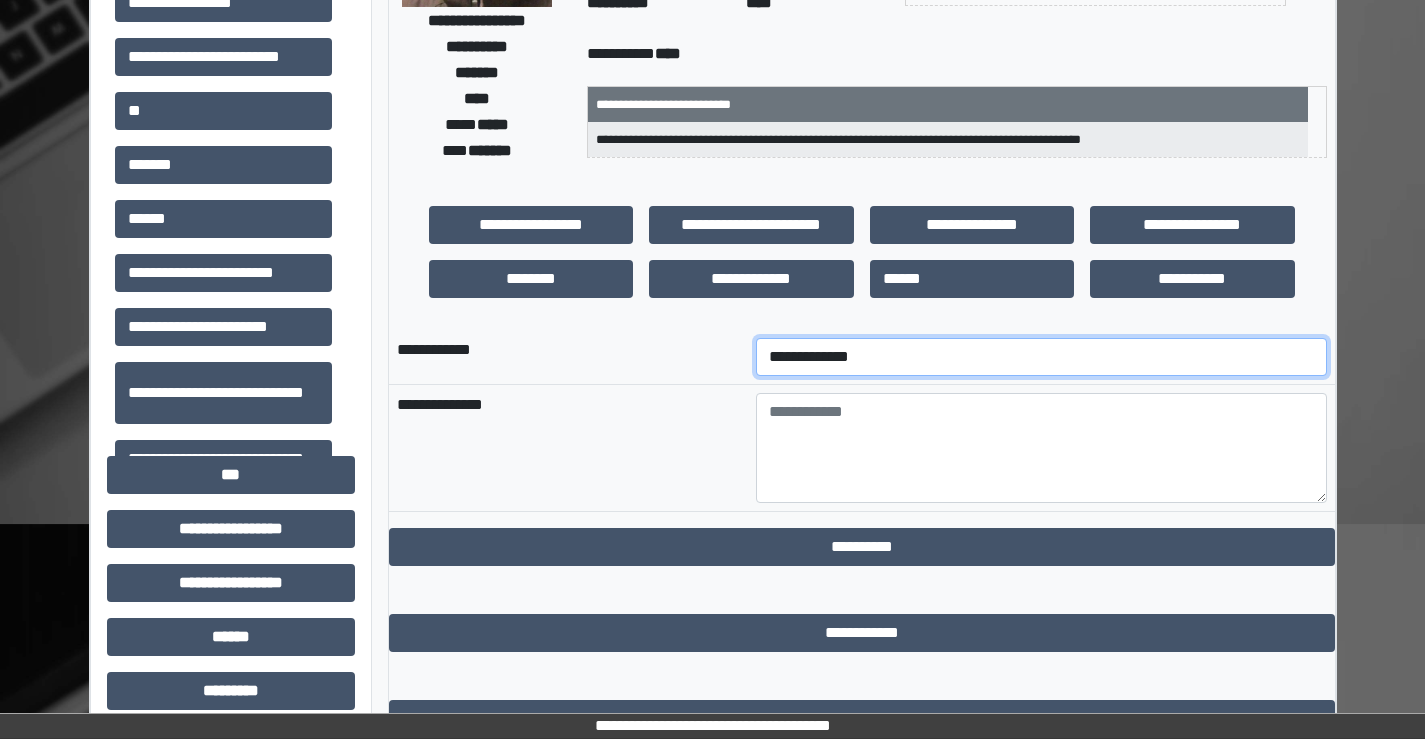 click on "**********" at bounding box center [1041, 357] 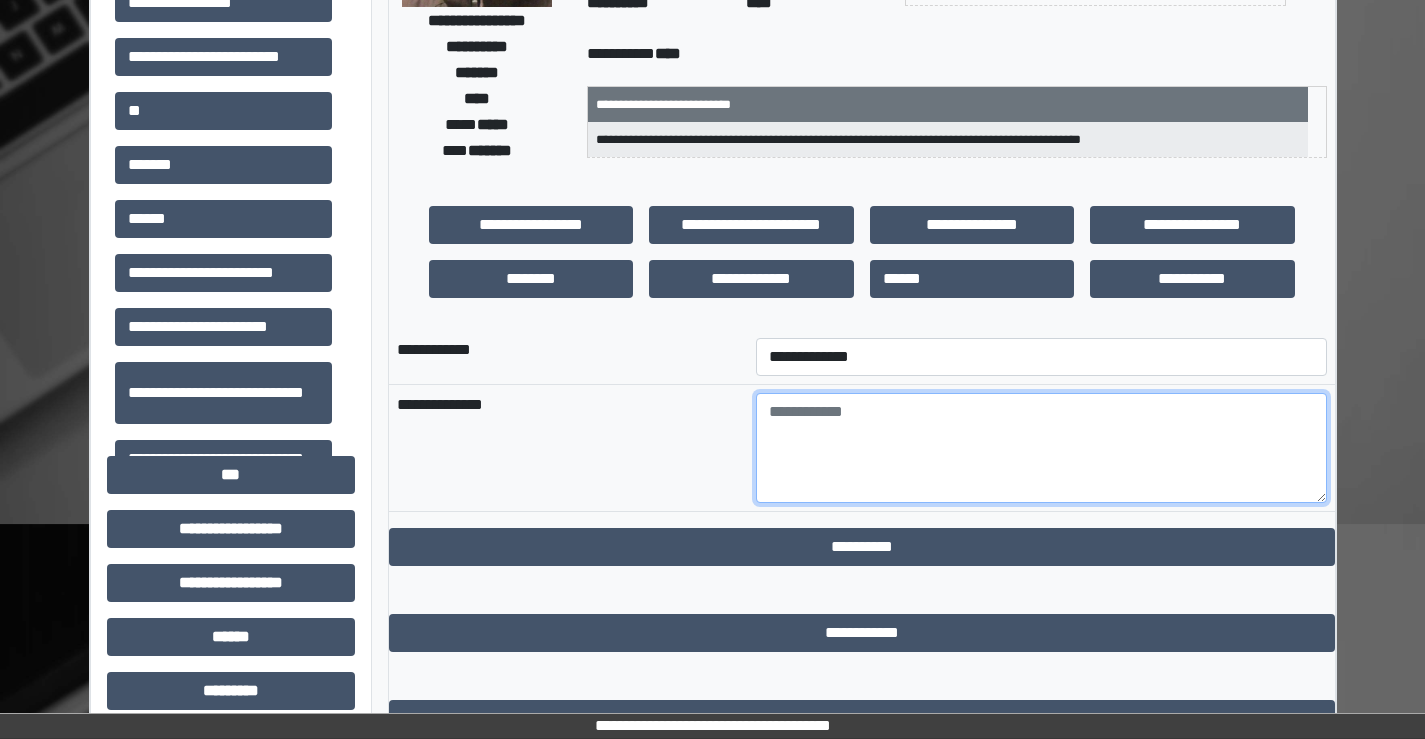 click at bounding box center [1041, 448] 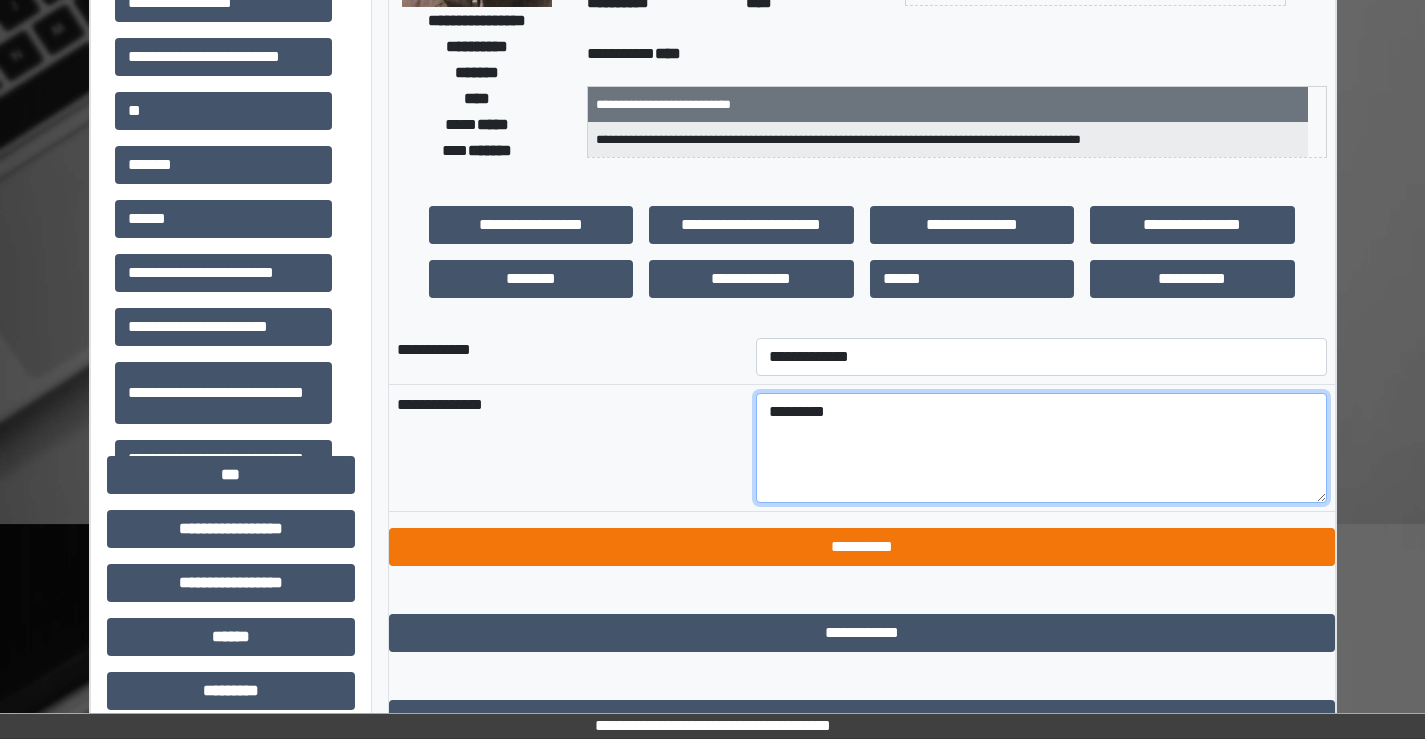 type on "*********" 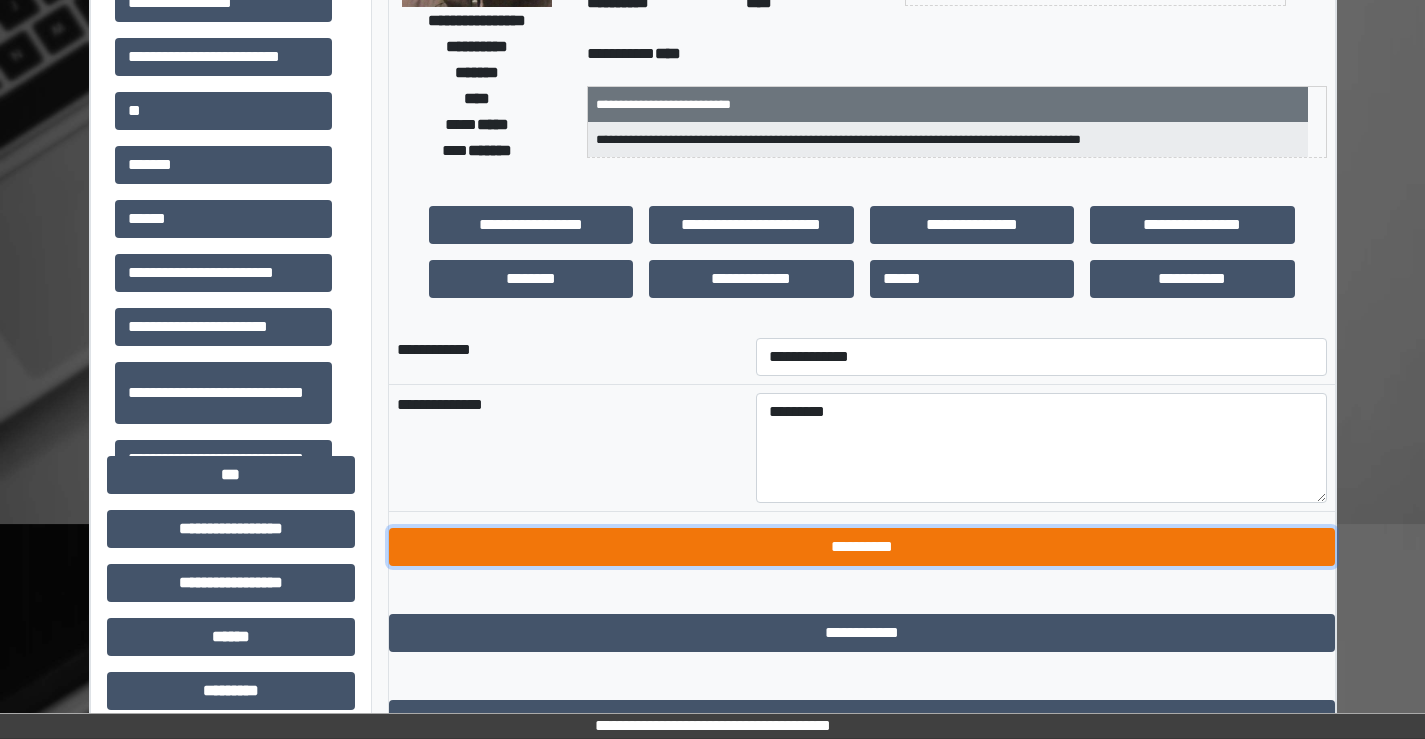 click on "**********" at bounding box center [862, 547] 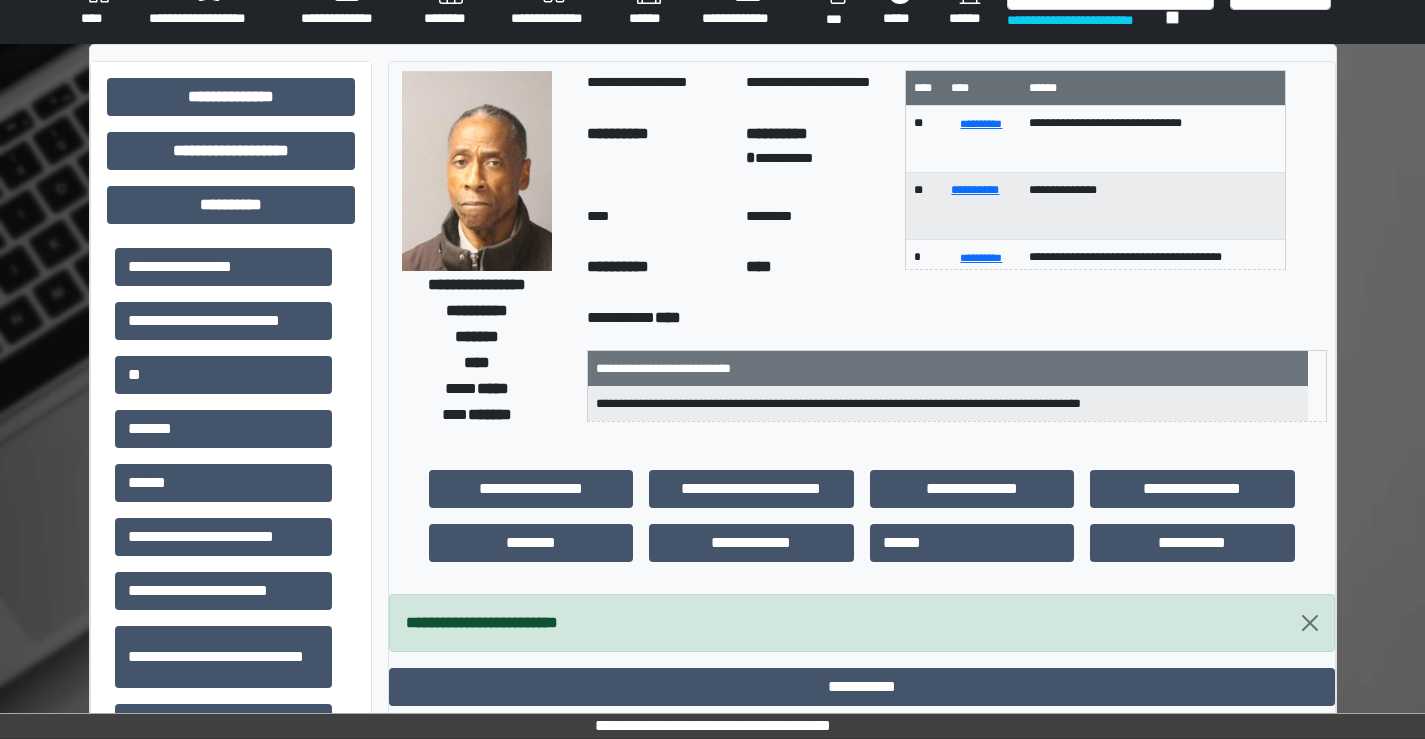 scroll, scrollTop: 0, scrollLeft: 0, axis: both 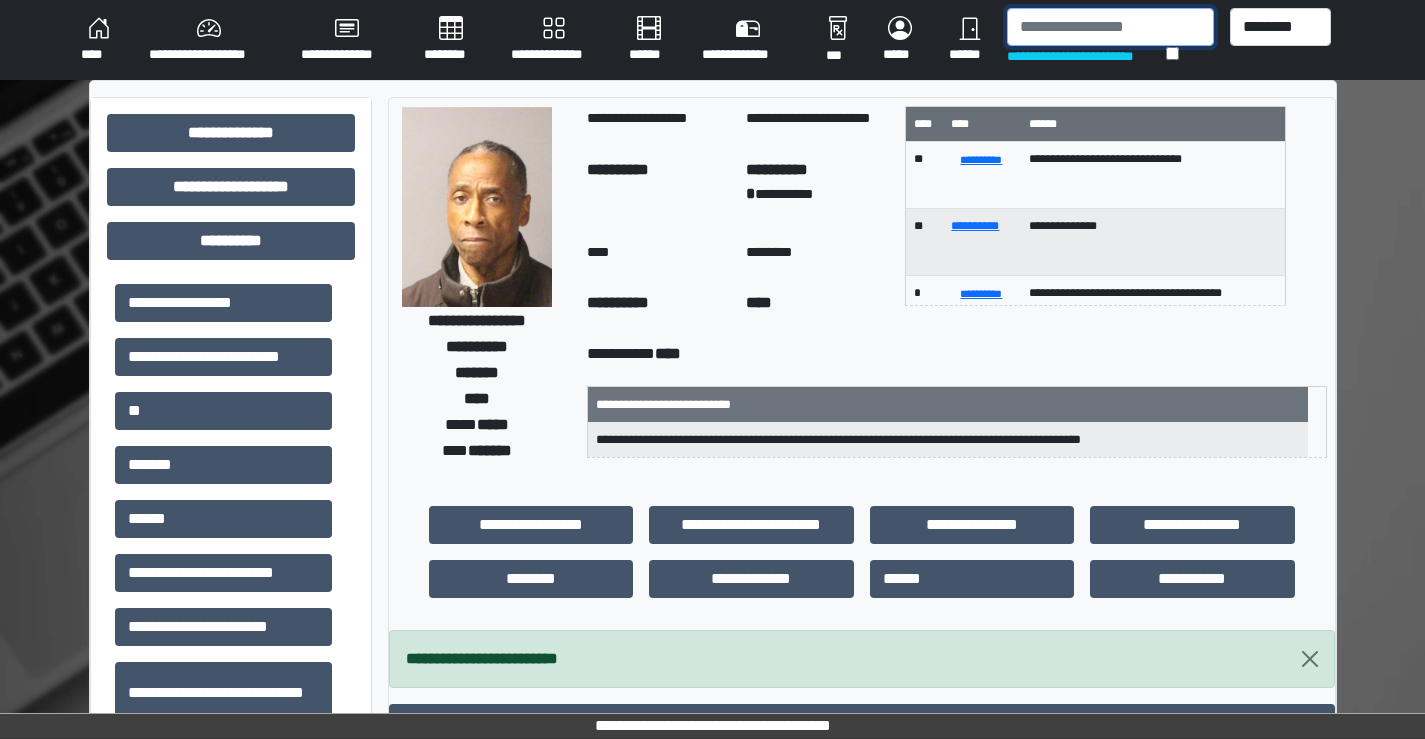click at bounding box center (1110, 27) 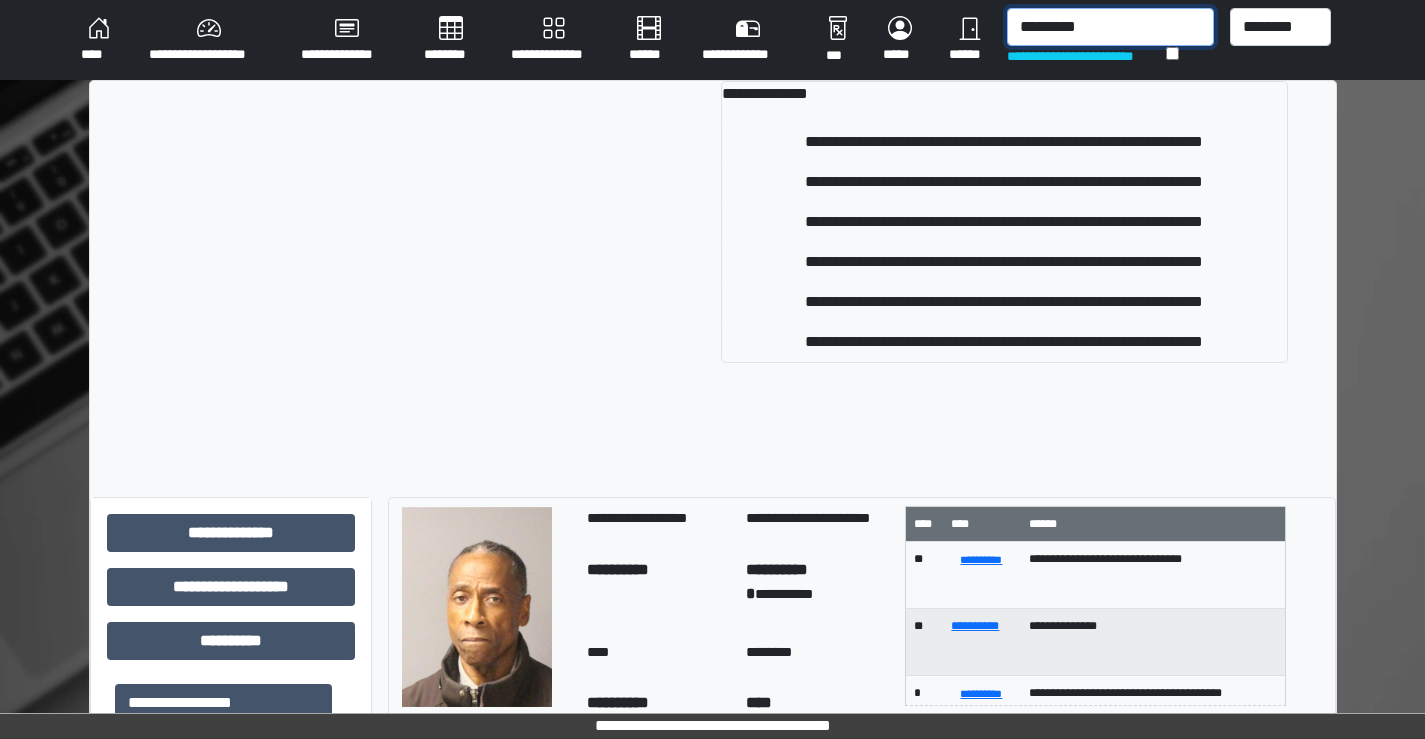 click on "********" at bounding box center [1110, 27] 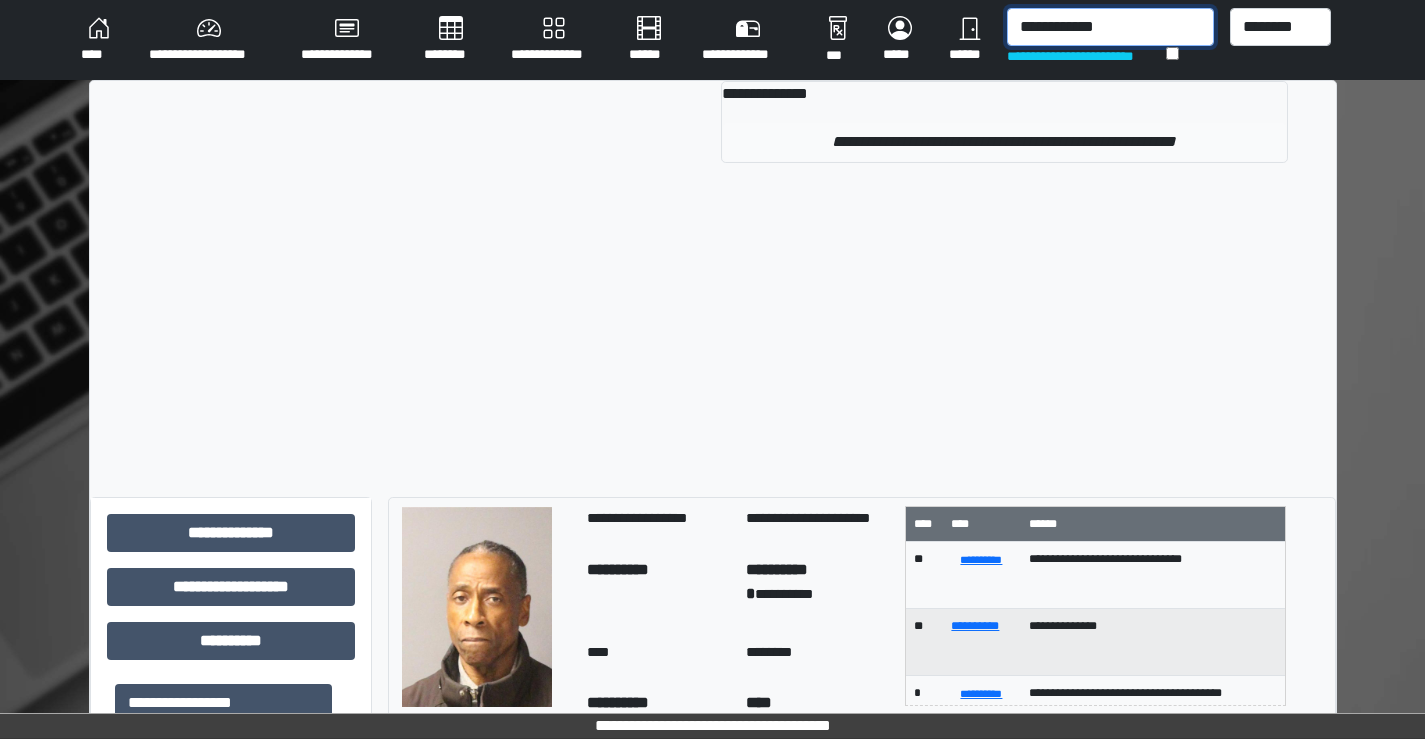 type on "**********" 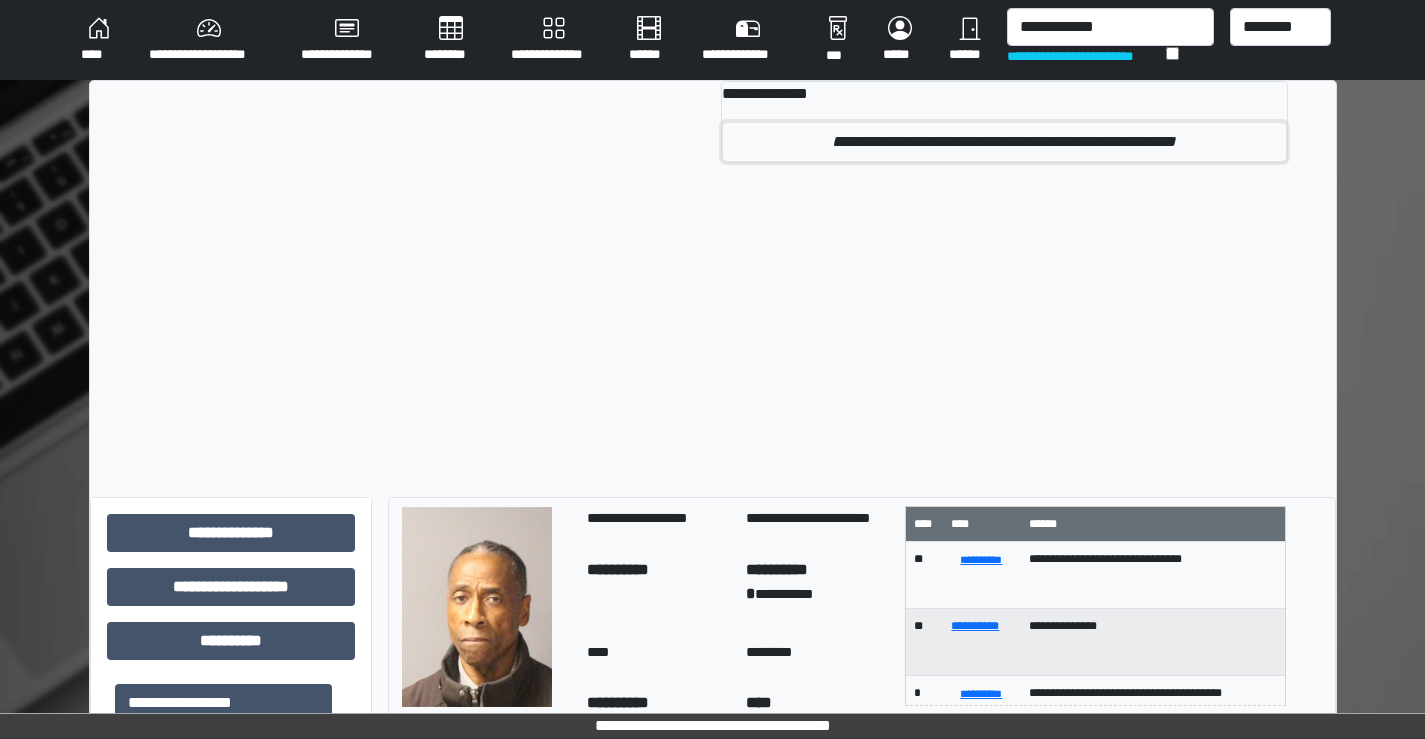 click on "**********" at bounding box center [1004, 142] 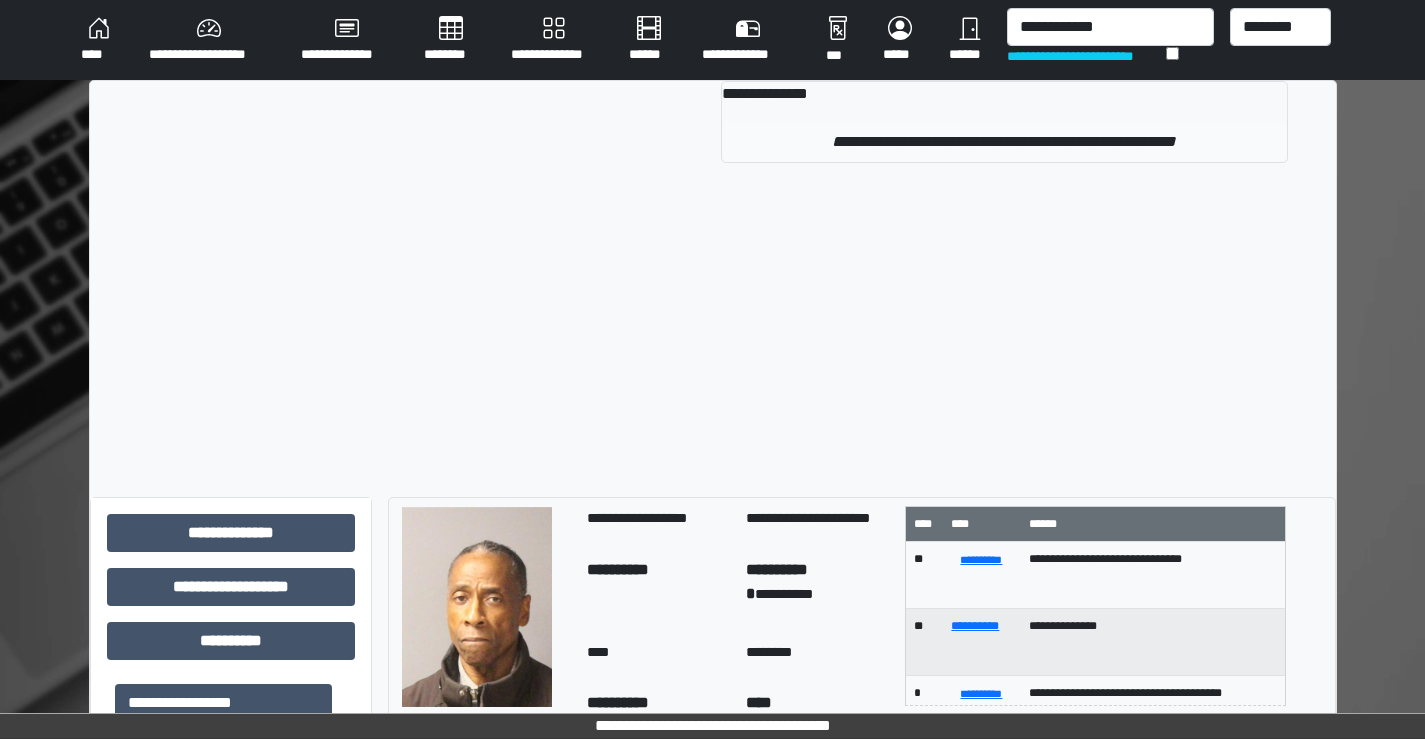 type 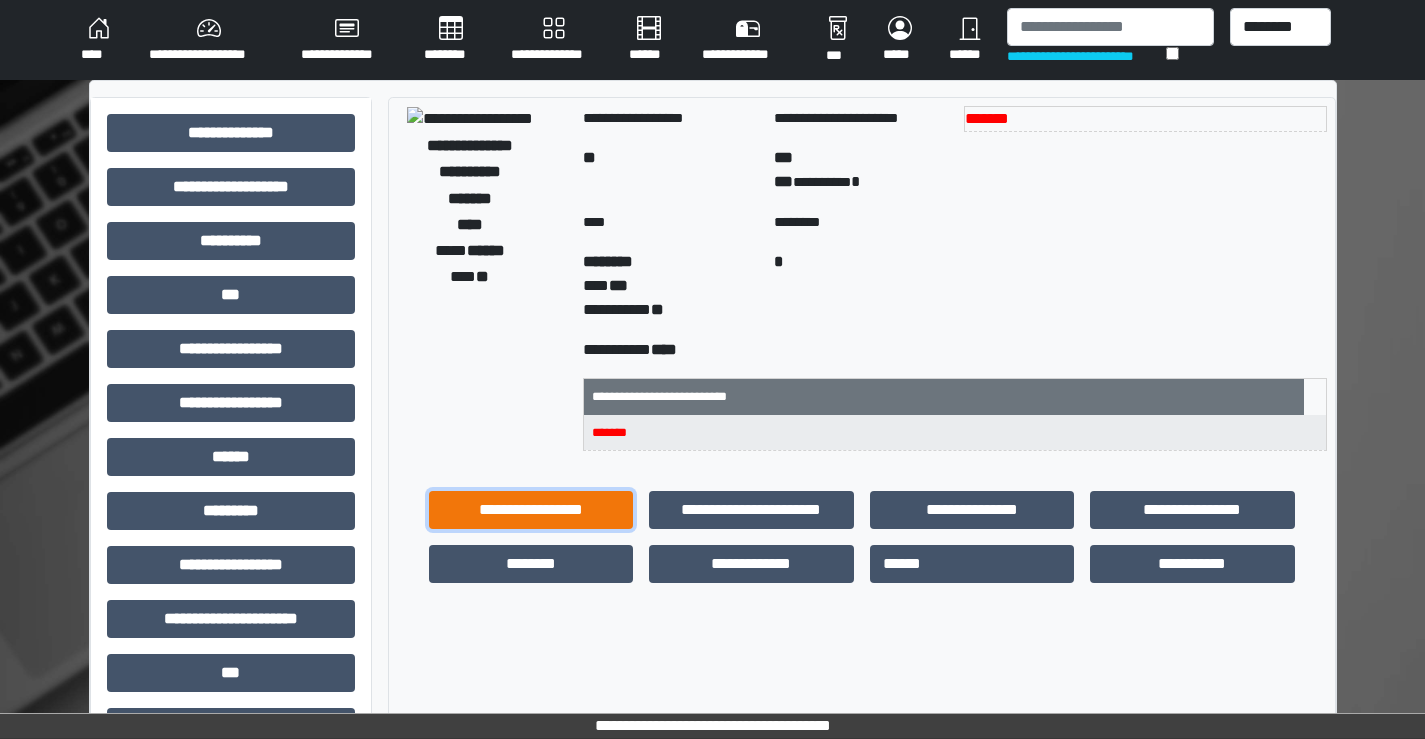 click on "**********" at bounding box center [531, 510] 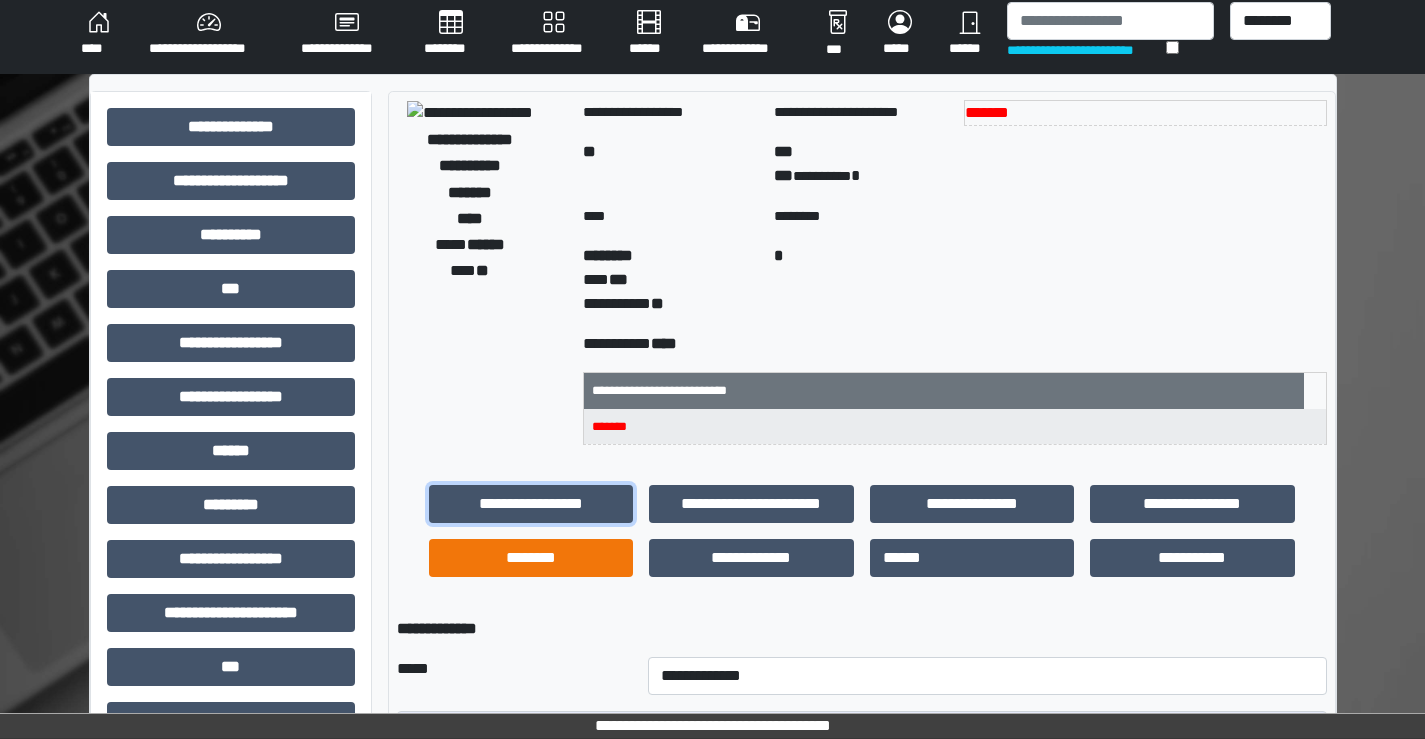 scroll, scrollTop: 300, scrollLeft: 0, axis: vertical 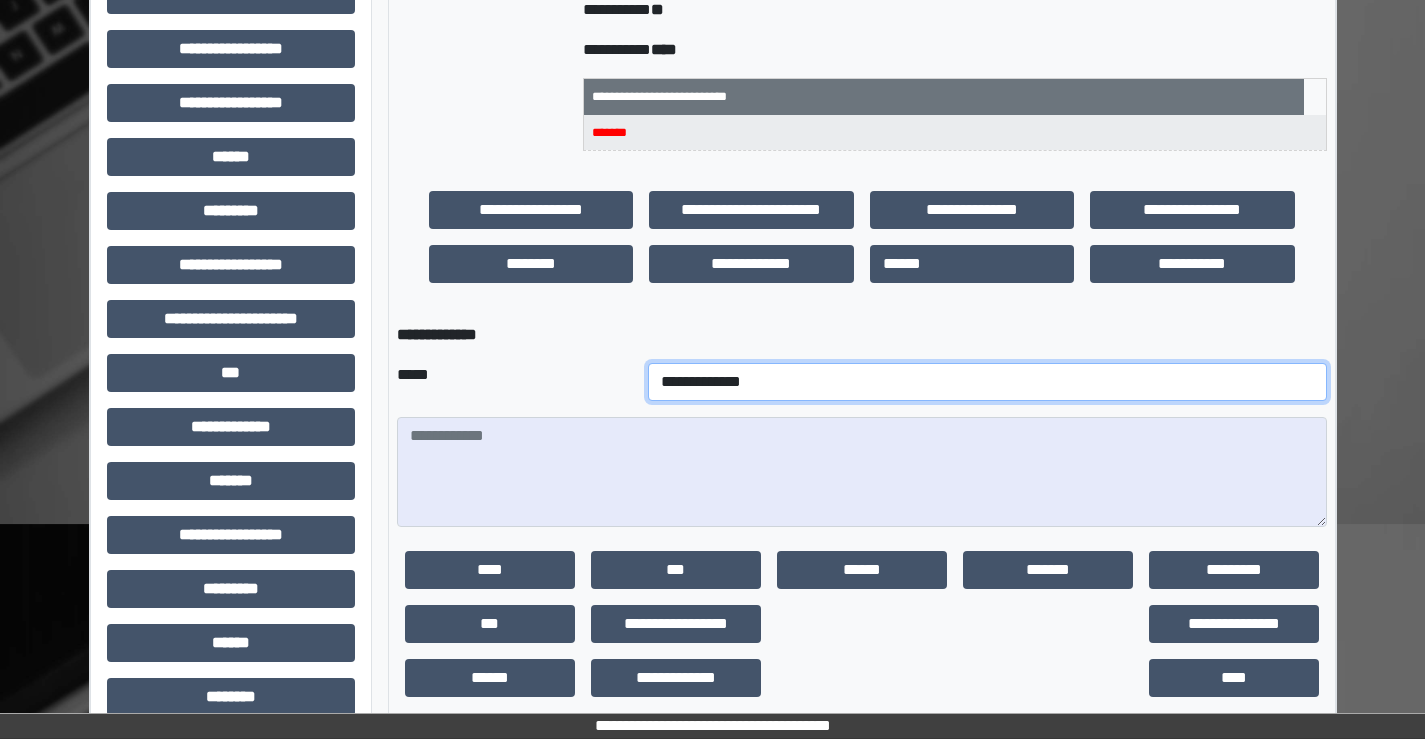 click on "**********" at bounding box center [987, 382] 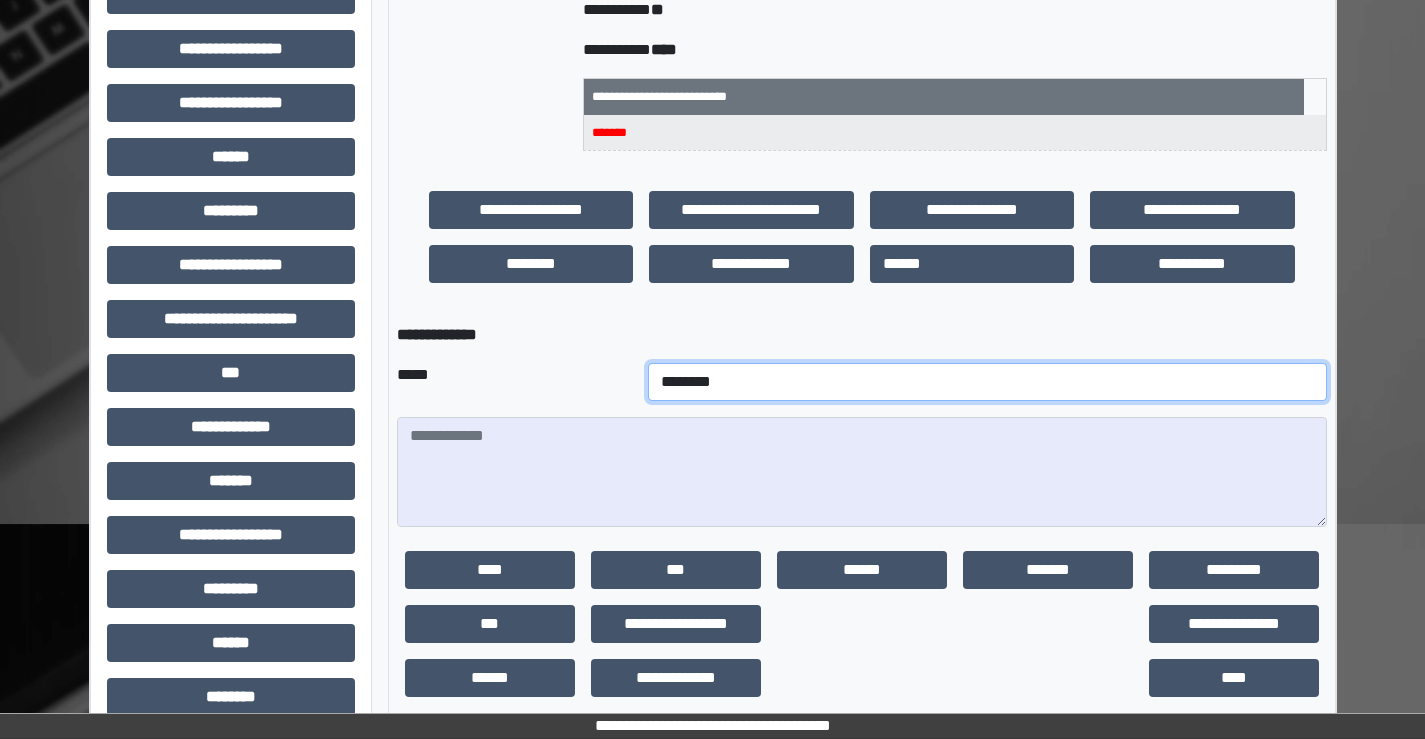 click on "**********" at bounding box center [987, 382] 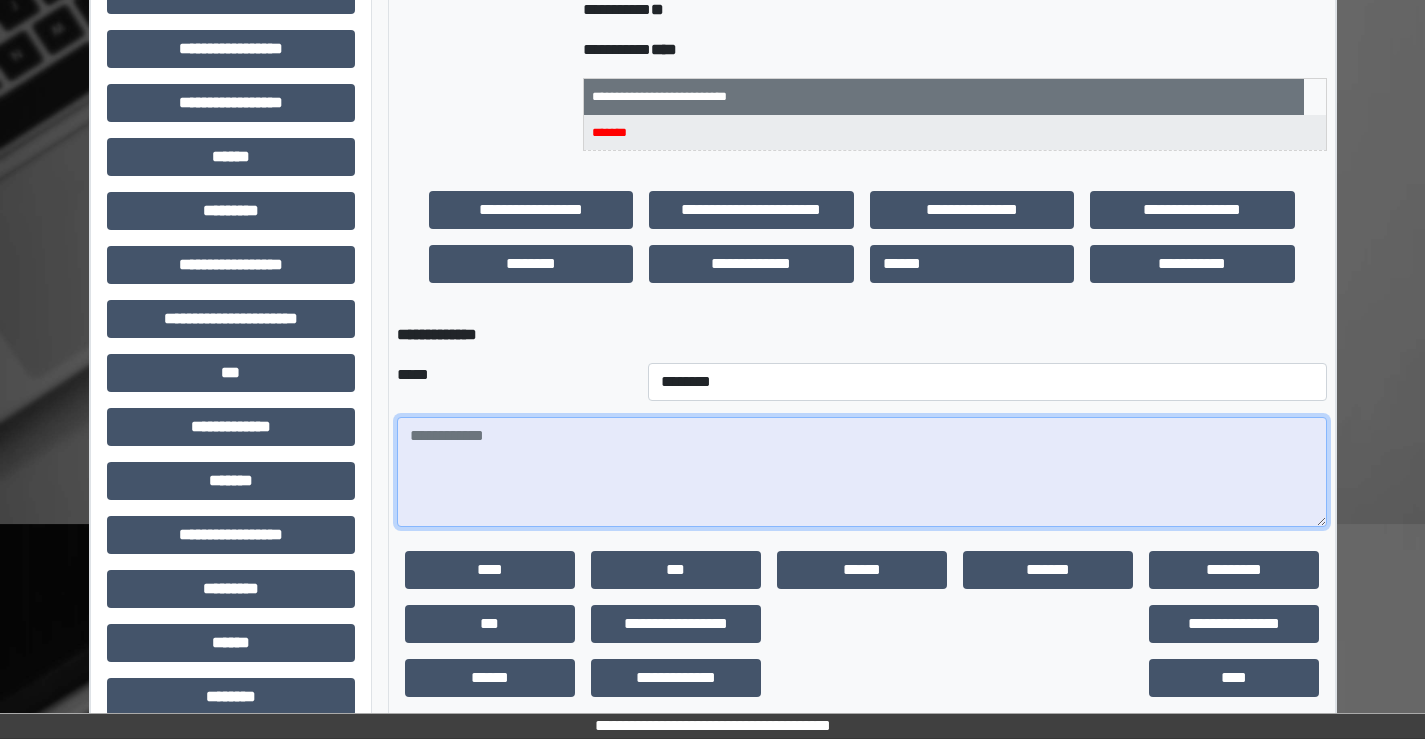 click at bounding box center [862, 472] 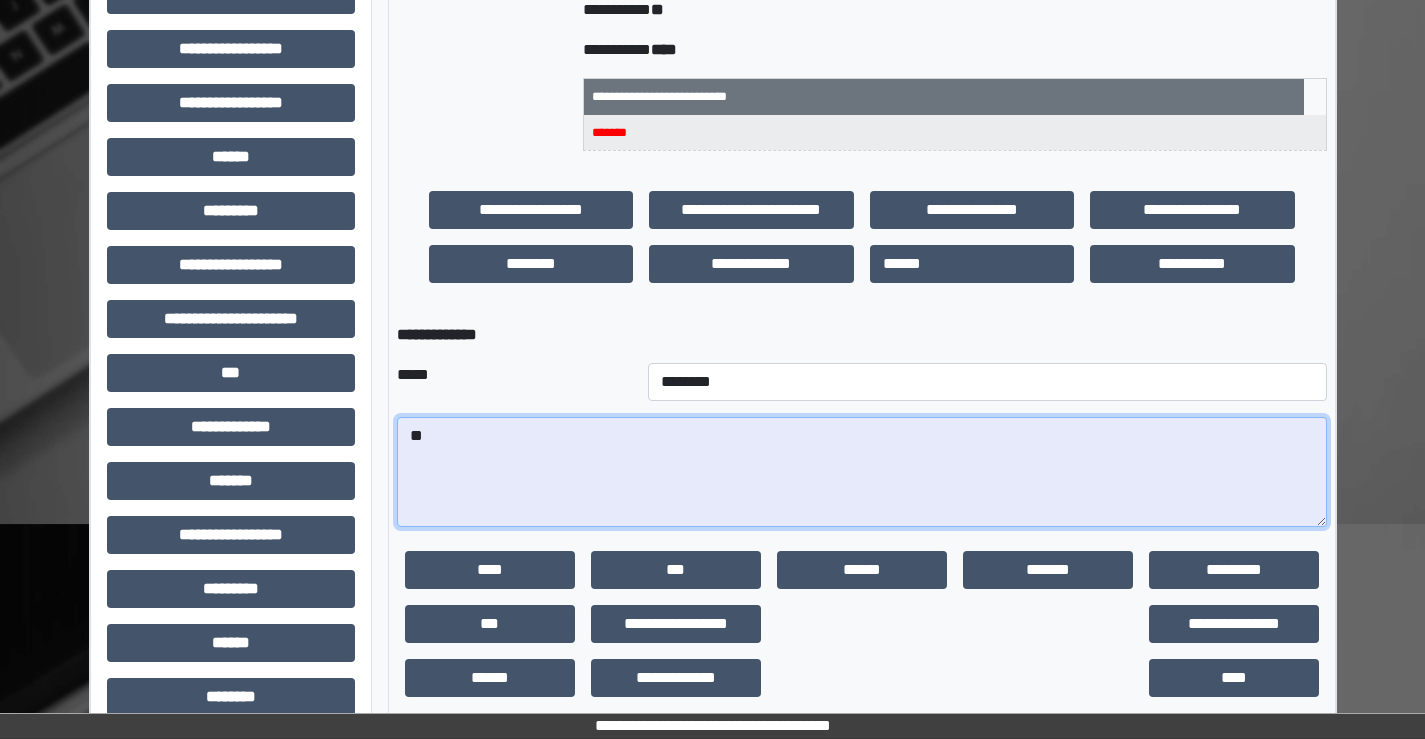 type on "*" 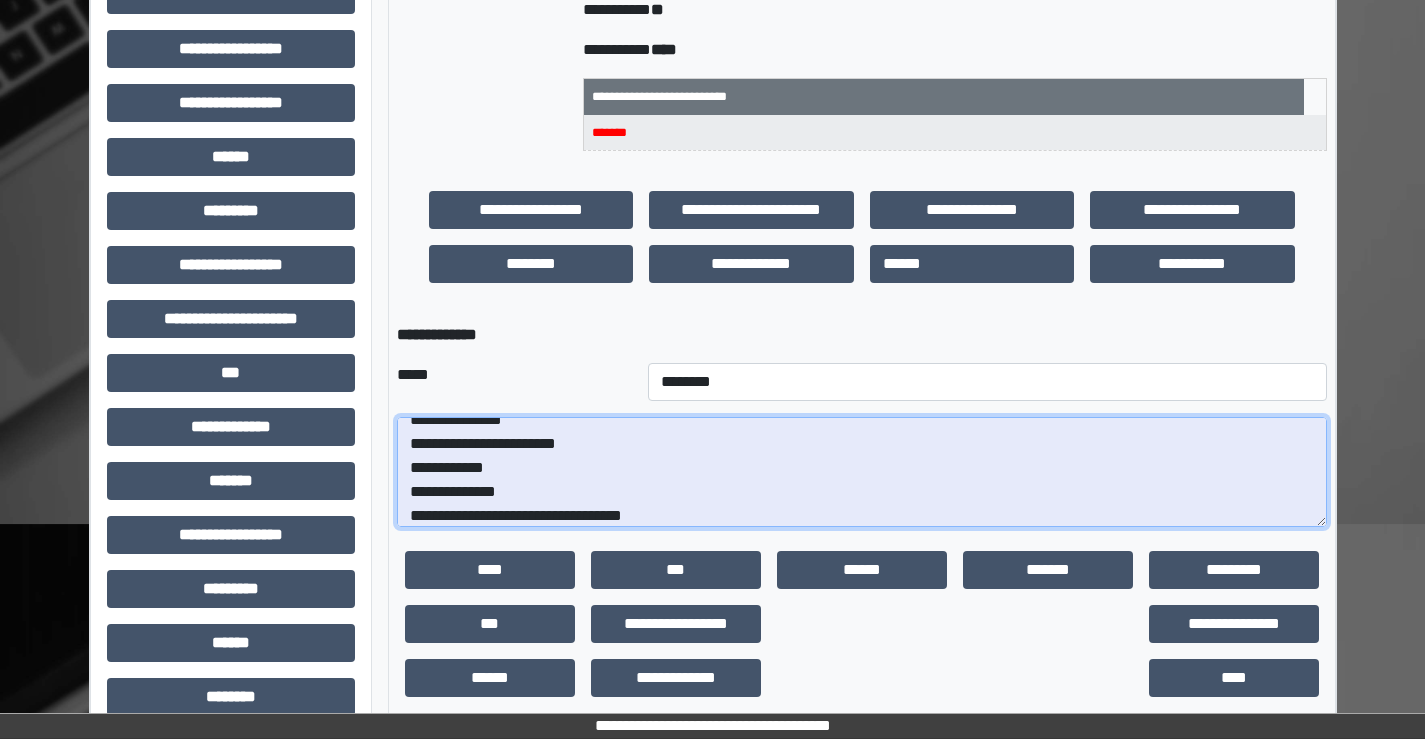 scroll, scrollTop: 88, scrollLeft: 0, axis: vertical 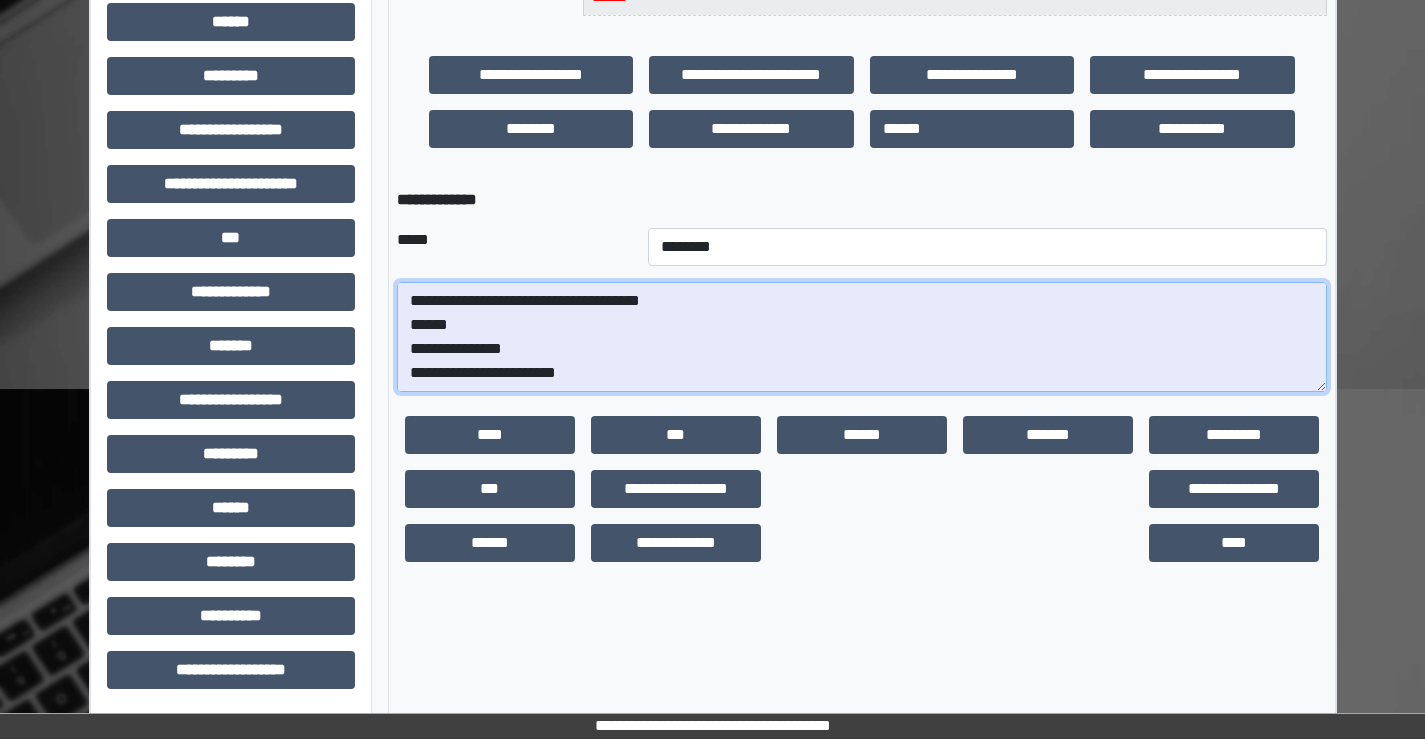 click on "**********" at bounding box center [862, 337] 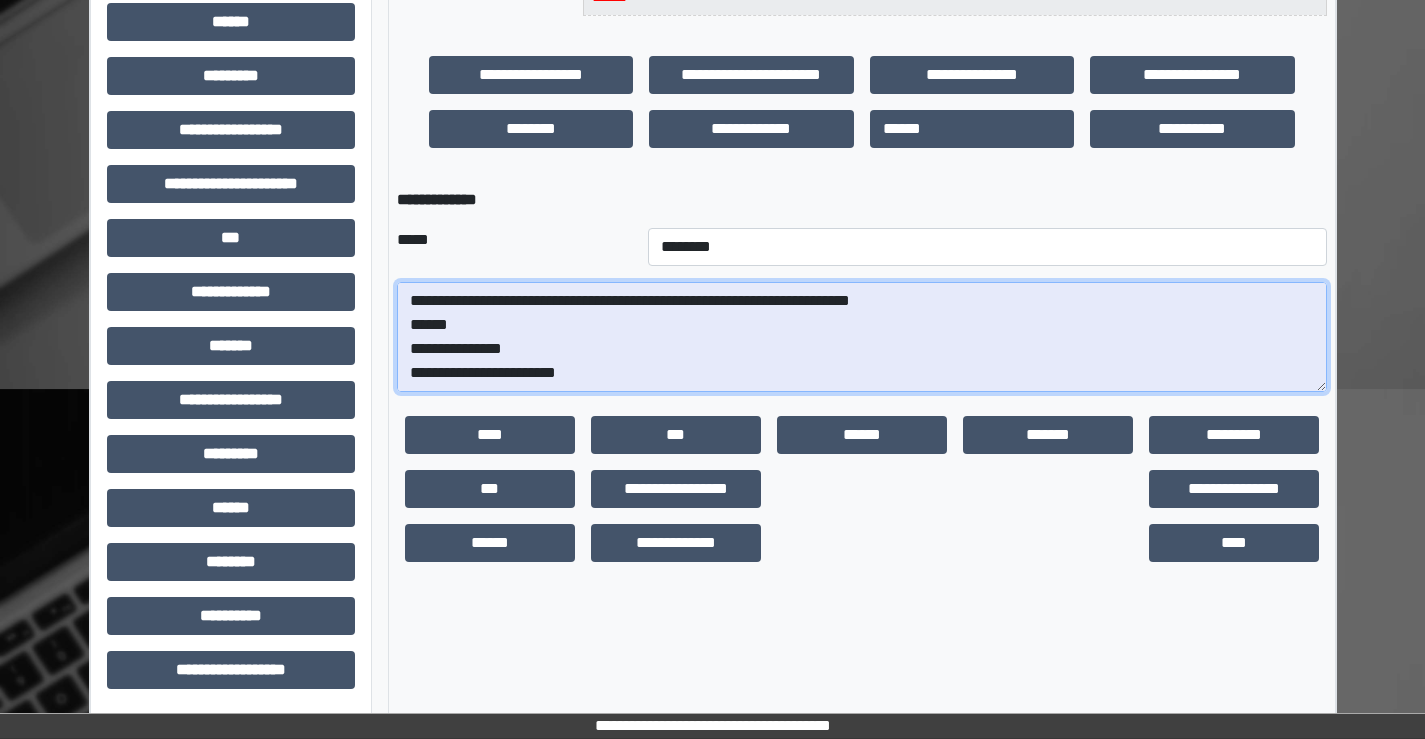 click on "**********" at bounding box center (862, 337) 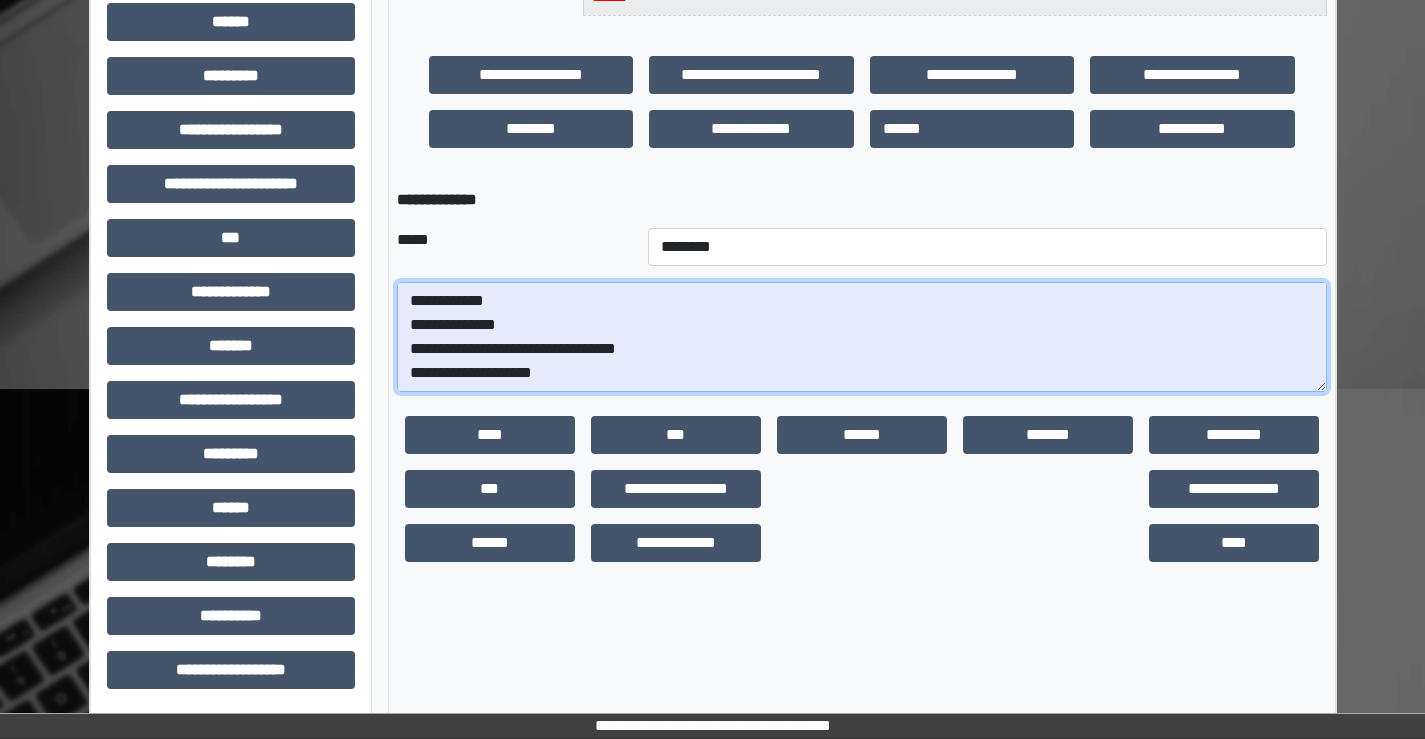 click on "**********" at bounding box center [862, 337] 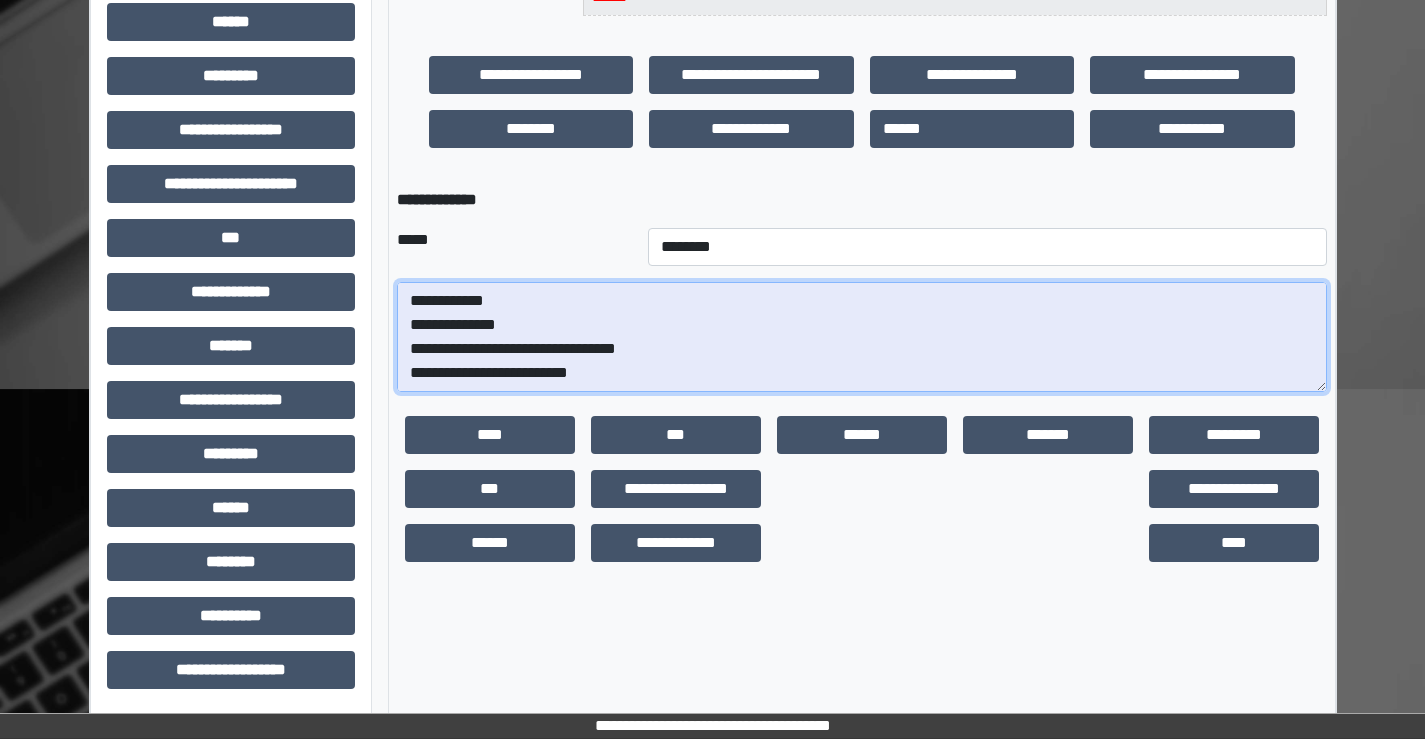 click on "**********" at bounding box center (862, 337) 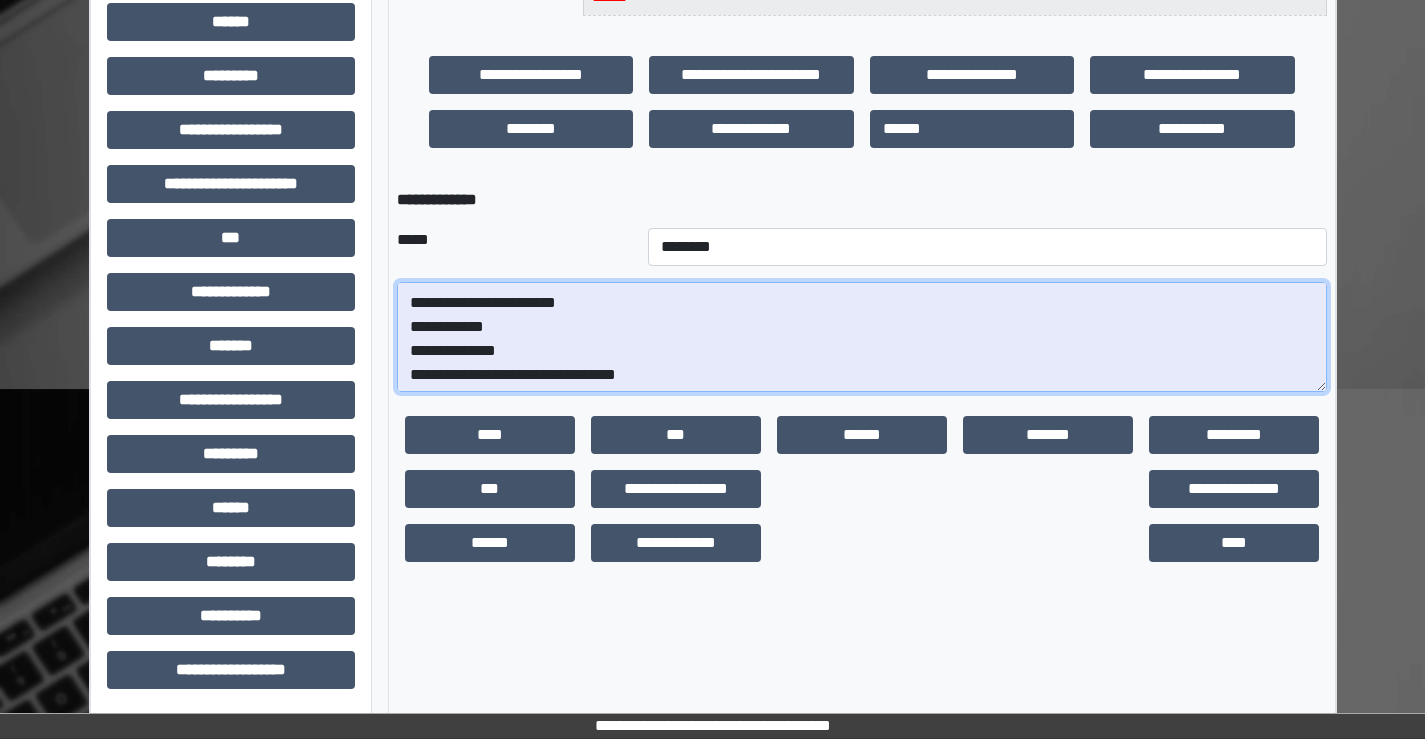 scroll, scrollTop: 96, scrollLeft: 0, axis: vertical 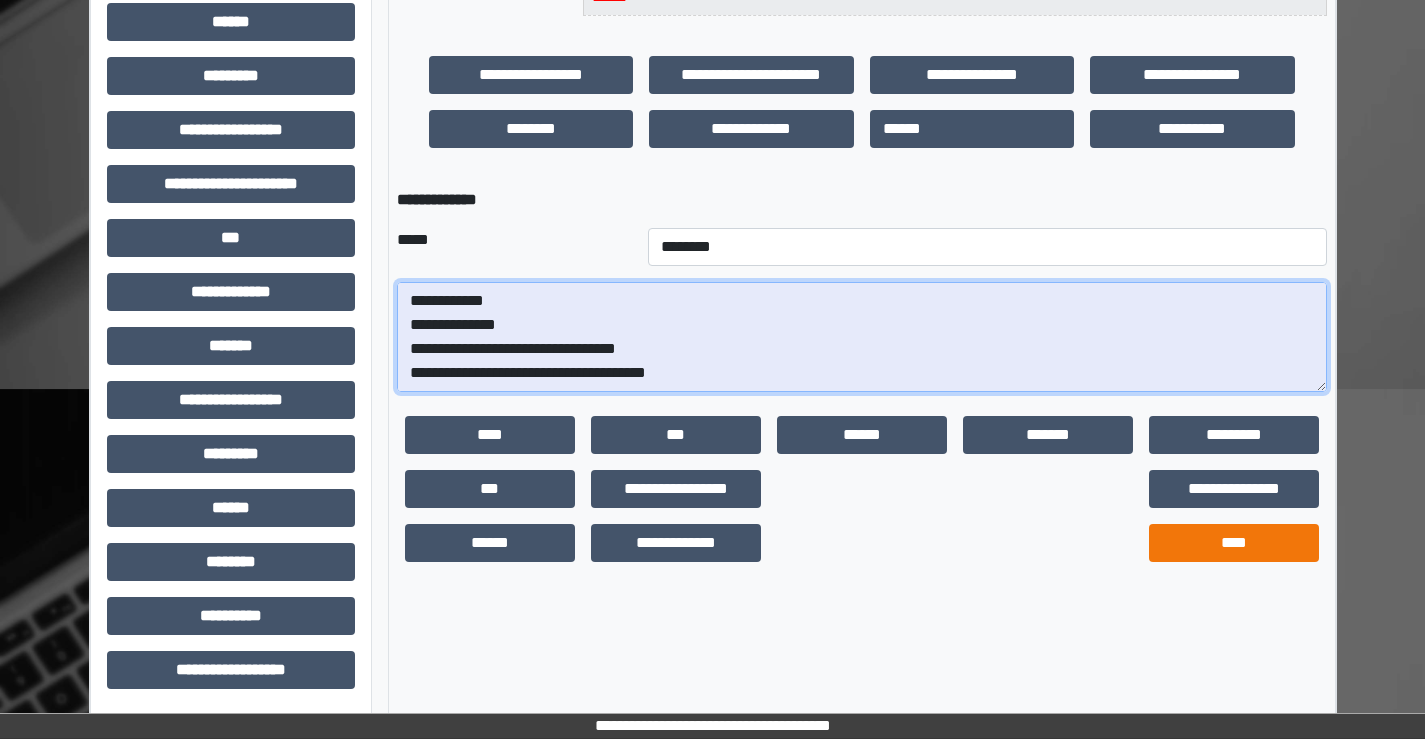 type on "**********" 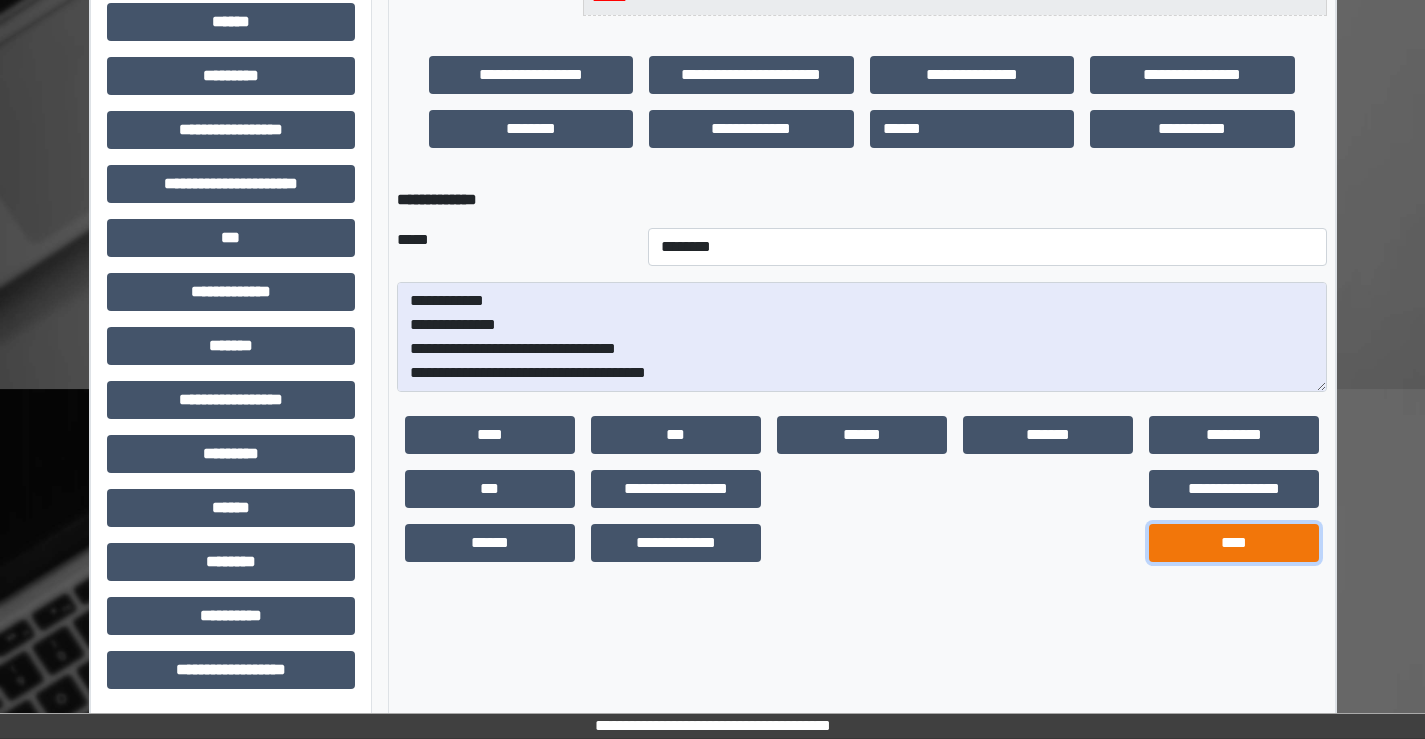 click on "****" at bounding box center [1234, 543] 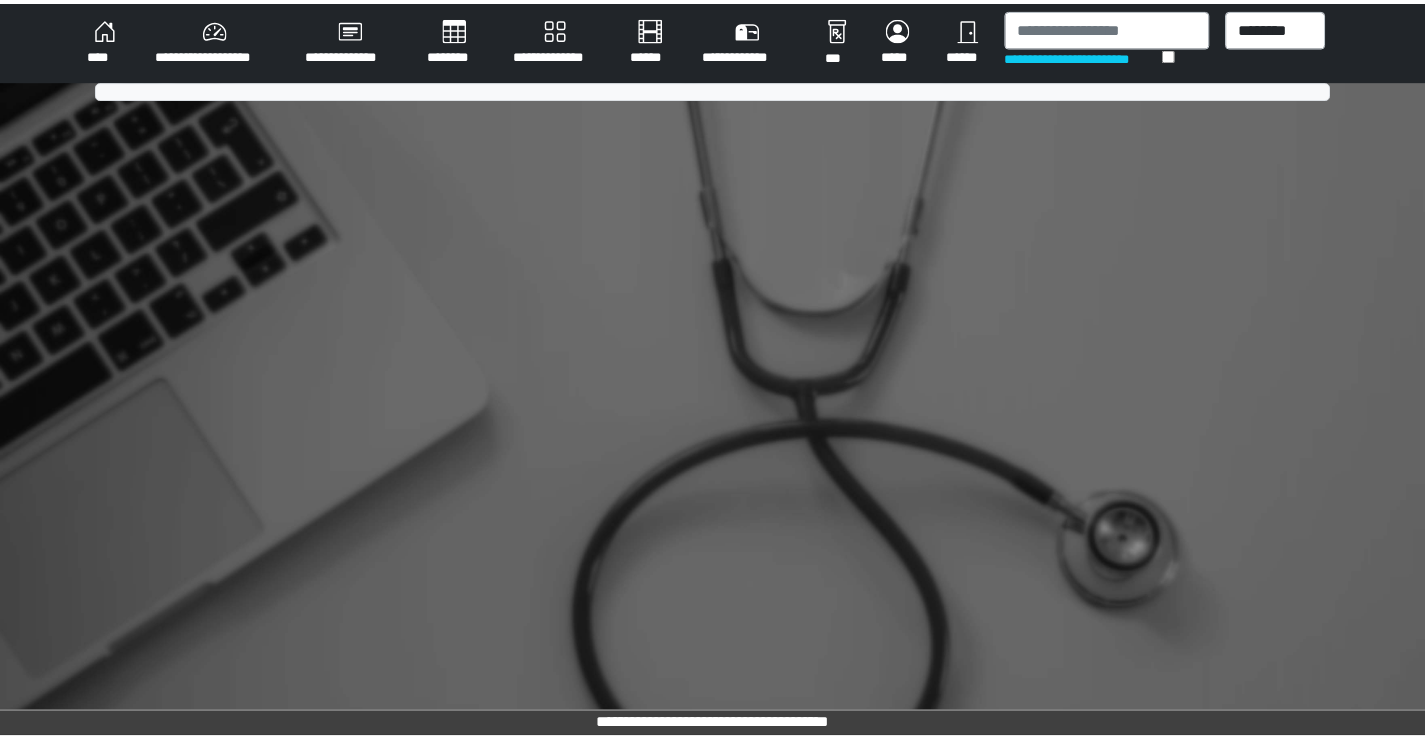 scroll, scrollTop: 0, scrollLeft: 0, axis: both 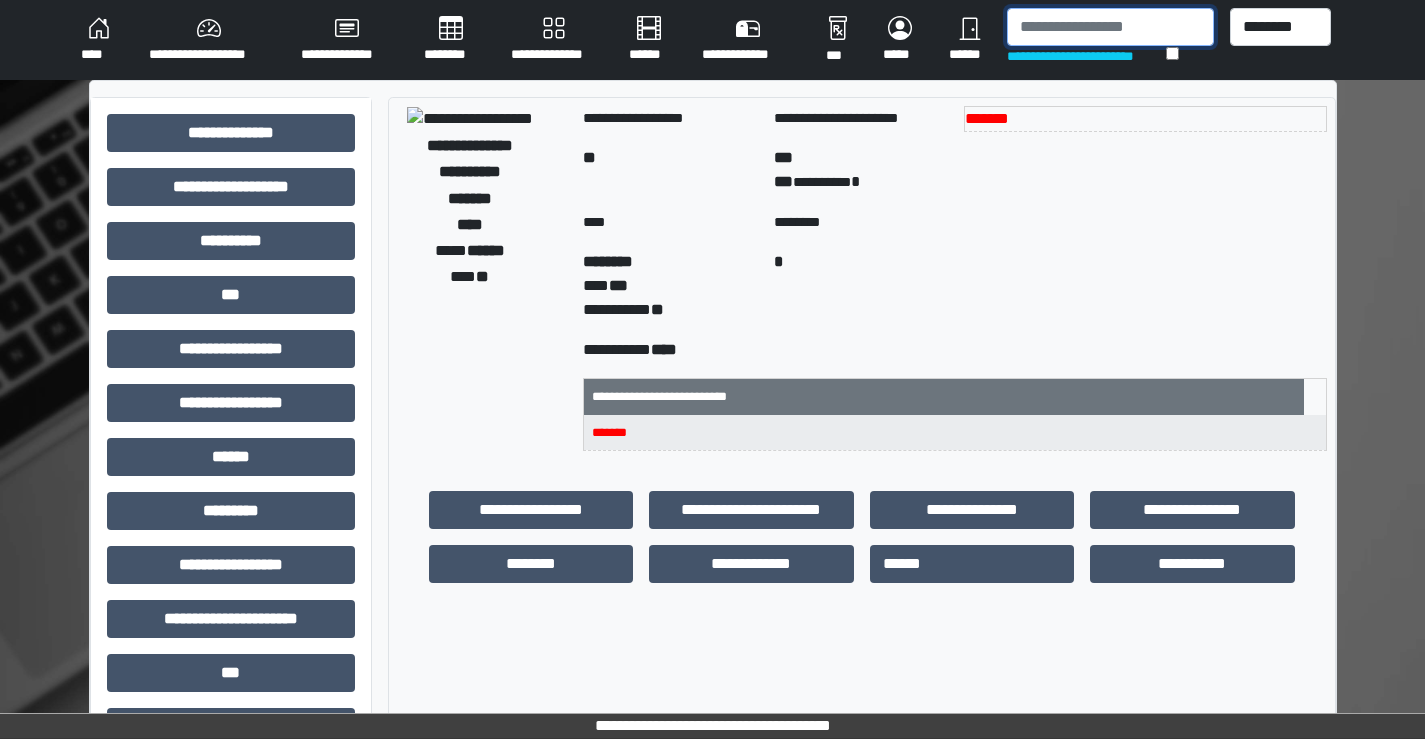 click at bounding box center [1110, 27] 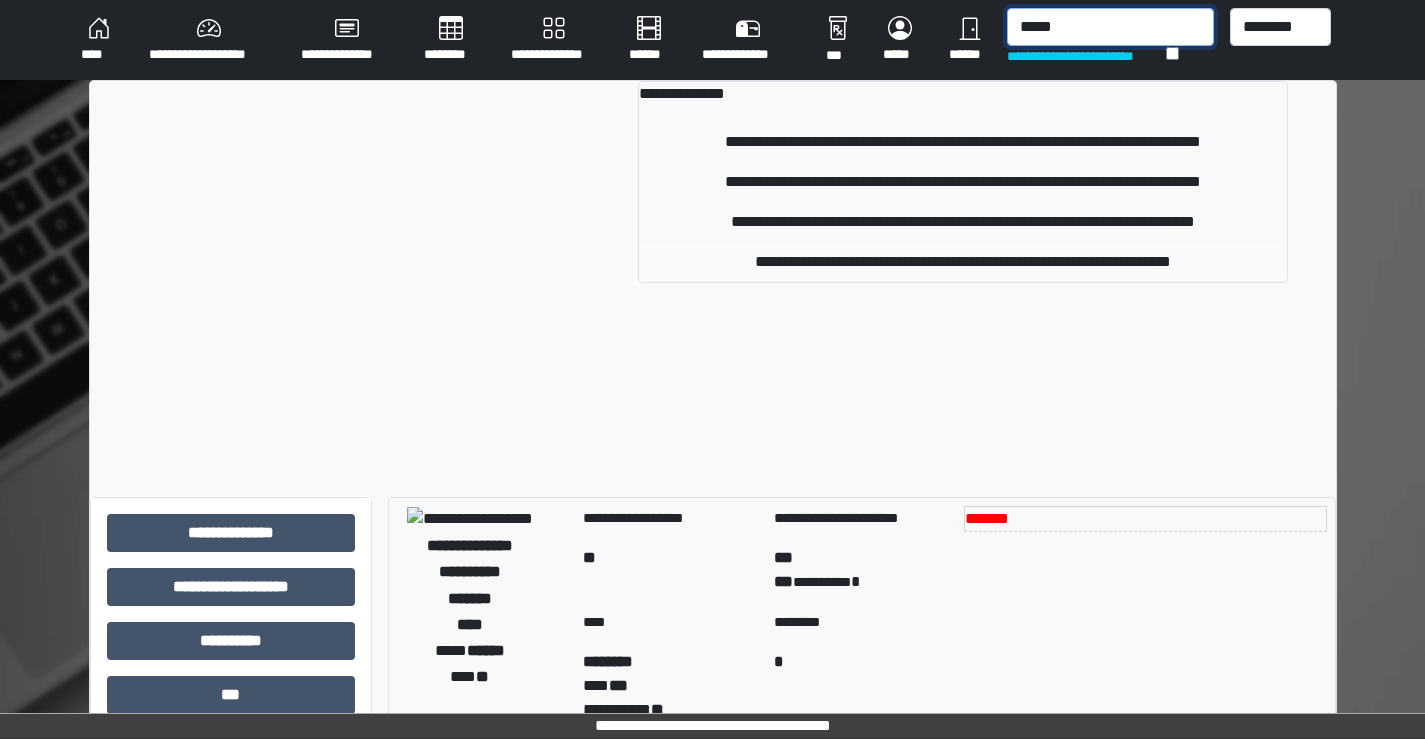 type on "*****" 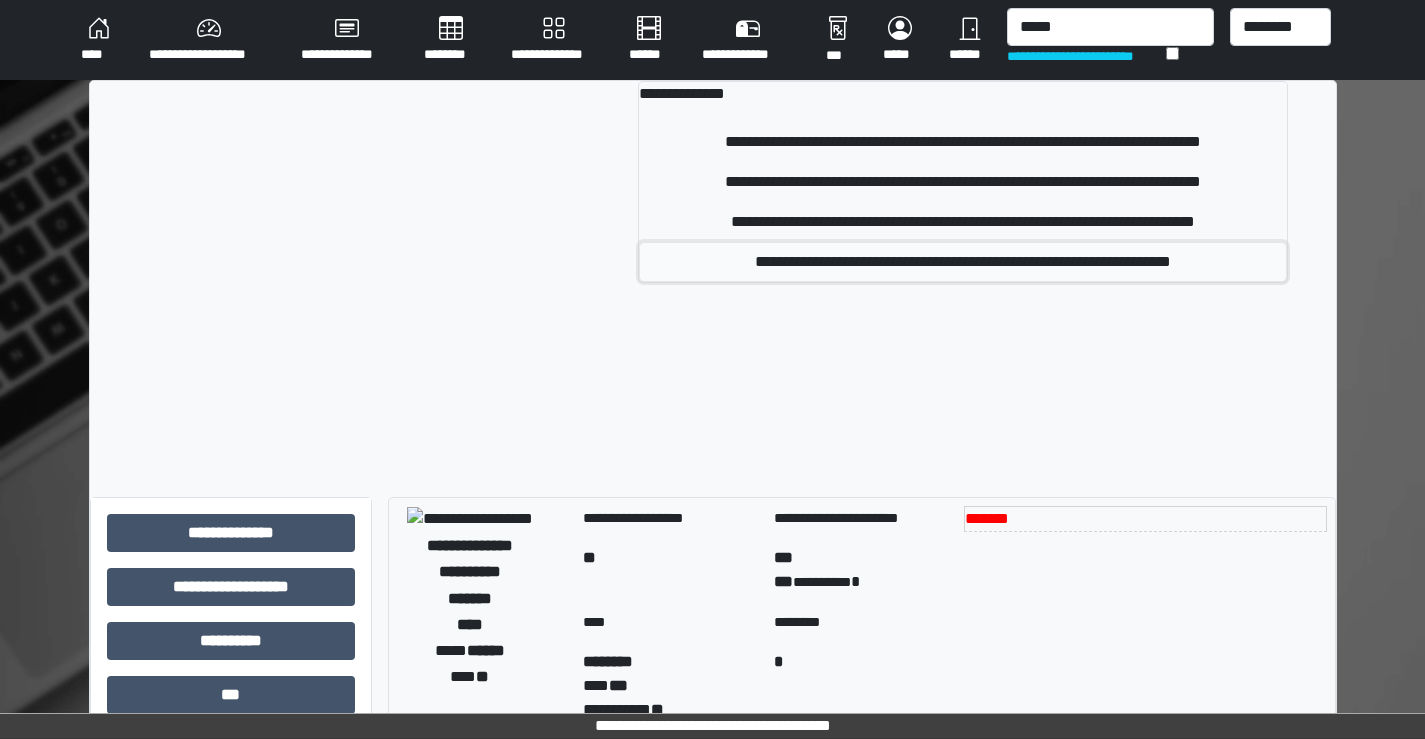 click on "**********" at bounding box center (963, 262) 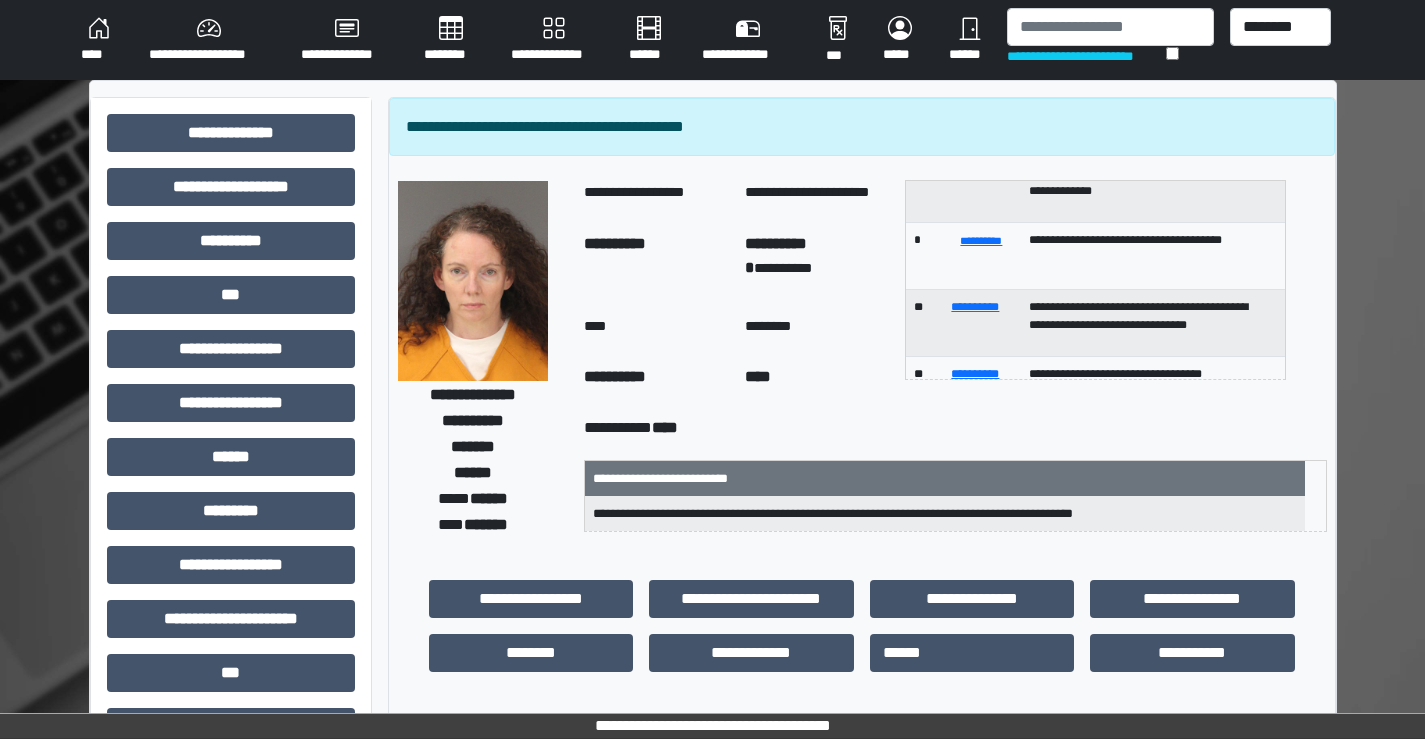scroll, scrollTop: 322, scrollLeft: 0, axis: vertical 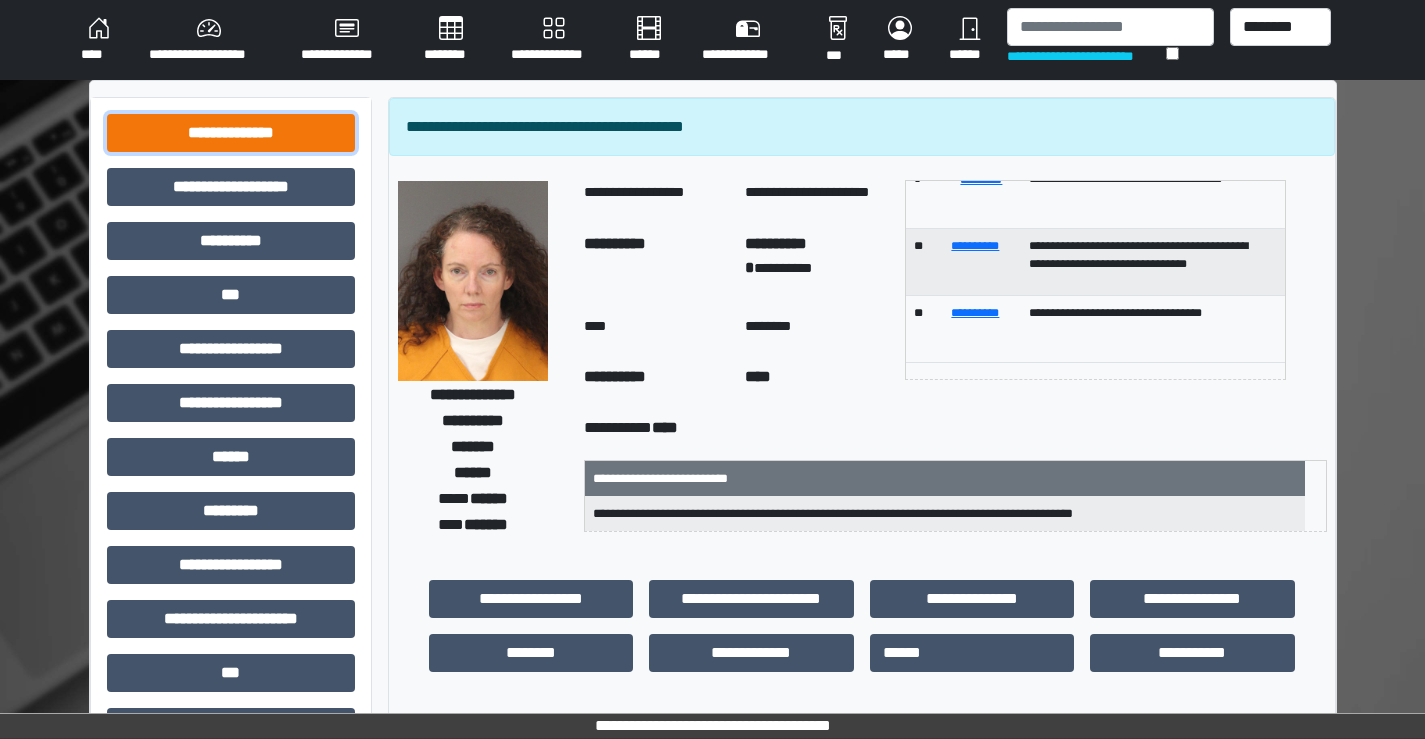 click on "**********" at bounding box center [231, 133] 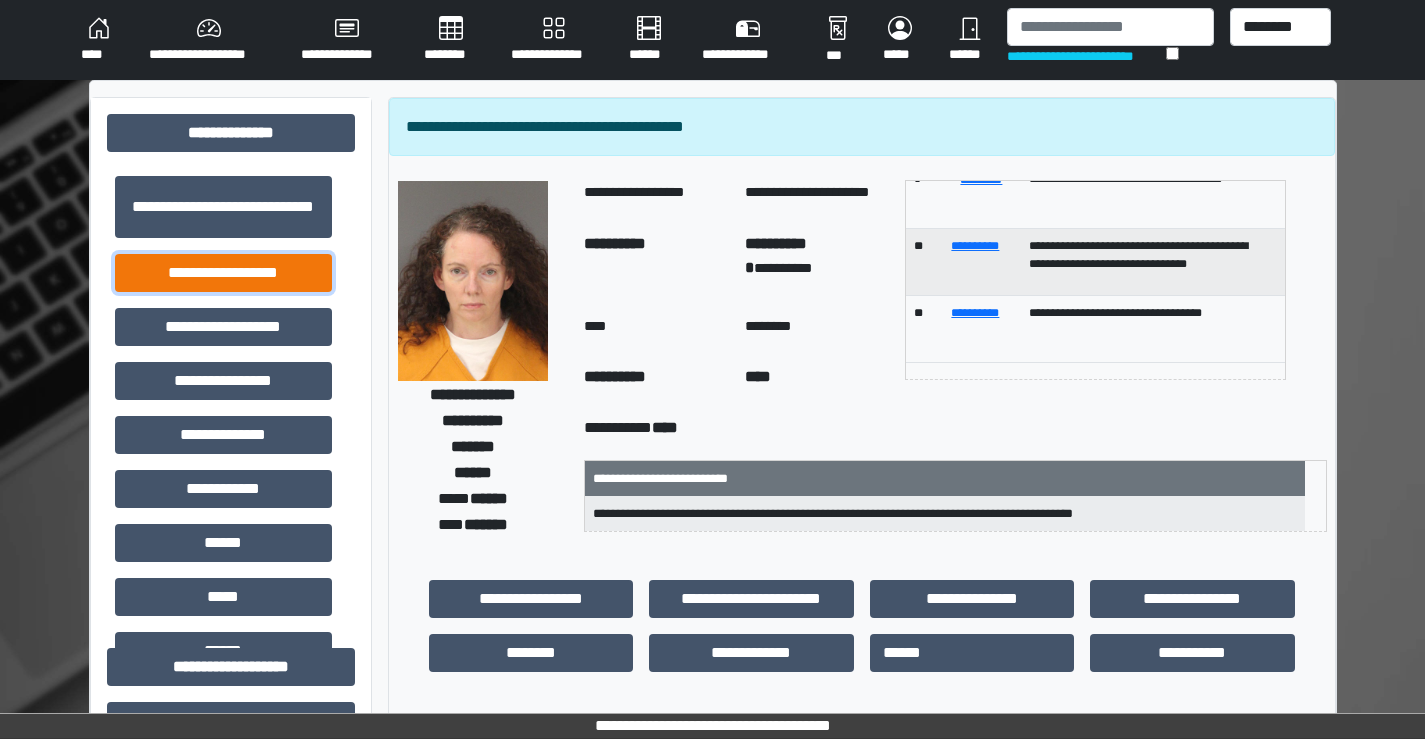 click on "**********" at bounding box center (223, 273) 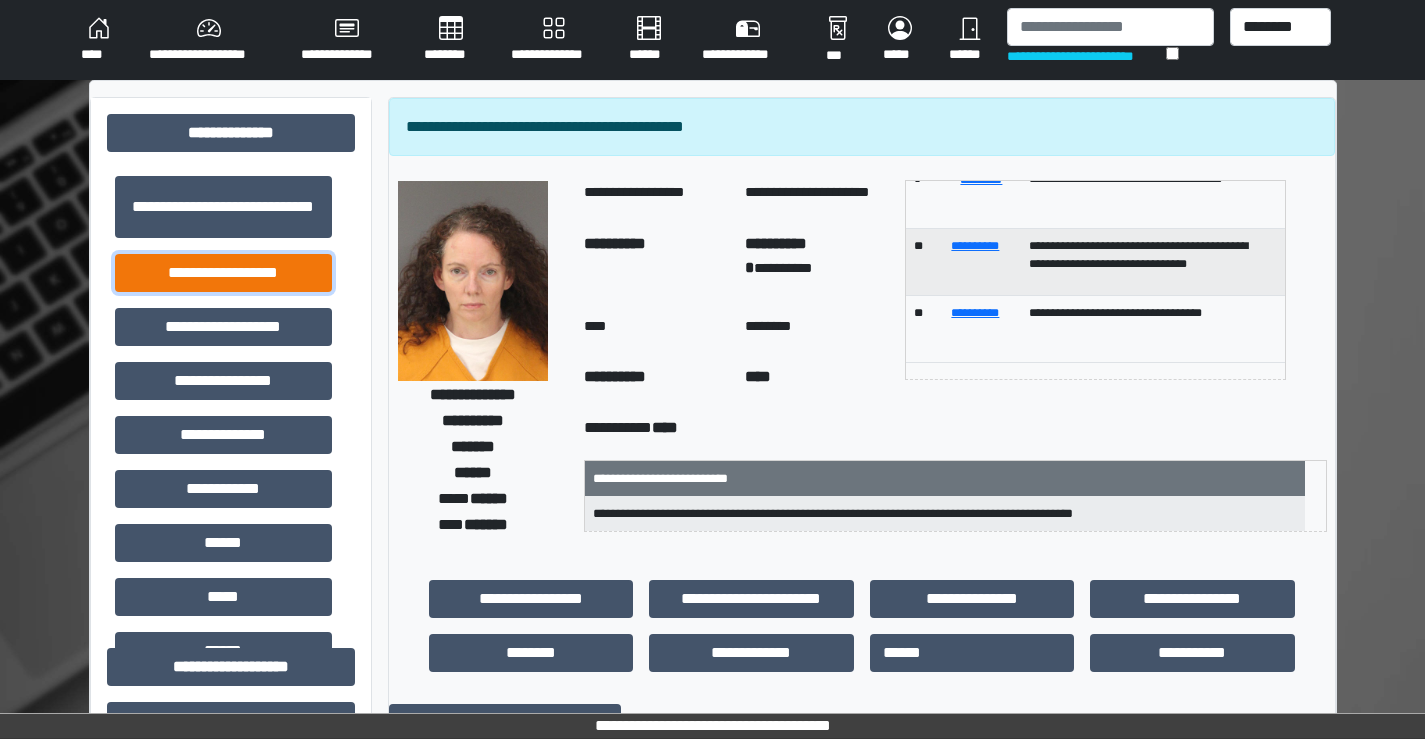 click on "**********" at bounding box center (223, 273) 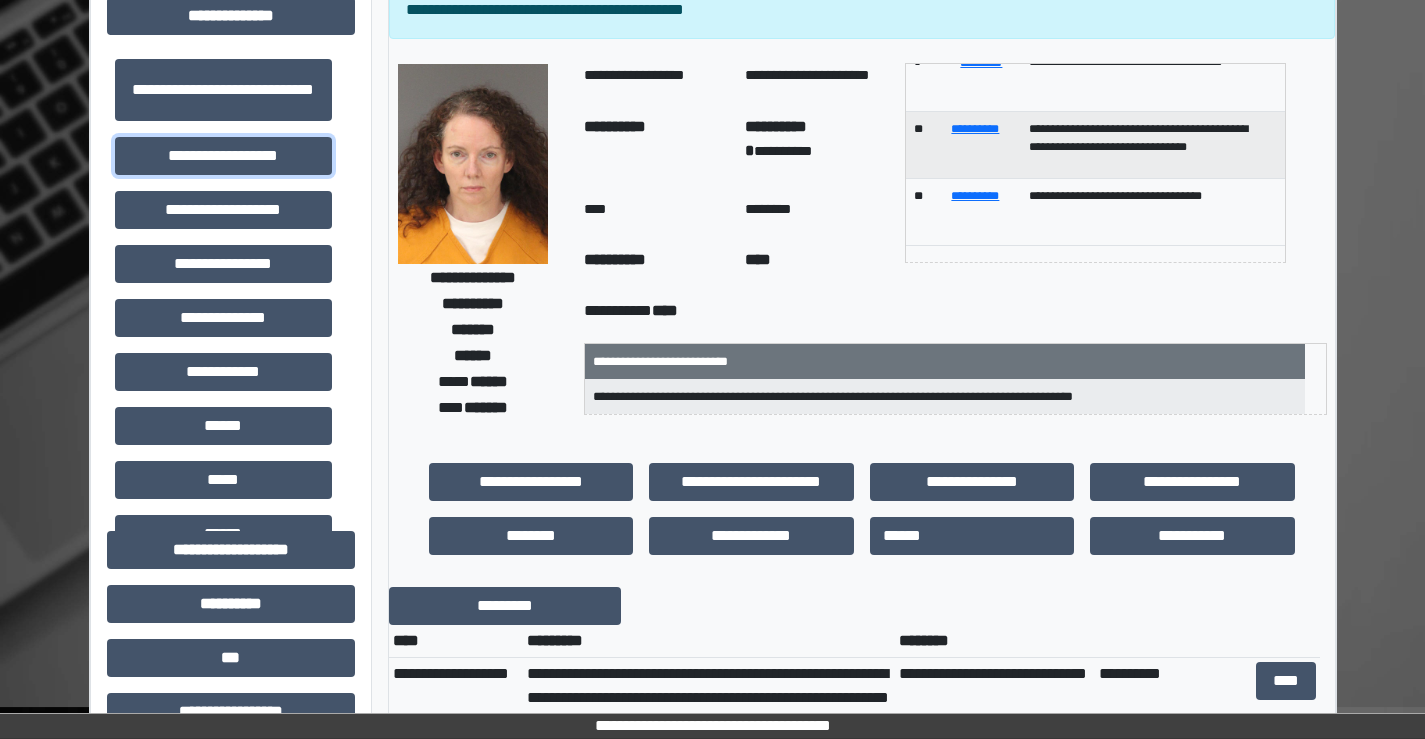 scroll, scrollTop: 300, scrollLeft: 0, axis: vertical 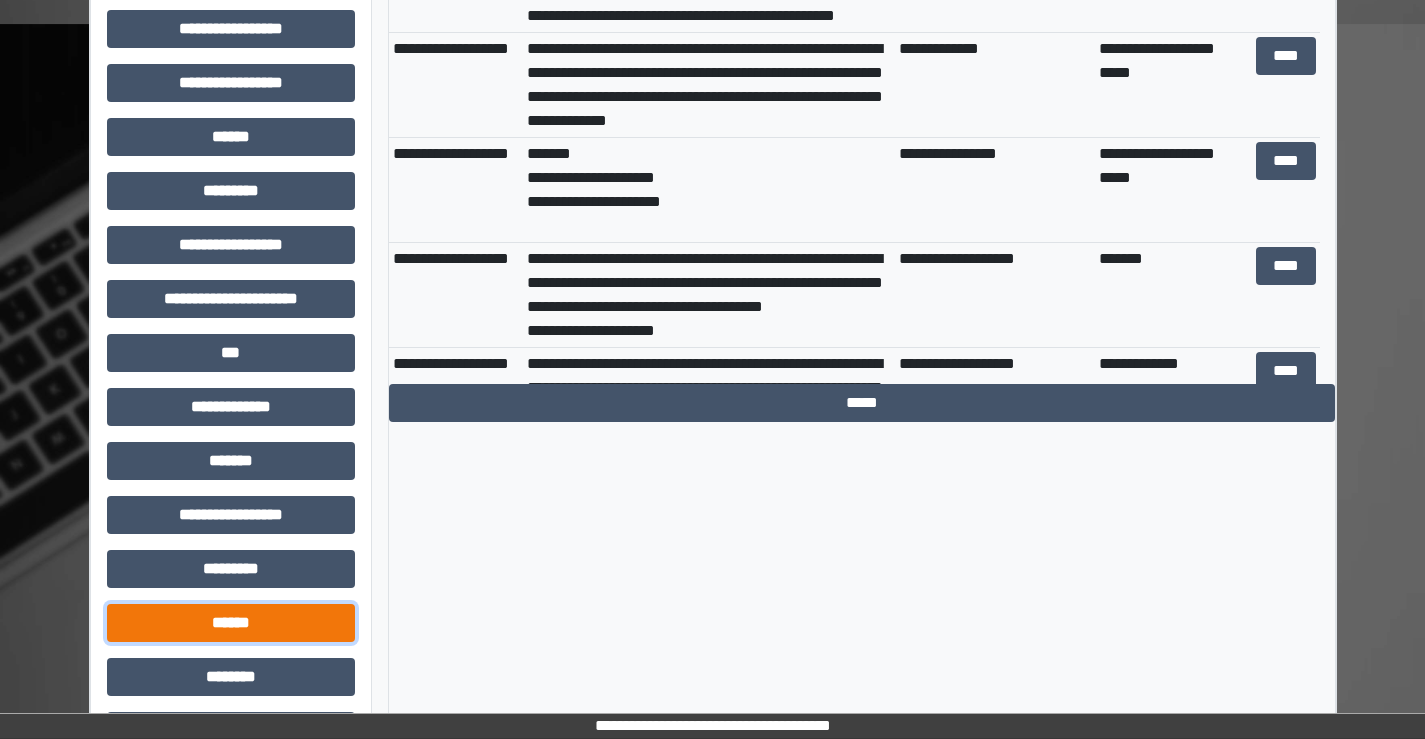 click on "******" at bounding box center [231, 623] 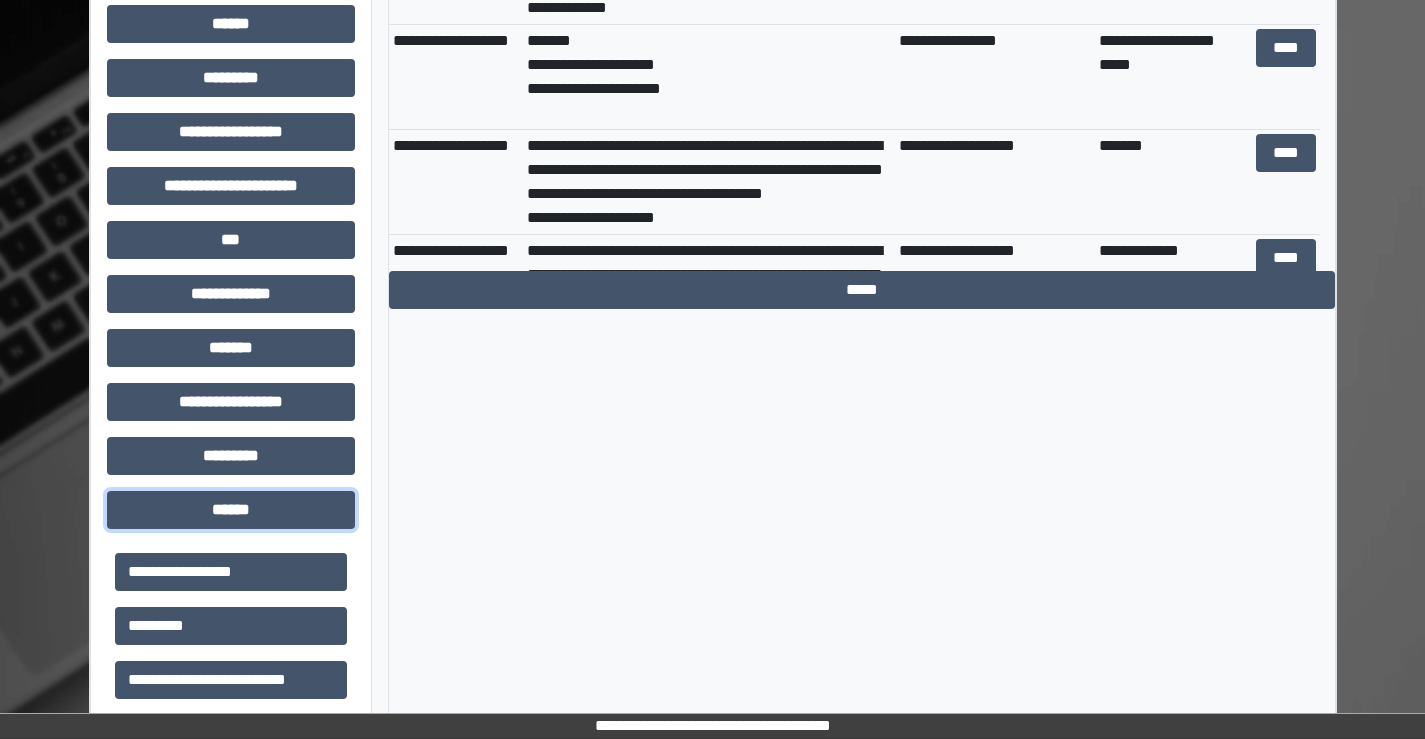 scroll, scrollTop: 1000, scrollLeft: 0, axis: vertical 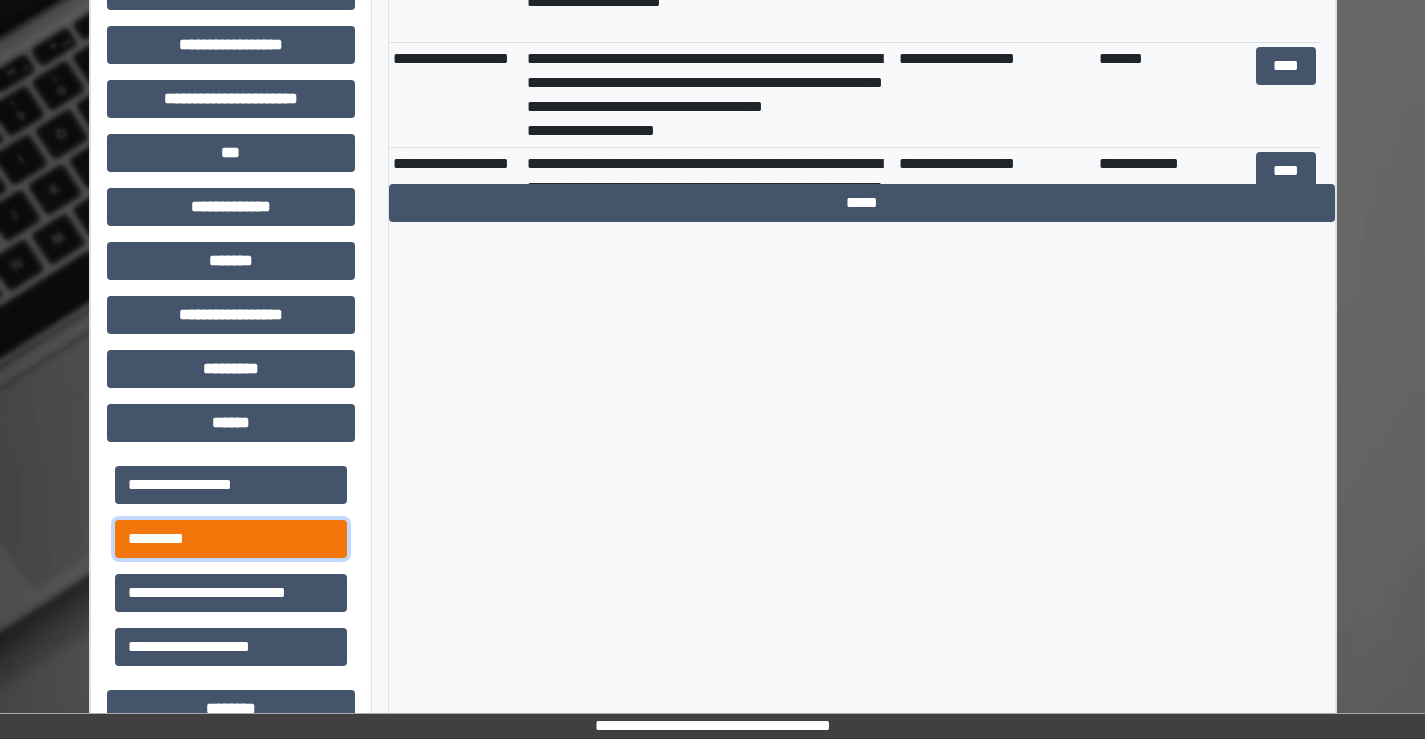 drag, startPoint x: 173, startPoint y: 545, endPoint x: 186, endPoint y: 535, distance: 16.40122 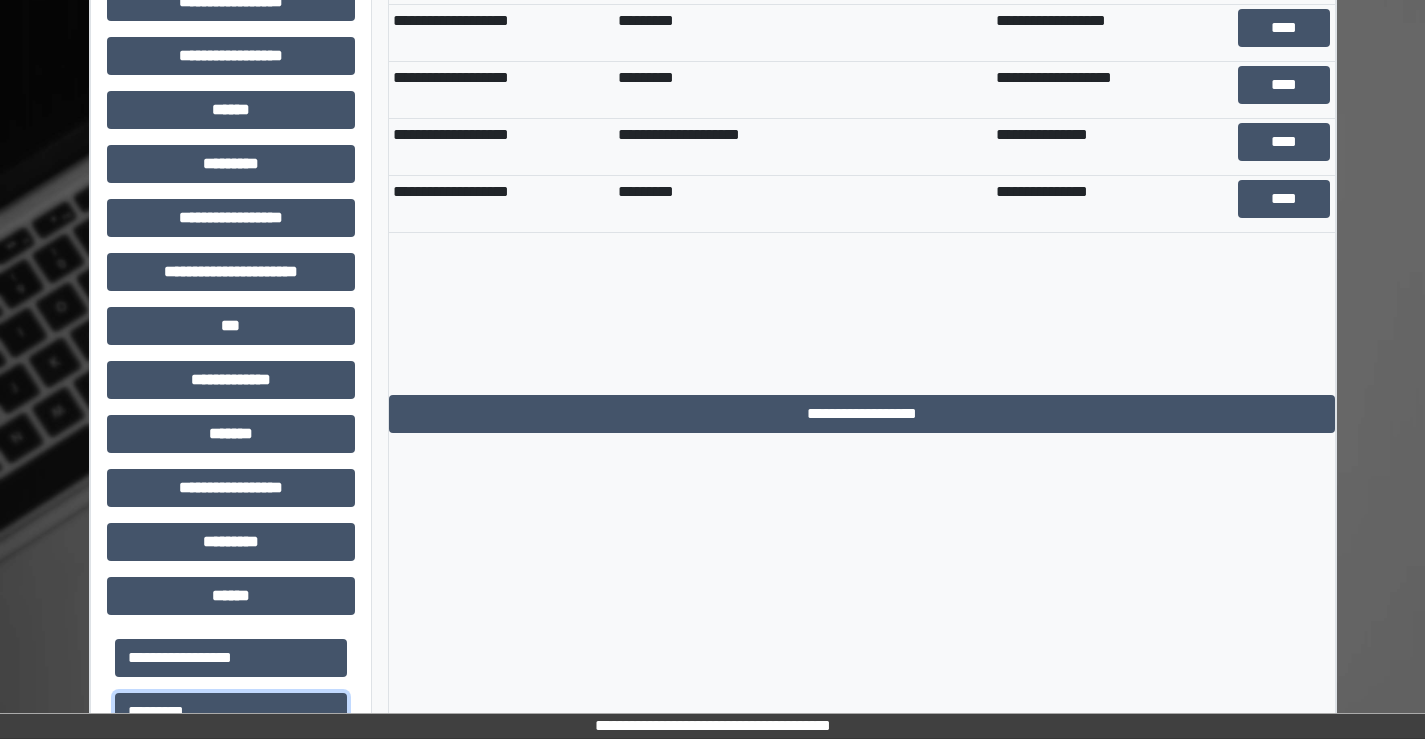 scroll, scrollTop: 700, scrollLeft: 0, axis: vertical 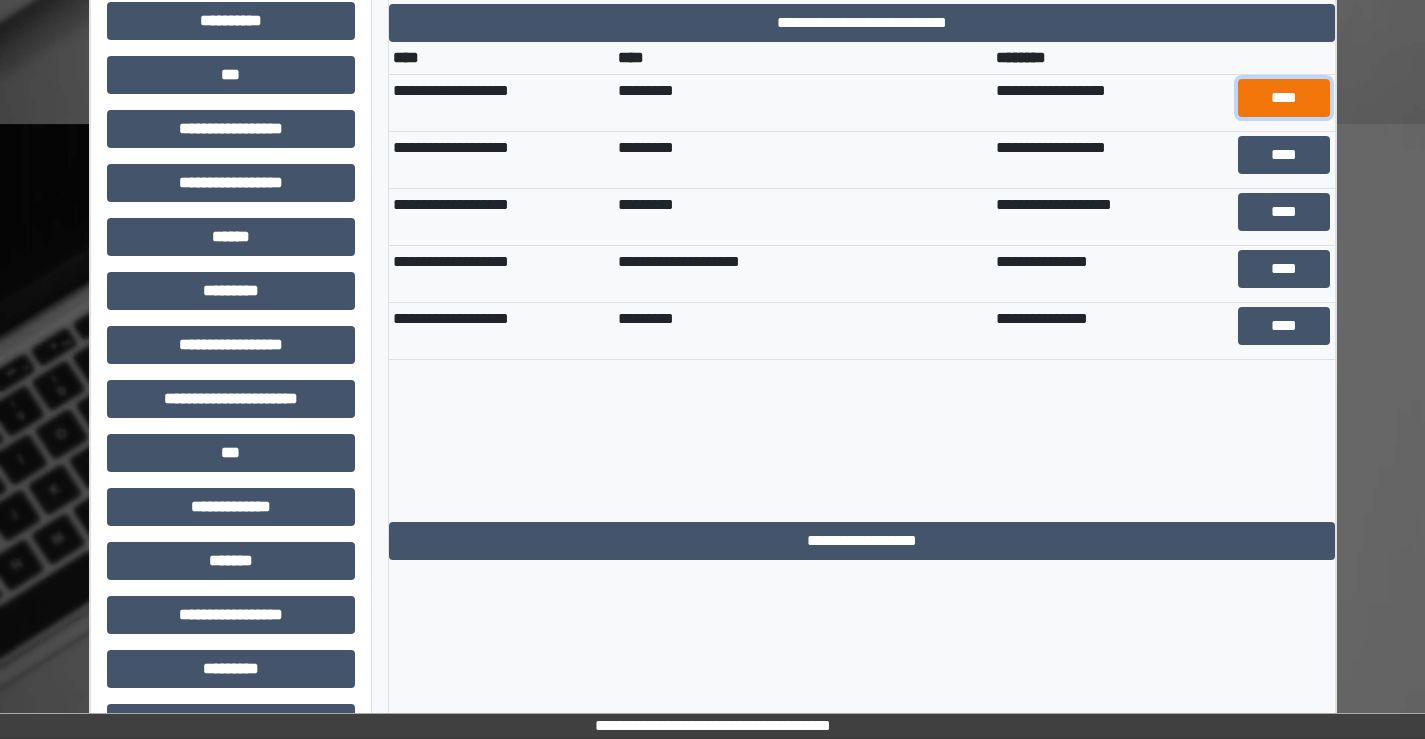 click on "****" at bounding box center (1284, 98) 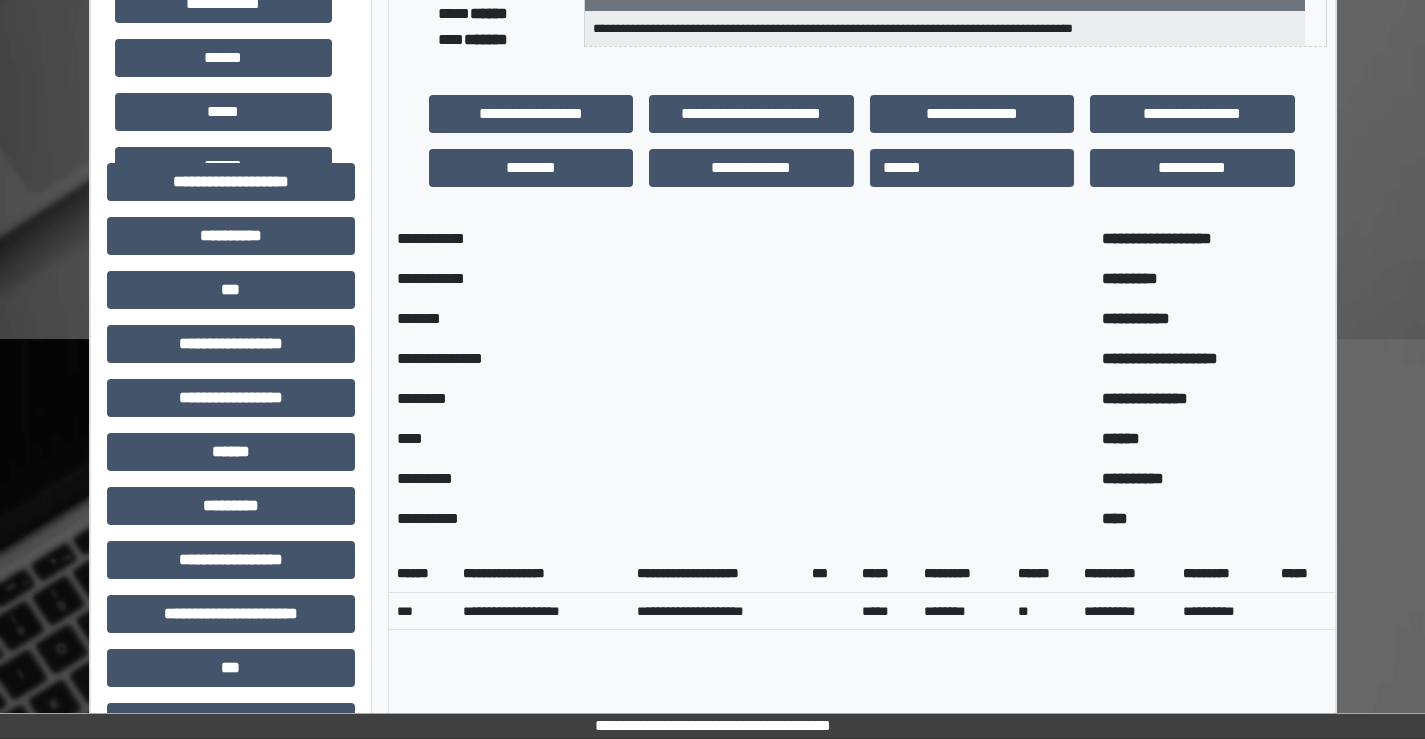 scroll, scrollTop: 700, scrollLeft: 0, axis: vertical 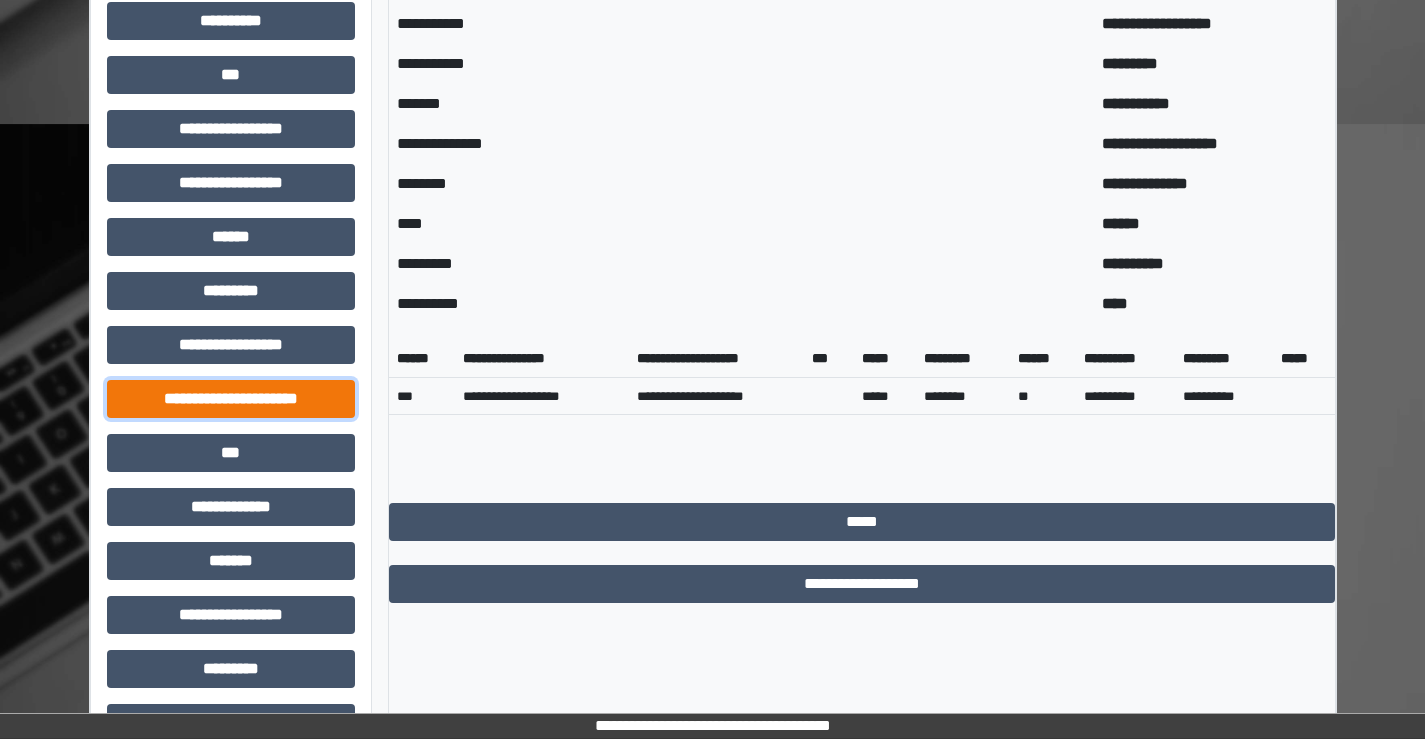 click on "**********" at bounding box center (231, 399) 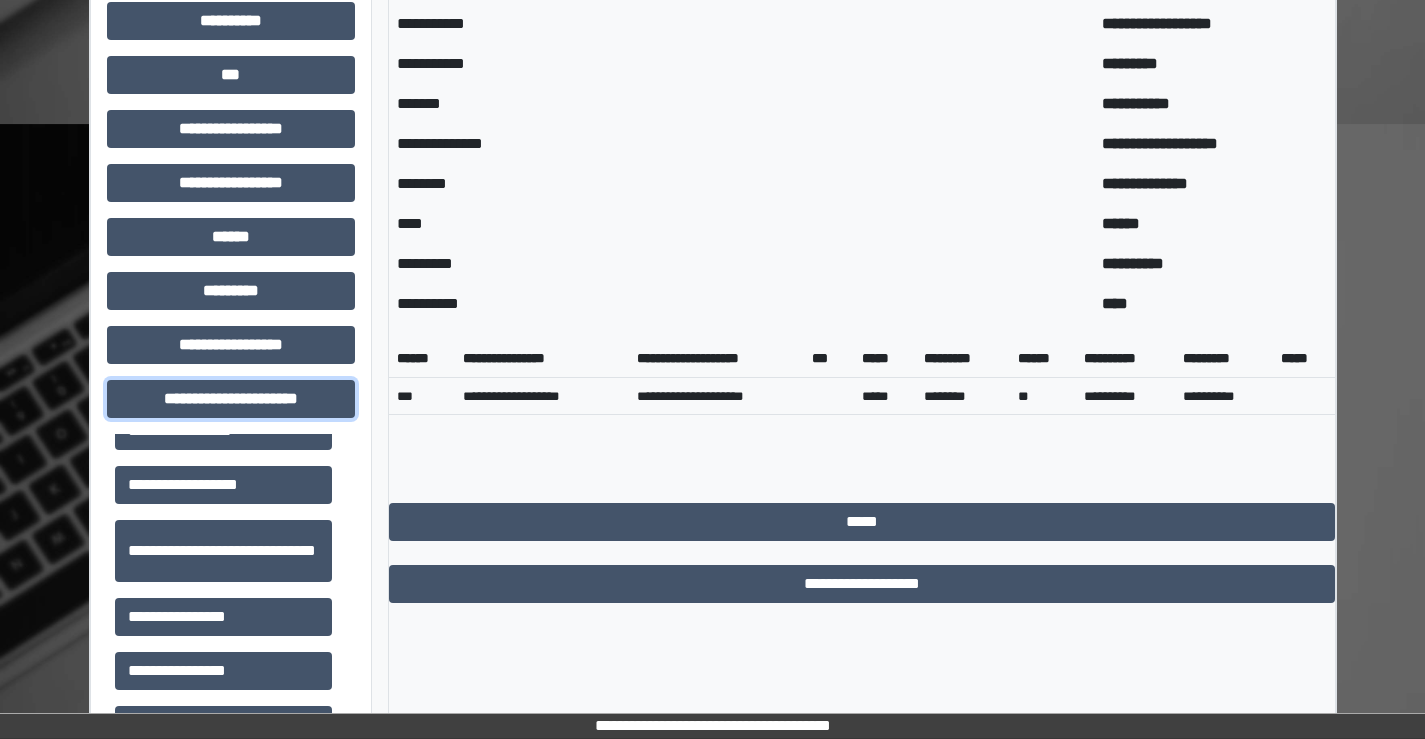 scroll, scrollTop: 46, scrollLeft: 0, axis: vertical 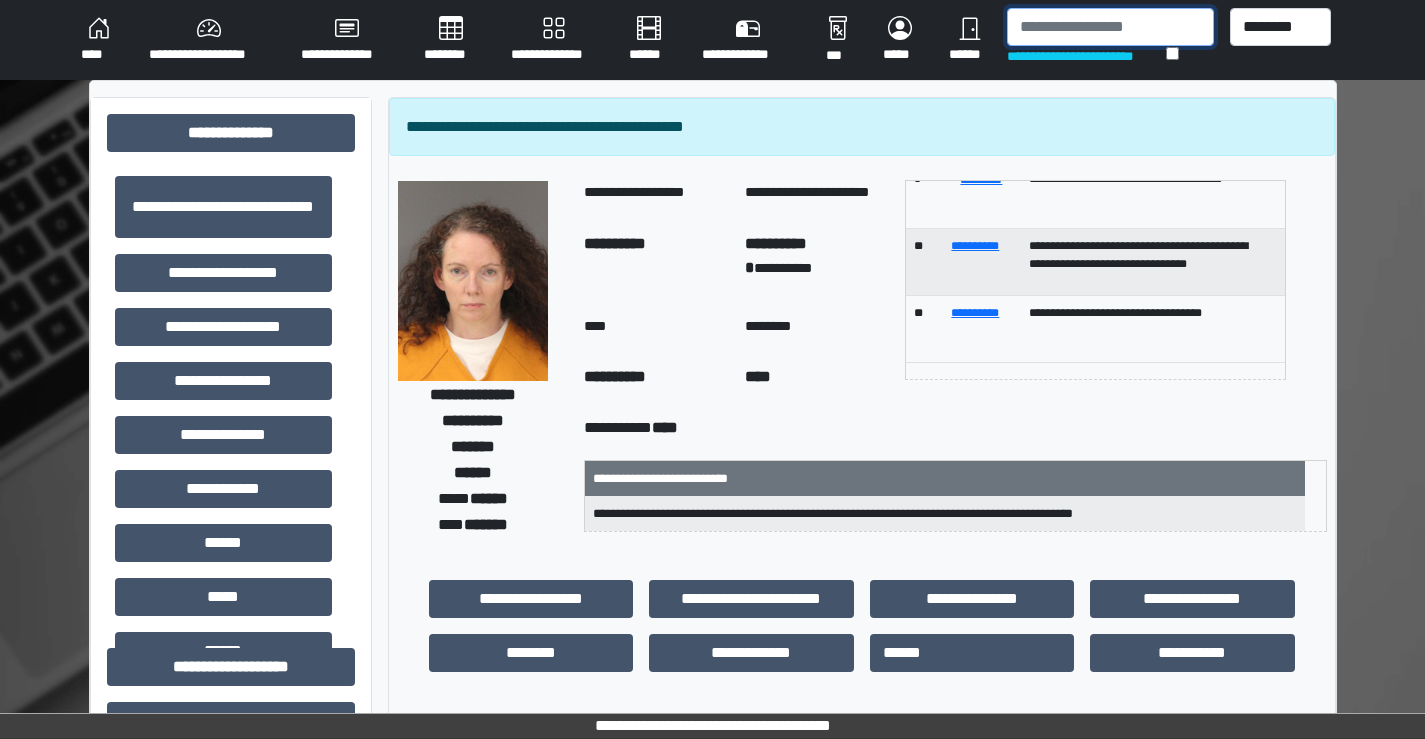 click at bounding box center (1110, 27) 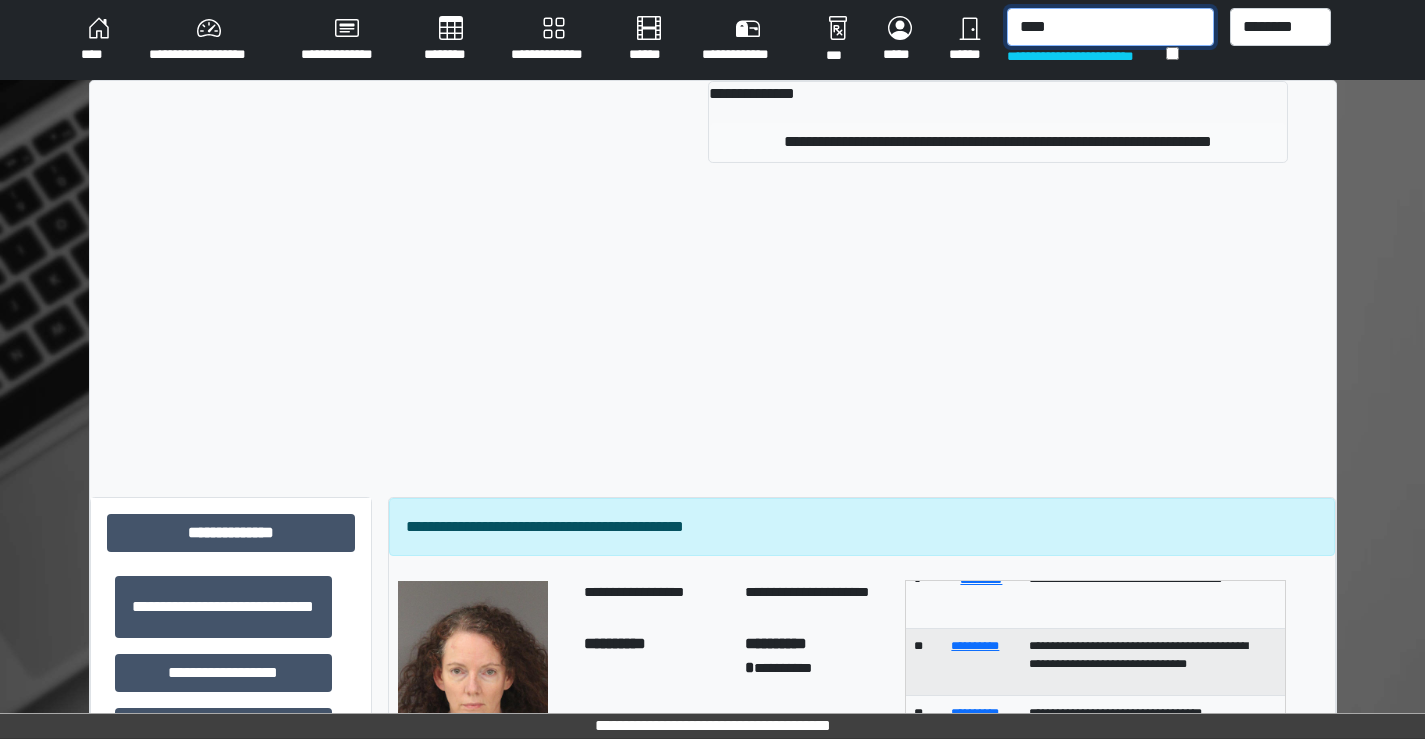 type on "****" 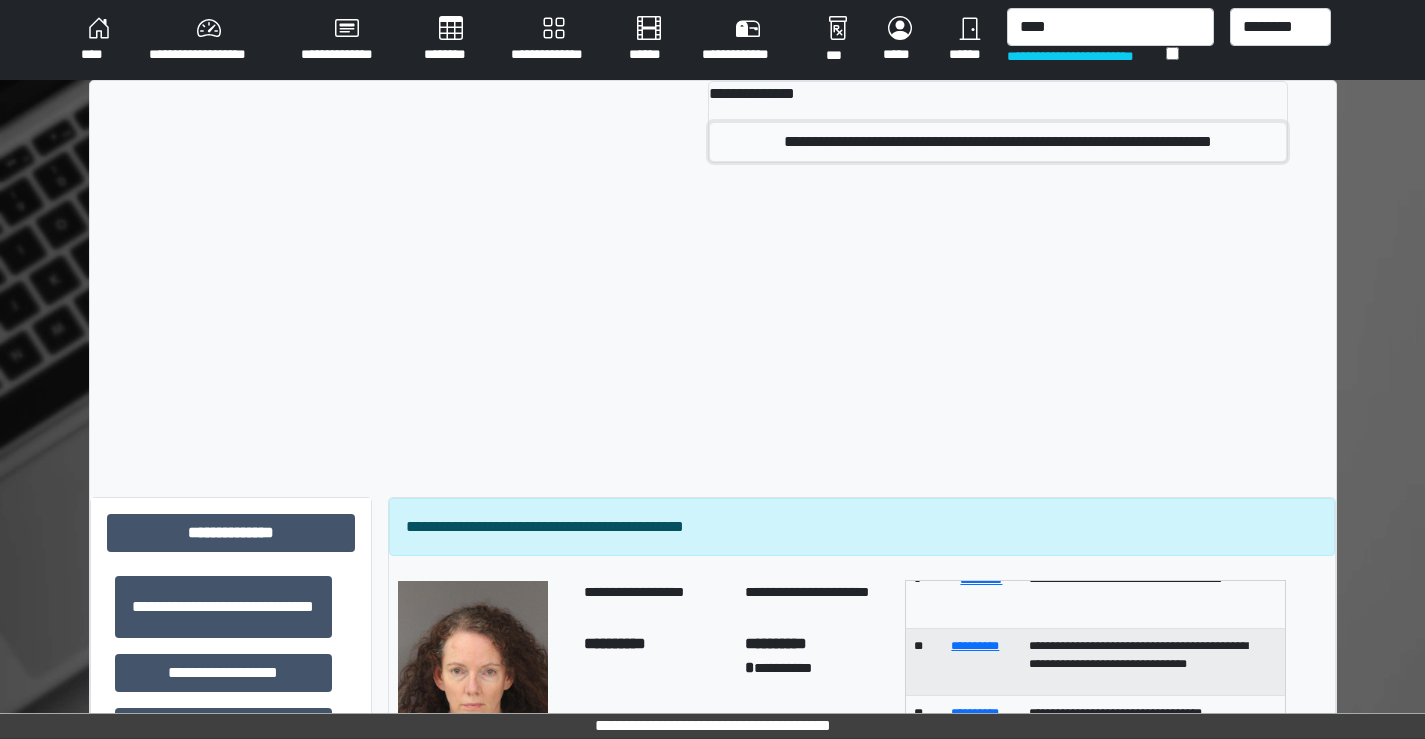 click on "**********" at bounding box center (997, 142) 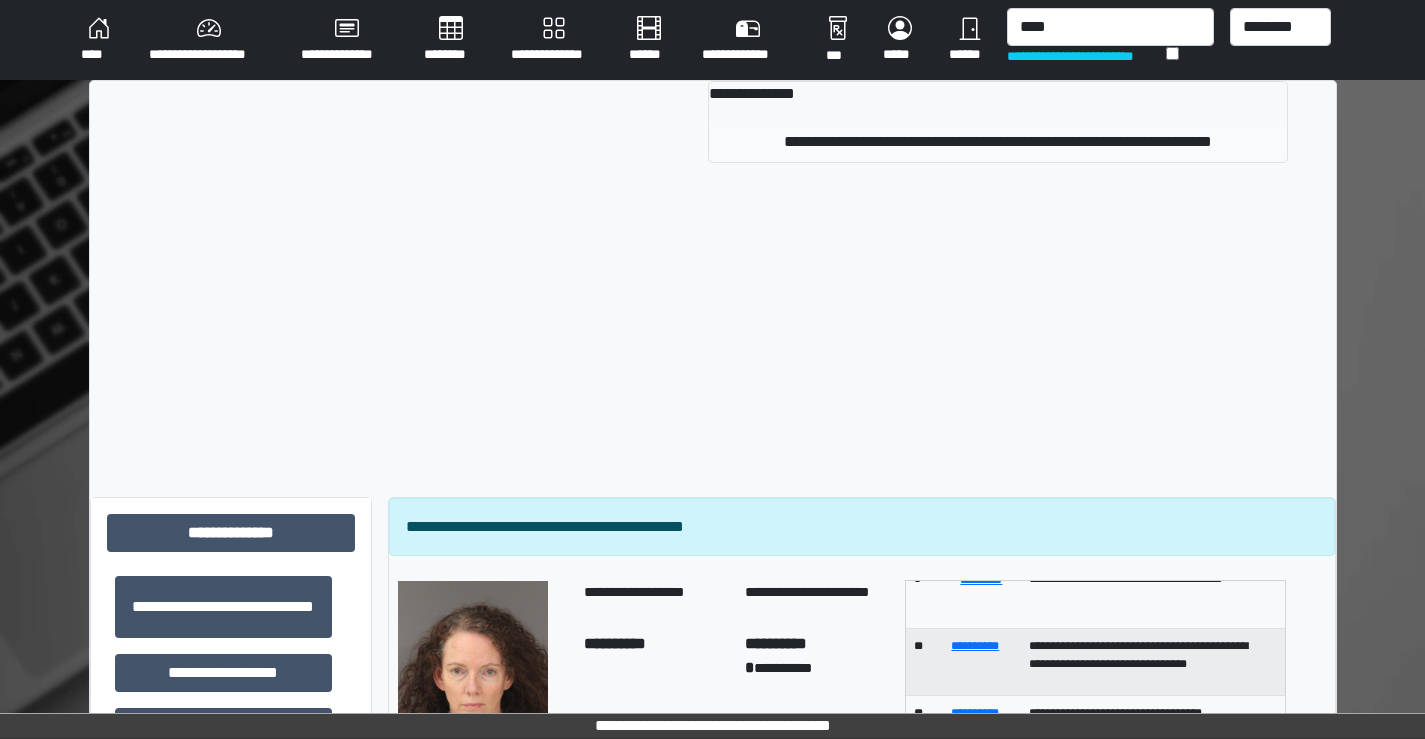 type 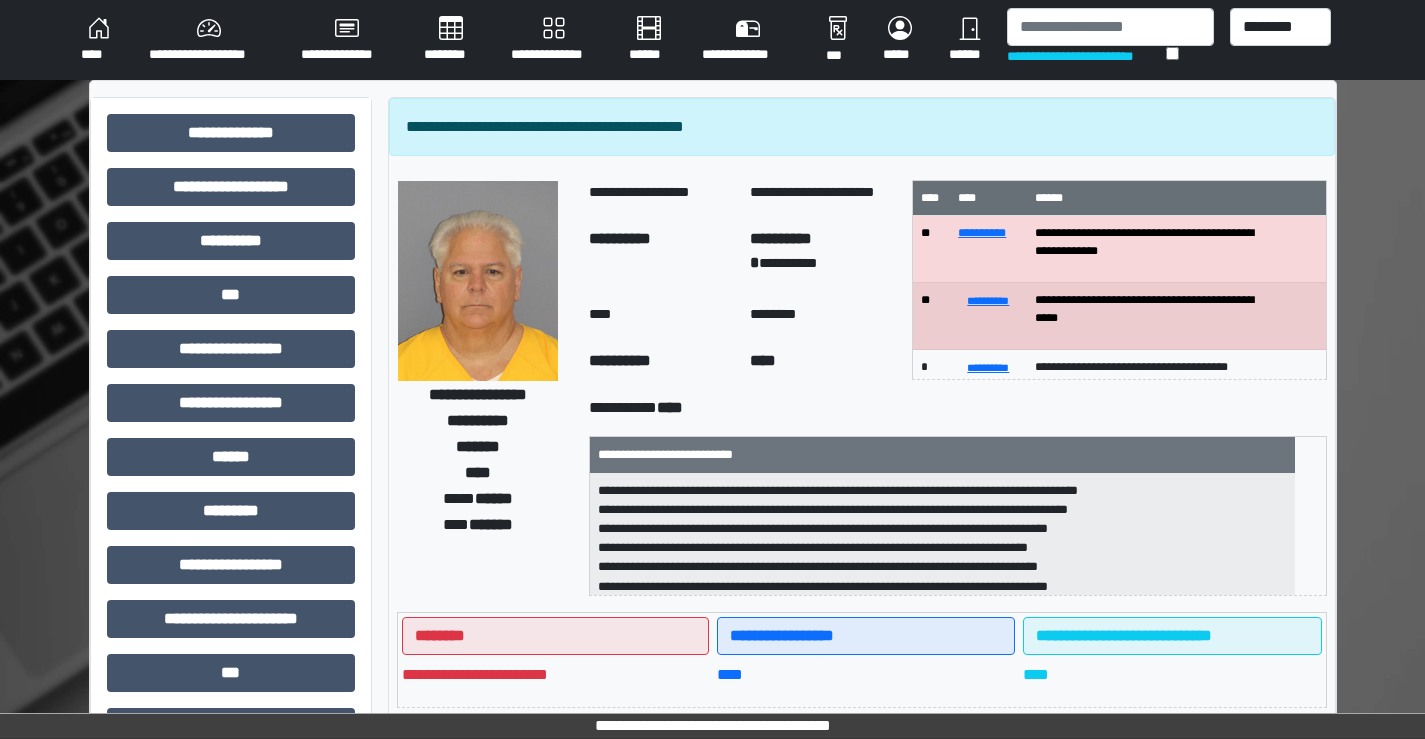 scroll, scrollTop: 82, scrollLeft: 0, axis: vertical 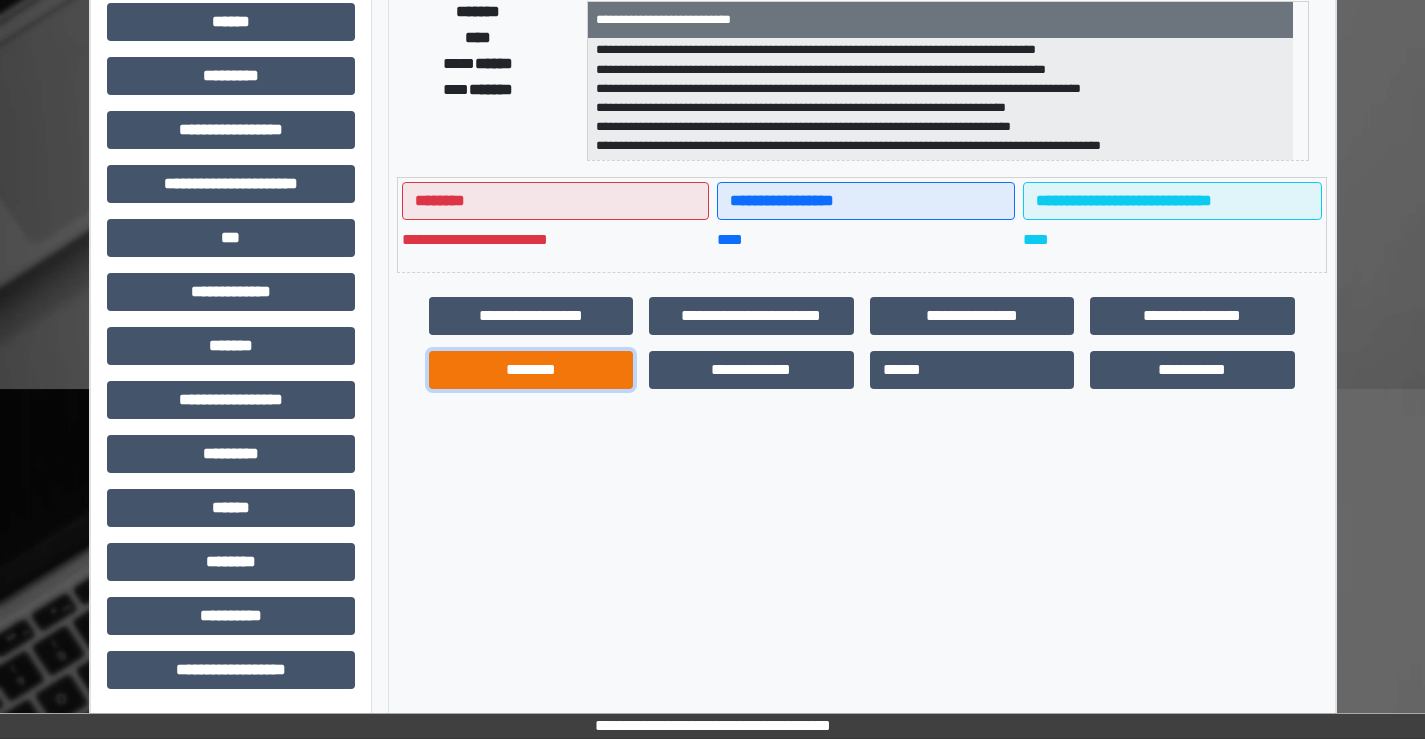 click on "********" at bounding box center (531, 370) 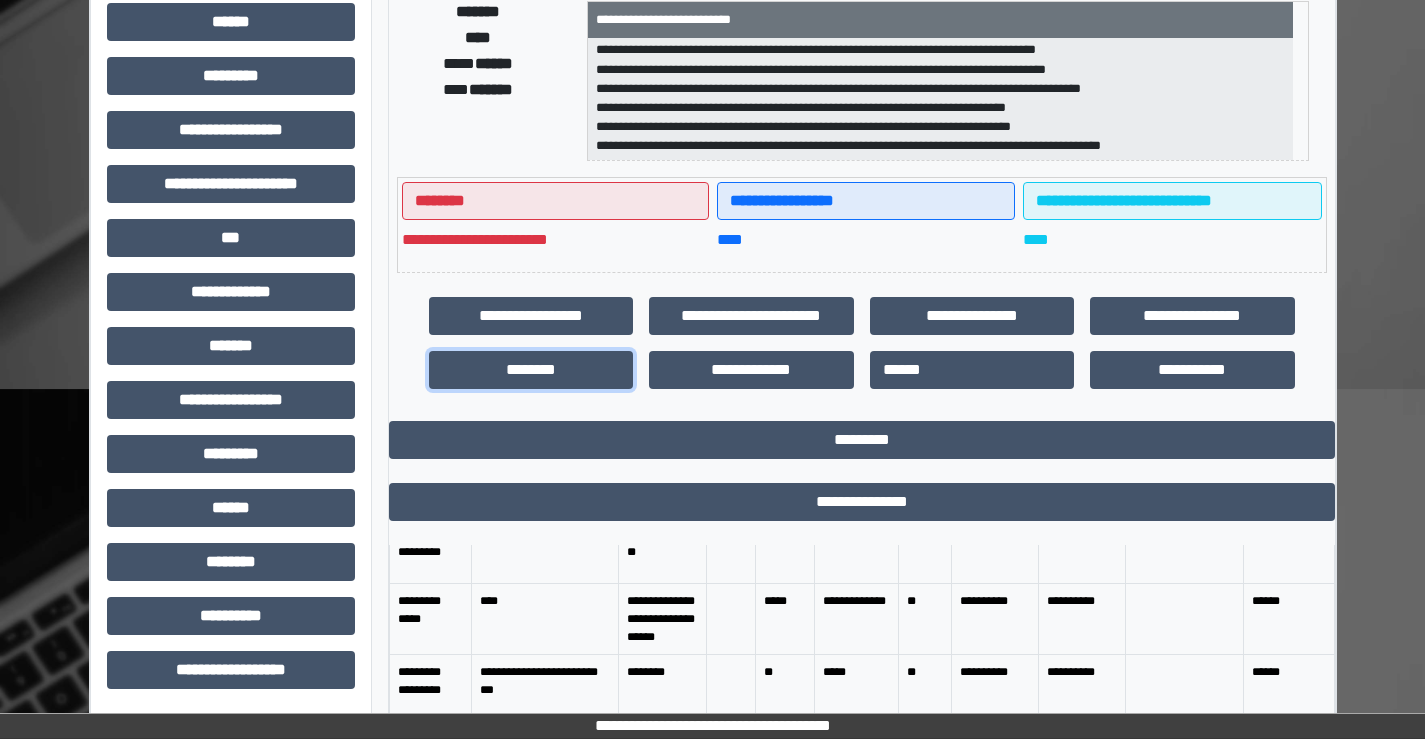 scroll, scrollTop: 200, scrollLeft: 0, axis: vertical 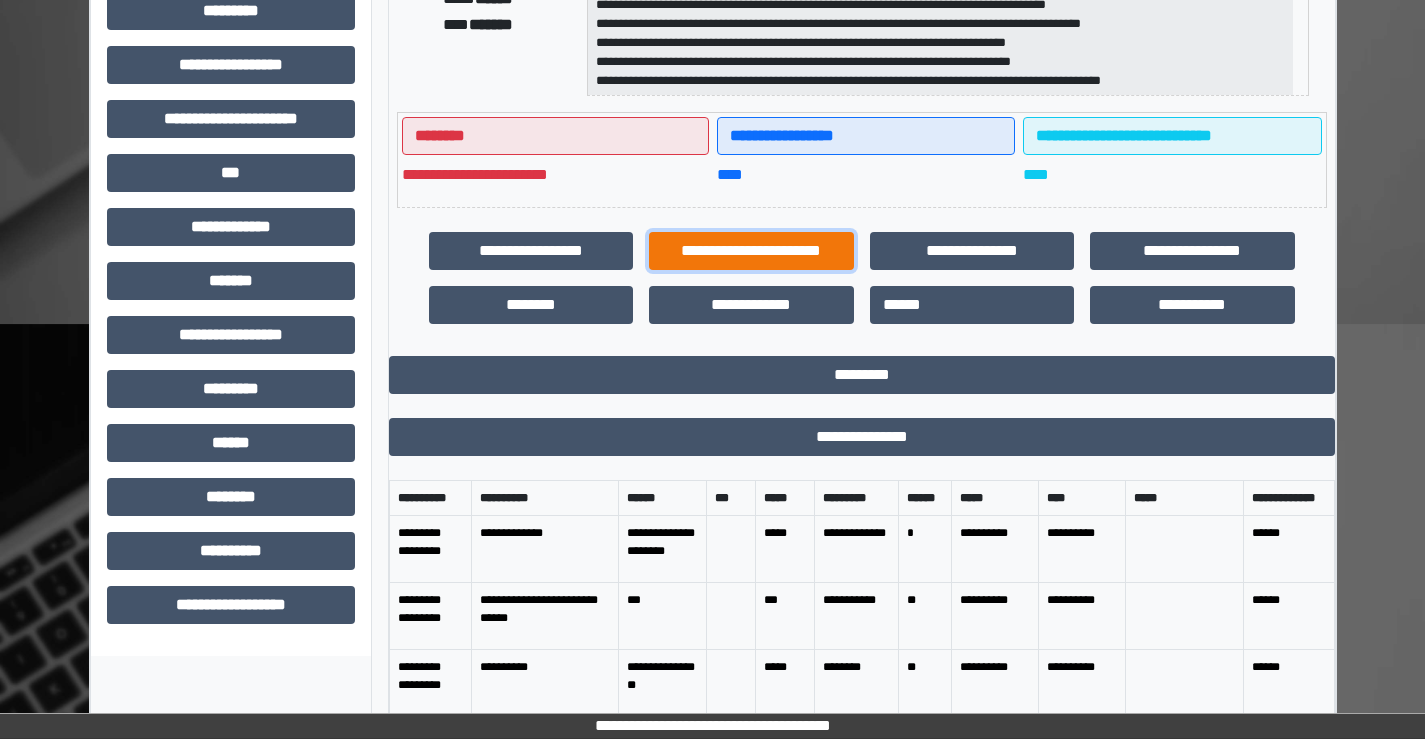 click on "**********" at bounding box center (751, 251) 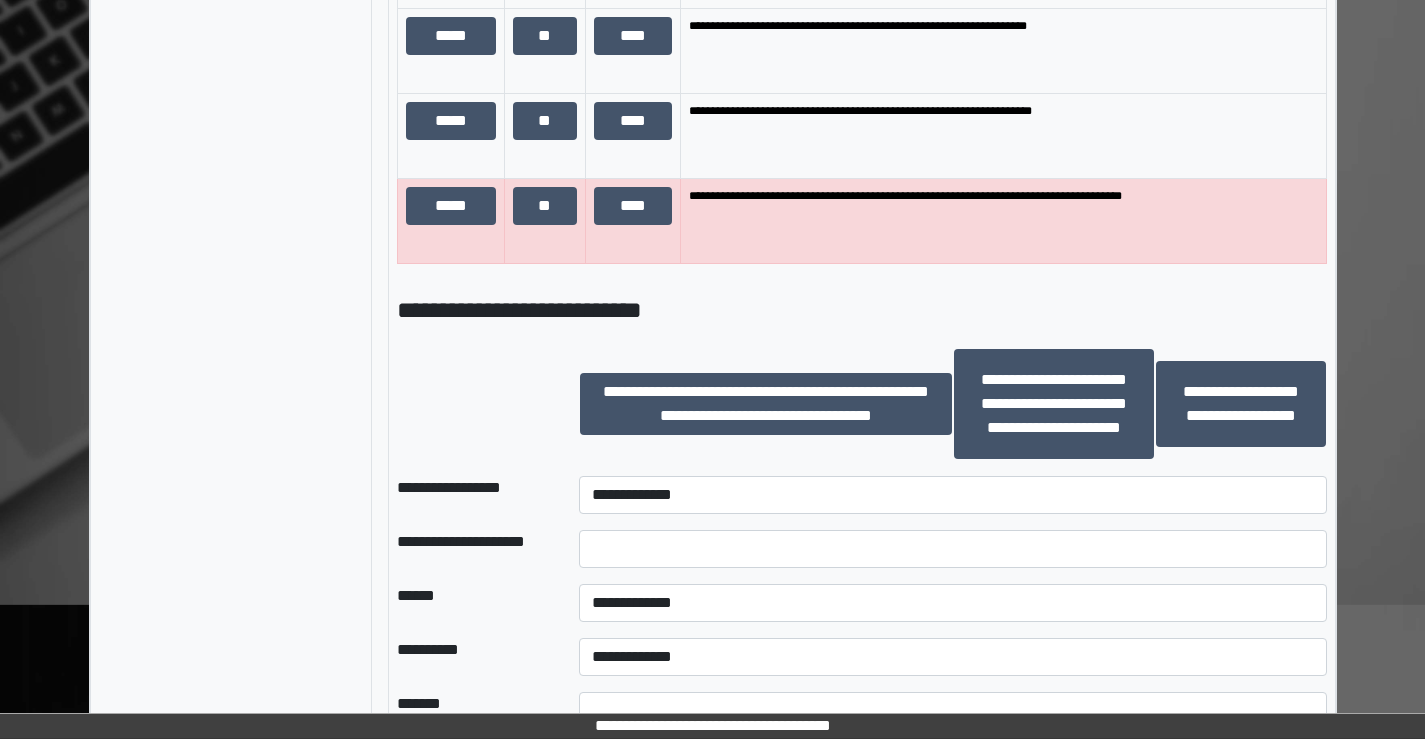 scroll, scrollTop: 2100, scrollLeft: 0, axis: vertical 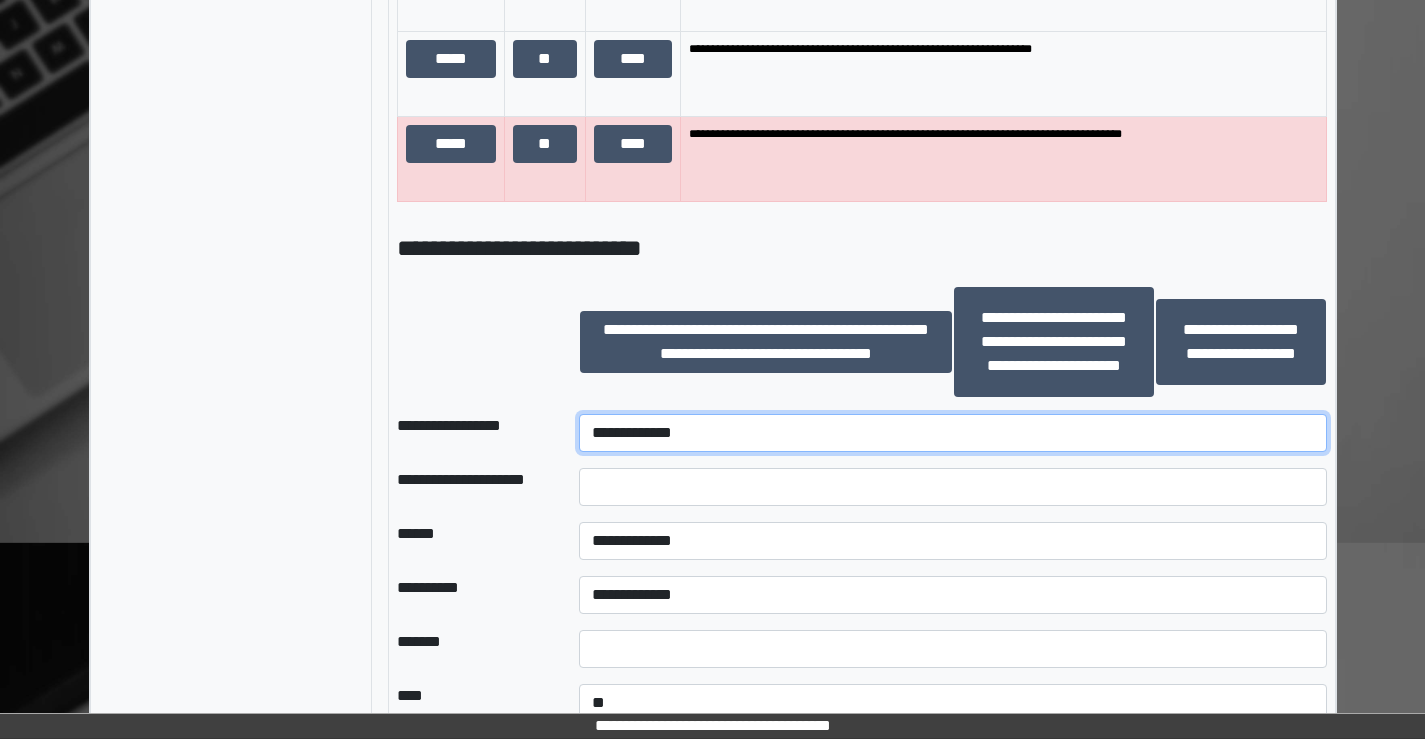 click on "**********" at bounding box center [952, 433] 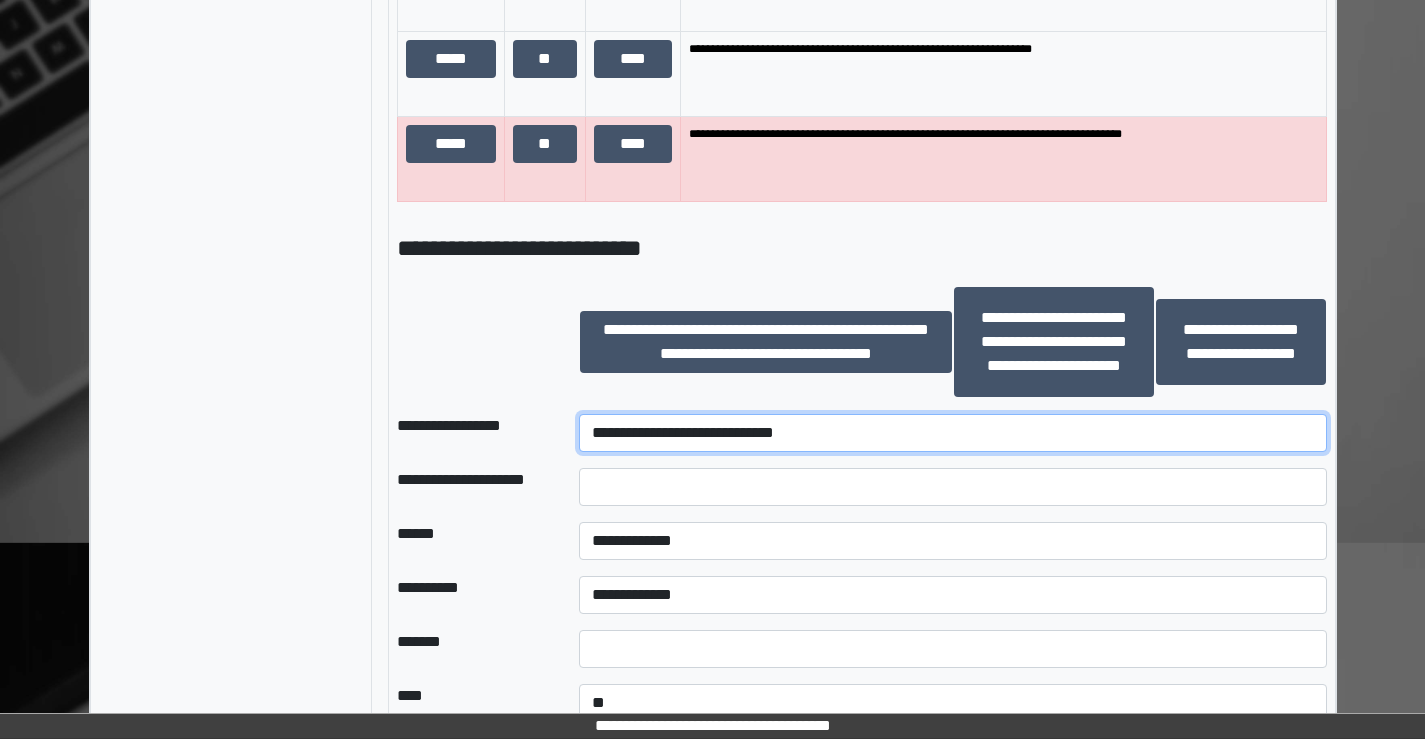 click on "**********" at bounding box center [952, 433] 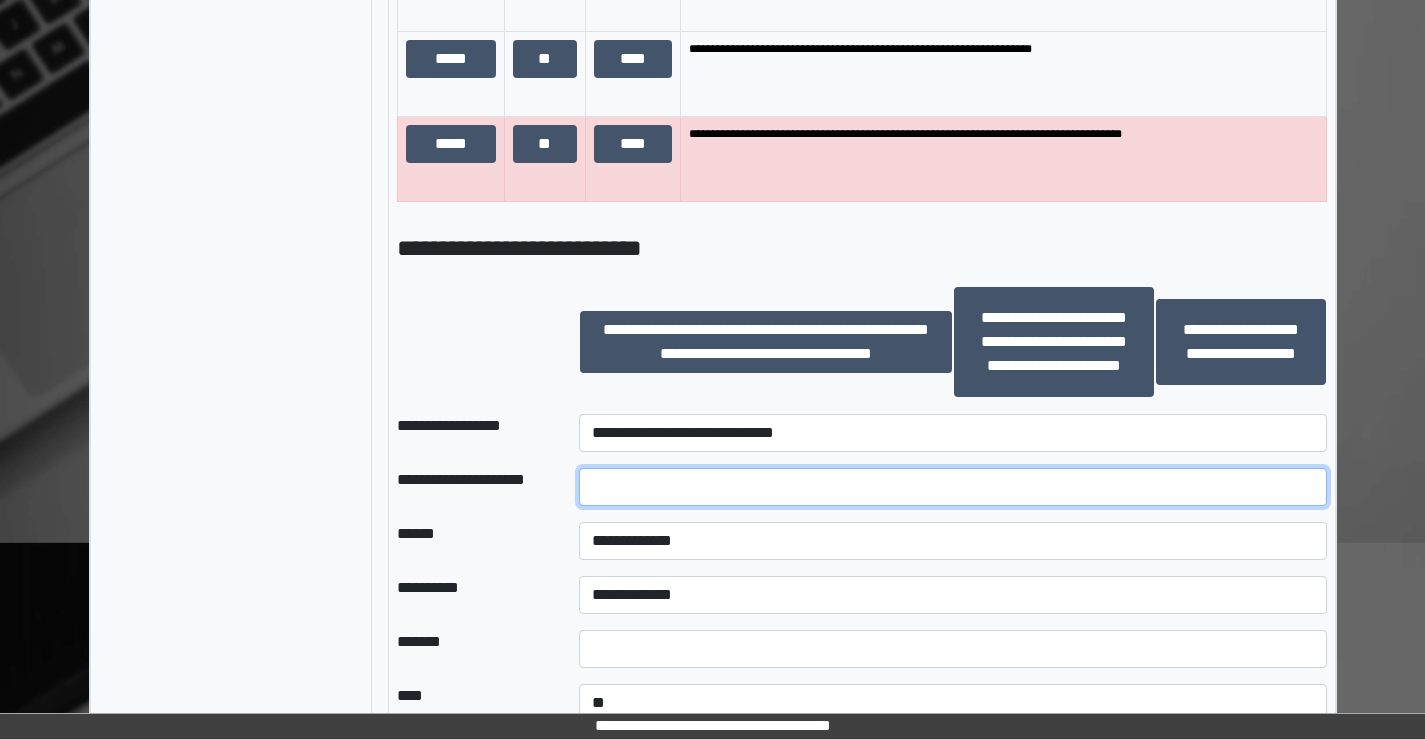 click at bounding box center [952, 487] 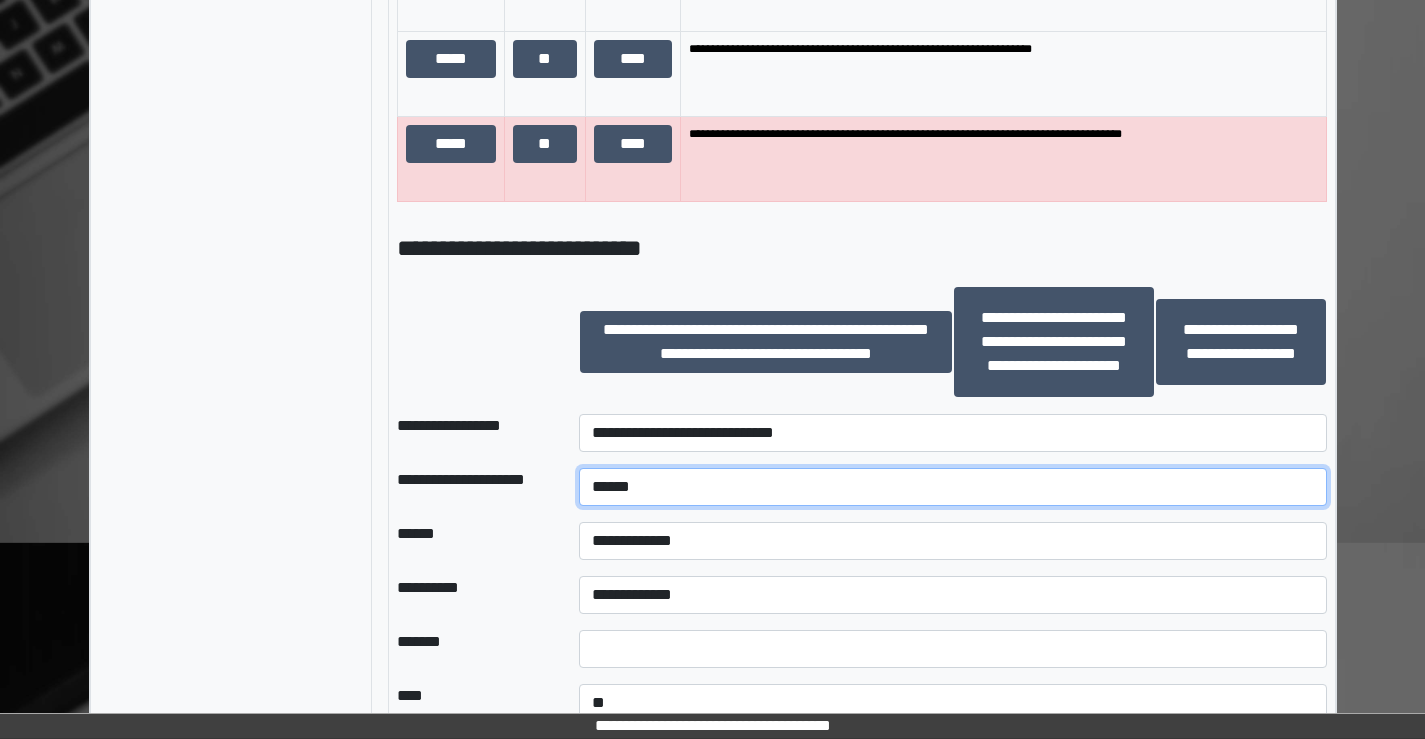 click on "*****" at bounding box center [952, 487] 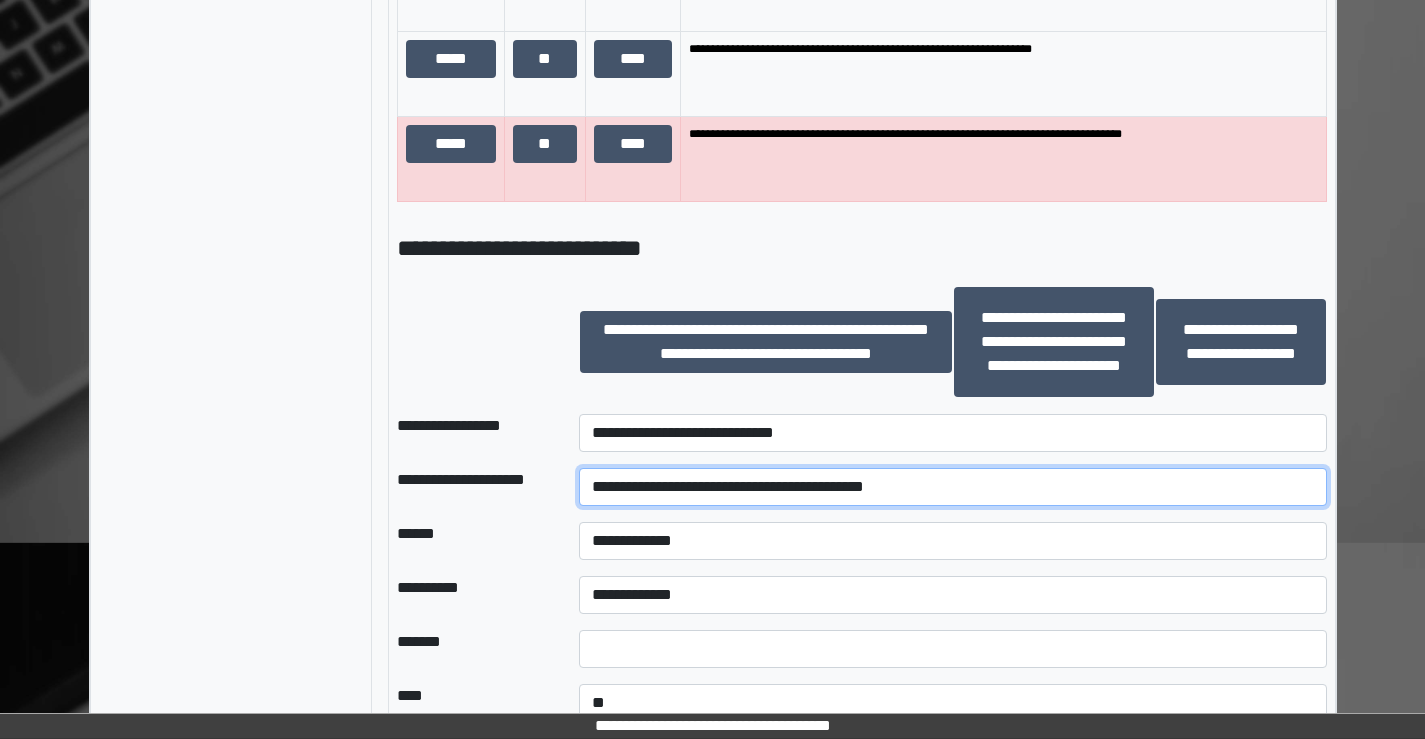 click on "**********" at bounding box center [952, 487] 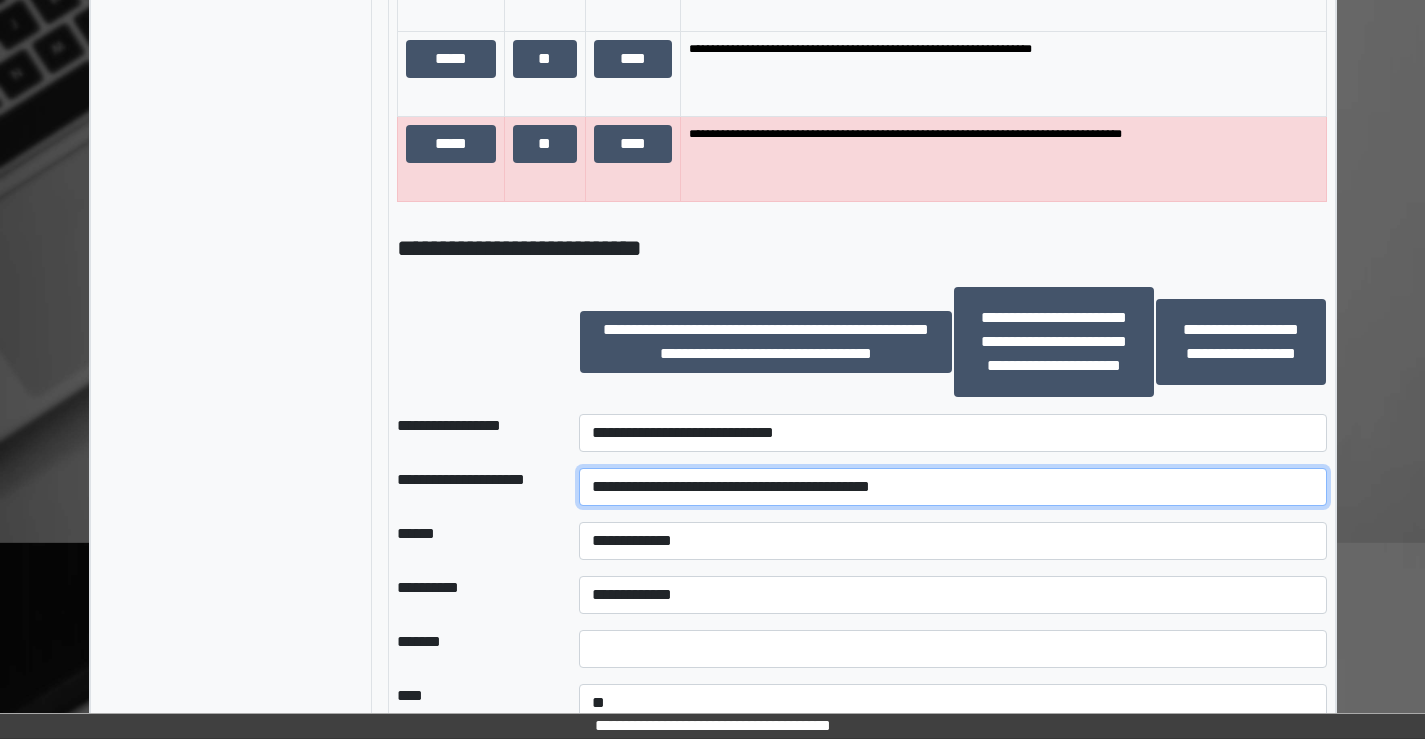 type on "**********" 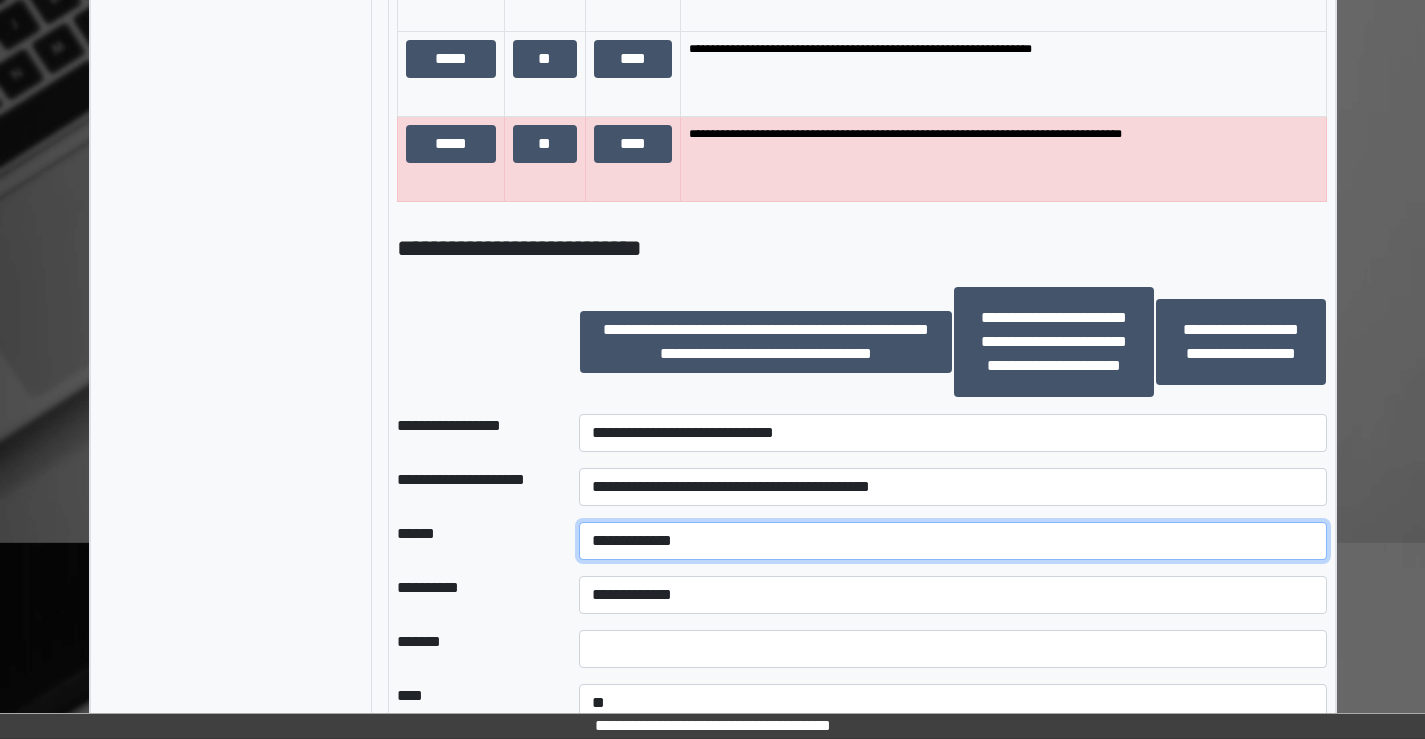 click on "**********" at bounding box center [952, 541] 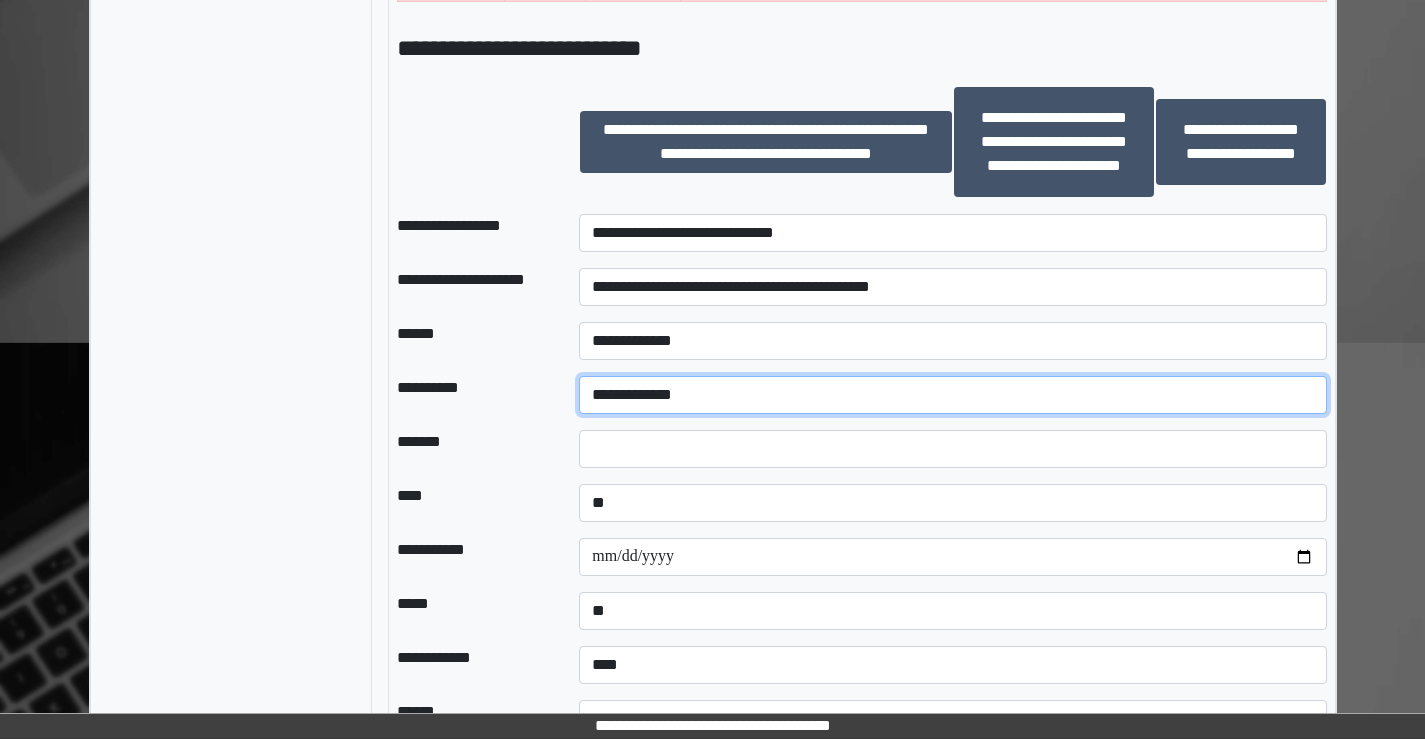 click on "**********" at bounding box center (952, 395) 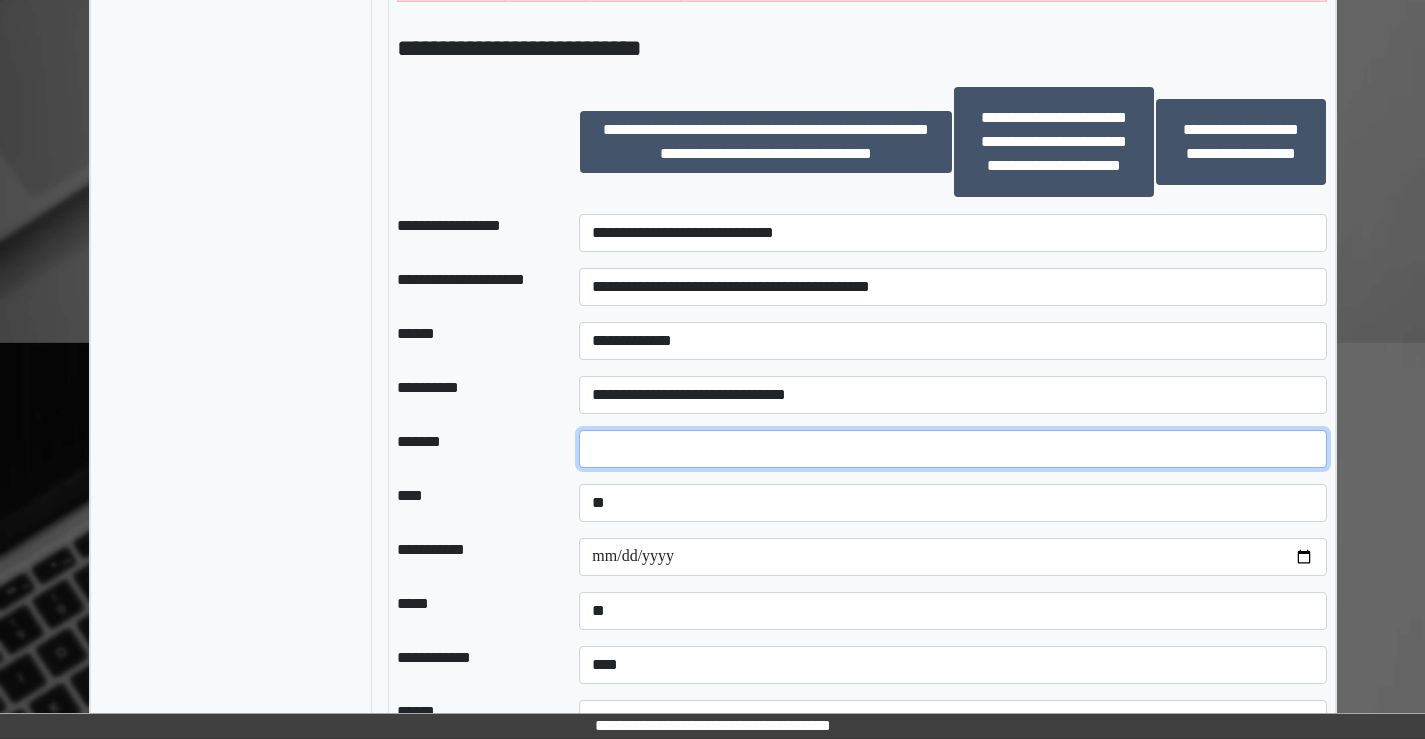 click at bounding box center [952, 449] 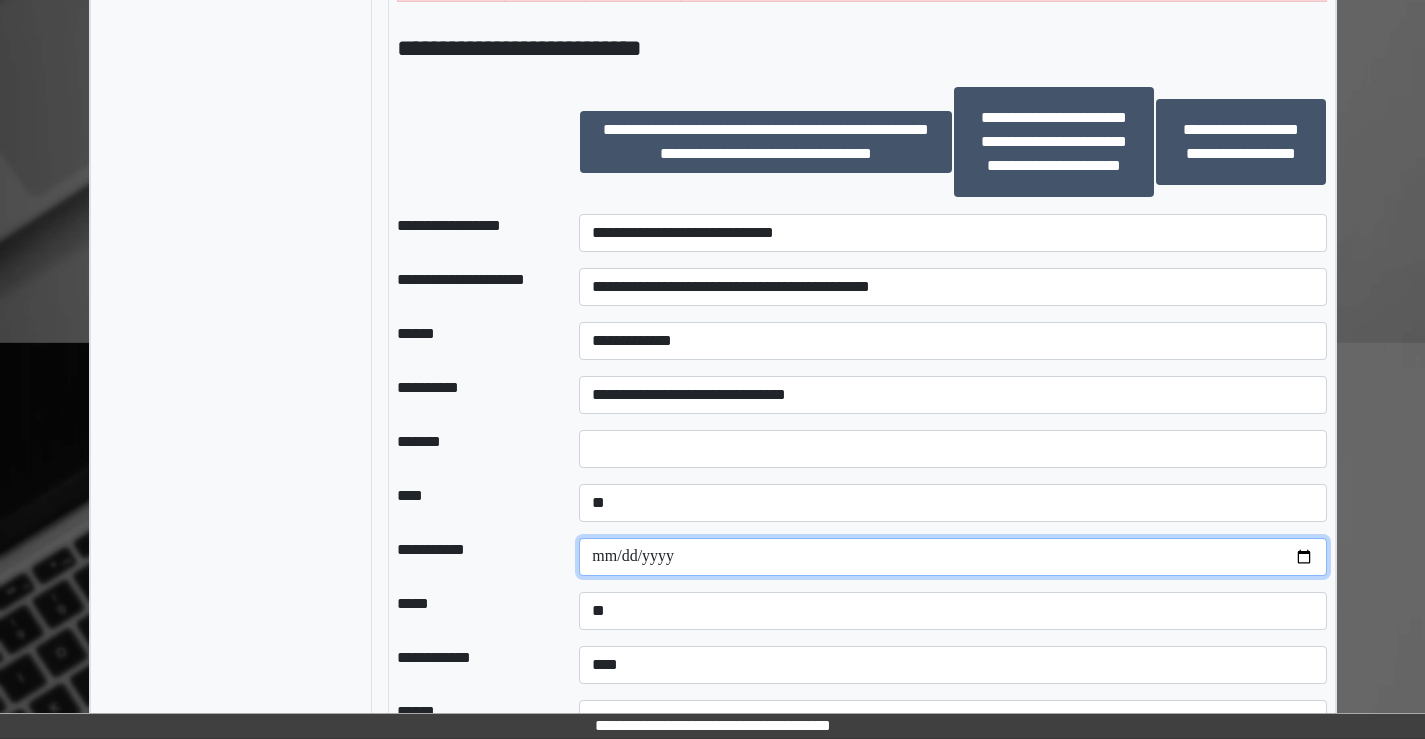 click at bounding box center (952, 557) 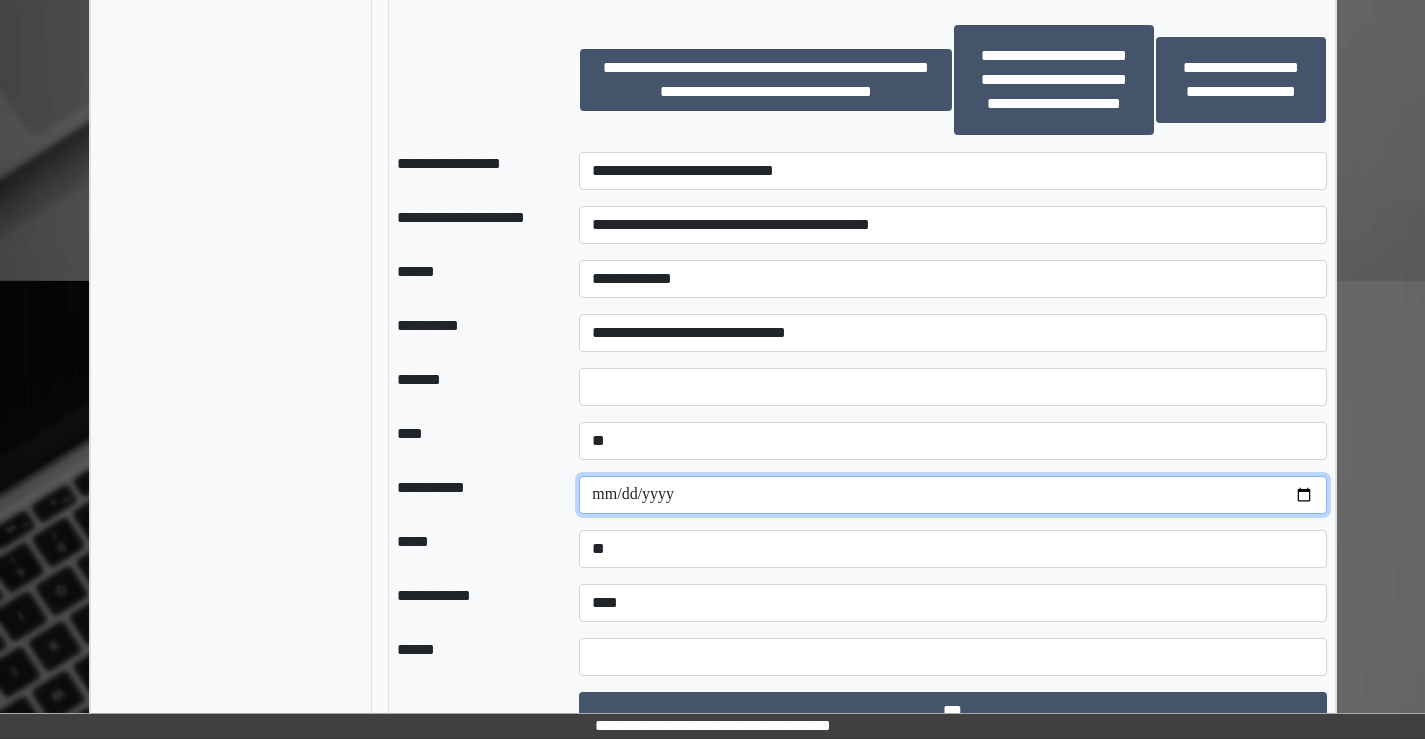 scroll, scrollTop: 2395, scrollLeft: 0, axis: vertical 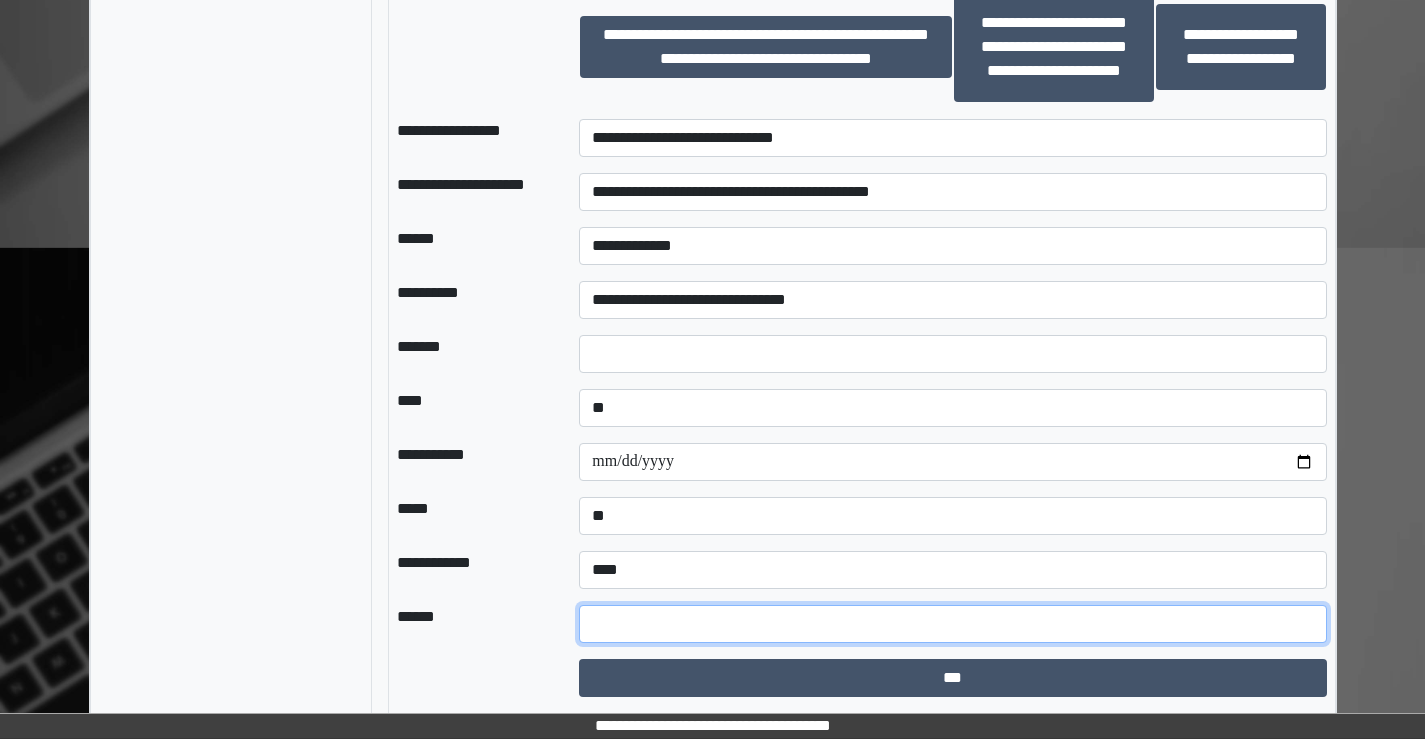 click at bounding box center [952, 624] 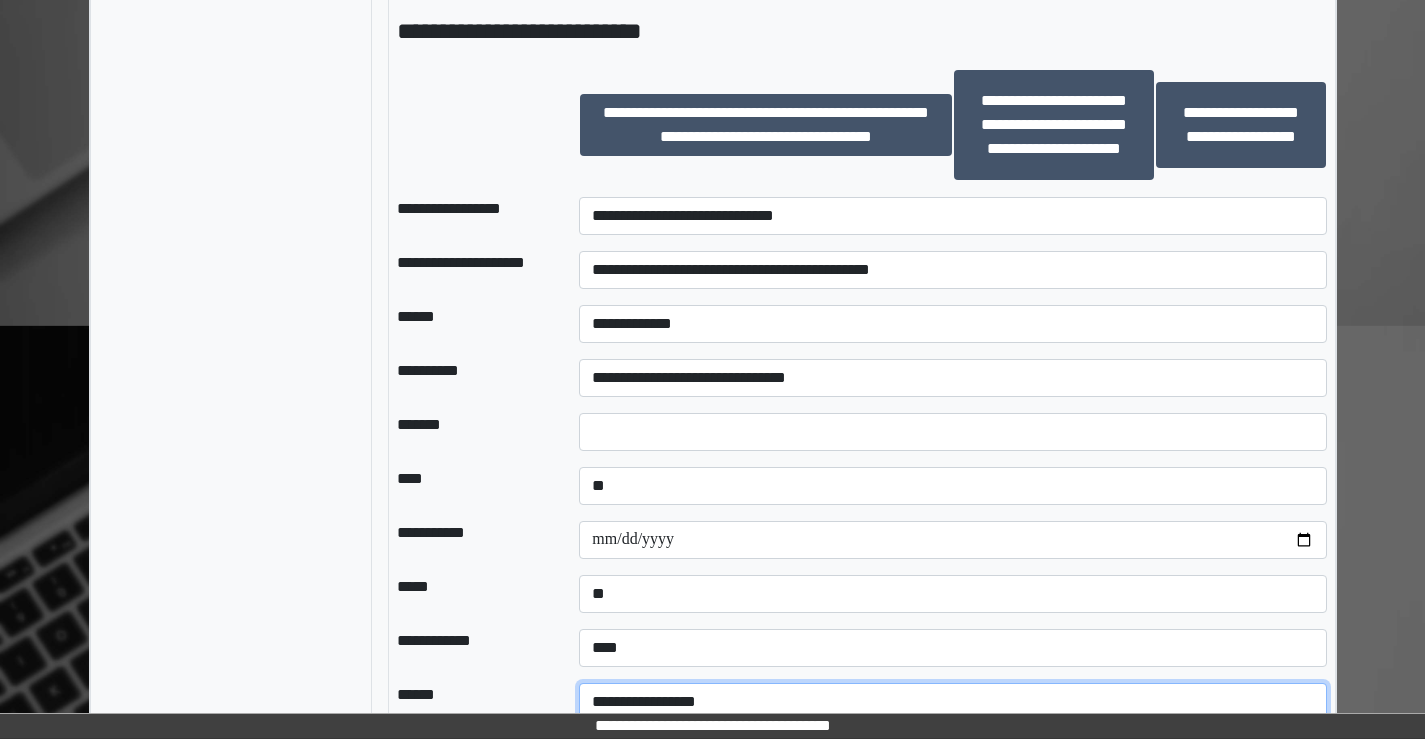 scroll, scrollTop: 2395, scrollLeft: 0, axis: vertical 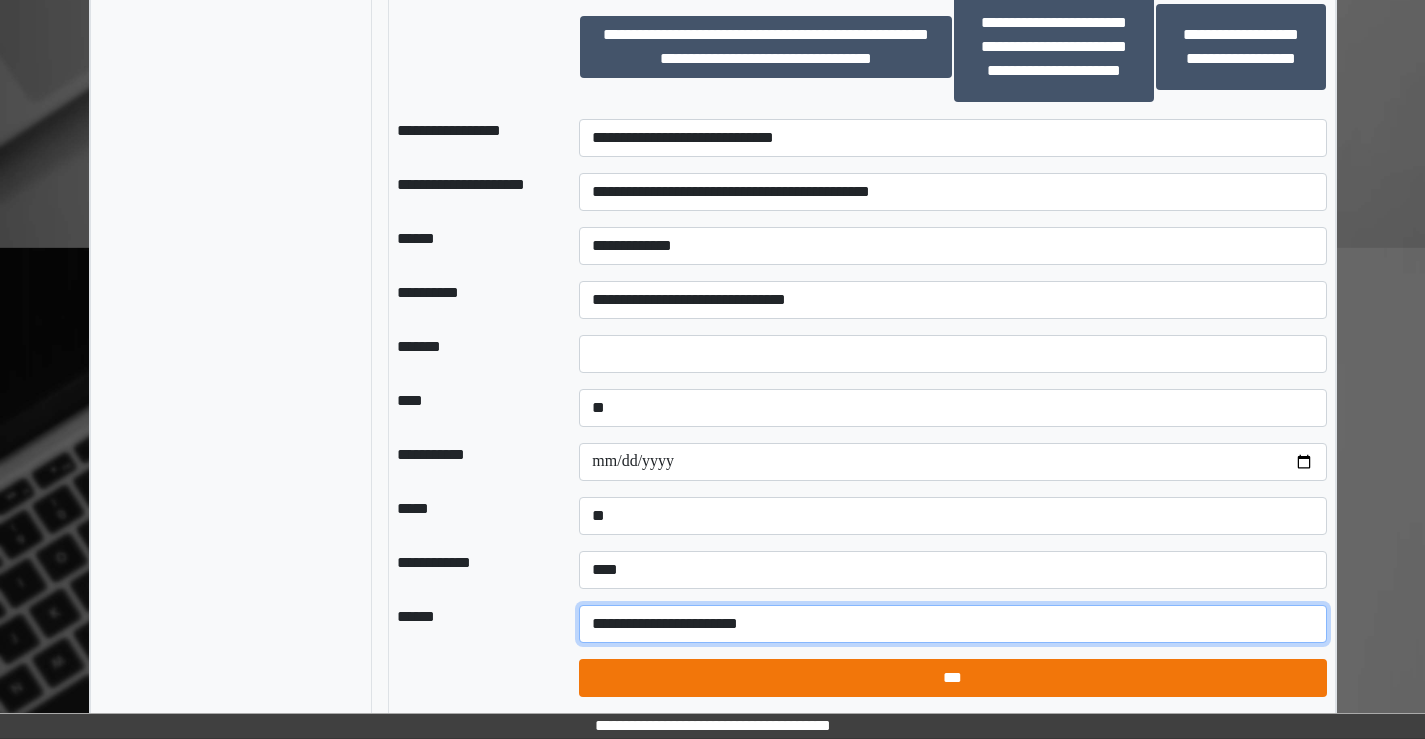 type on "**********" 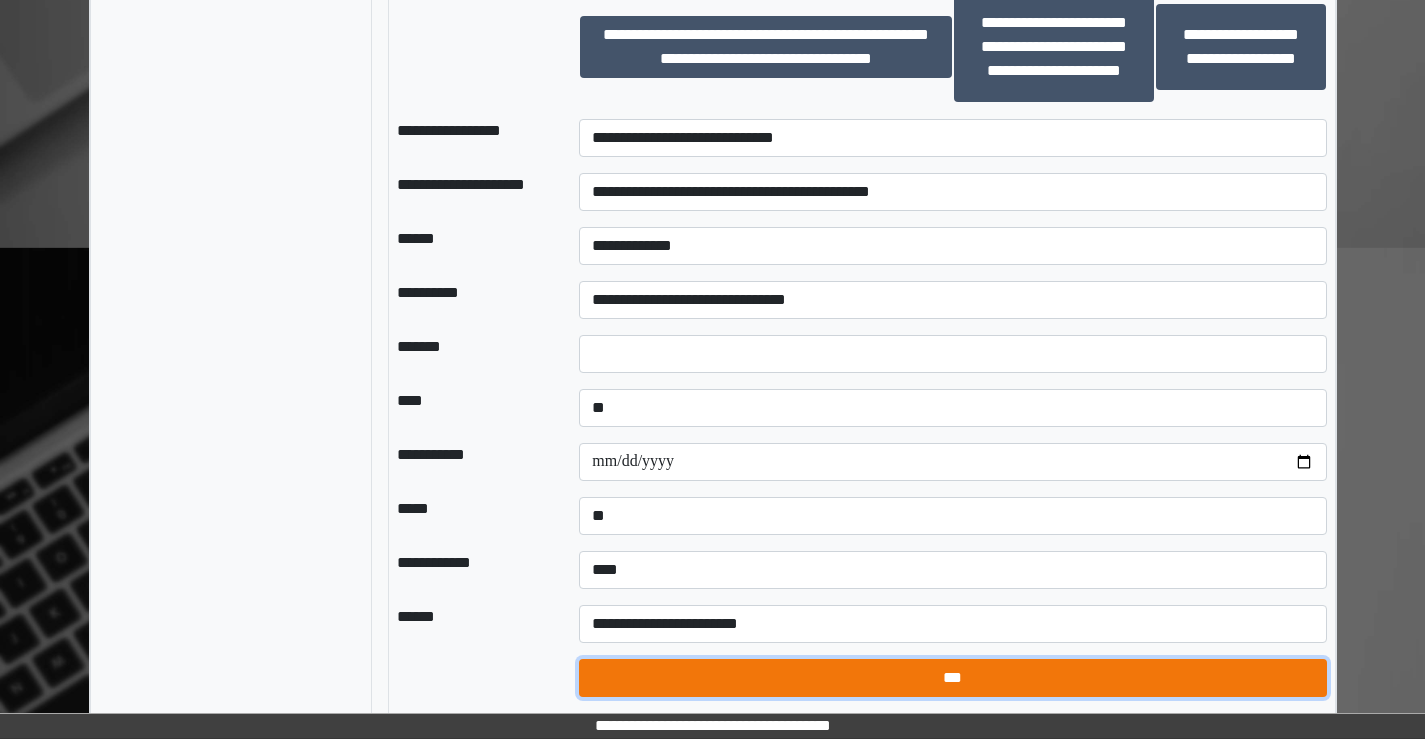 click on "***" at bounding box center (952, 678) 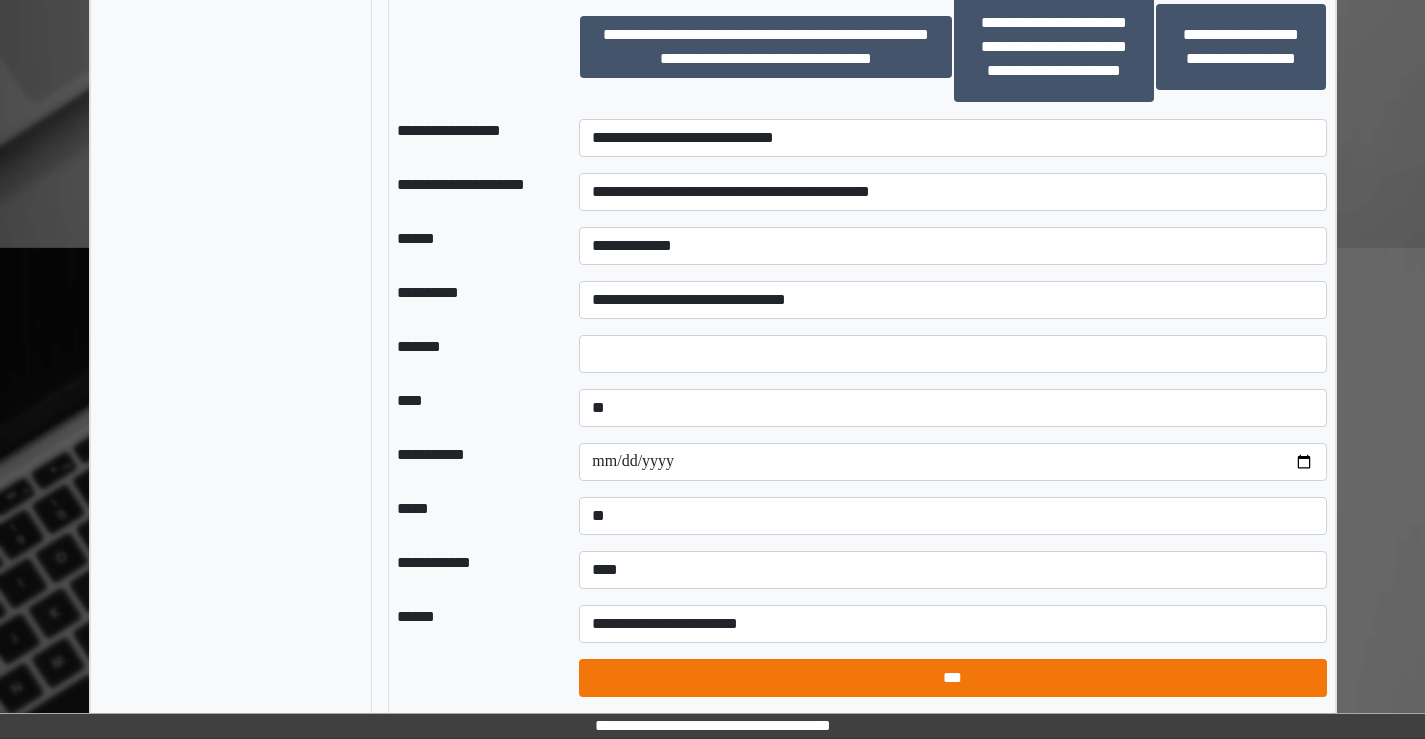 select on "*" 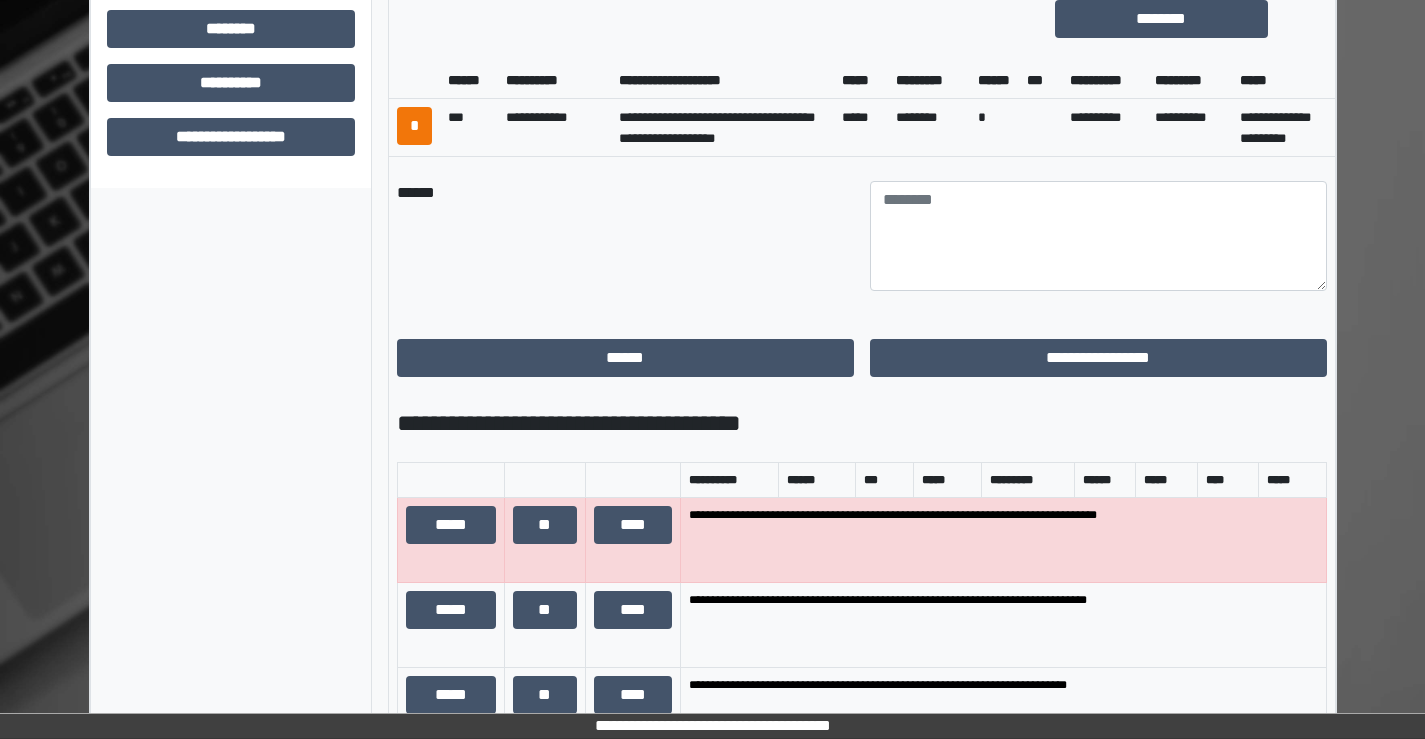 scroll, scrollTop: 750, scrollLeft: 0, axis: vertical 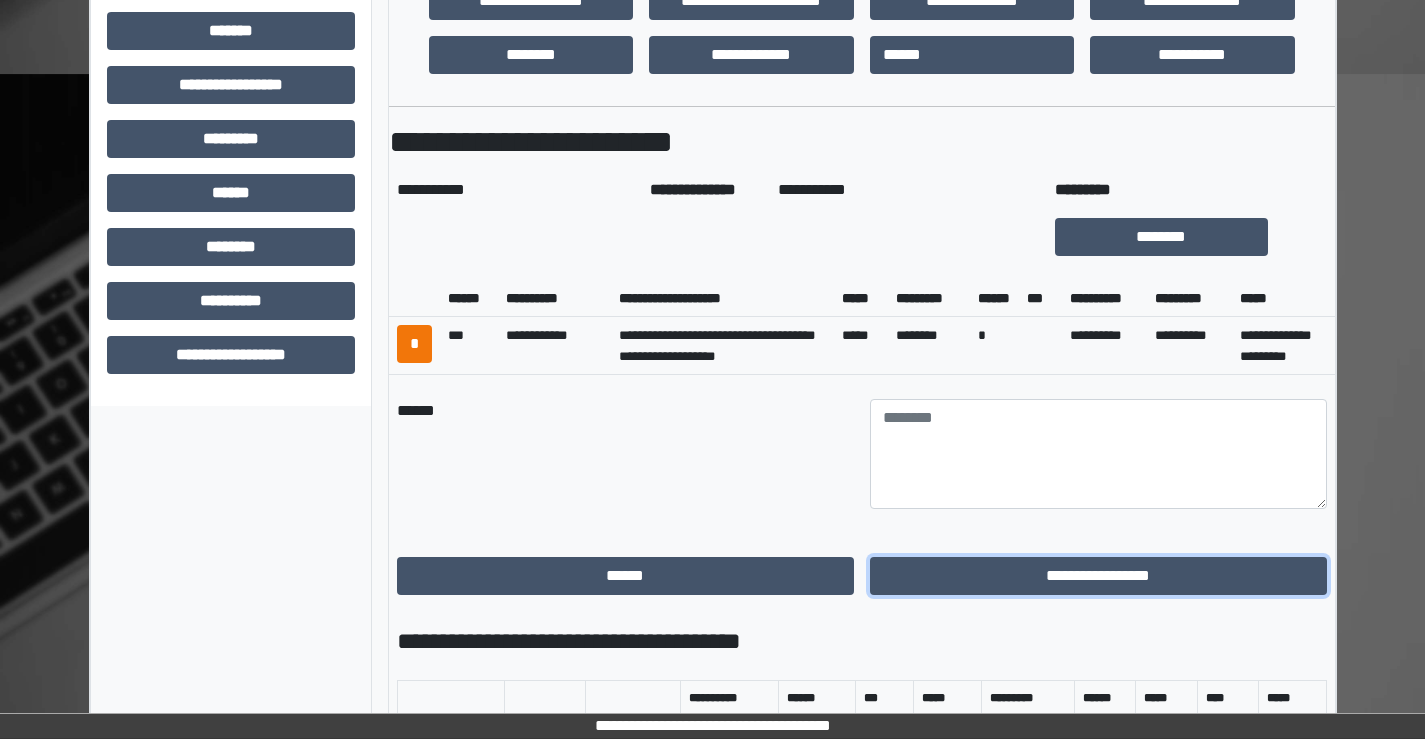 click on "**********" at bounding box center [1098, 576] 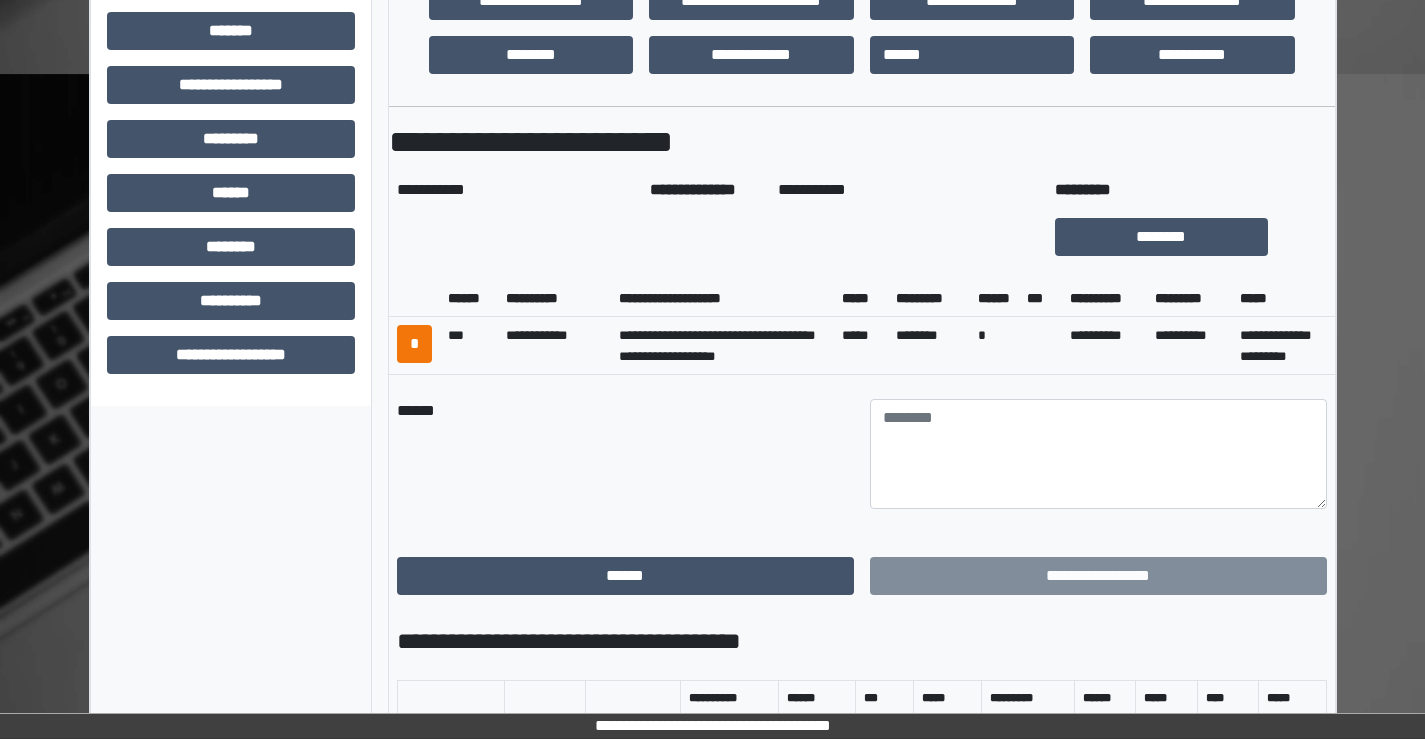 scroll, scrollTop: 435, scrollLeft: 0, axis: vertical 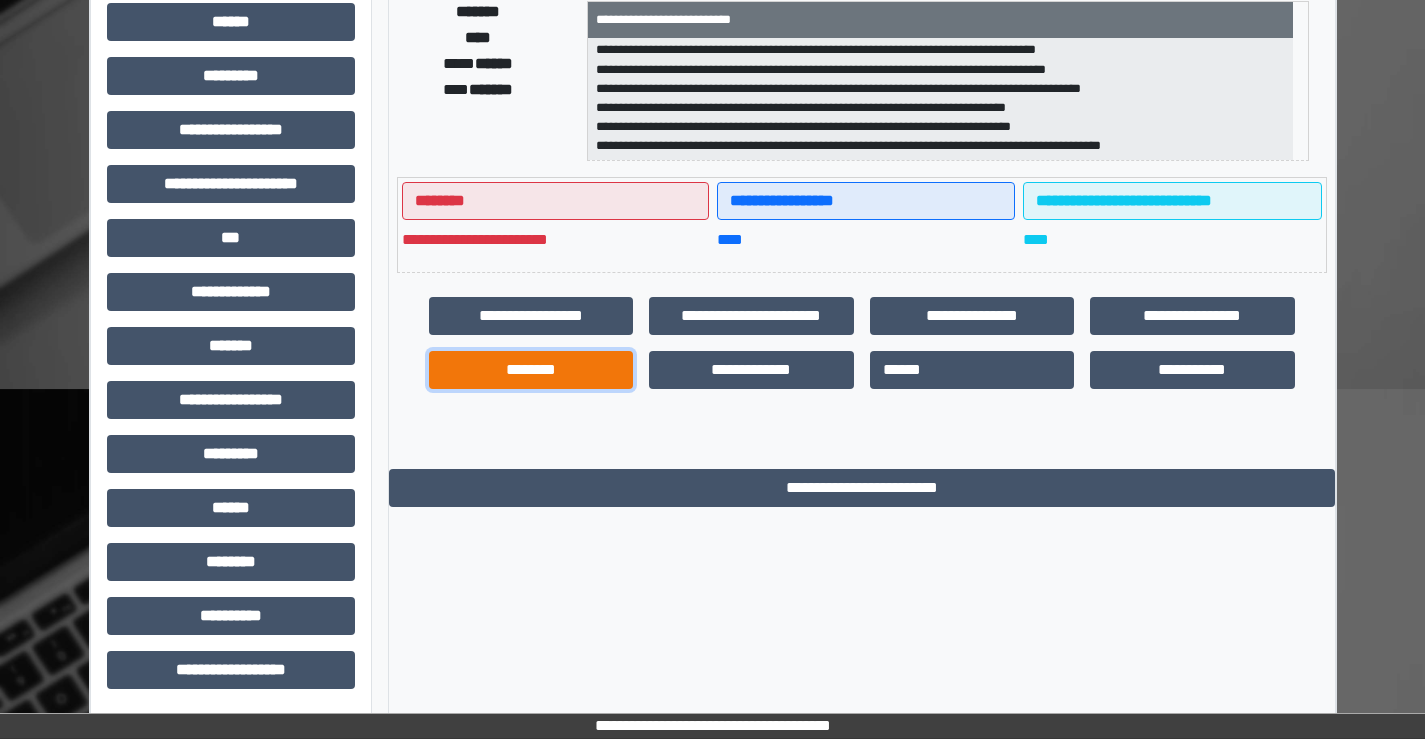click on "********" at bounding box center (531, 370) 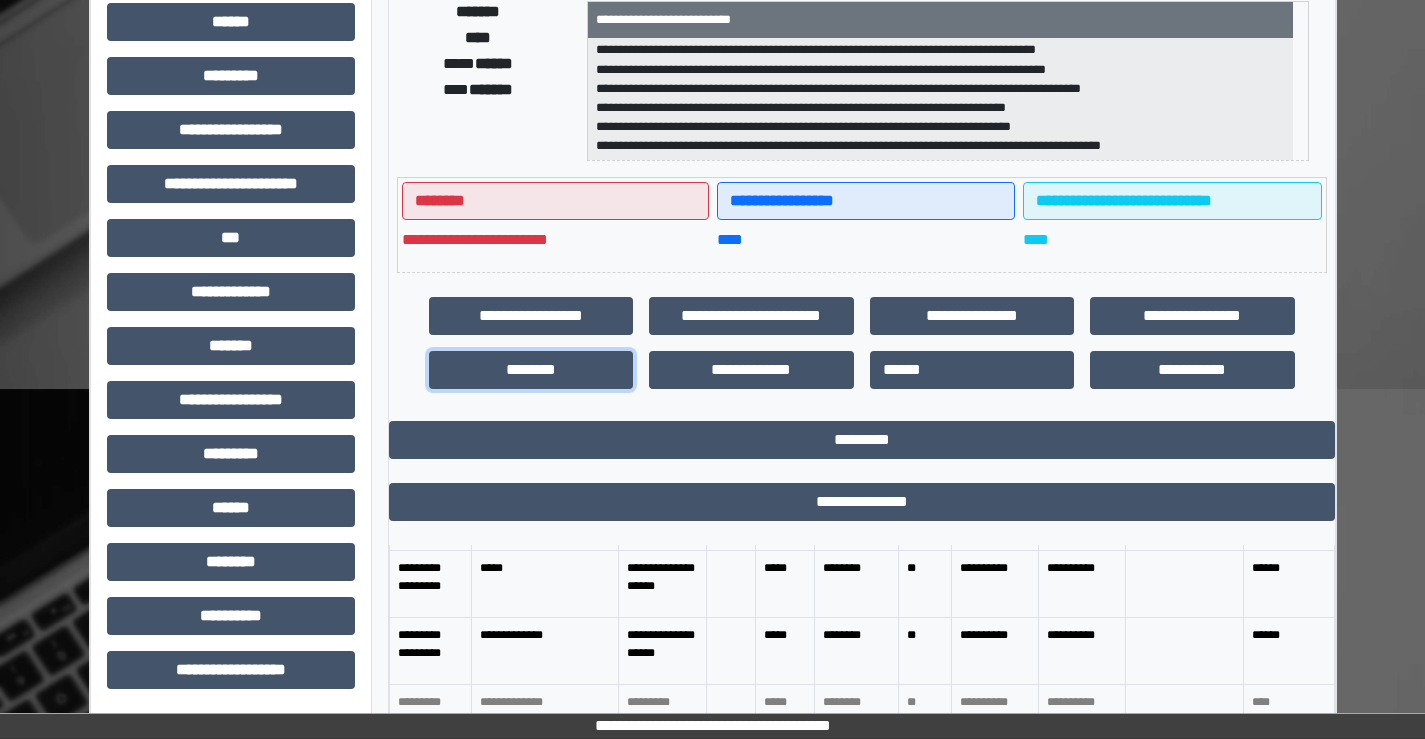 scroll, scrollTop: 700, scrollLeft: 0, axis: vertical 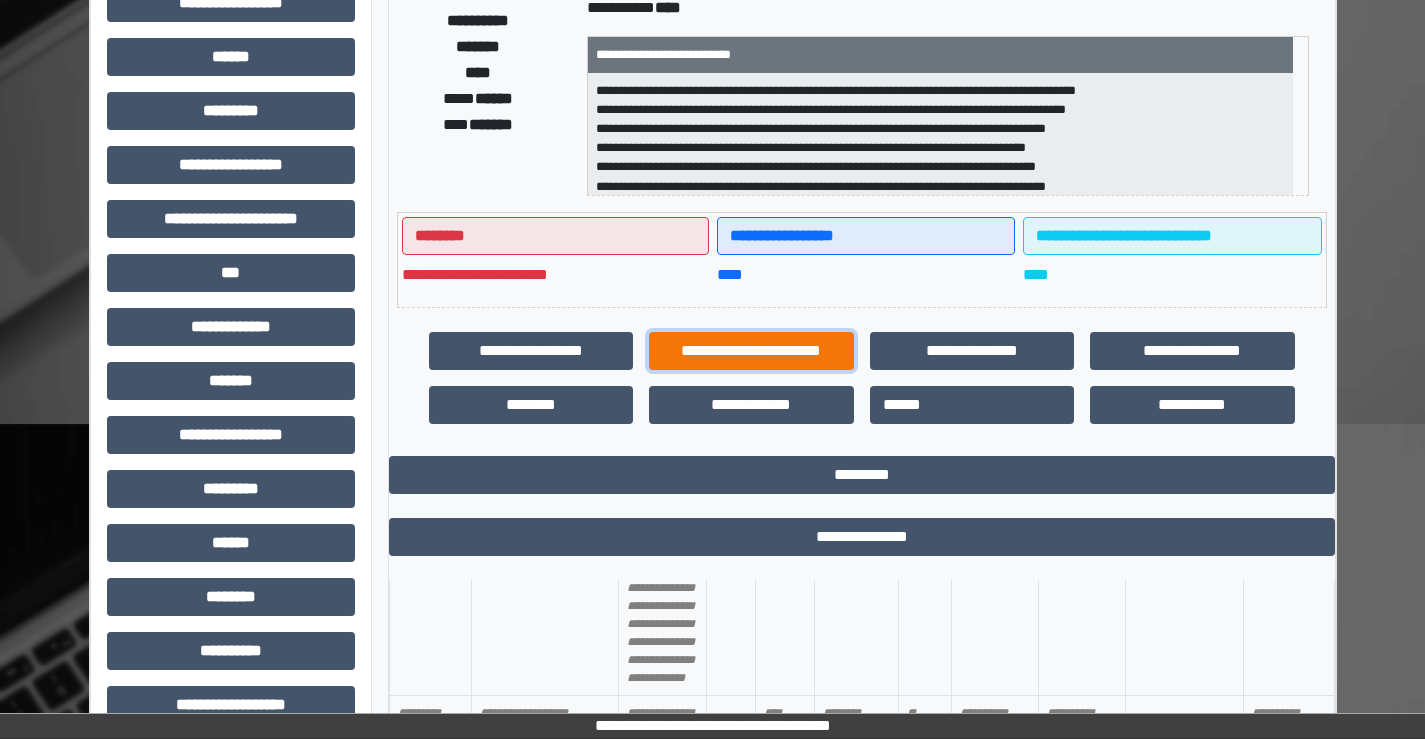 click on "**********" at bounding box center (751, 351) 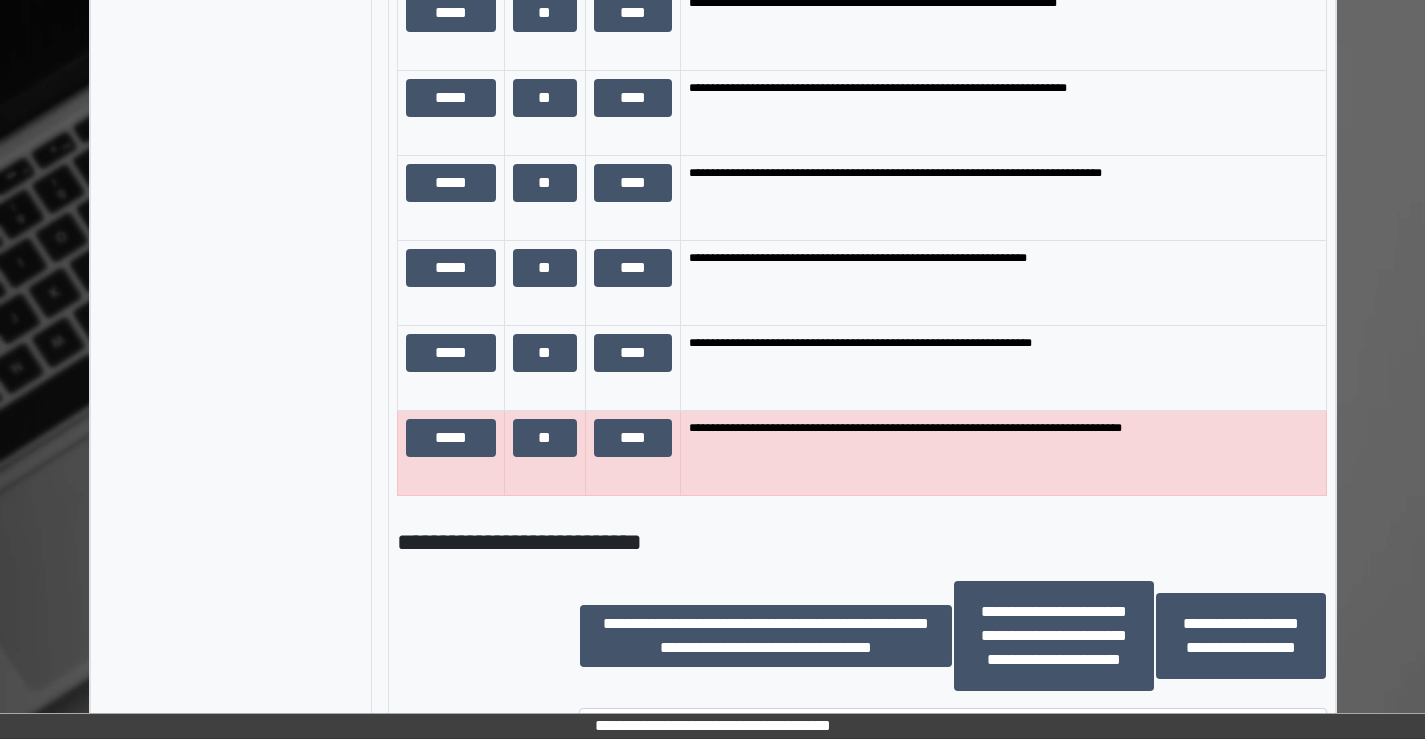 scroll, scrollTop: 2100, scrollLeft: 0, axis: vertical 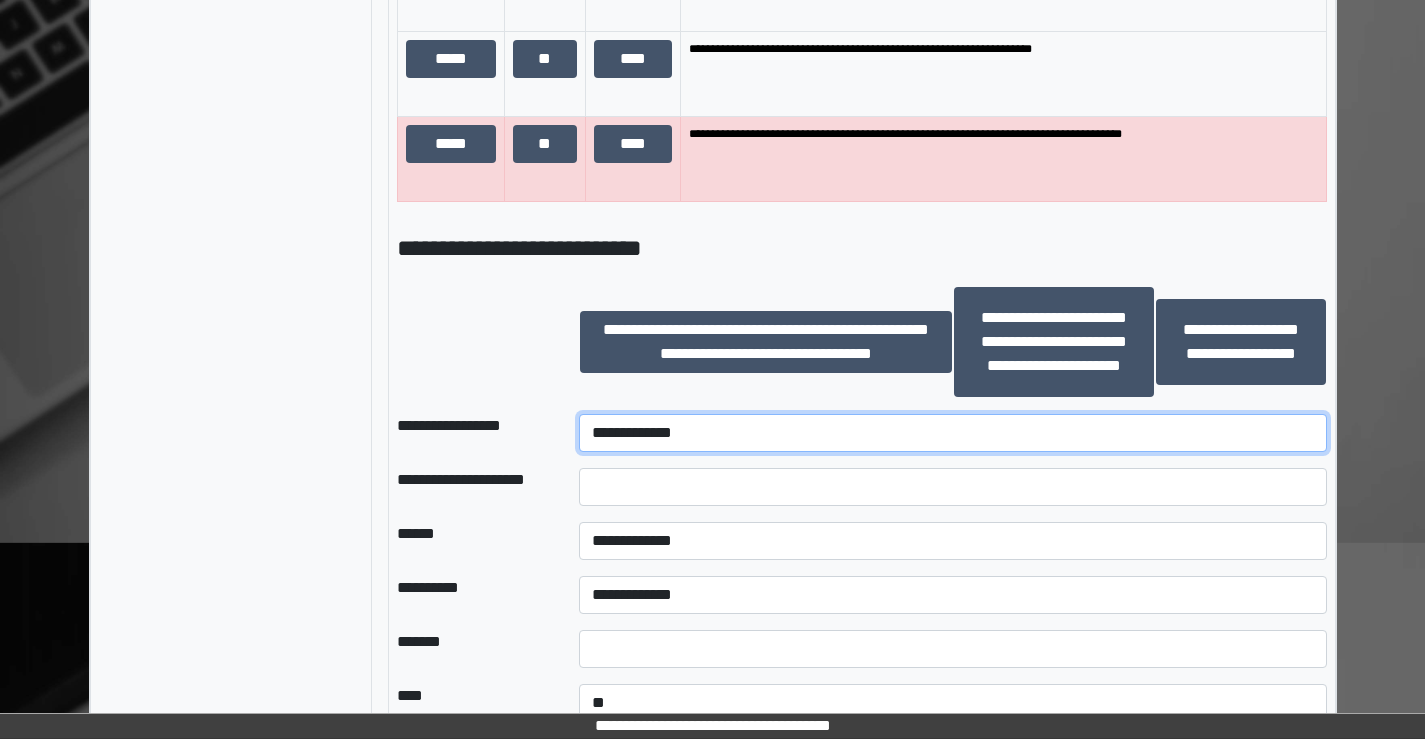 click on "**********" at bounding box center (952, 433) 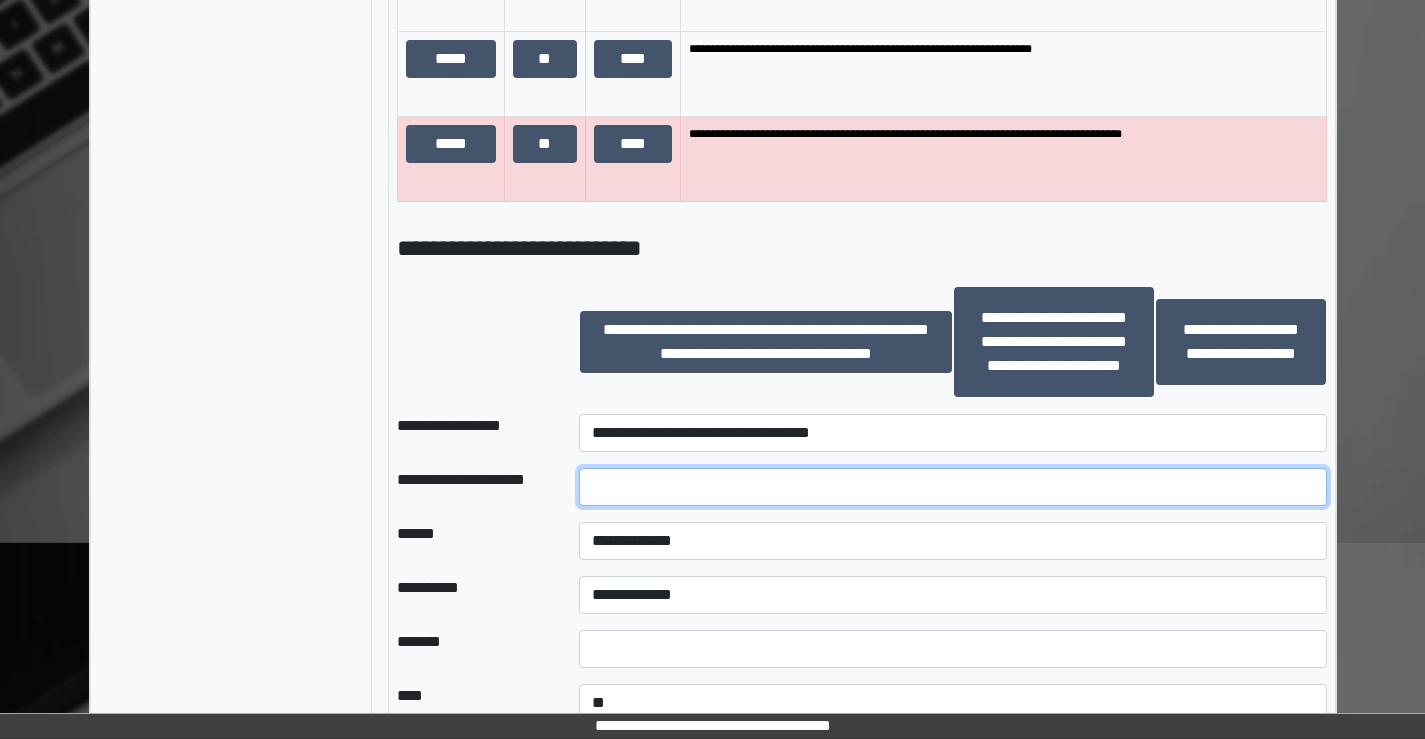 click at bounding box center [952, 487] 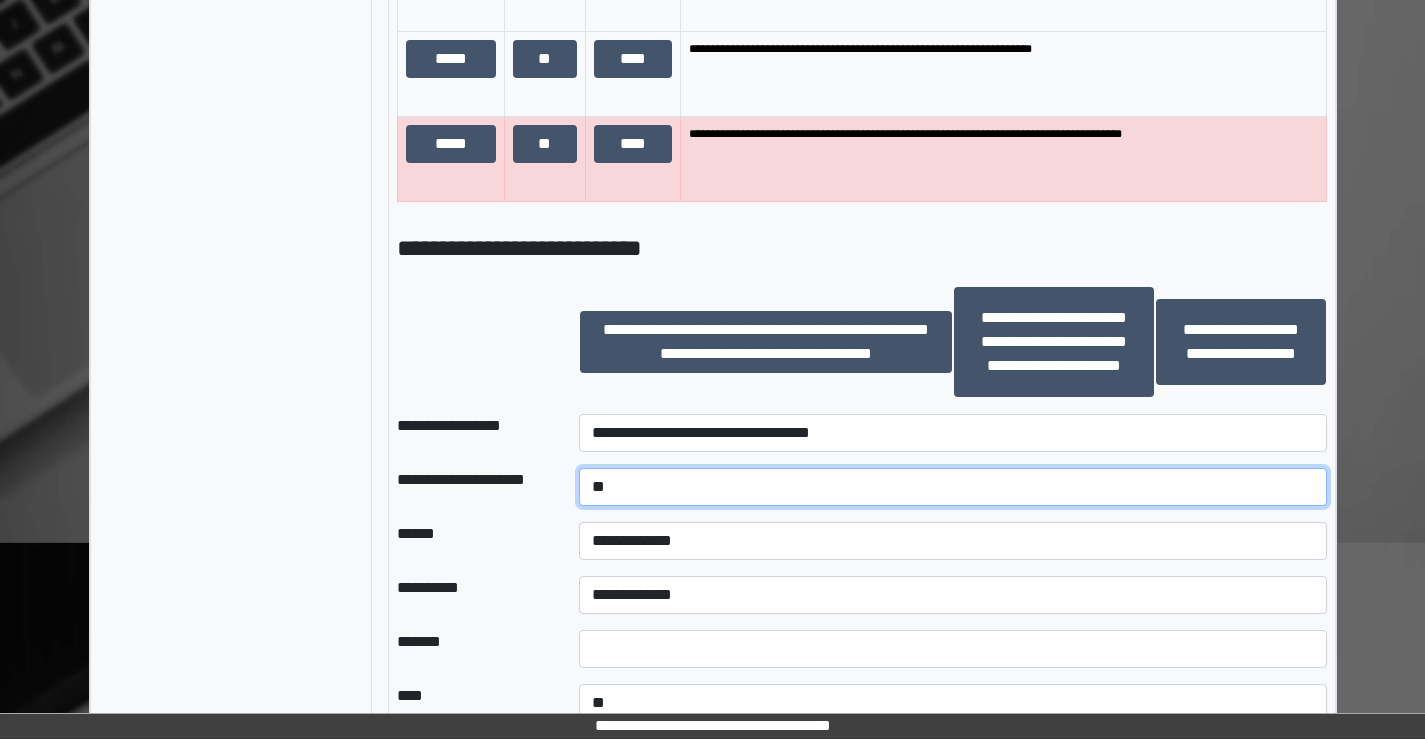 type on "*" 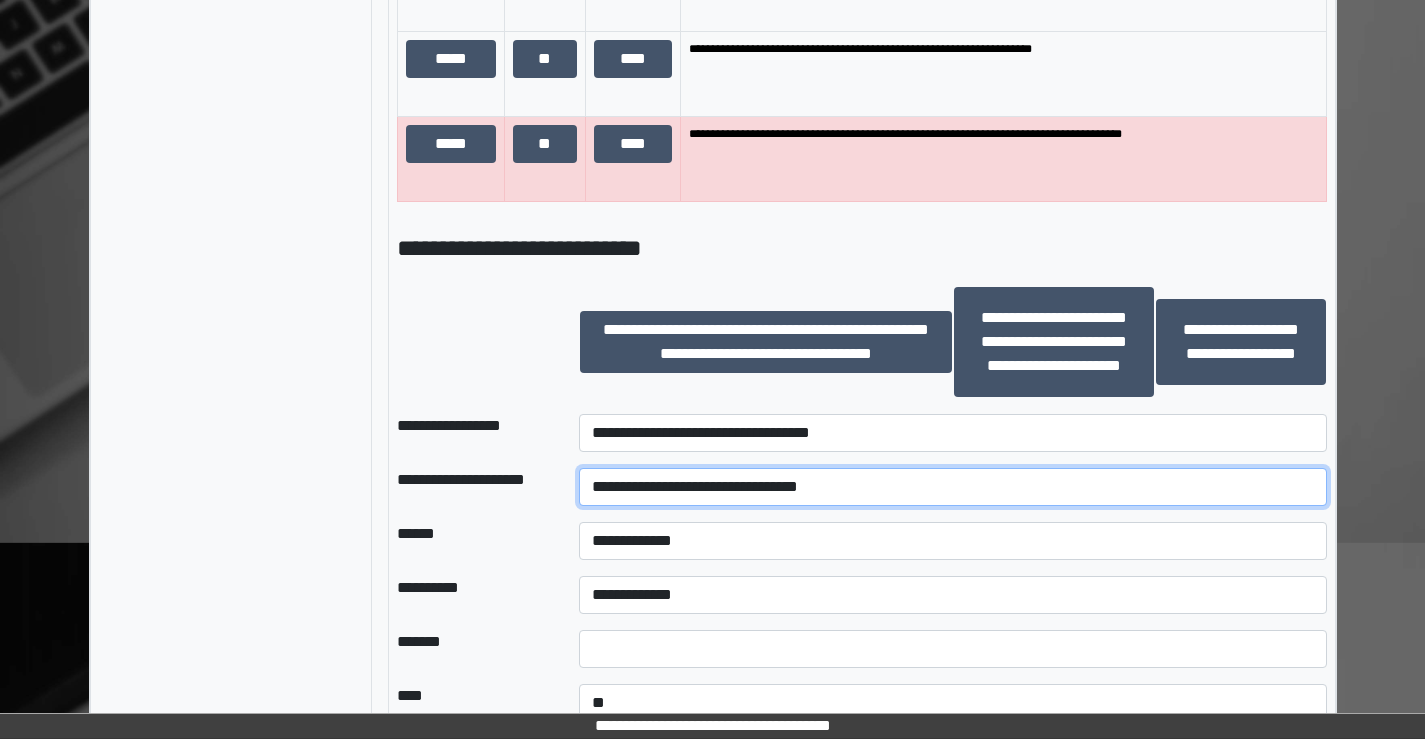 type on "**********" 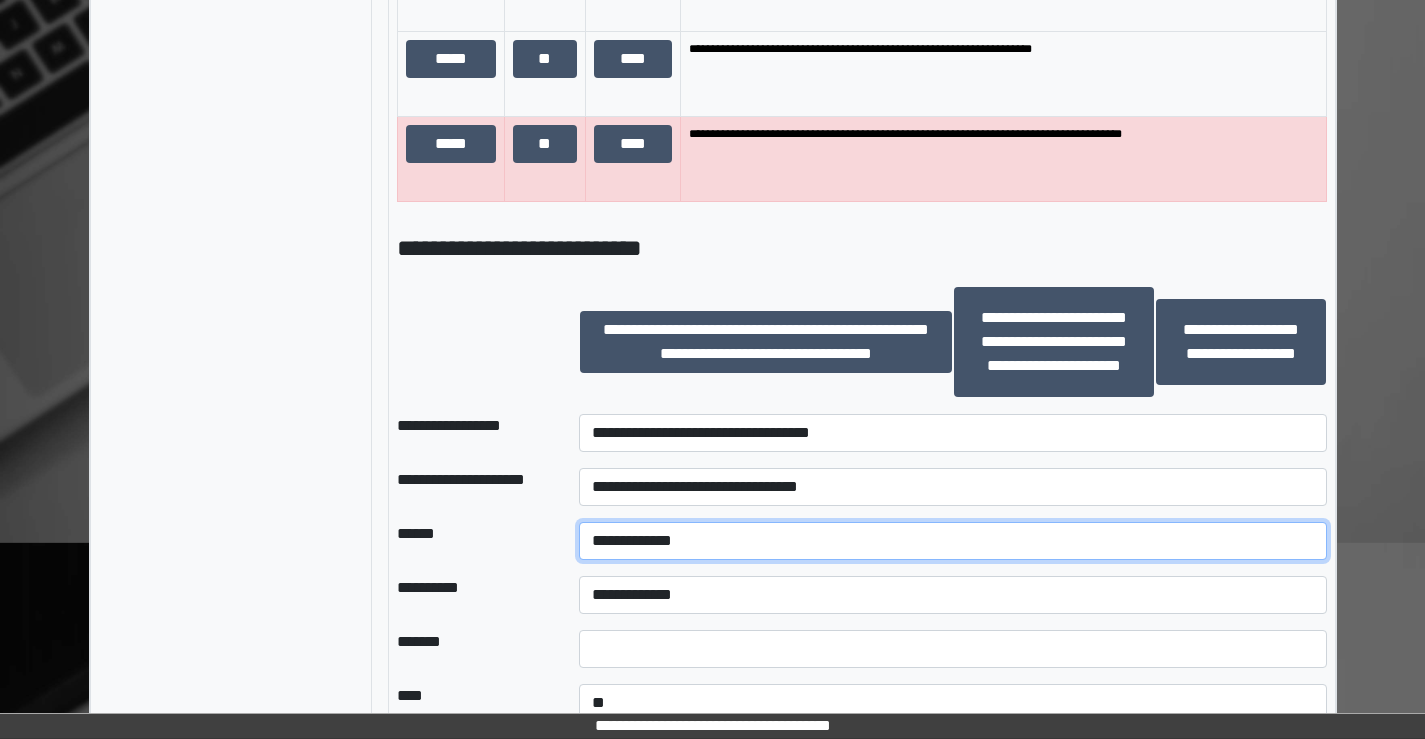click on "**********" at bounding box center (952, 541) 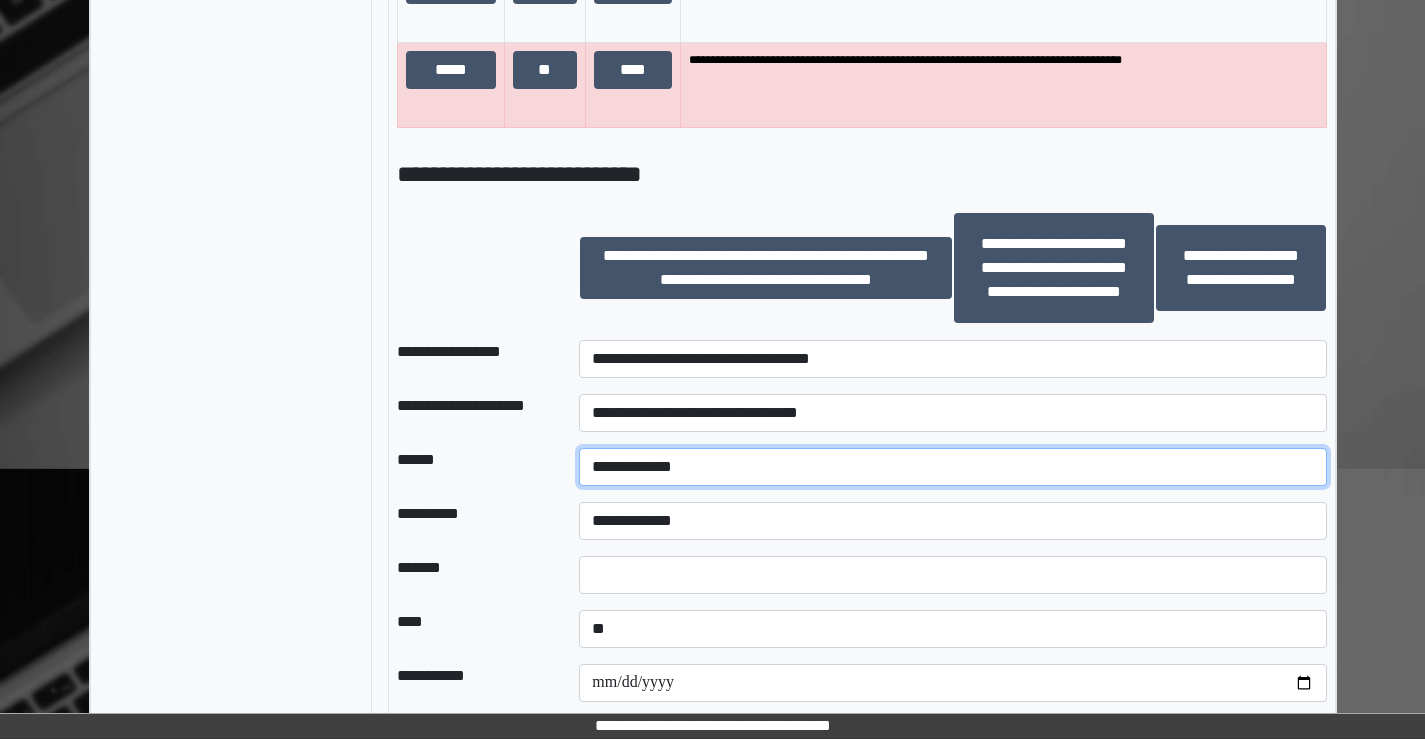 scroll, scrollTop: 2300, scrollLeft: 0, axis: vertical 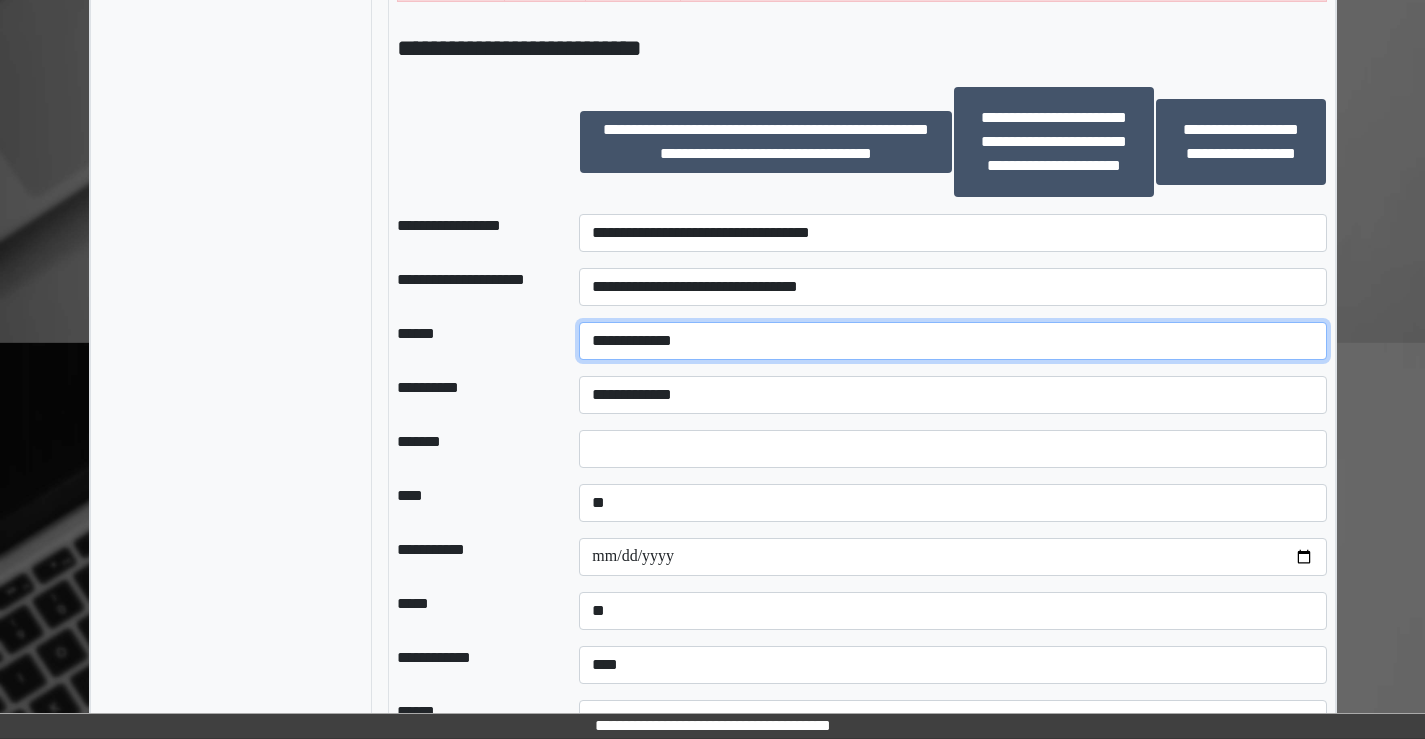 click on "**********" at bounding box center [952, 341] 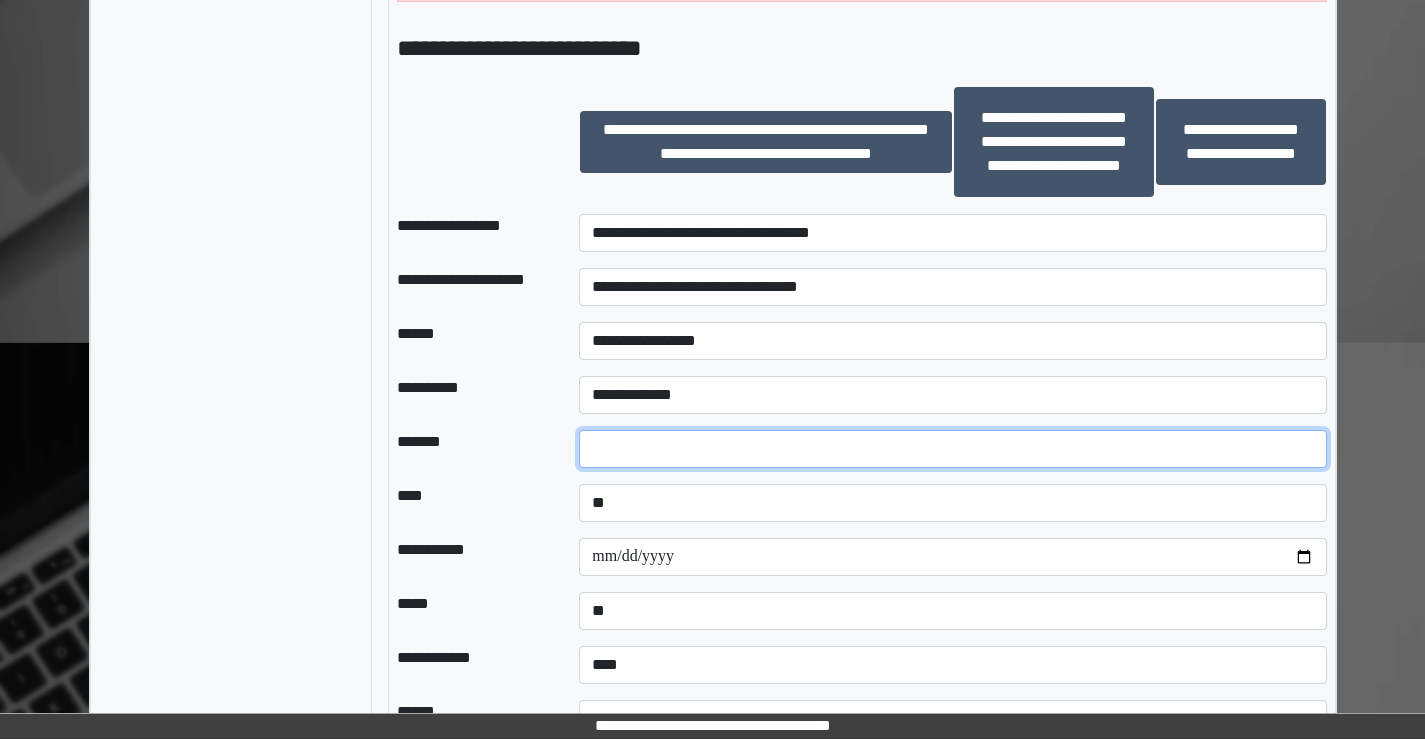 click at bounding box center [952, 449] 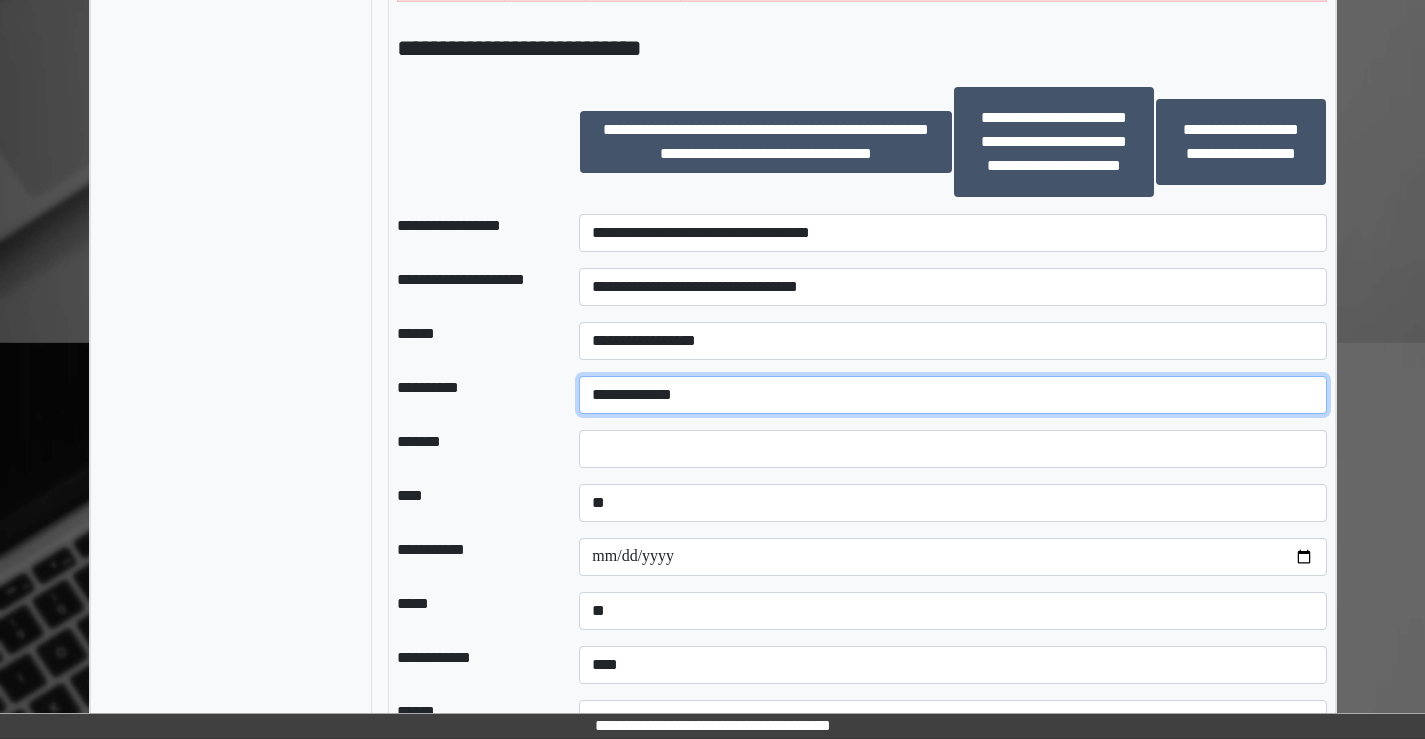 click on "**********" at bounding box center [952, 395] 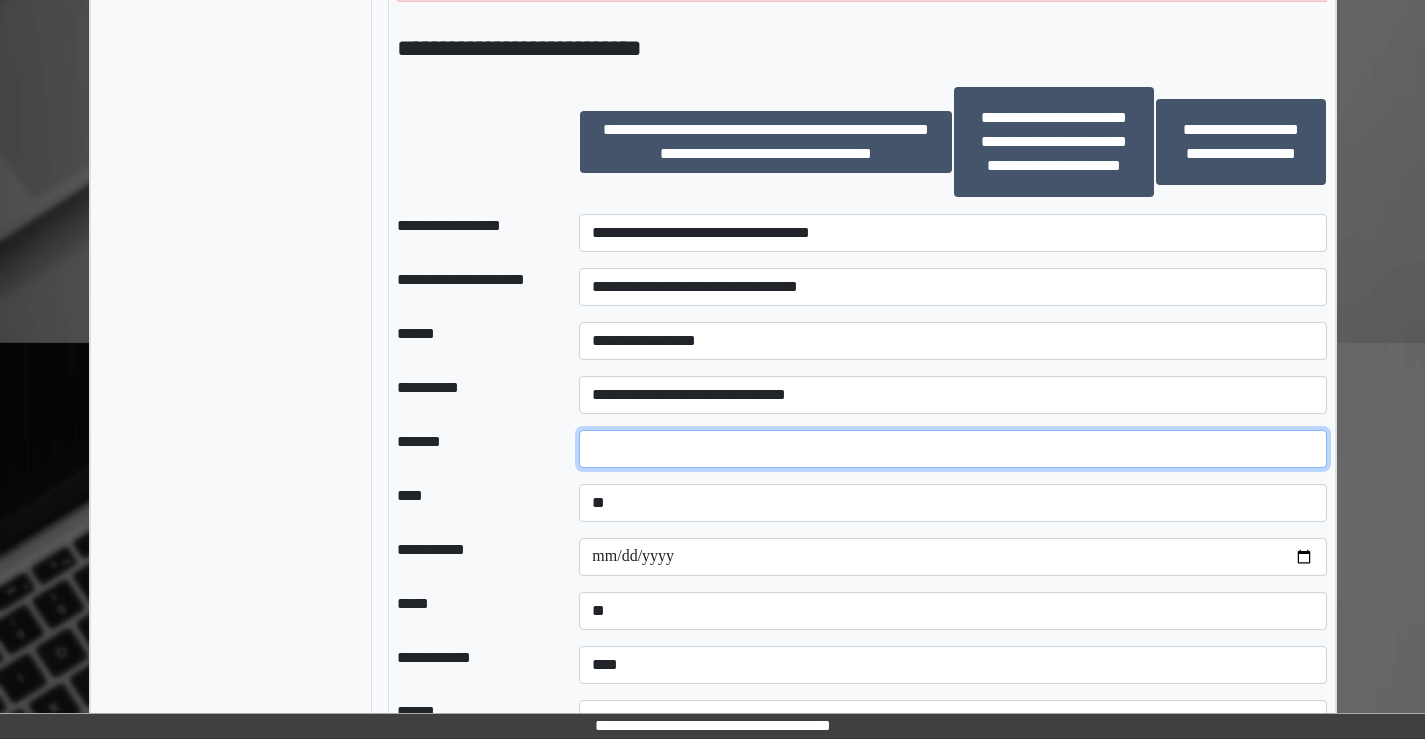 click at bounding box center [952, 449] 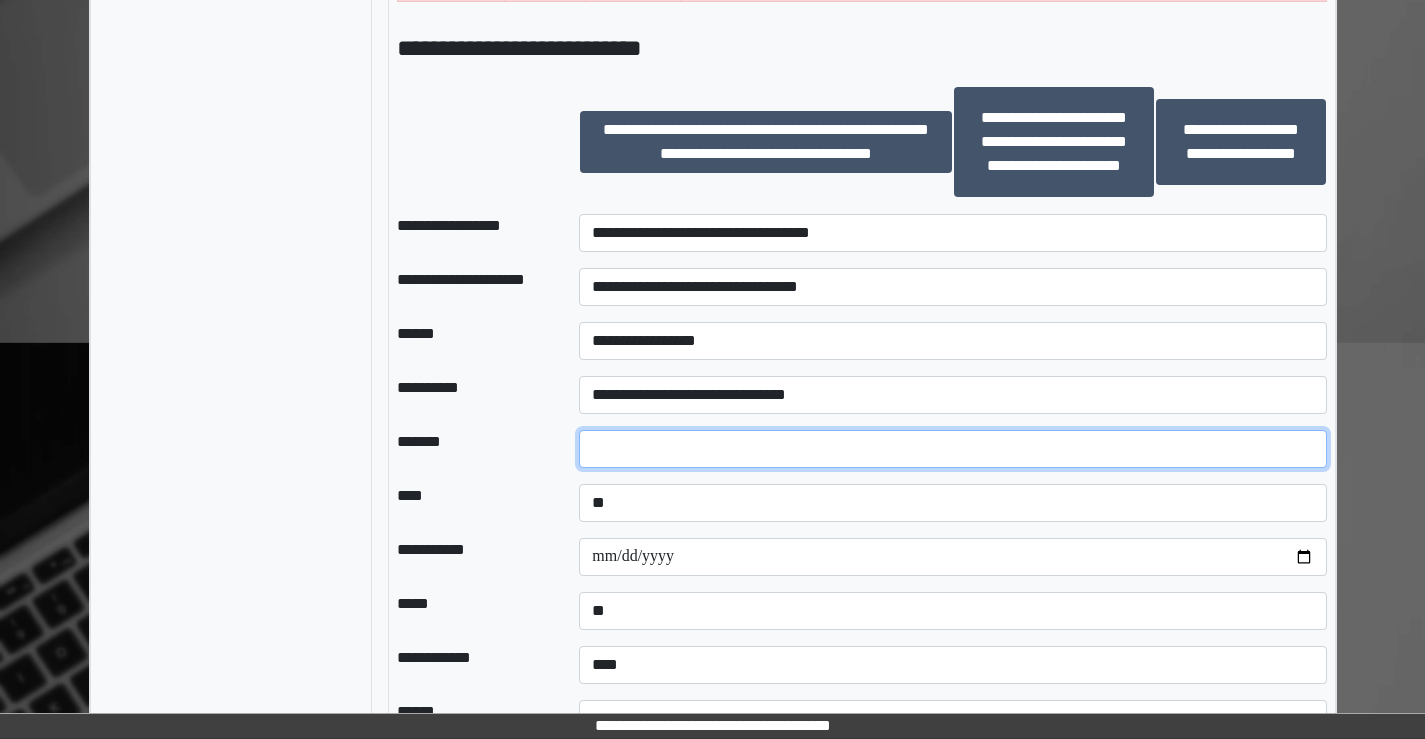 type on "**" 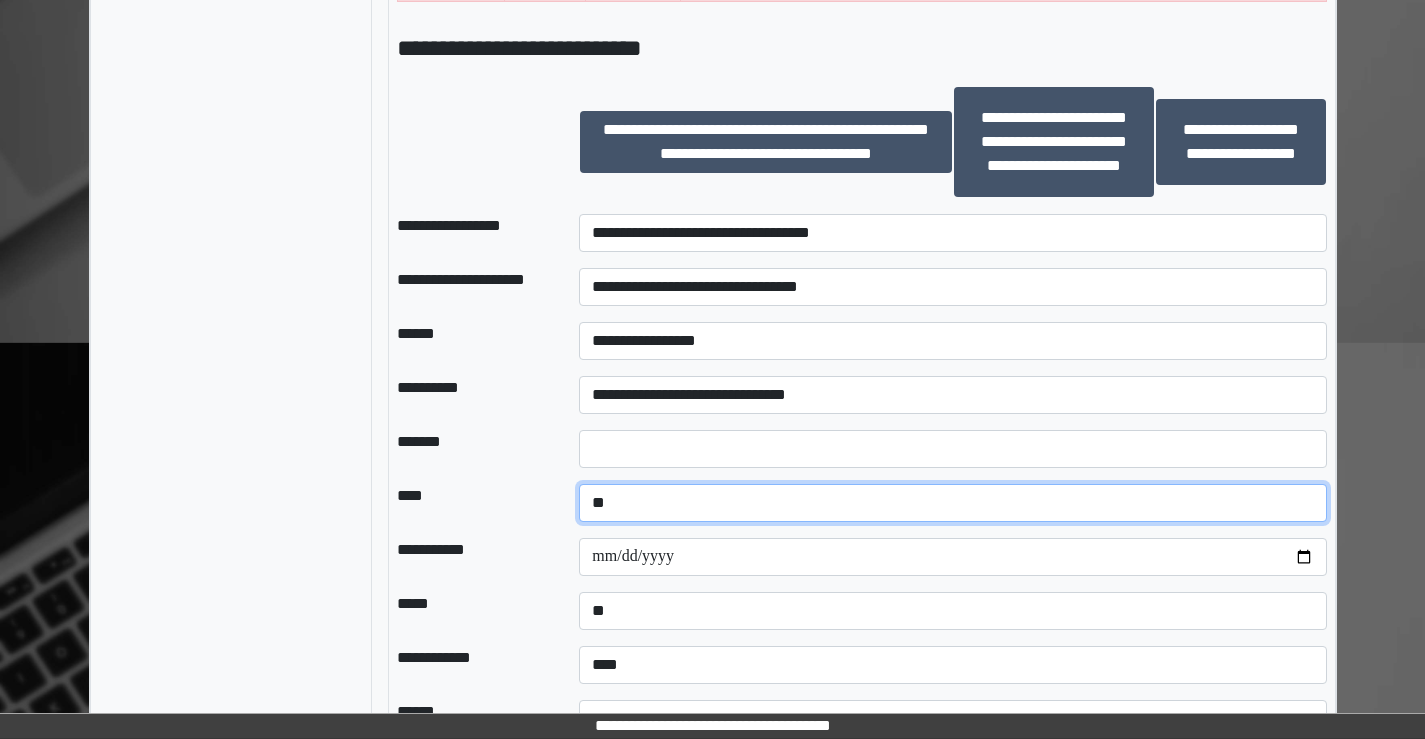 click on "**********" at bounding box center (952, 503) 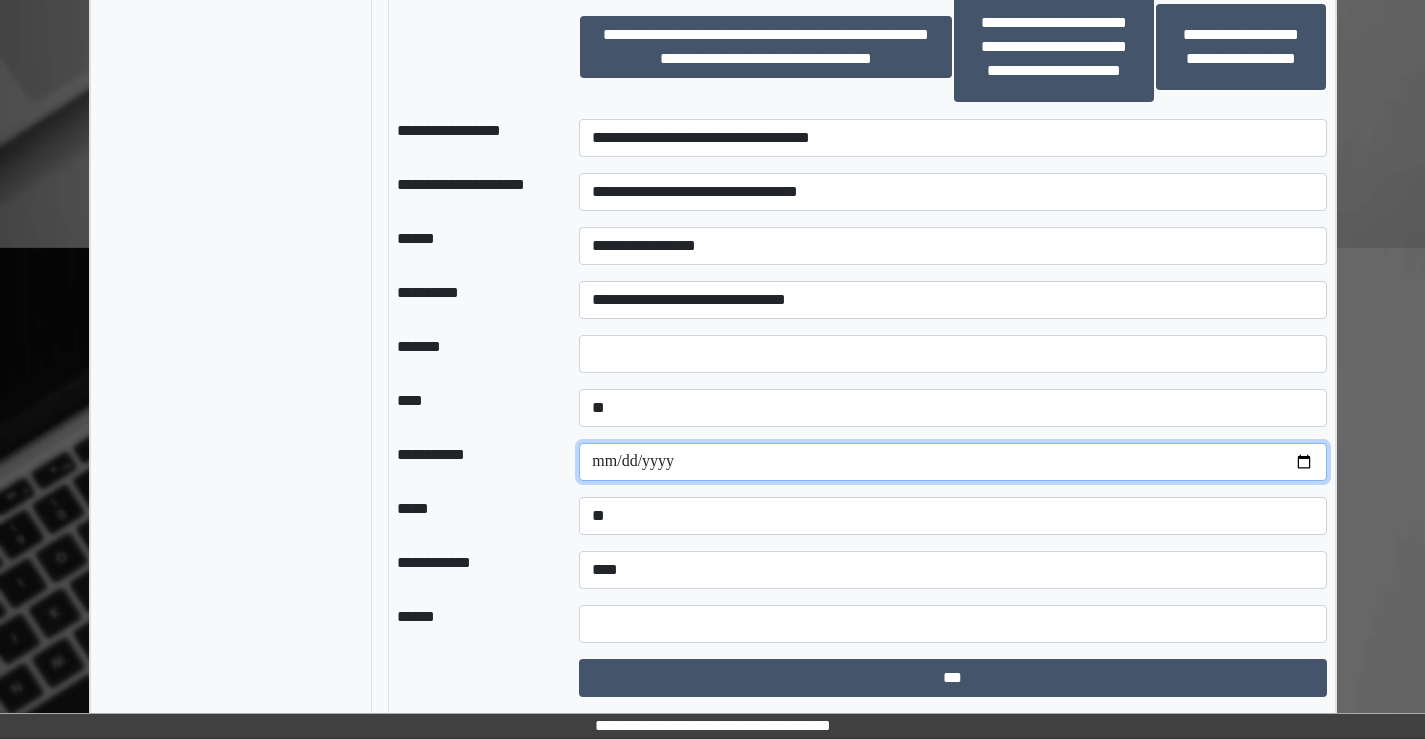 click at bounding box center (952, 462) 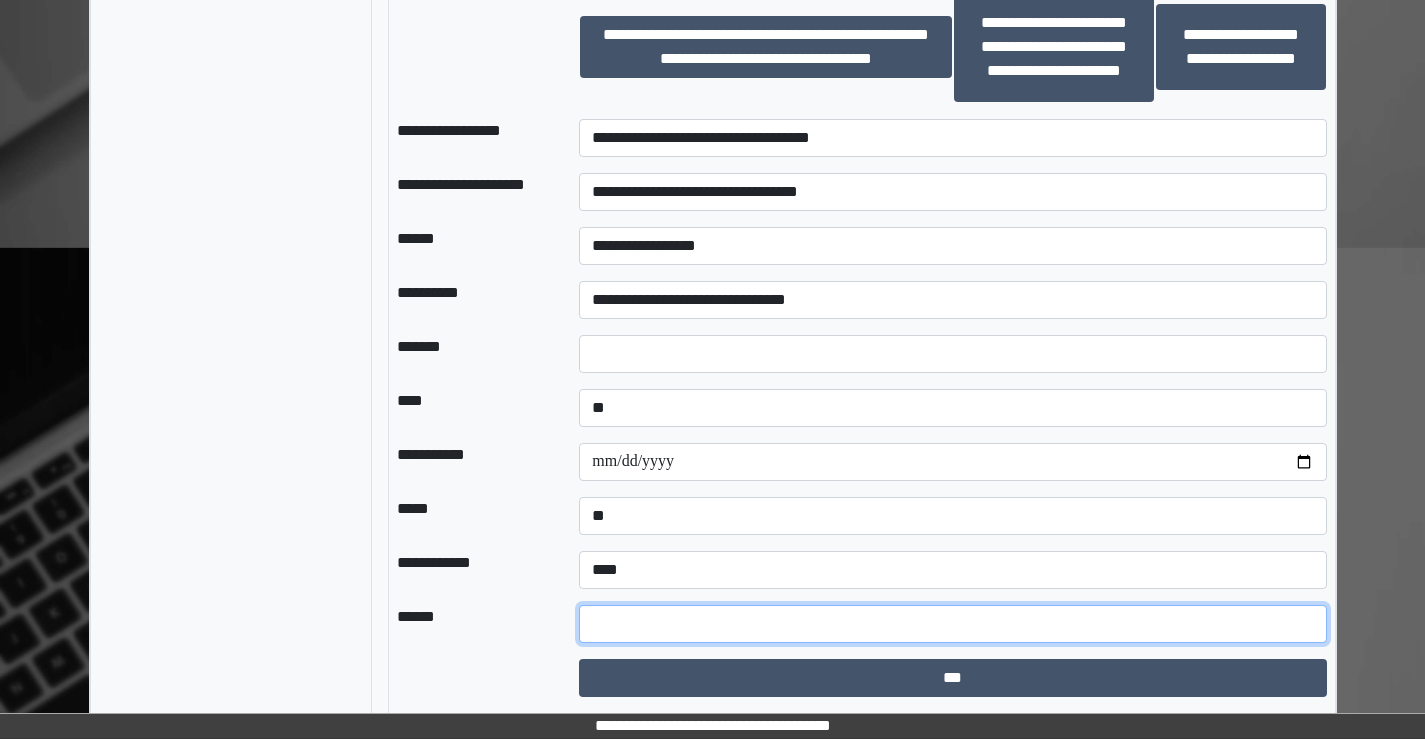 click at bounding box center [952, 624] 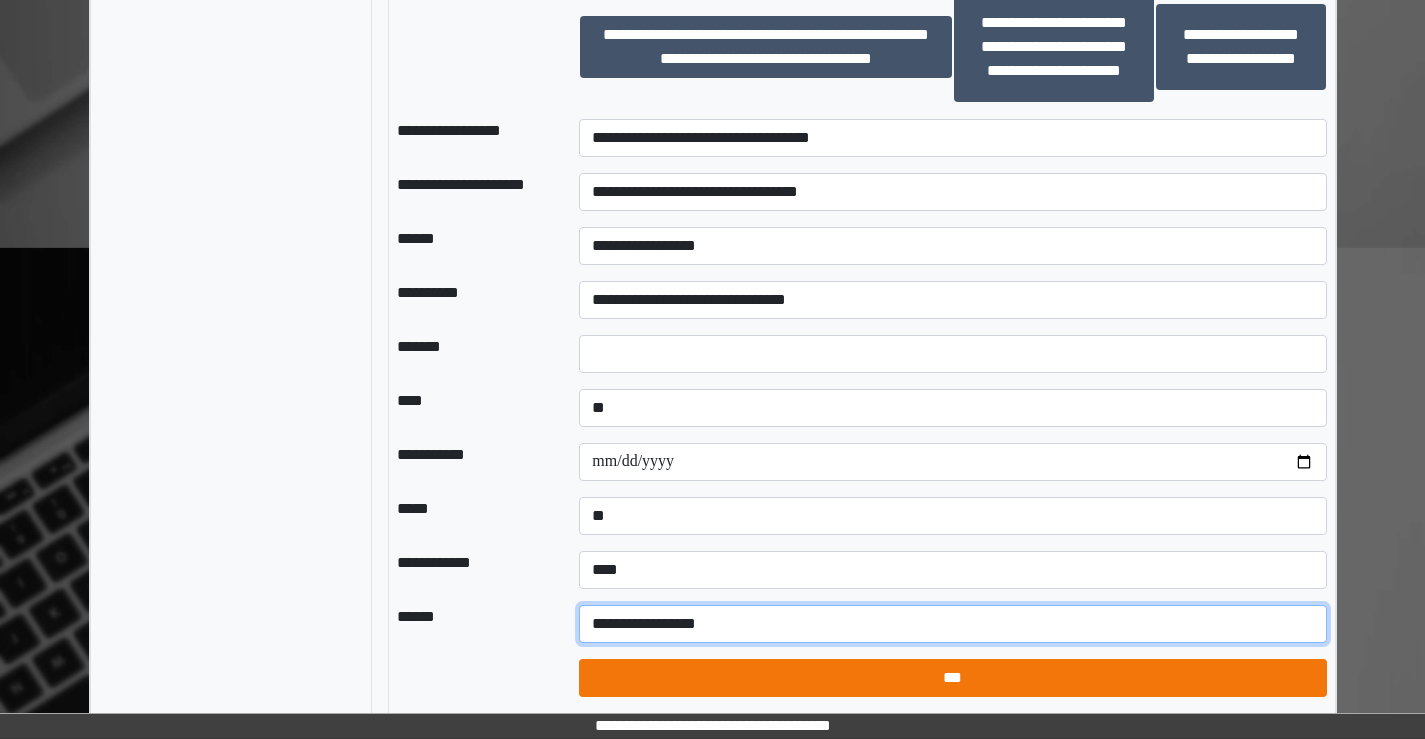 type on "**********" 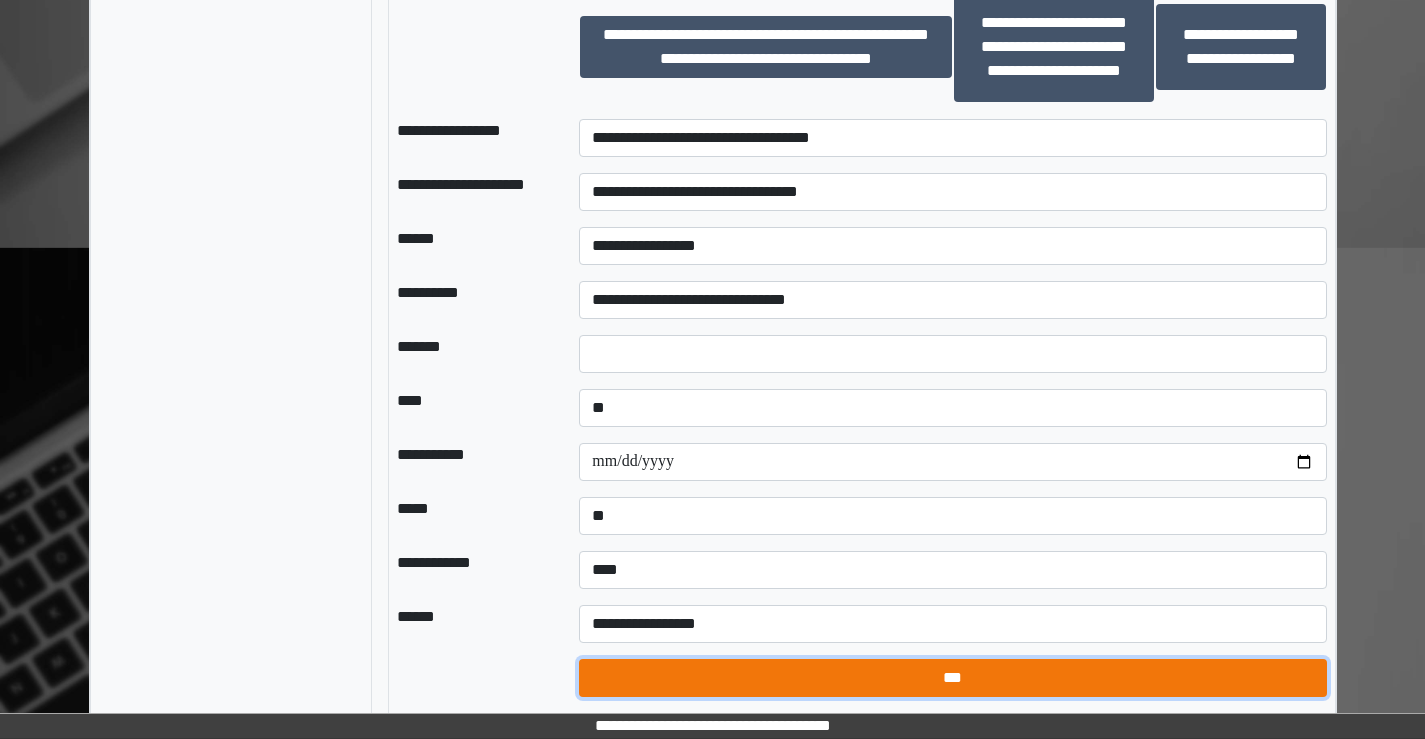 click on "***" at bounding box center [952, 678] 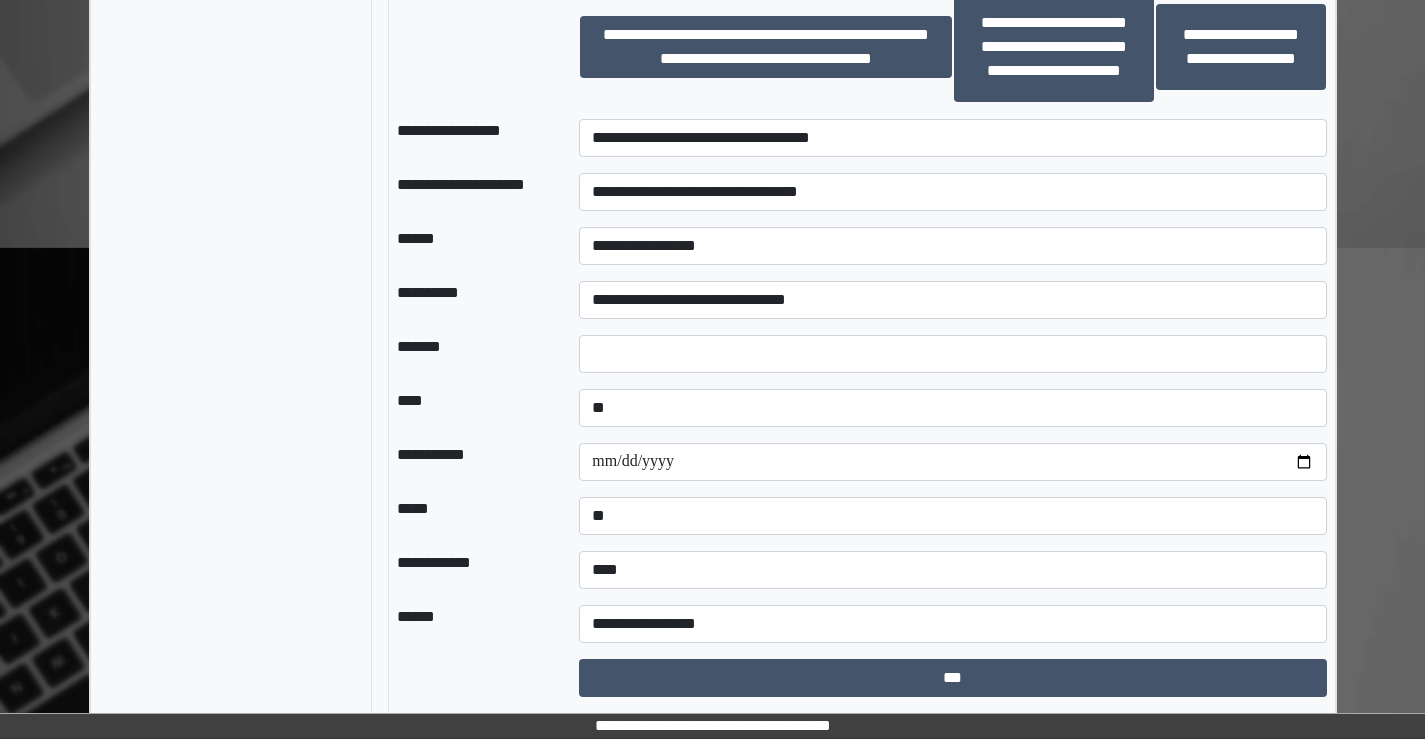 select on "*" 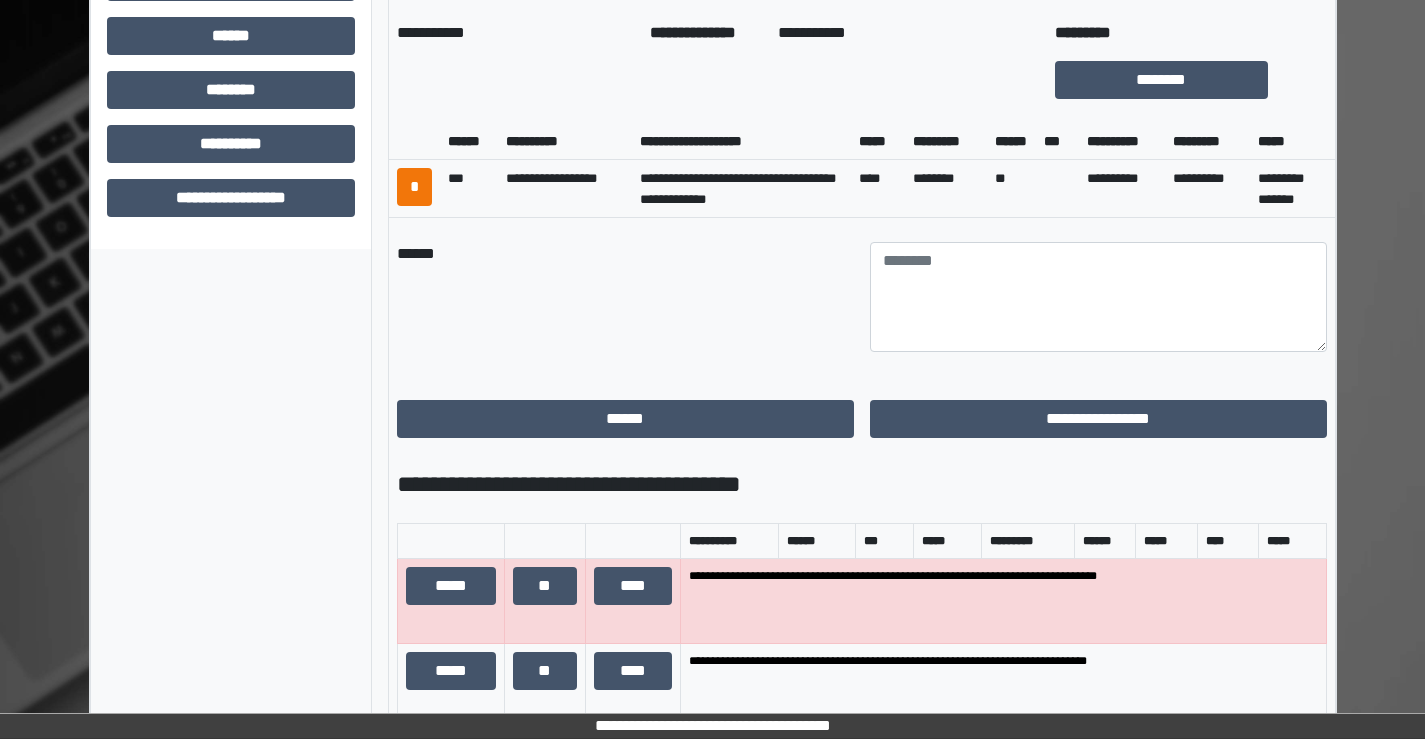 scroll, scrollTop: 630, scrollLeft: 0, axis: vertical 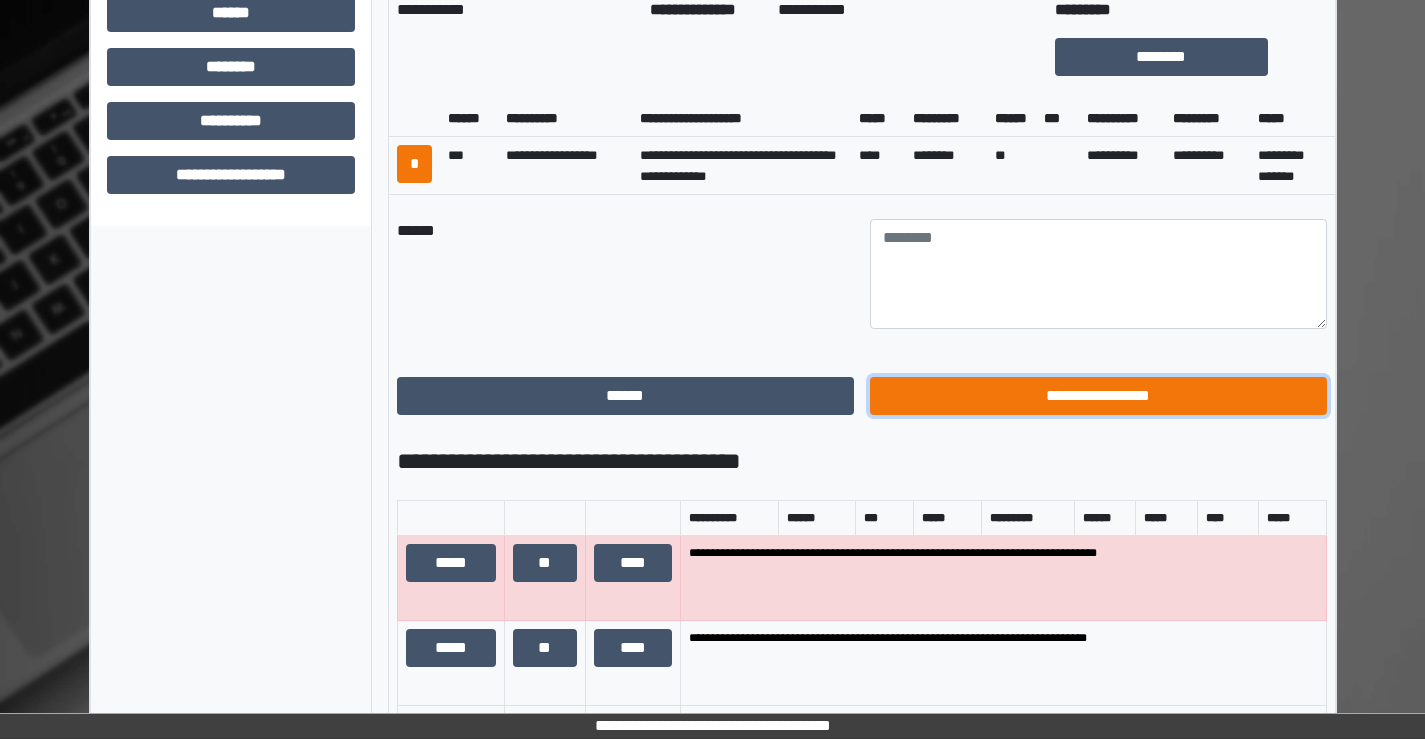click on "**********" at bounding box center [1098, 396] 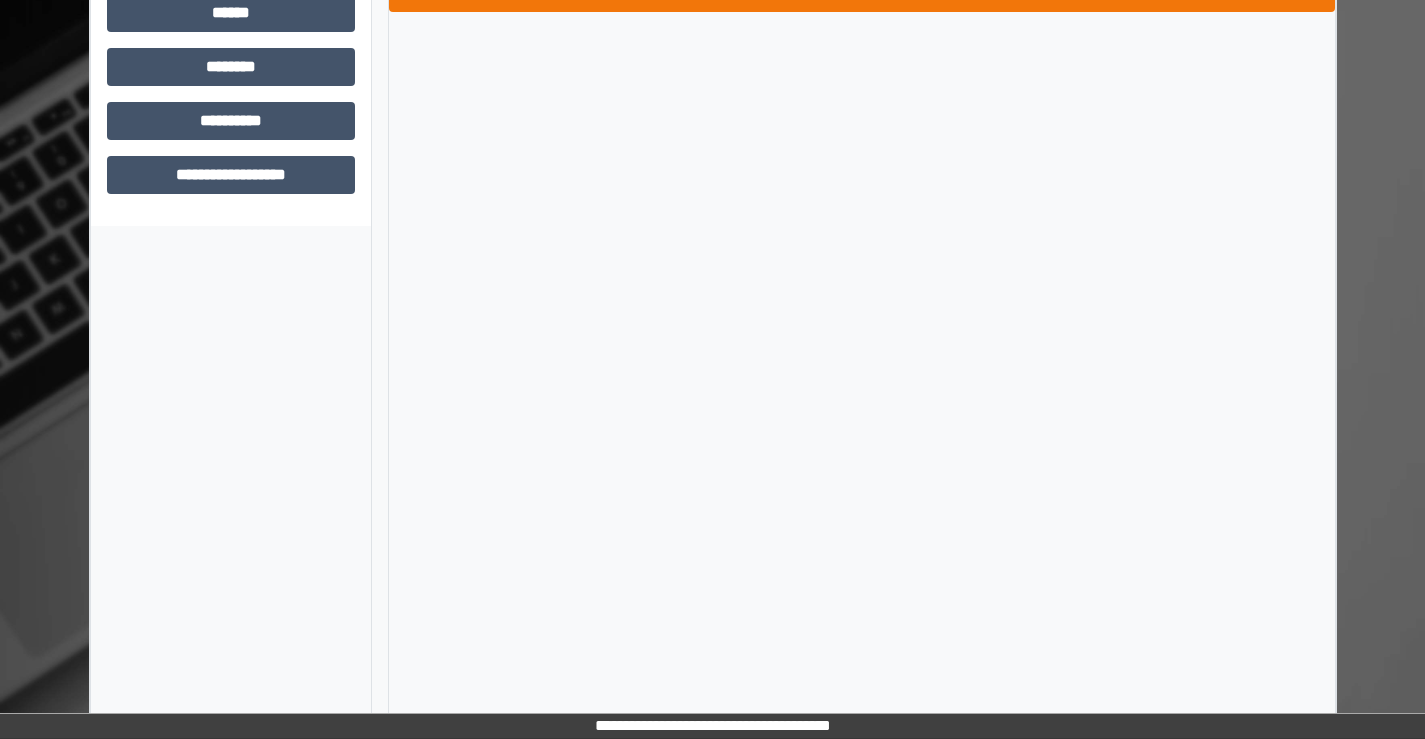 scroll, scrollTop: 435, scrollLeft: 0, axis: vertical 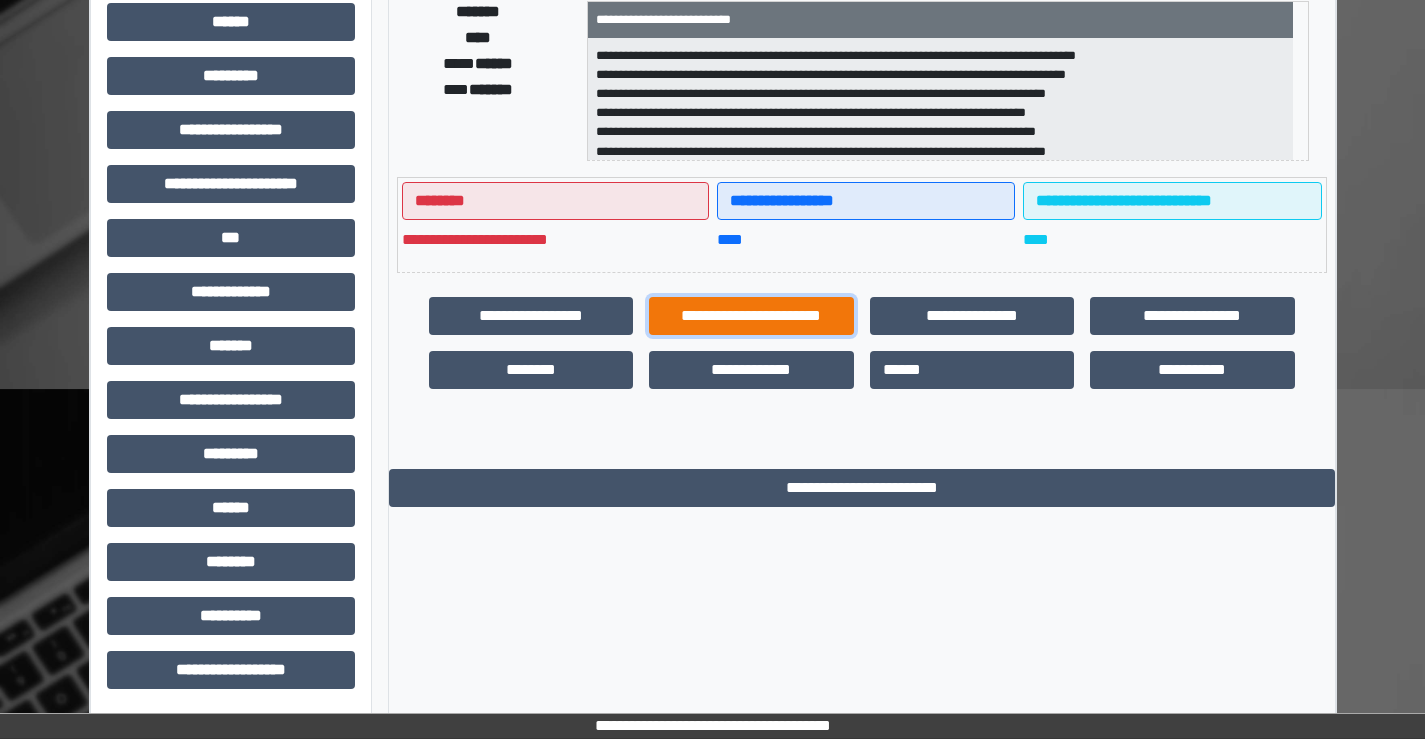 click on "**********" at bounding box center [751, 316] 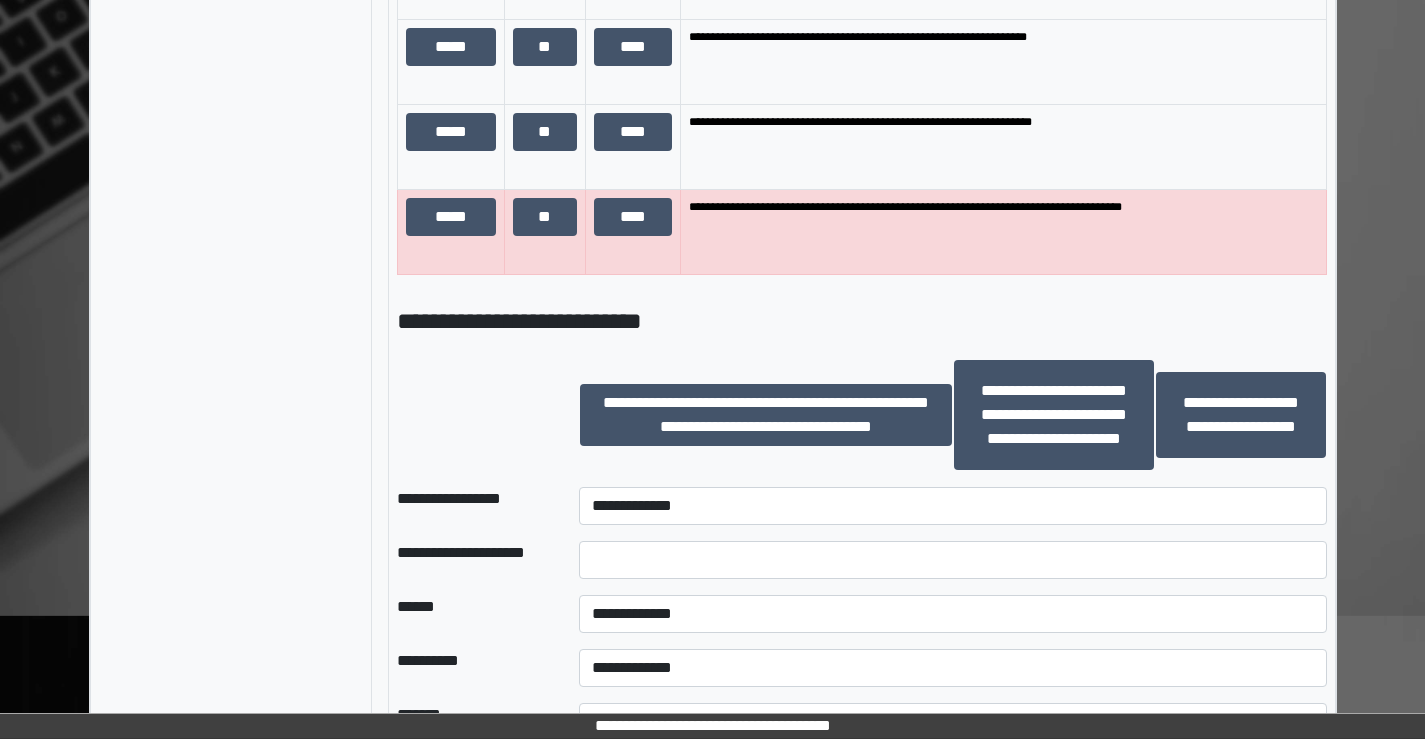 scroll, scrollTop: 2395, scrollLeft: 0, axis: vertical 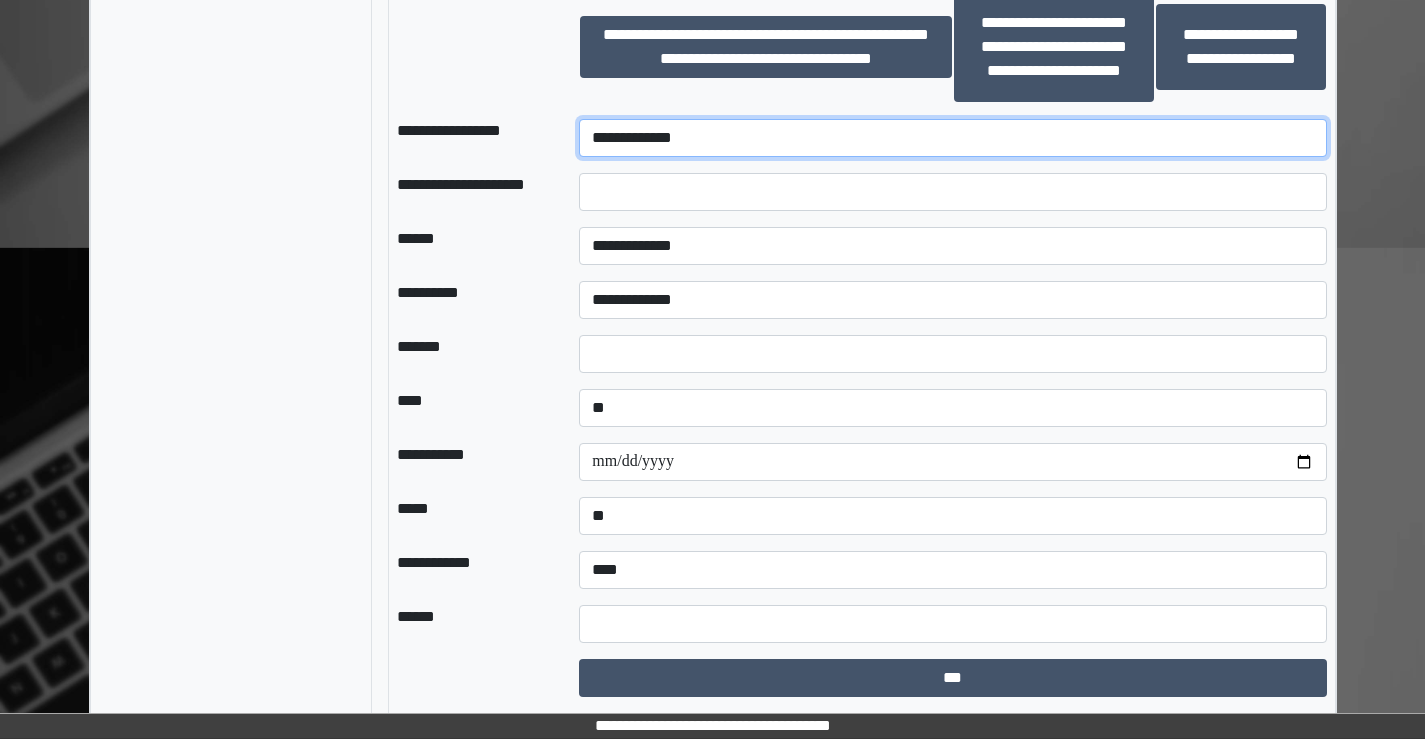 click on "**********" at bounding box center (952, 138) 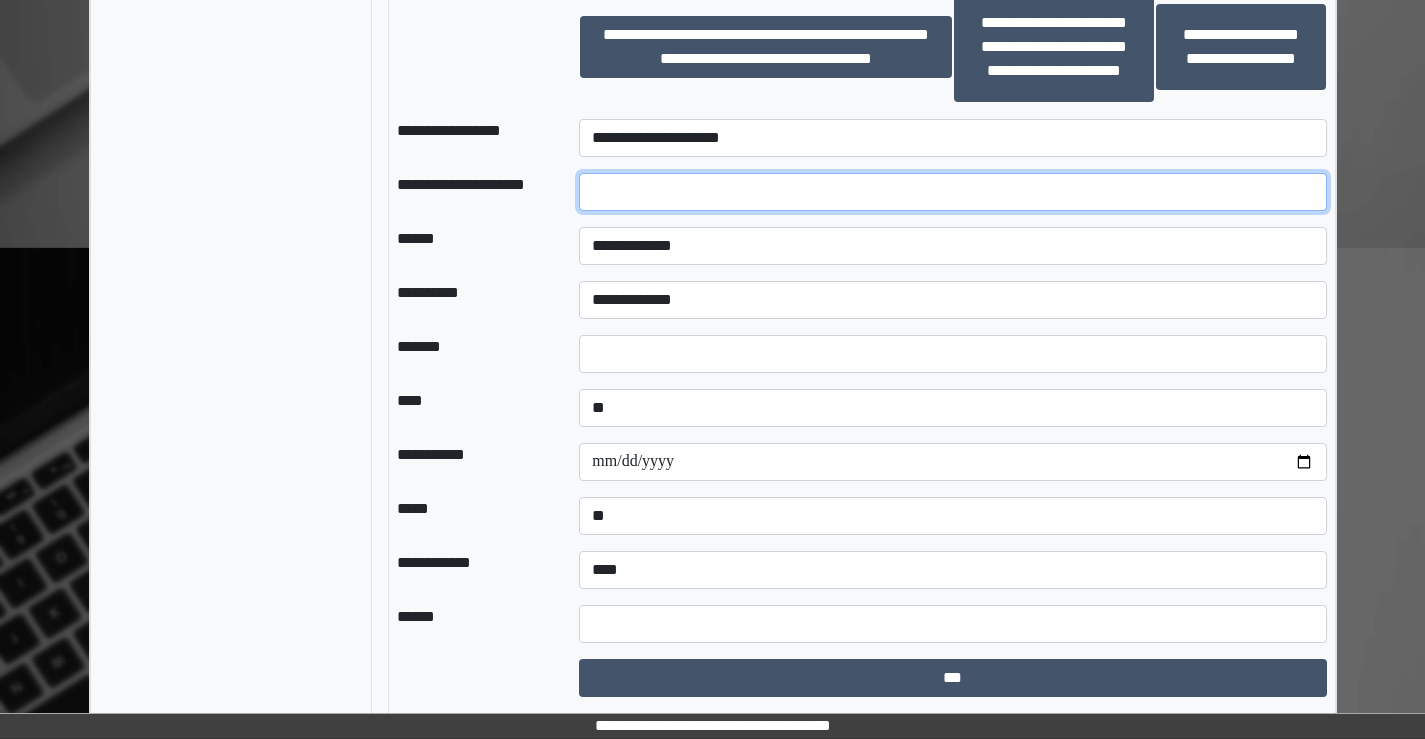 click at bounding box center (952, 192) 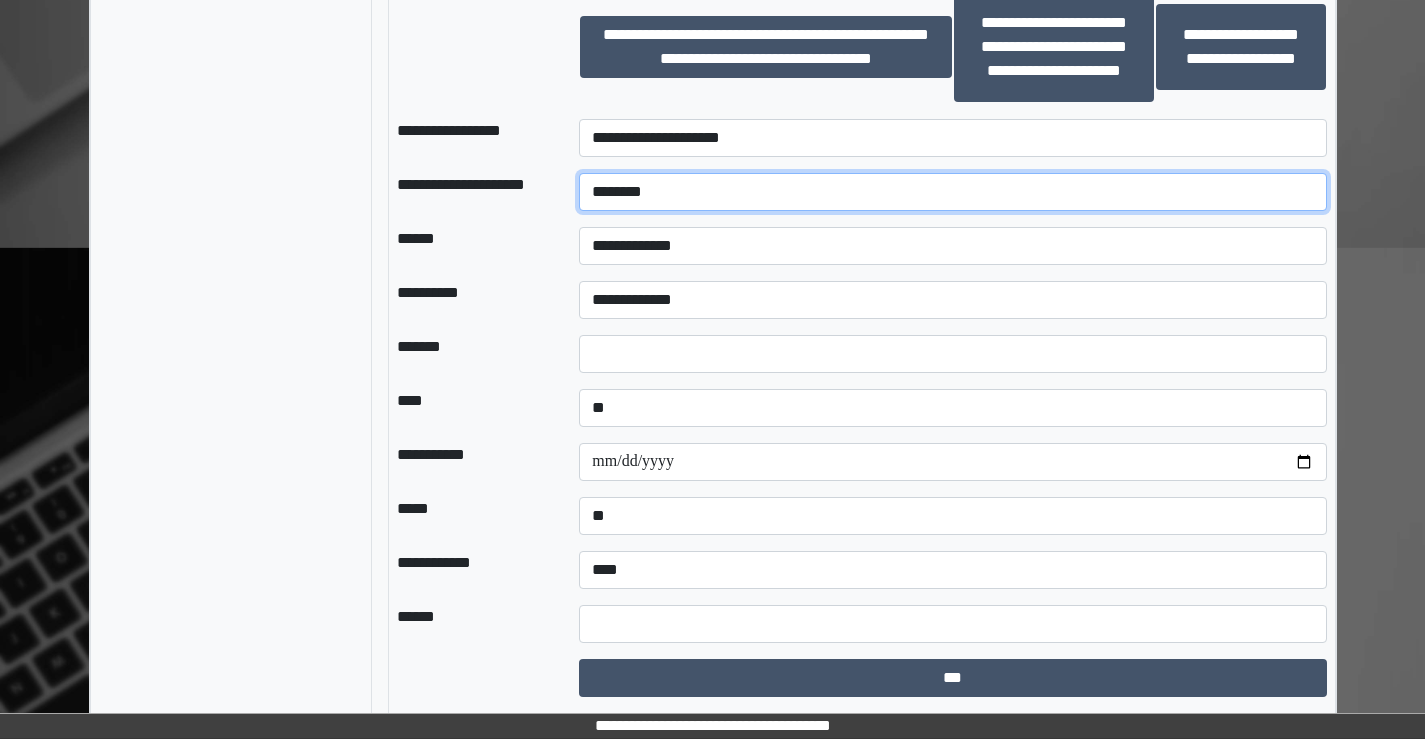 type on "********" 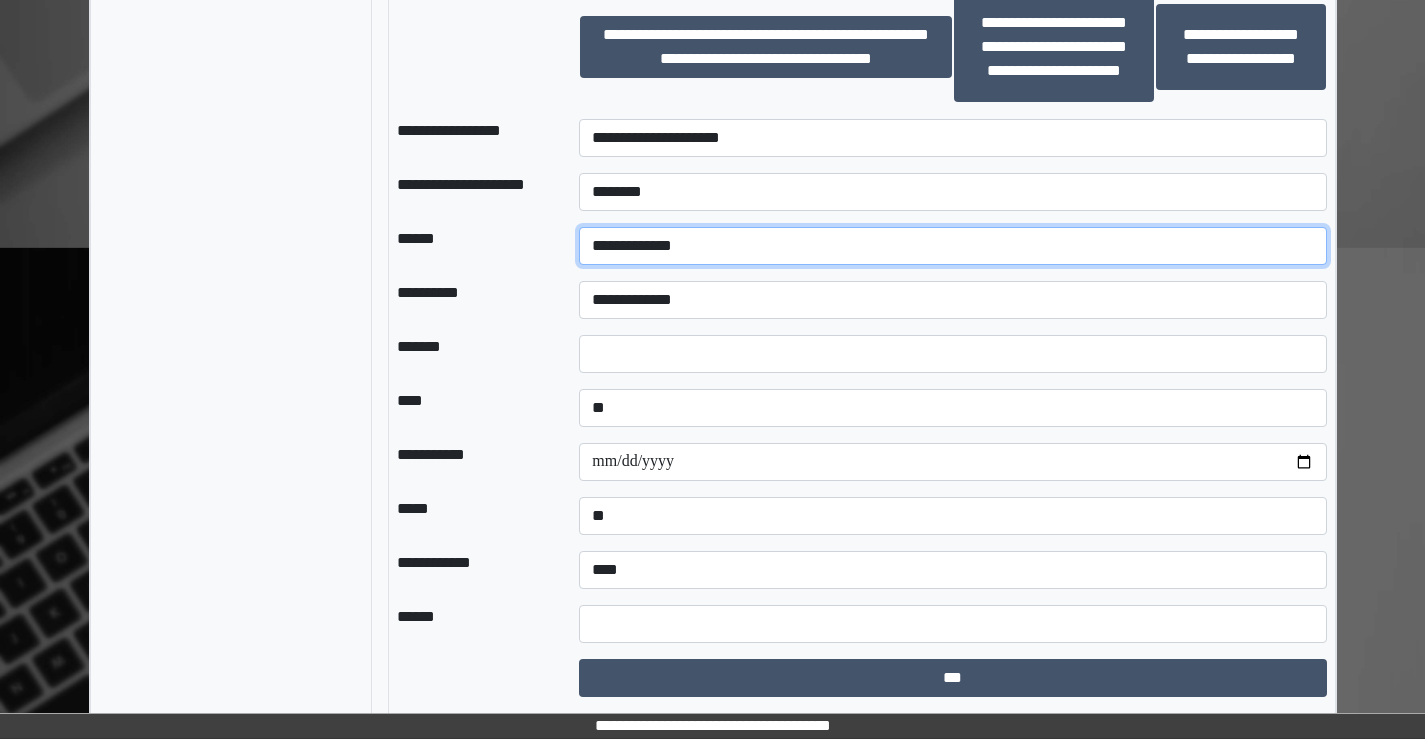 click on "**********" at bounding box center (952, 246) 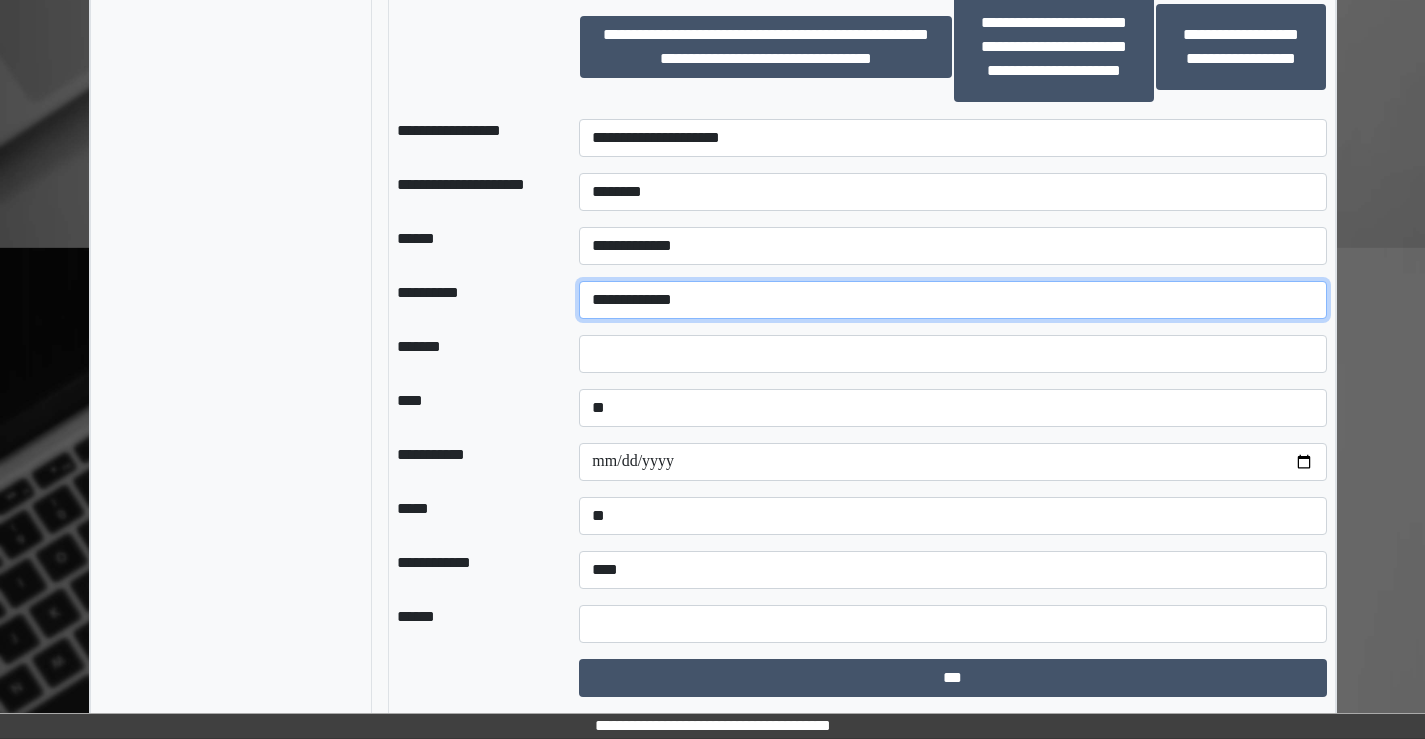 click on "**********" at bounding box center [952, 300] 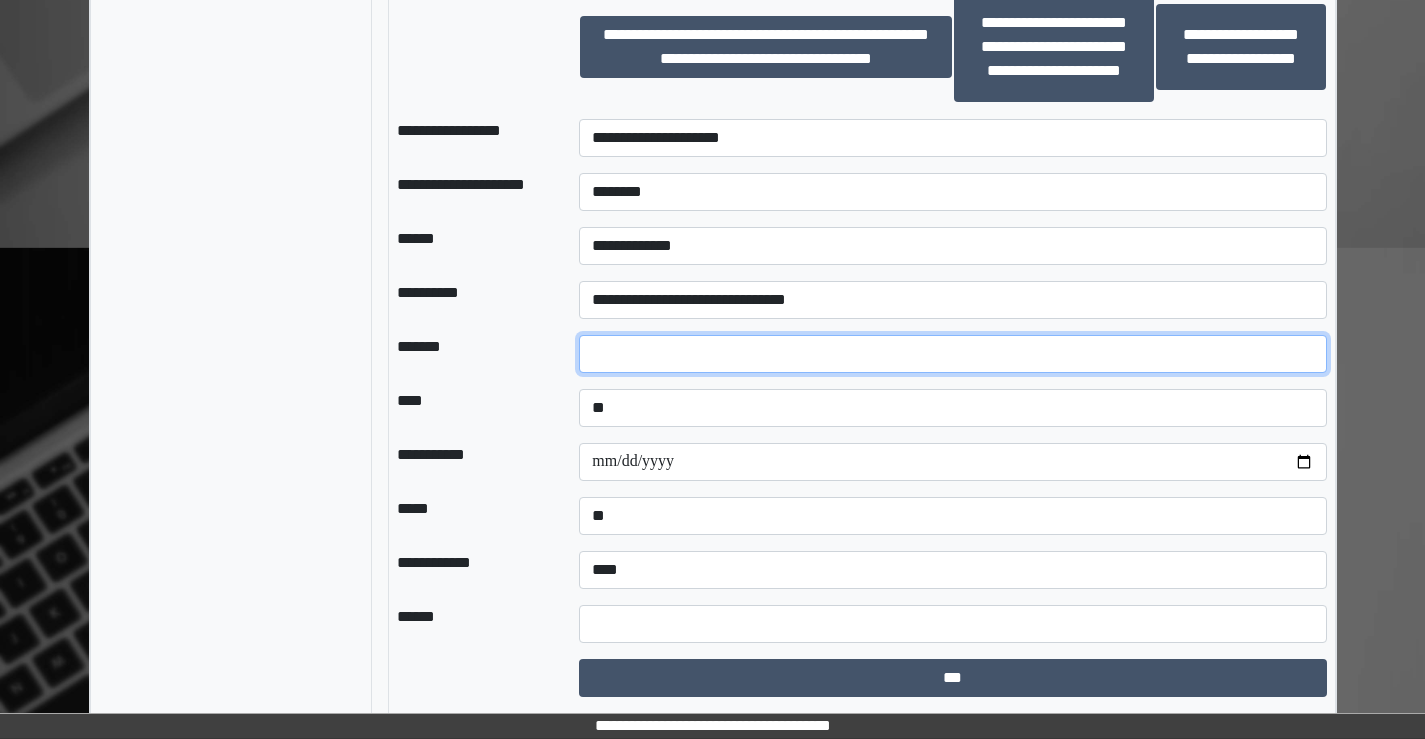 click at bounding box center (952, 354) 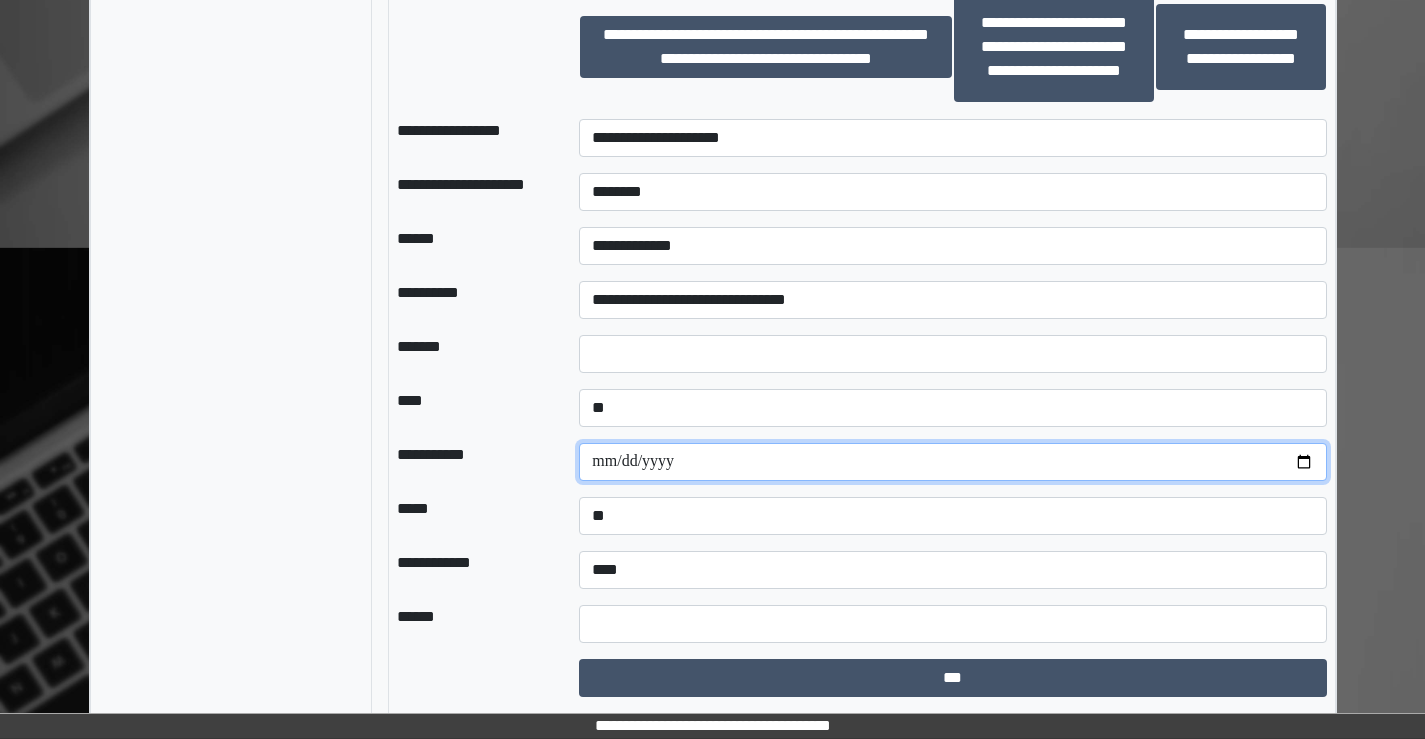 click at bounding box center [952, 462] 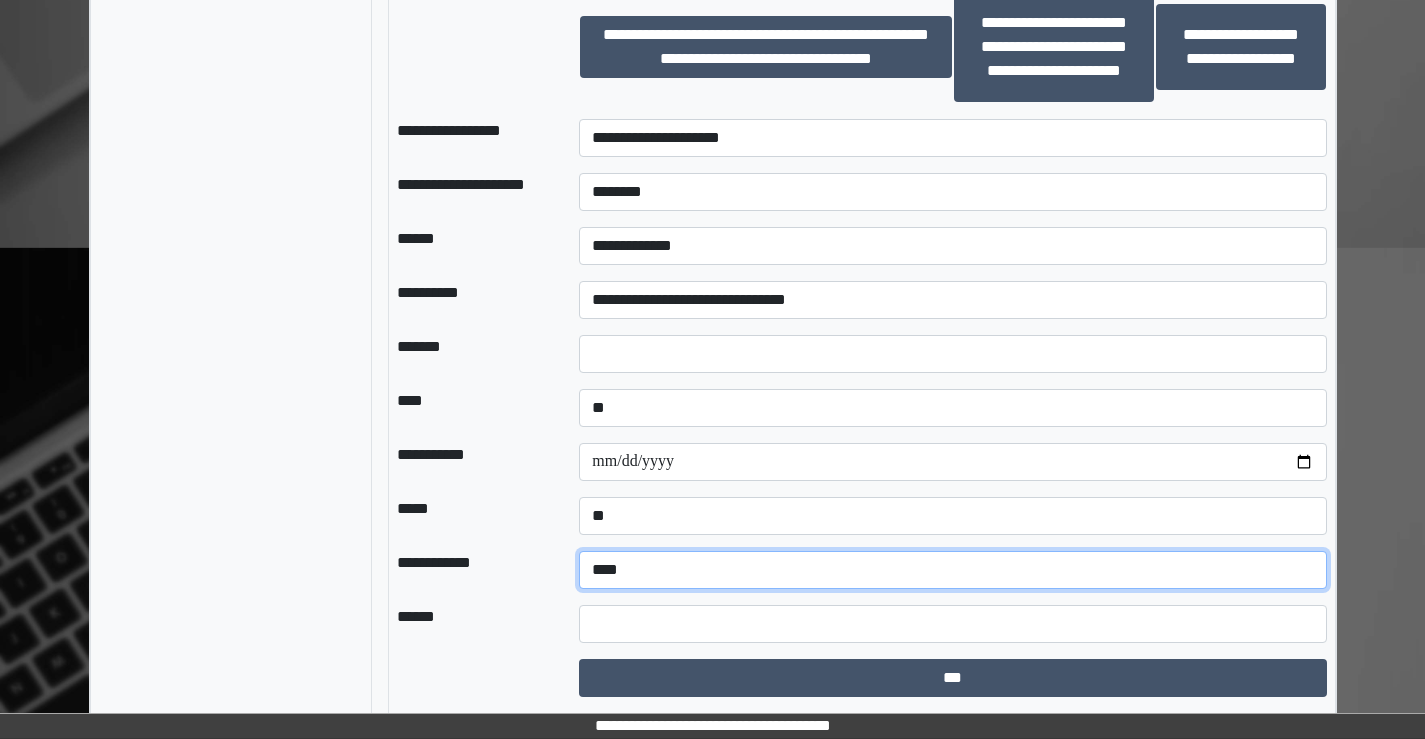 click on "**********" at bounding box center [952, 570] 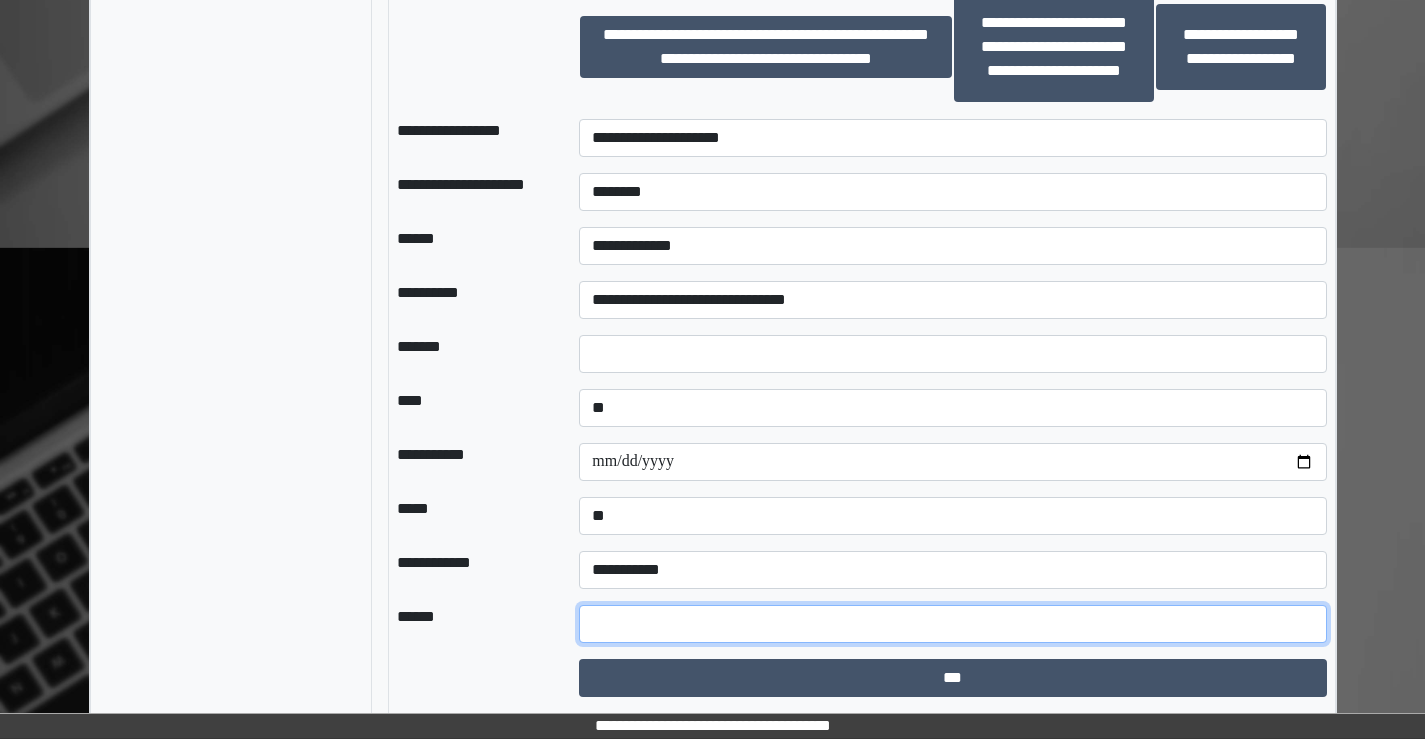 click at bounding box center (952, 624) 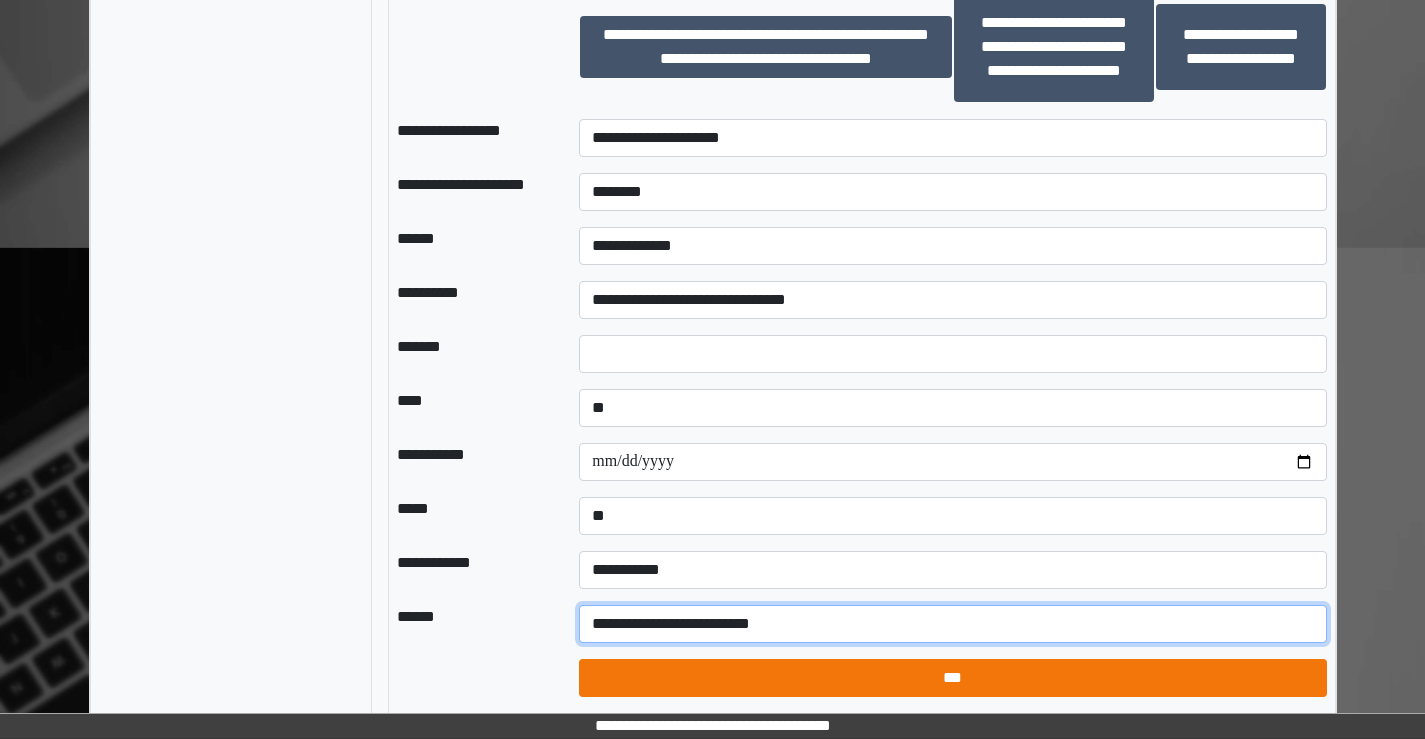 type on "**********" 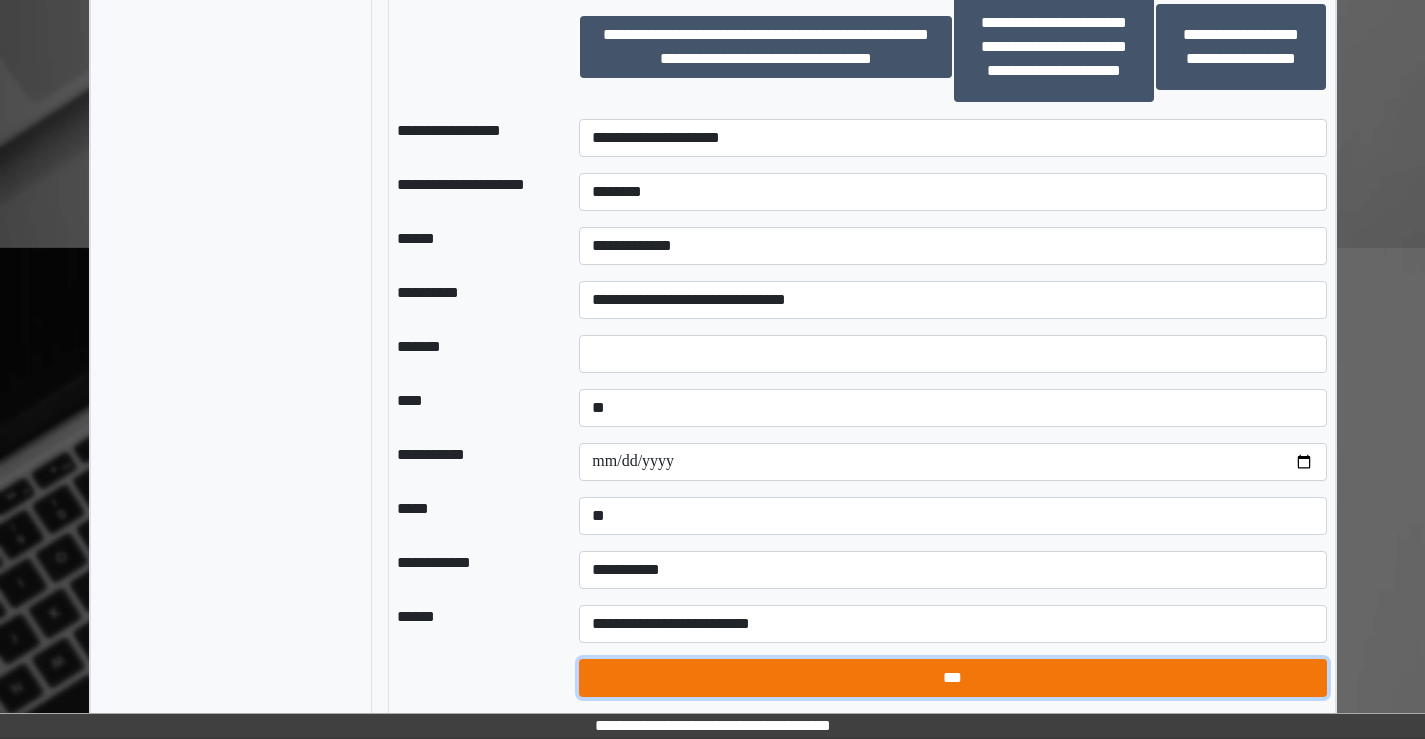click on "***" at bounding box center (952, 678) 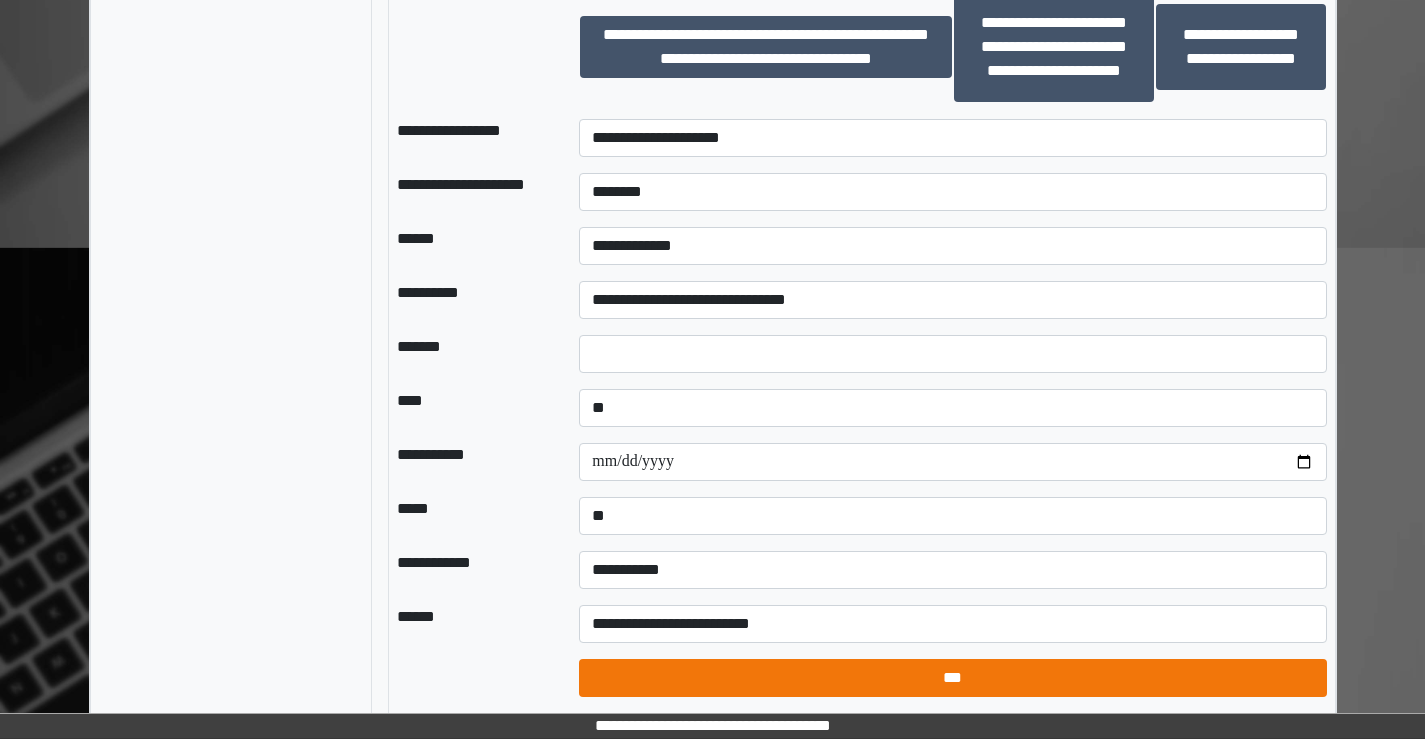 select on "*" 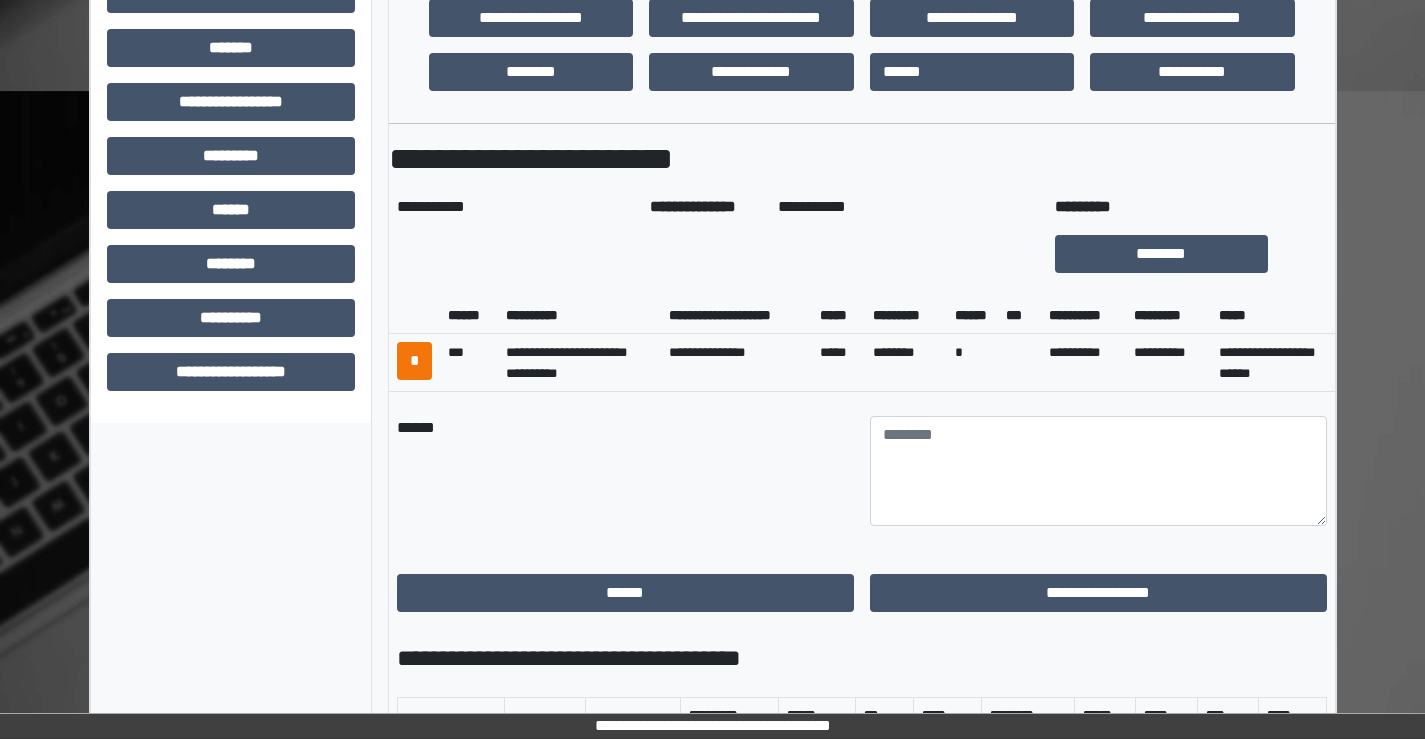 scroll, scrollTop: 730, scrollLeft: 0, axis: vertical 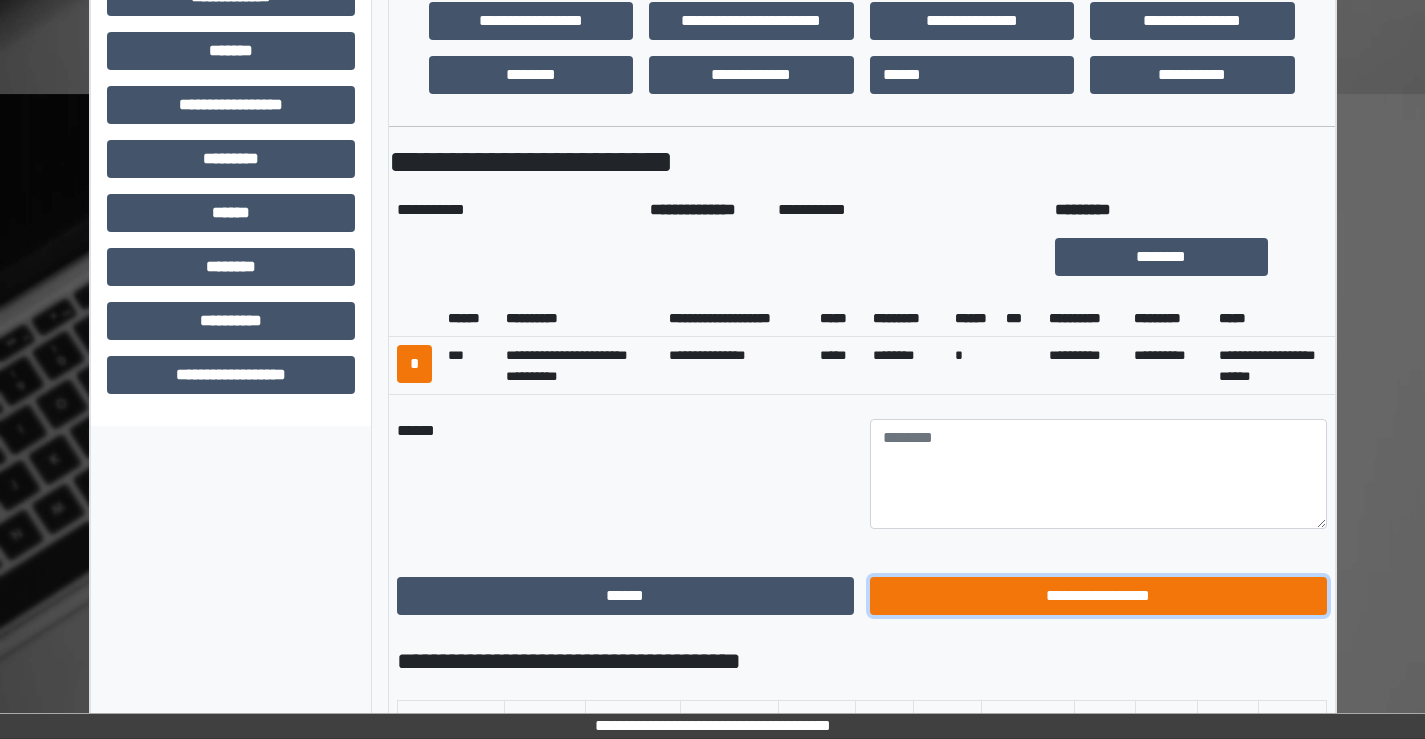 click on "**********" at bounding box center [1098, 596] 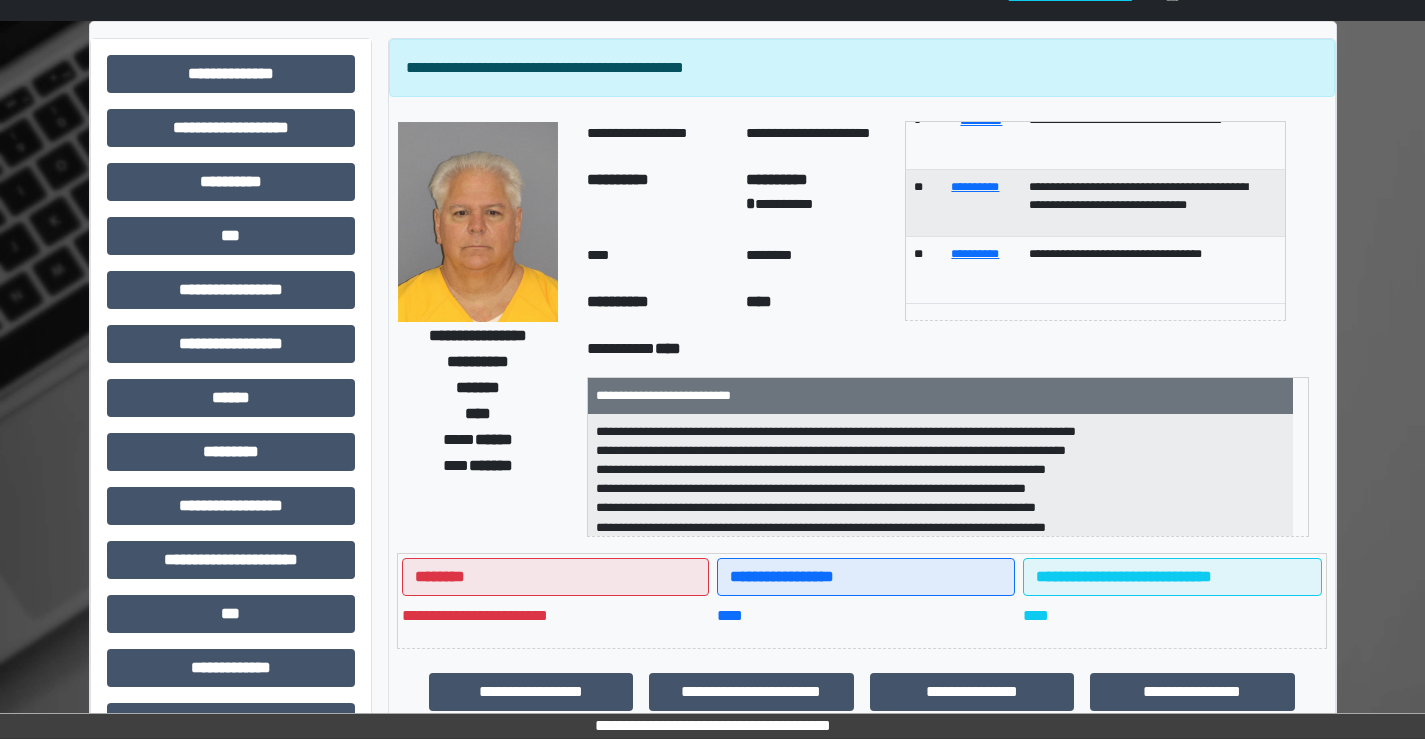 scroll, scrollTop: 0, scrollLeft: 0, axis: both 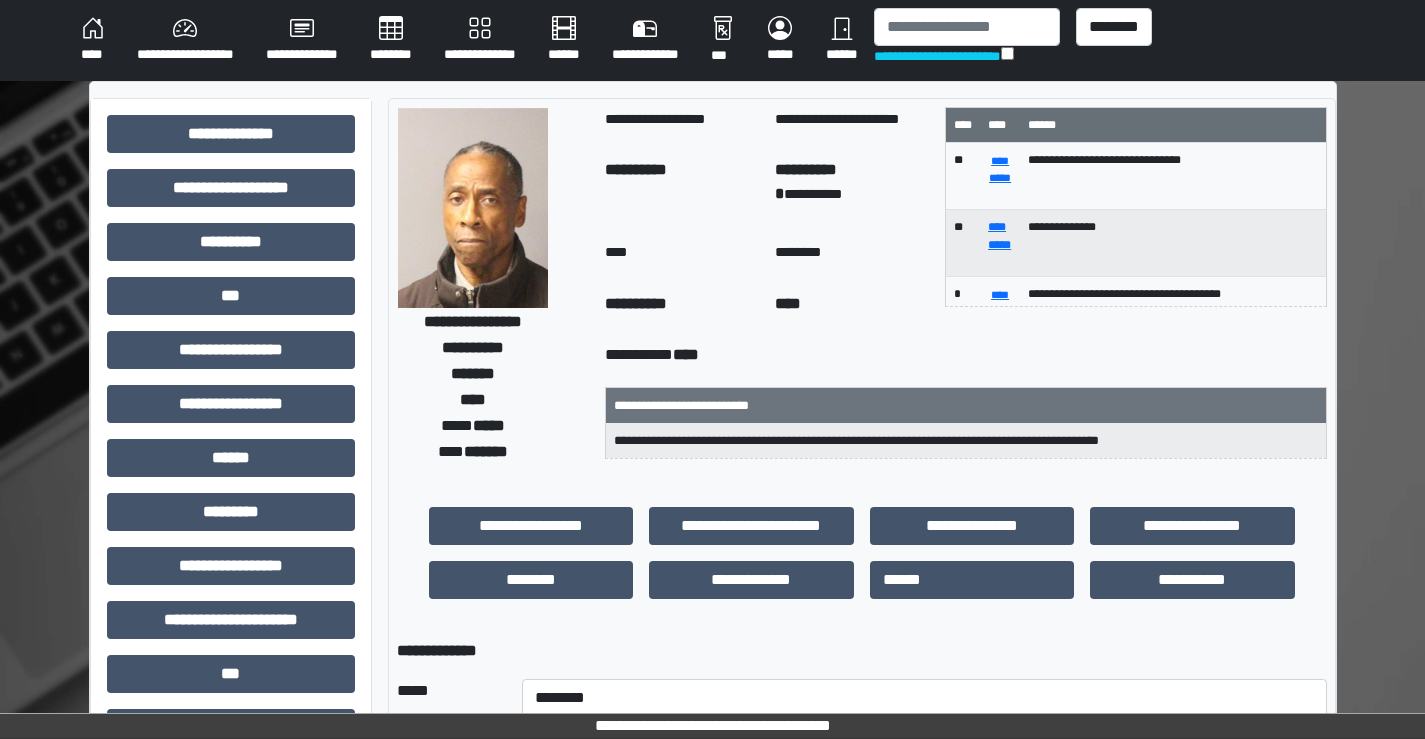 select on "**" 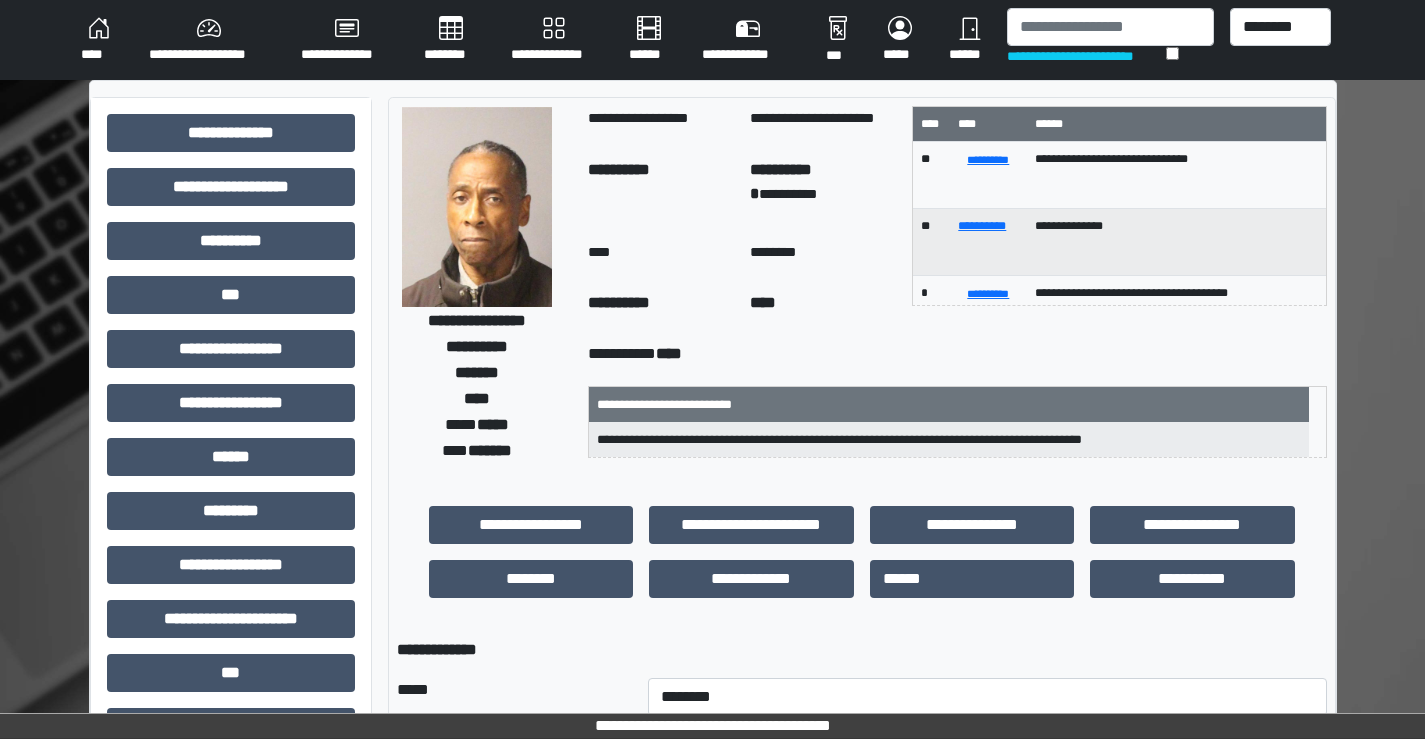 scroll, scrollTop: 0, scrollLeft: 0, axis: both 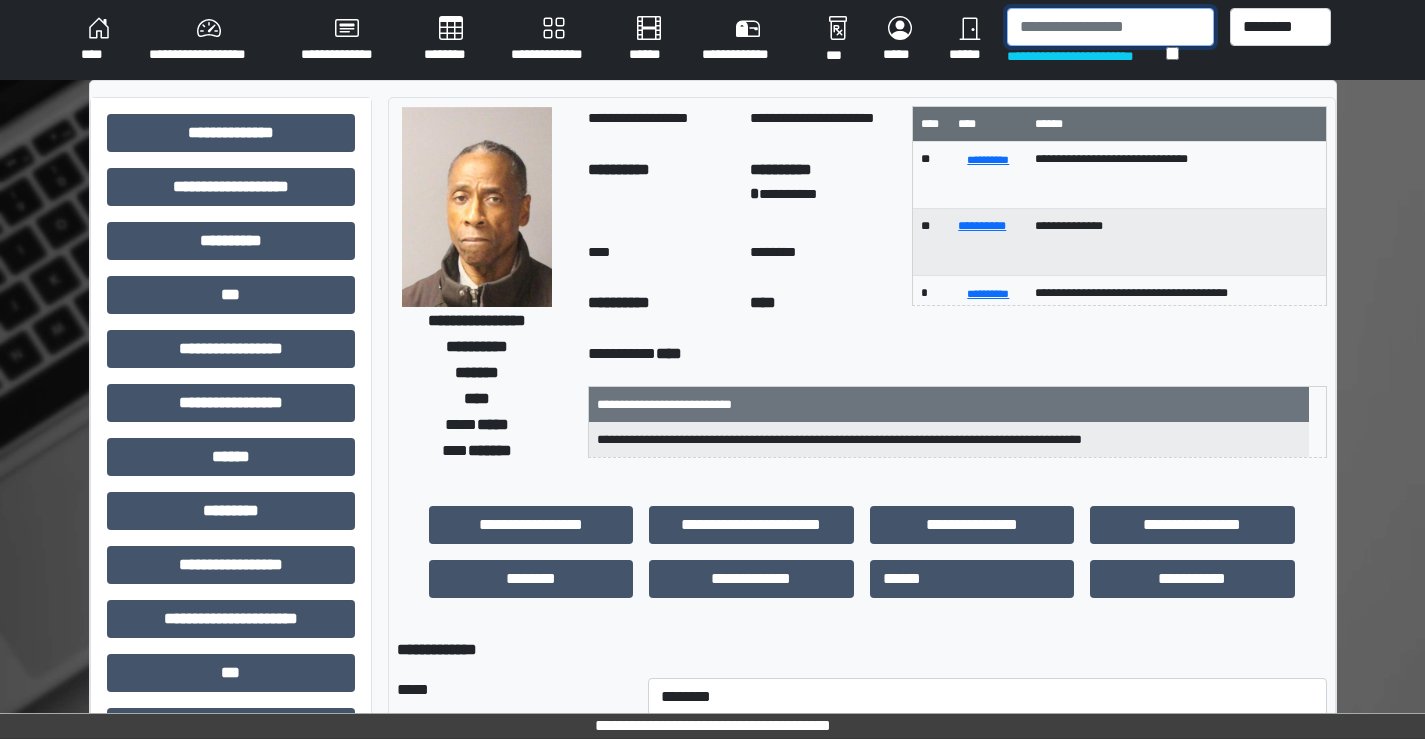 click at bounding box center [1110, 27] 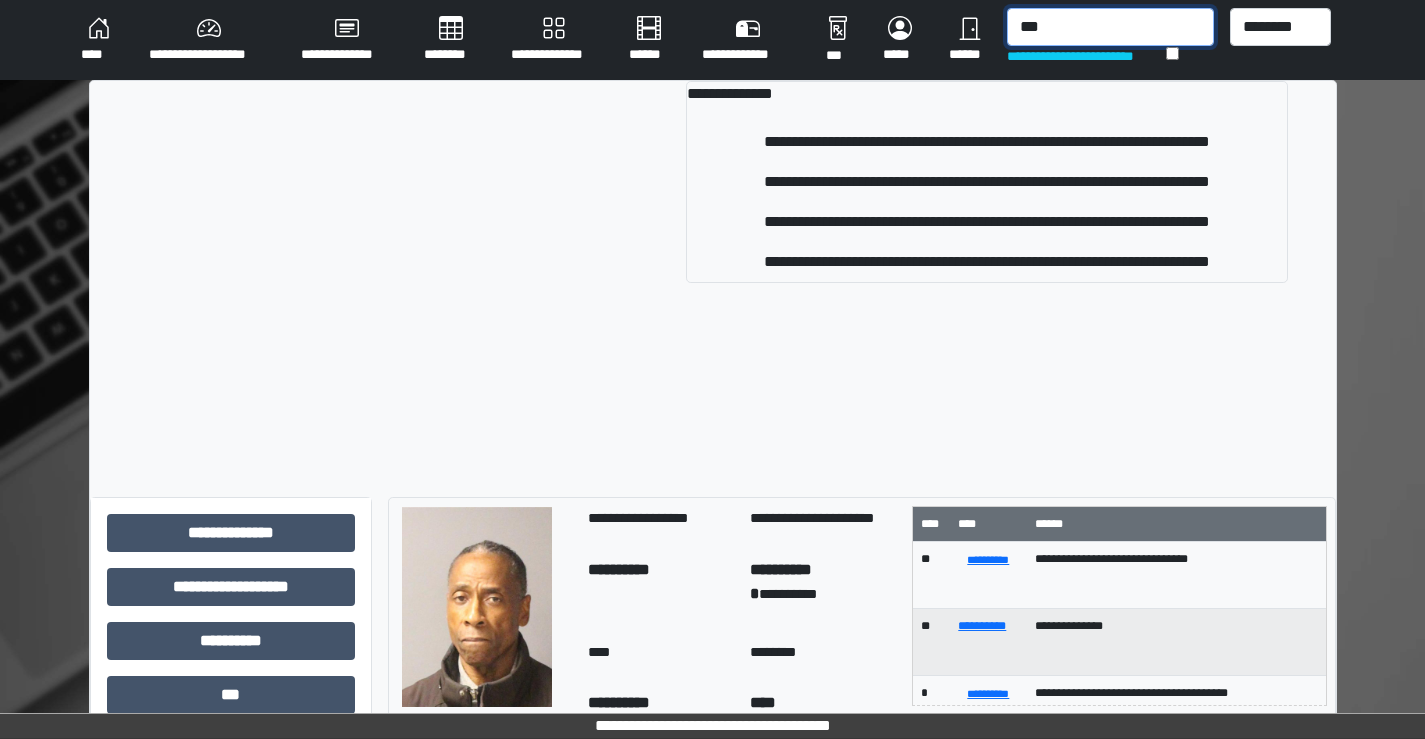 type on "***" 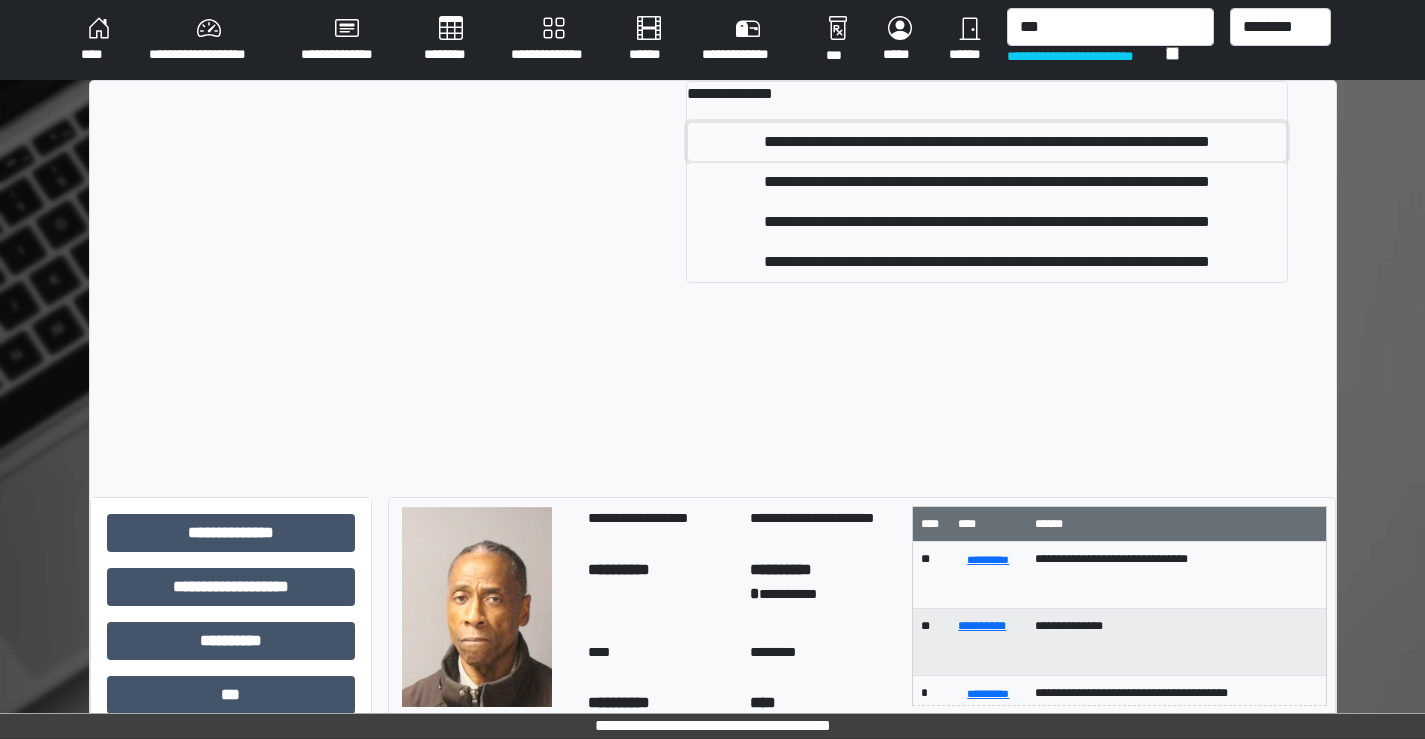 click on "**********" at bounding box center (986, 142) 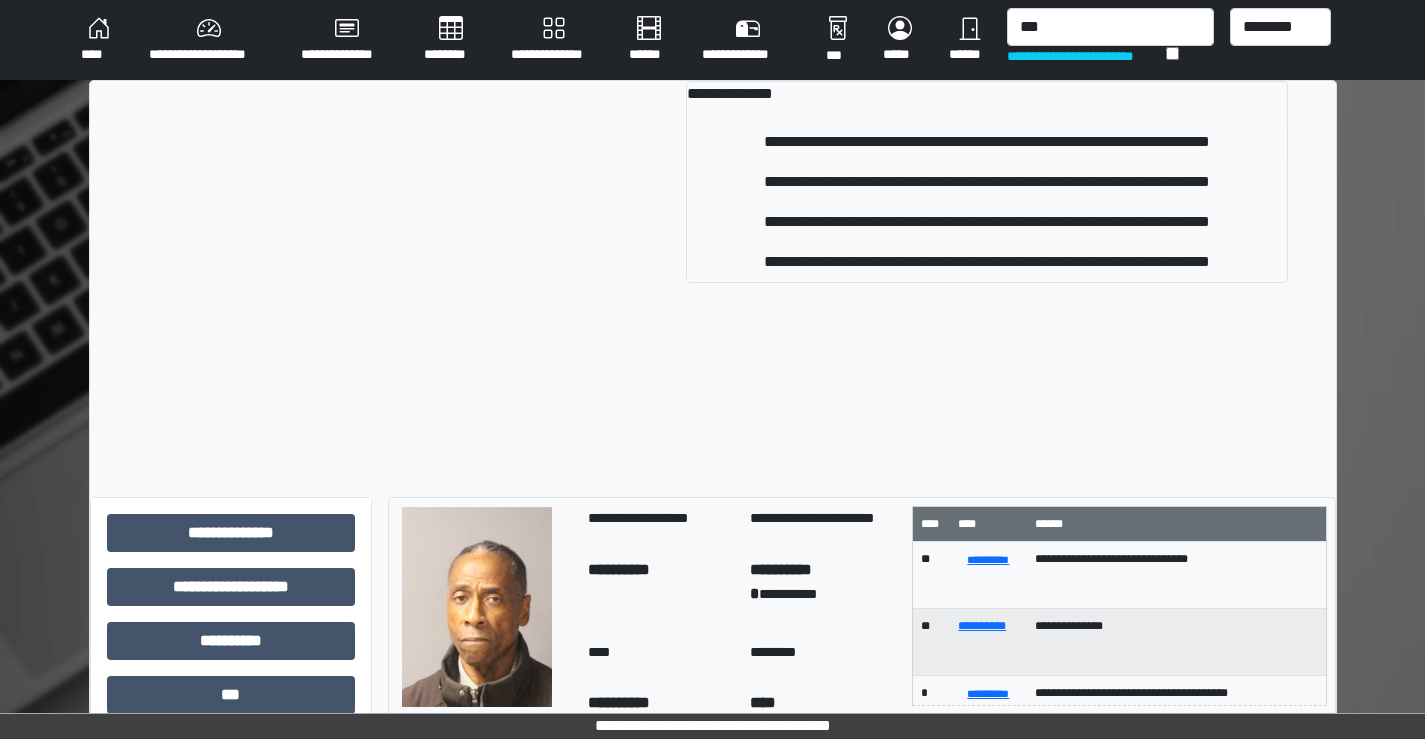 type 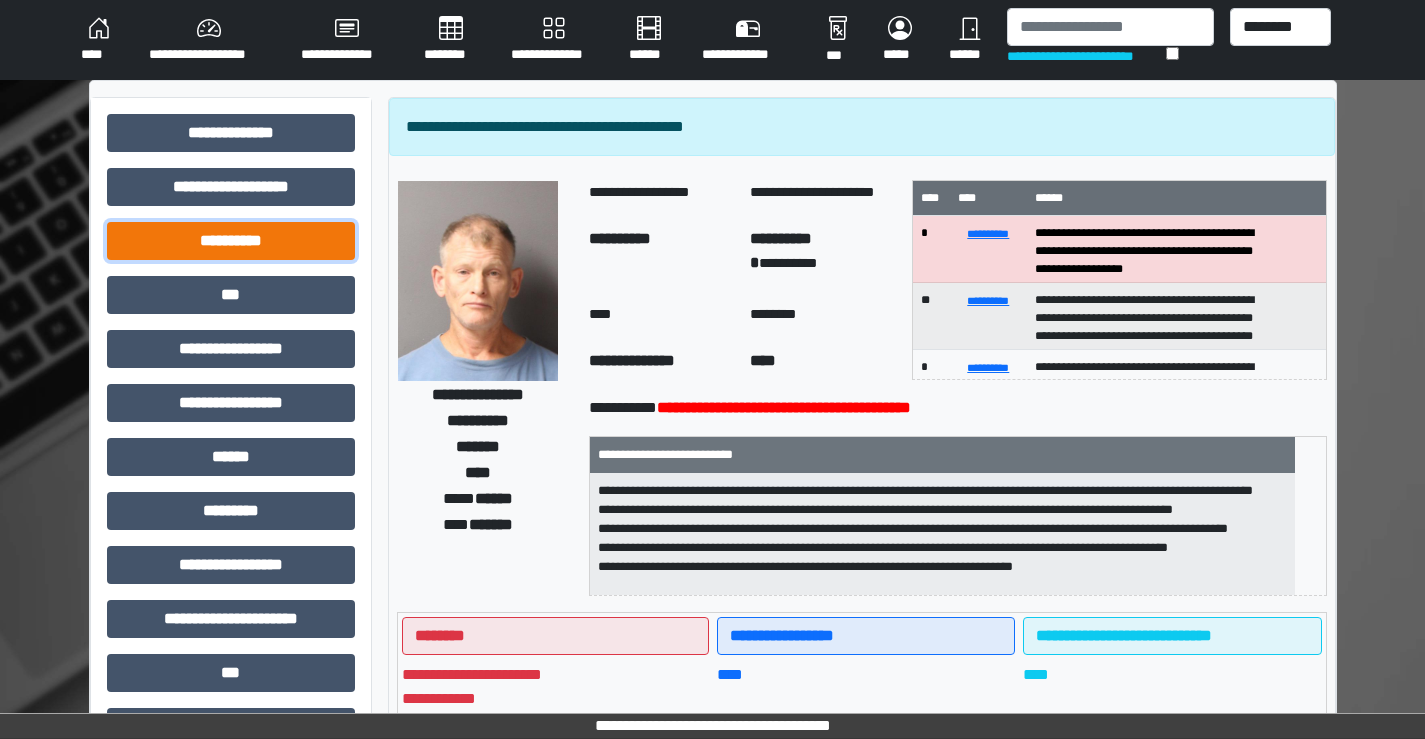 click on "**********" at bounding box center (231, 241) 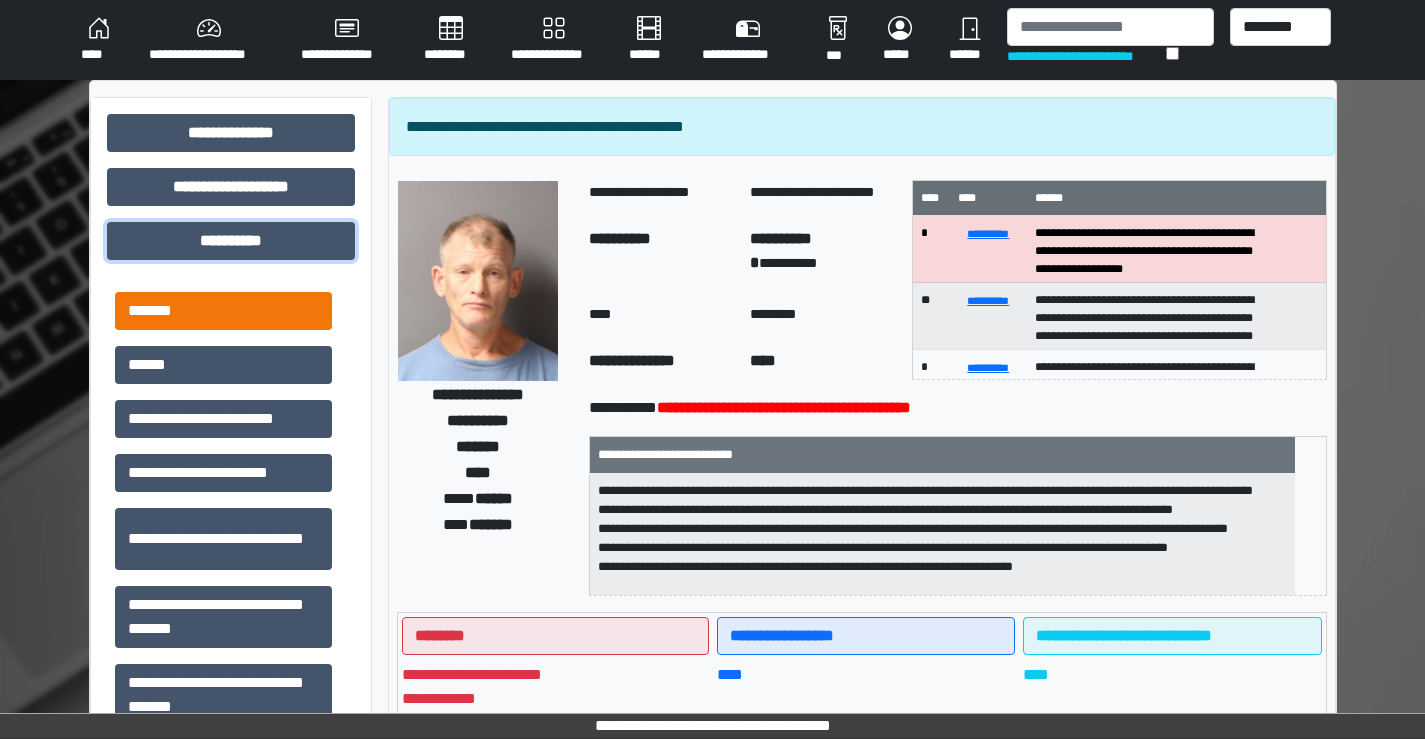 scroll, scrollTop: 202, scrollLeft: 0, axis: vertical 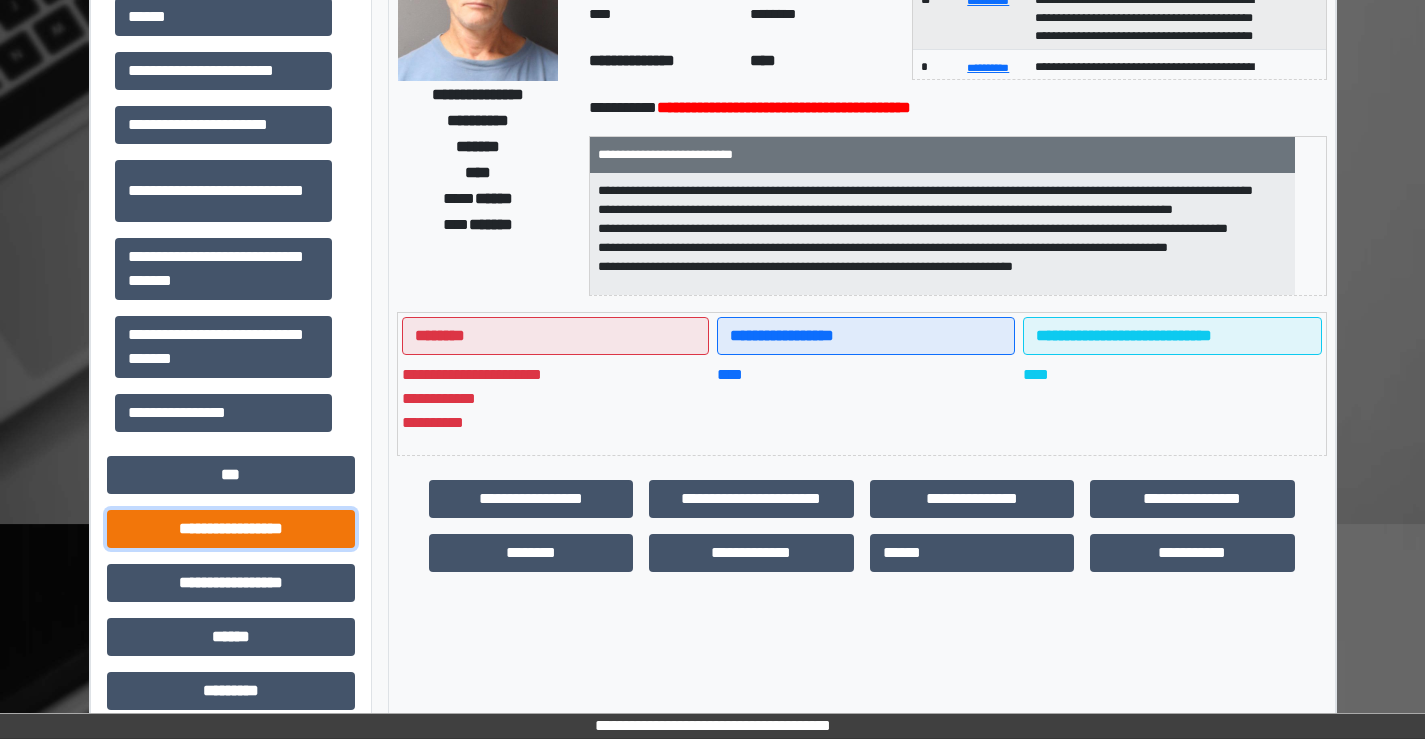 click on "**********" at bounding box center [231, 529] 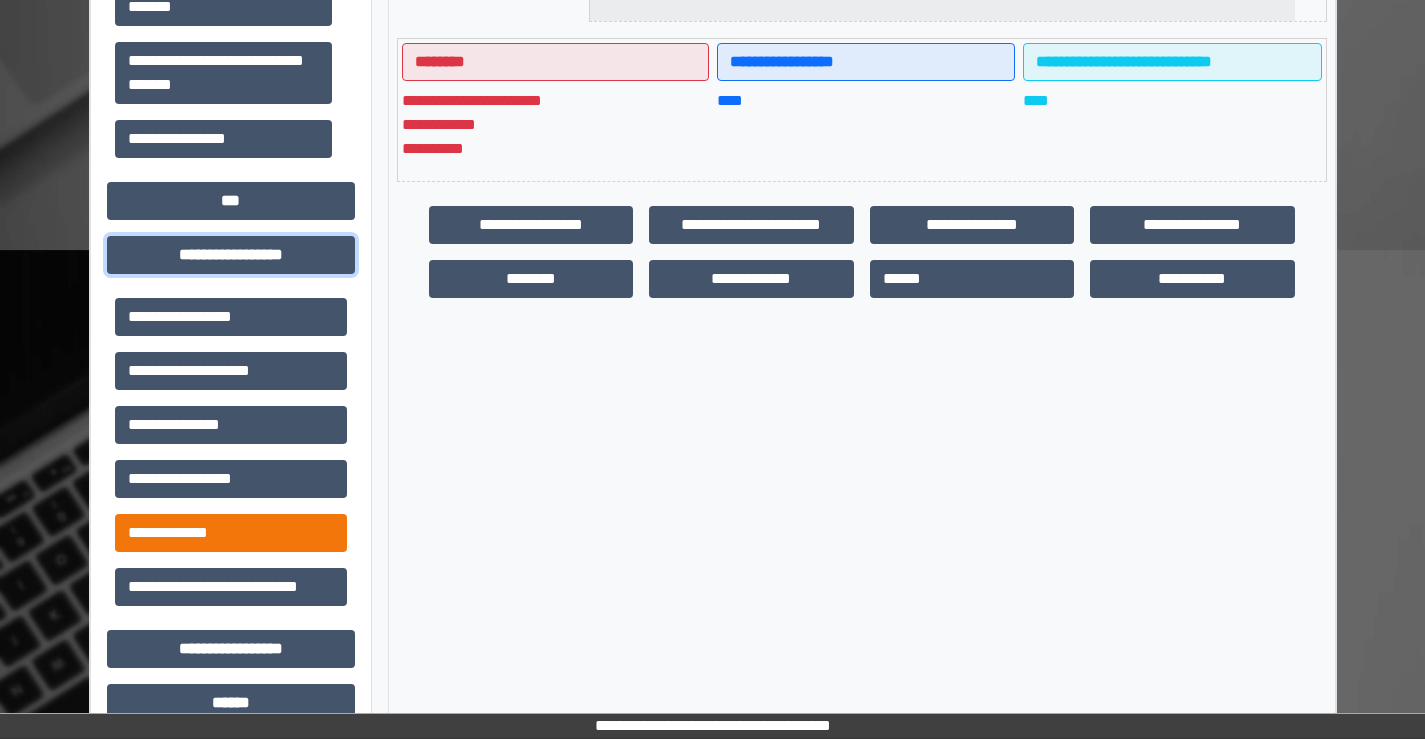 scroll, scrollTop: 600, scrollLeft: 0, axis: vertical 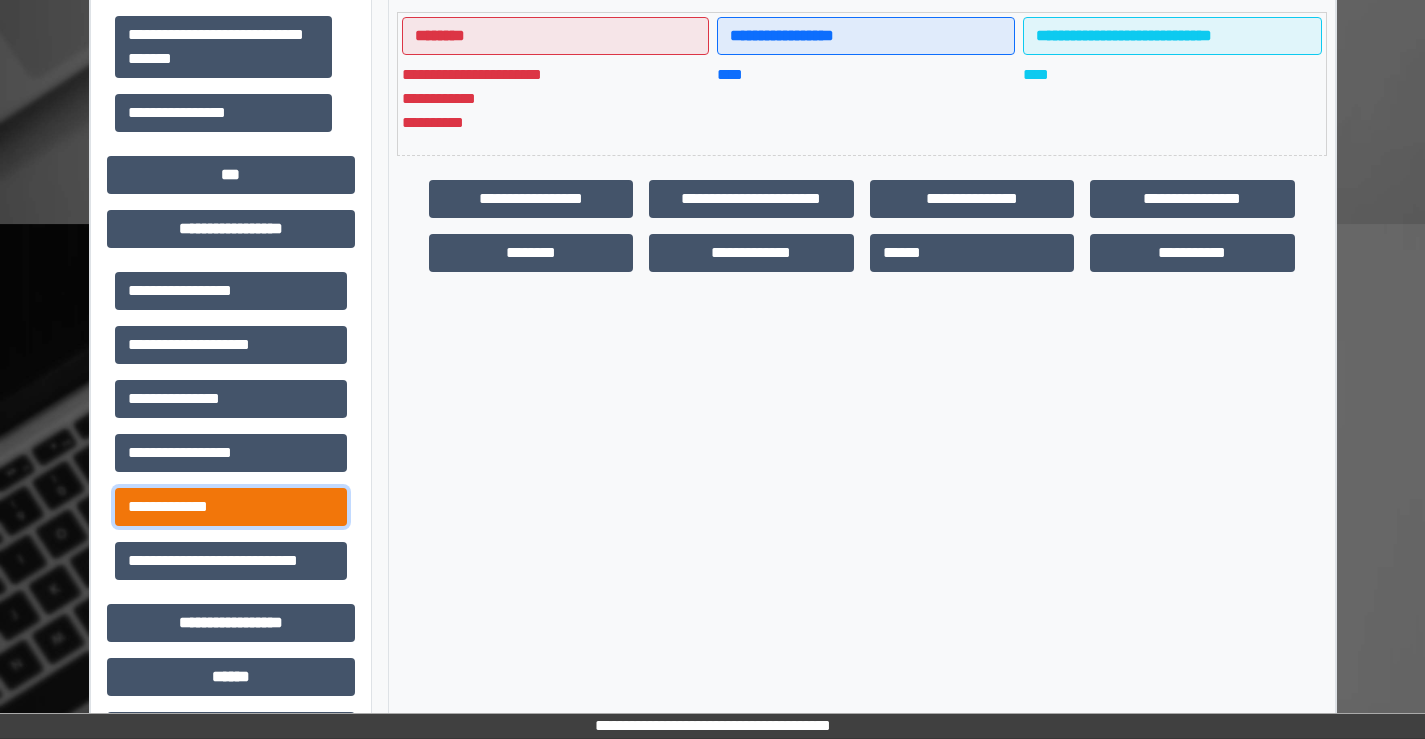 click on "**********" at bounding box center [231, 507] 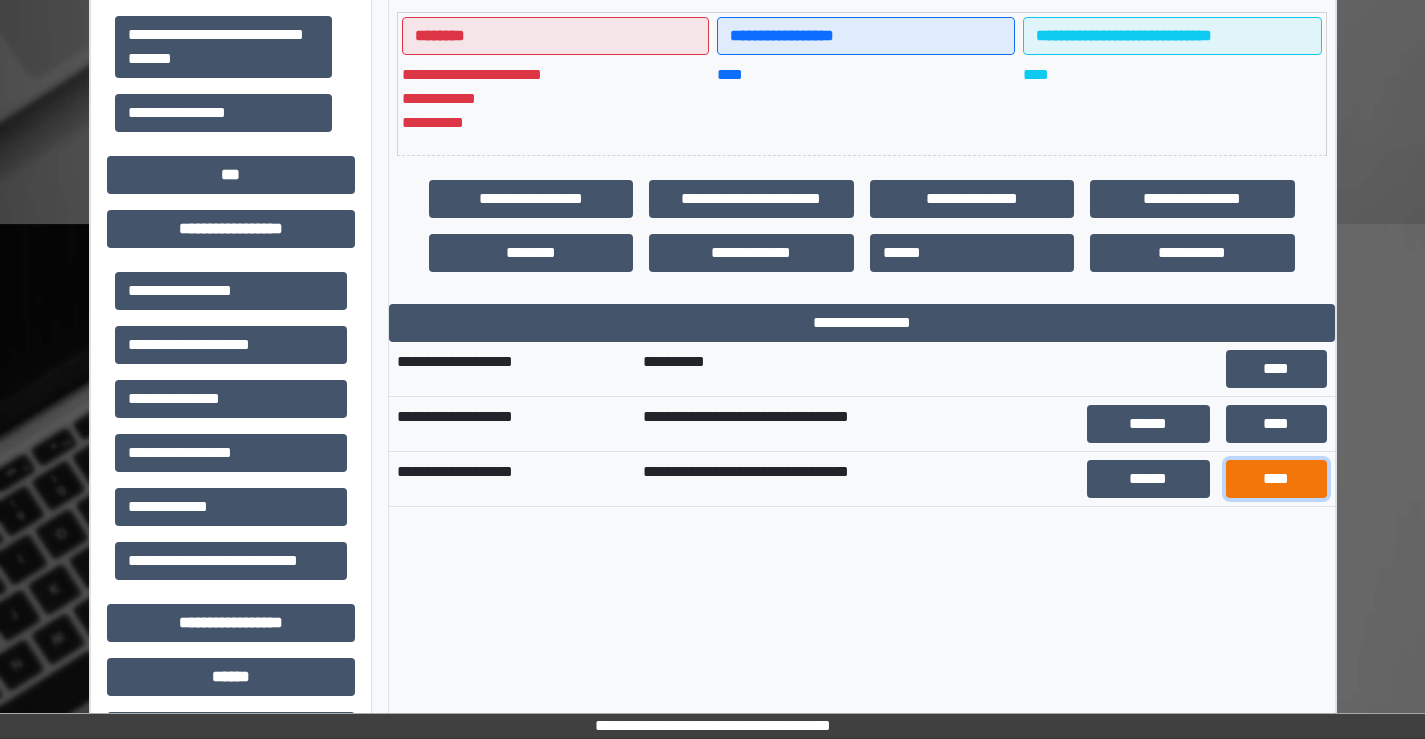 click on "****" at bounding box center [1276, 479] 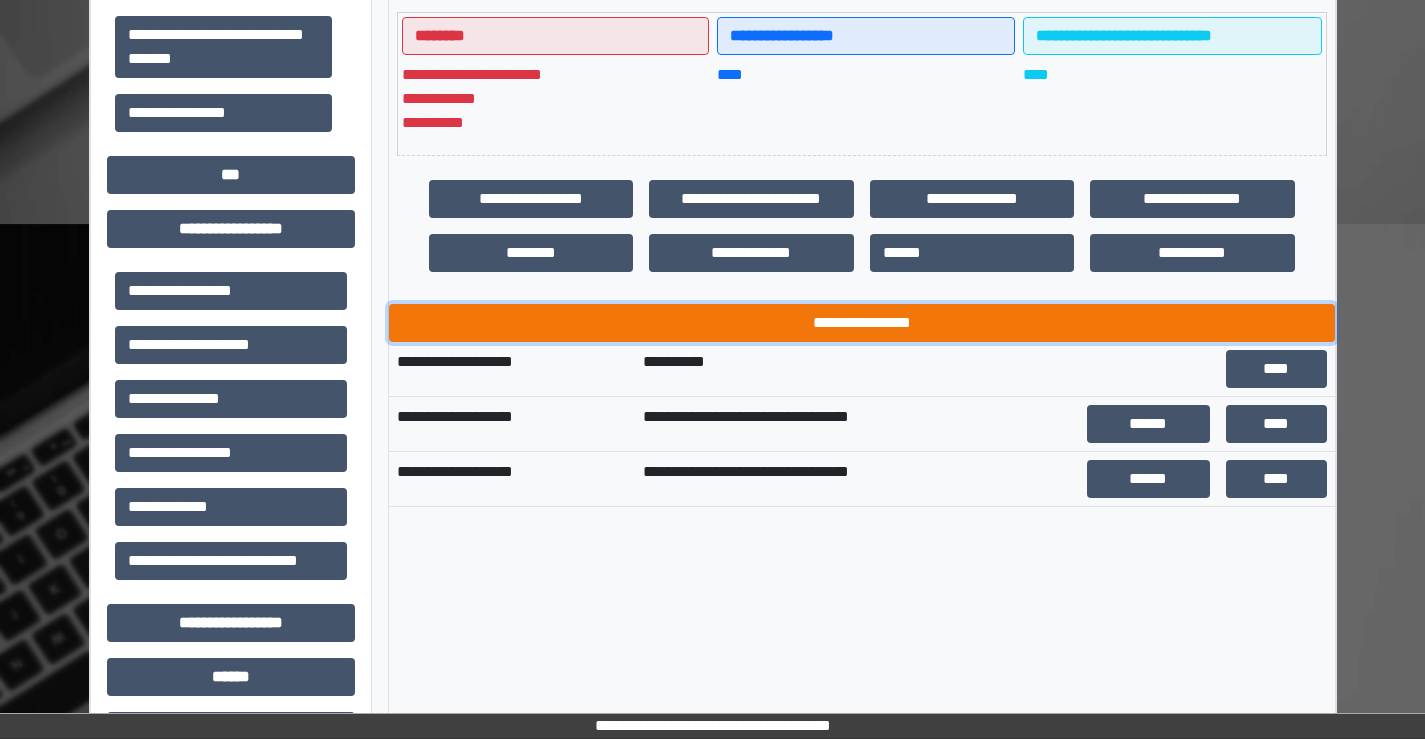 click on "**********" at bounding box center (862, 323) 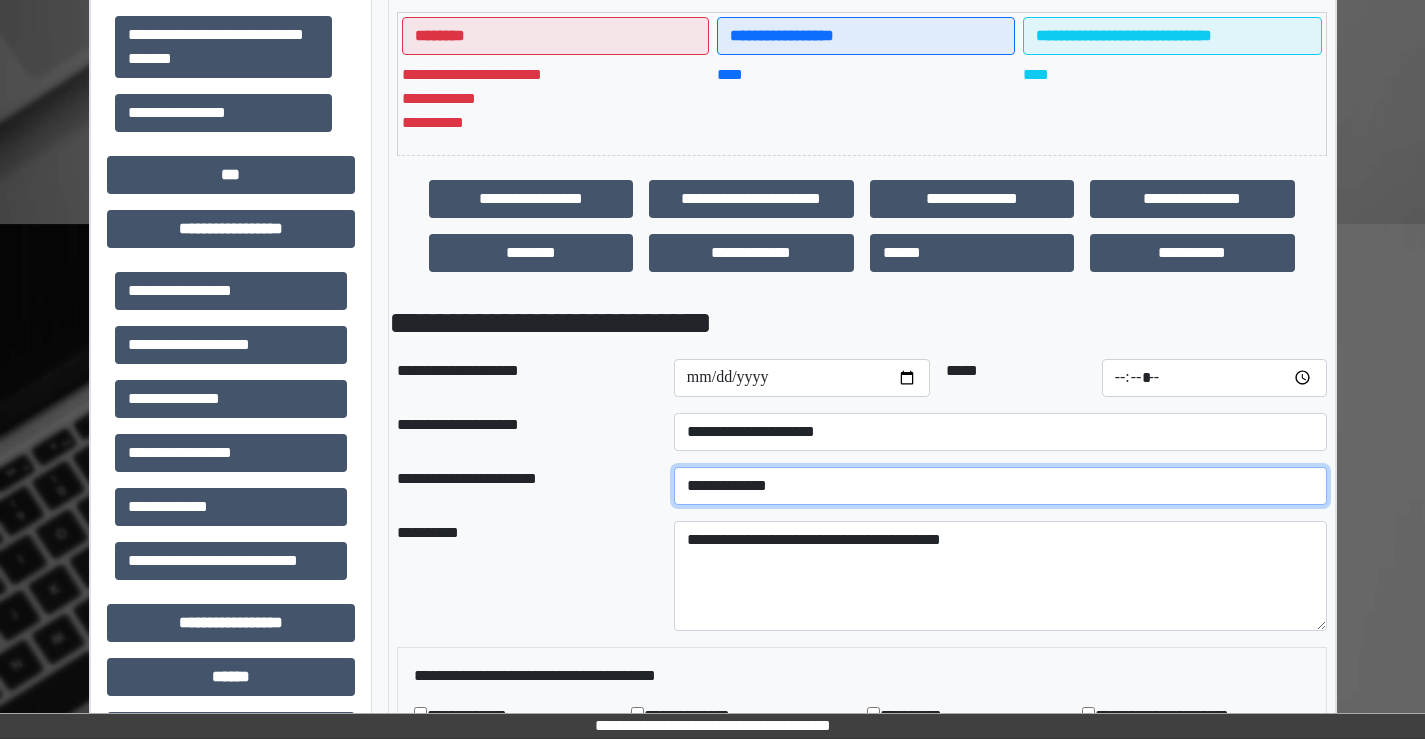 click on "**********" at bounding box center (1000, 486) 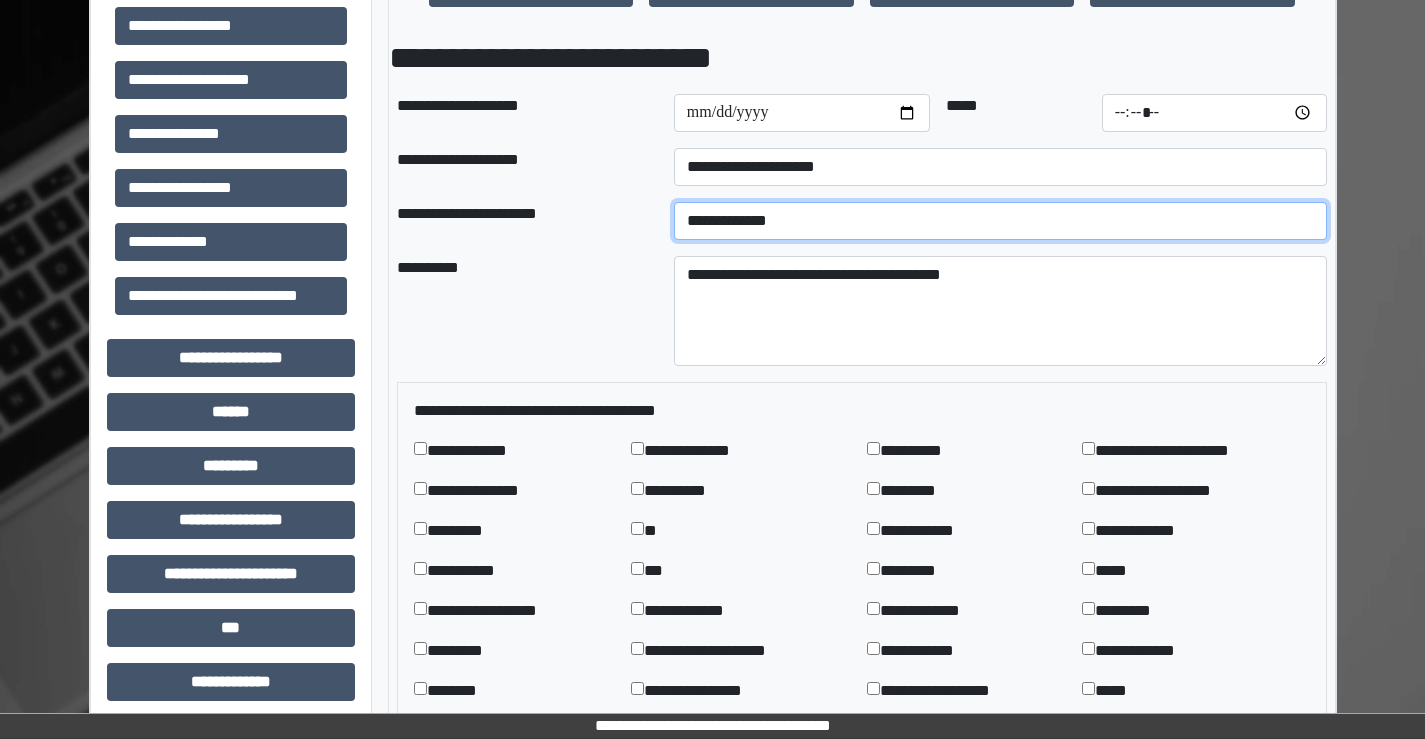 scroll, scrollTop: 900, scrollLeft: 0, axis: vertical 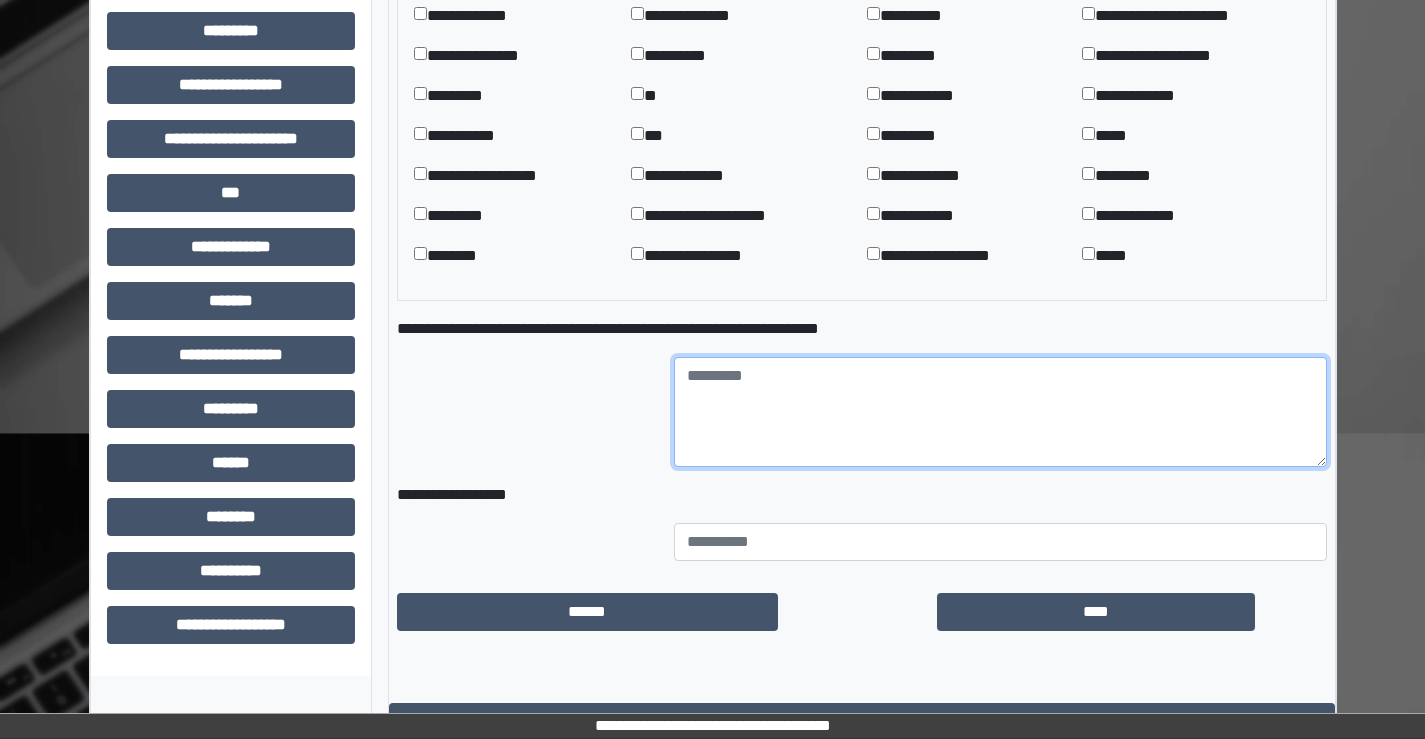 click at bounding box center (1000, 412) 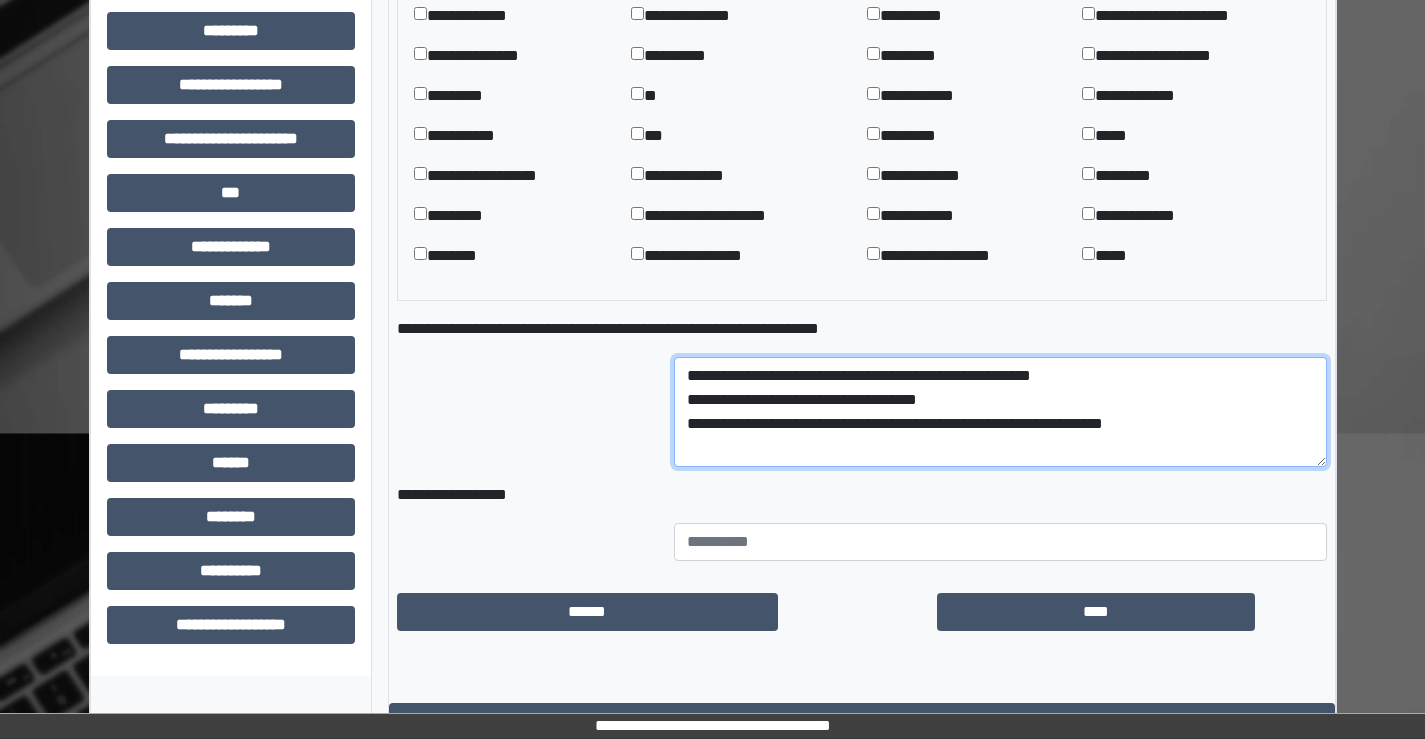 click on "**********" at bounding box center (1000, 412) 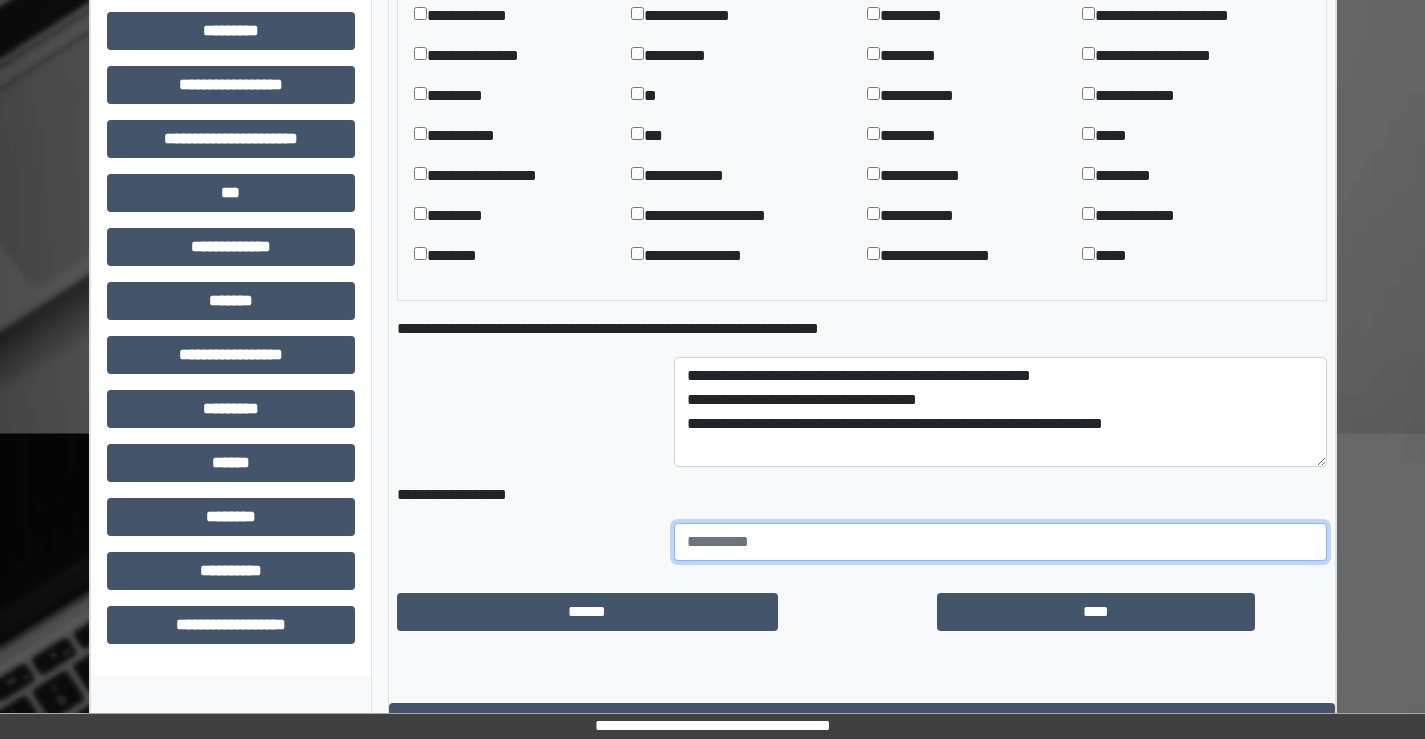 click at bounding box center [1000, 542] 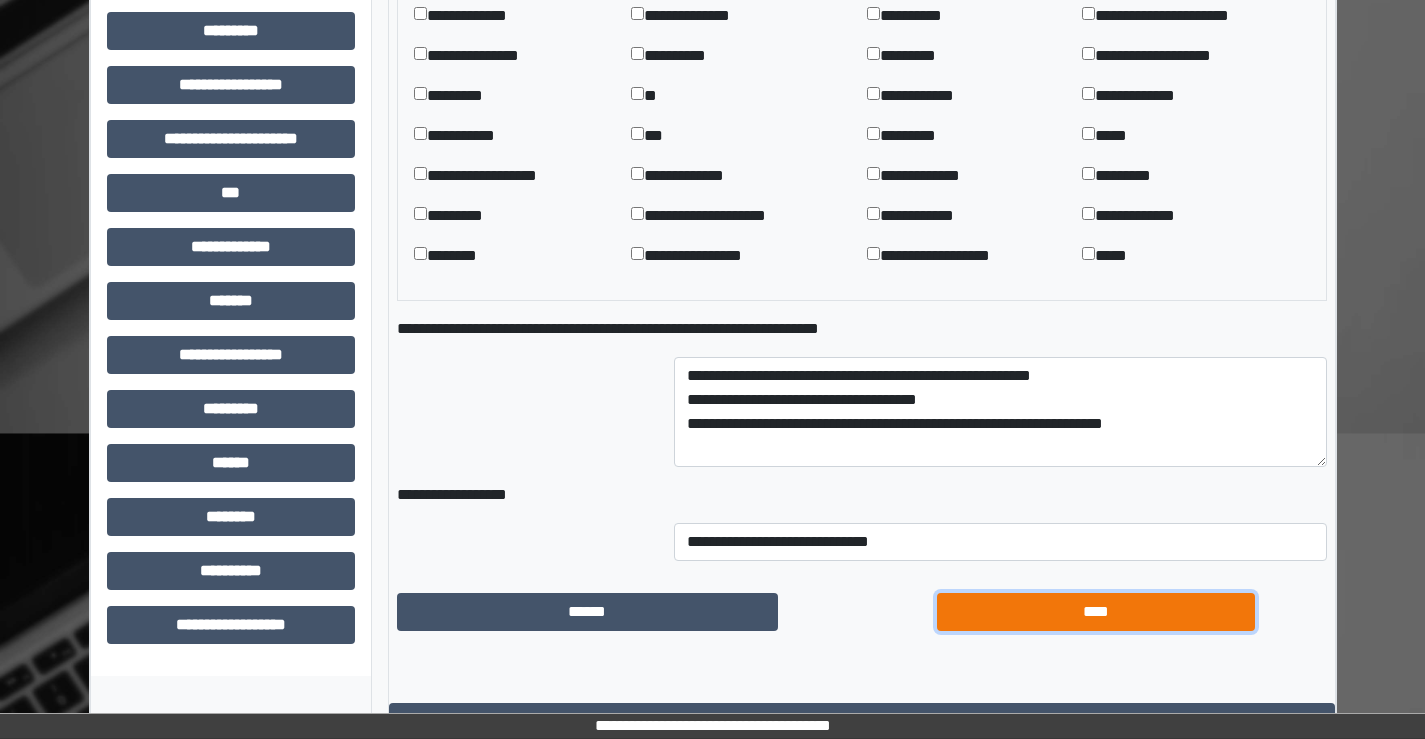 click on "****" at bounding box center (1096, 612) 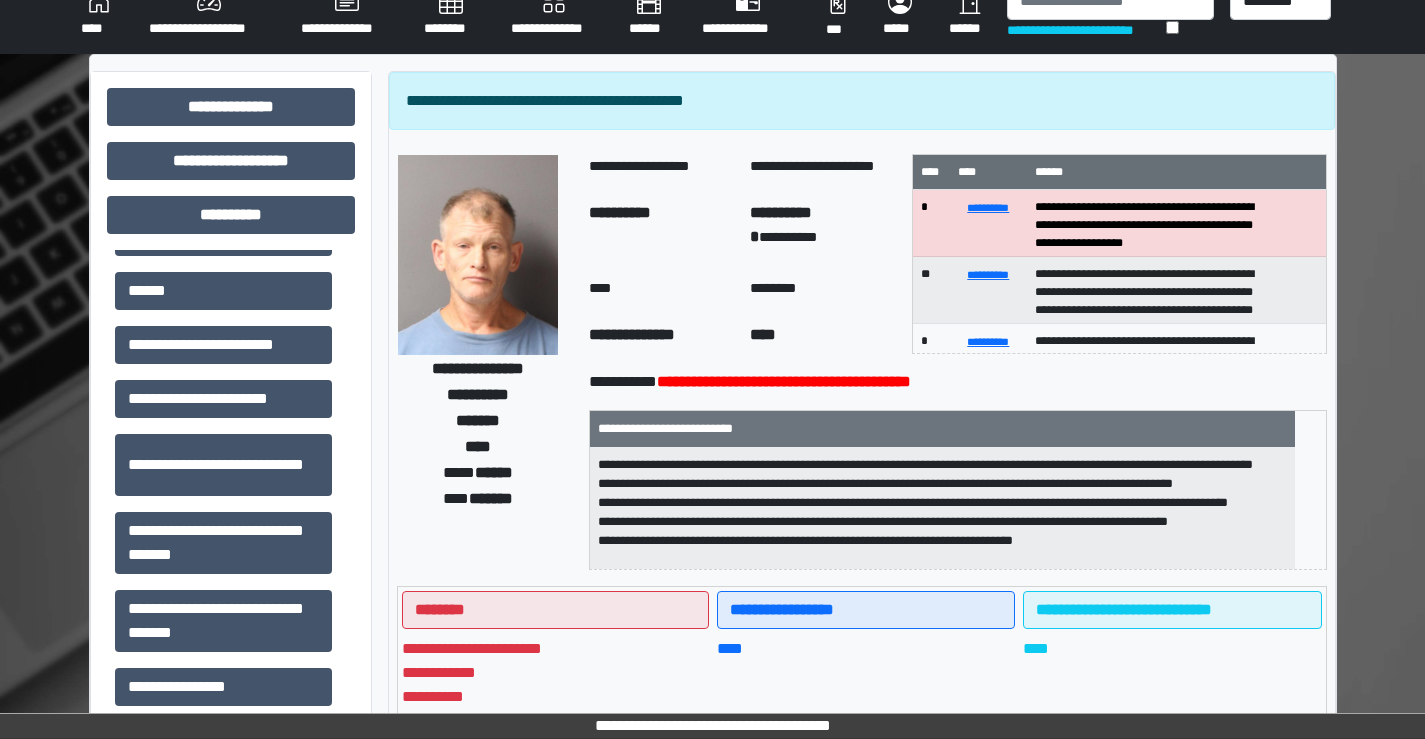 scroll, scrollTop: 0, scrollLeft: 0, axis: both 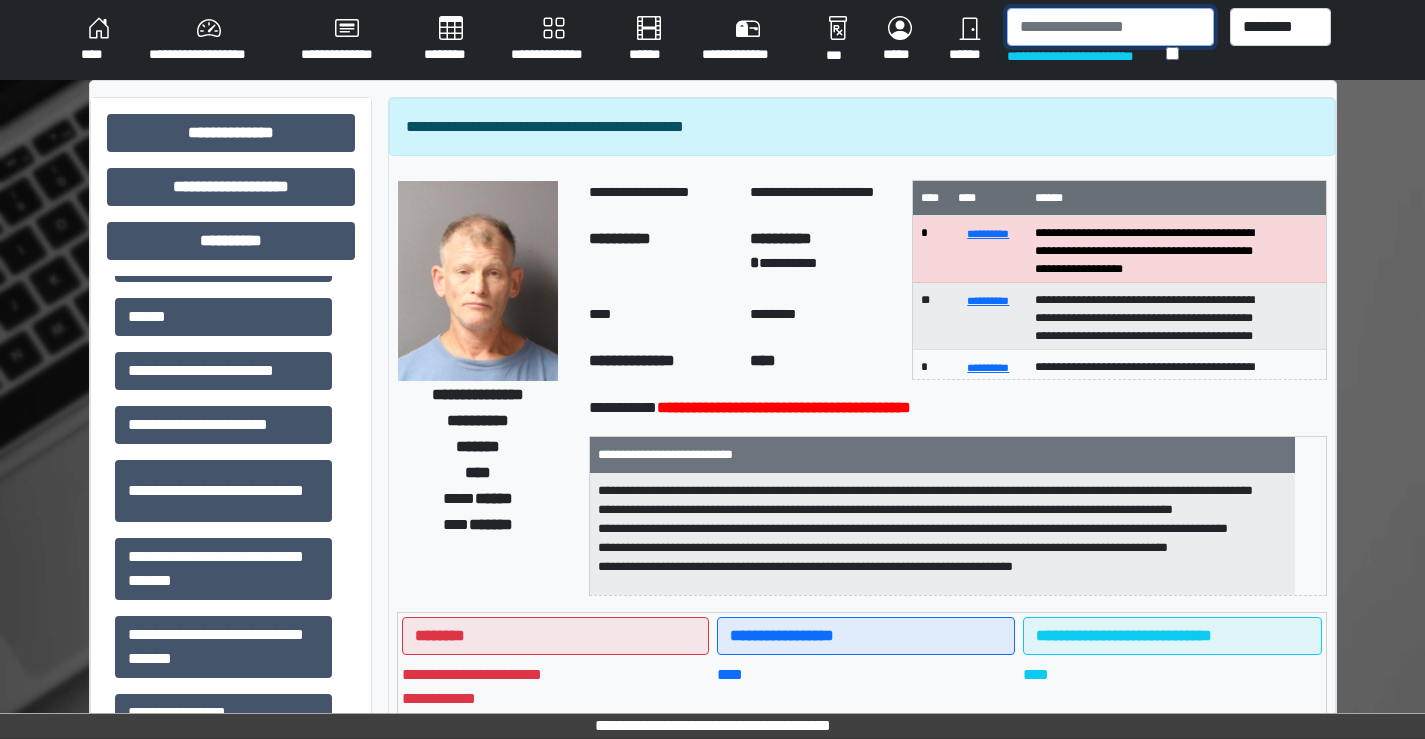 click at bounding box center [1110, 27] 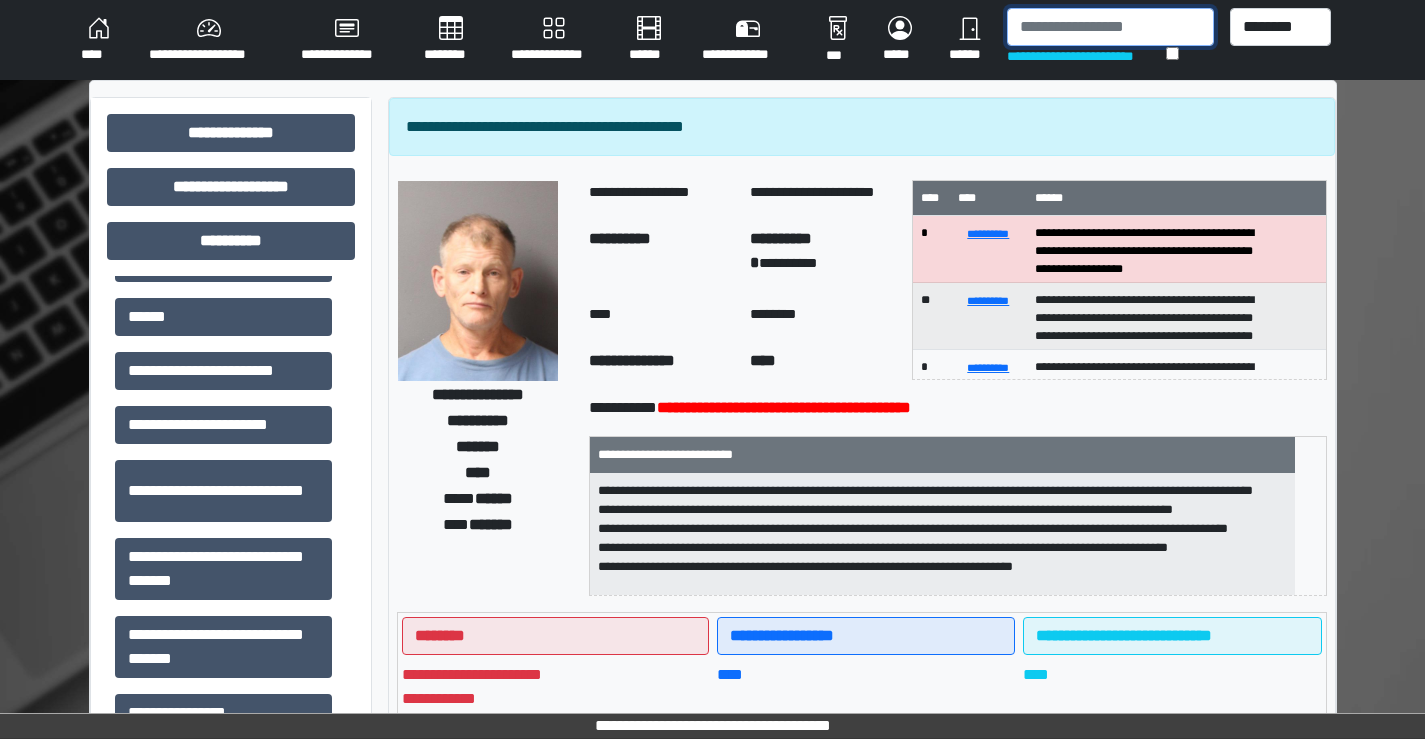 type on "*" 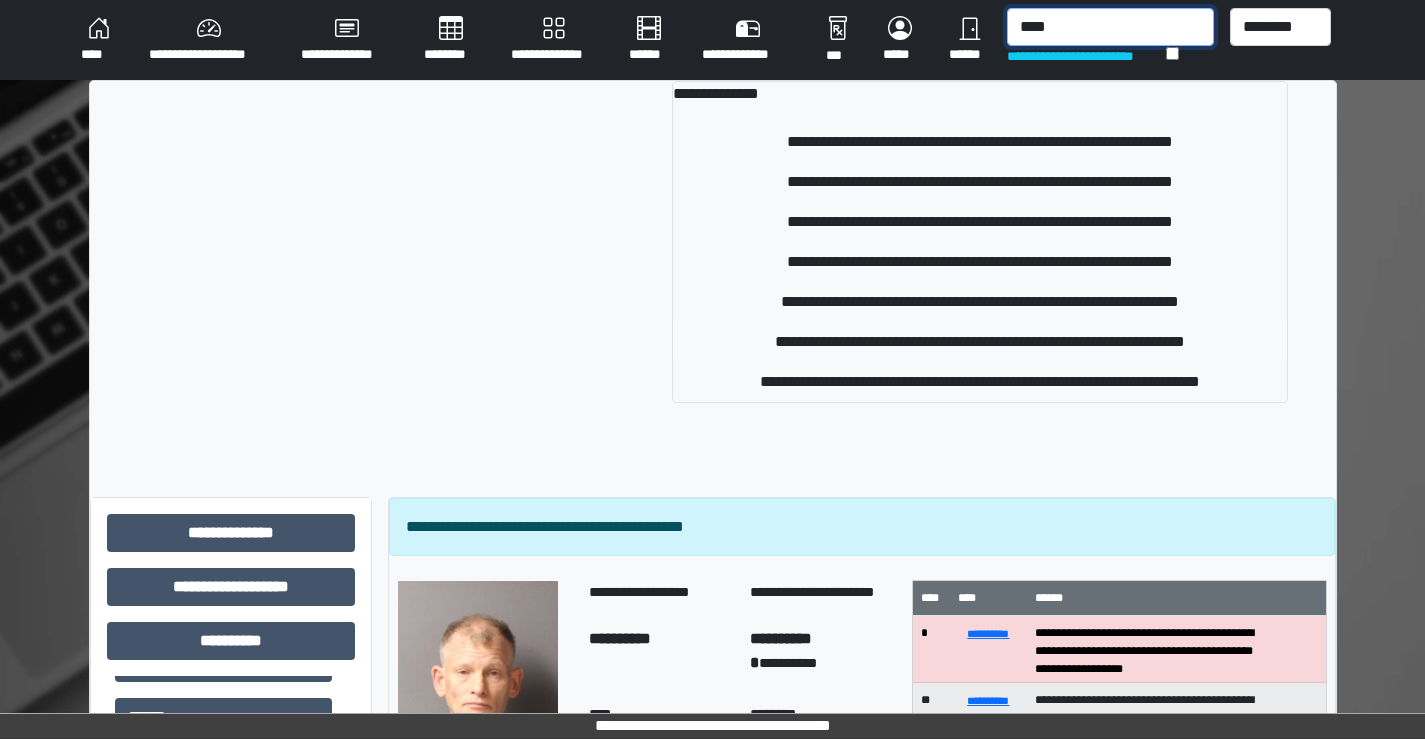 type on "****" 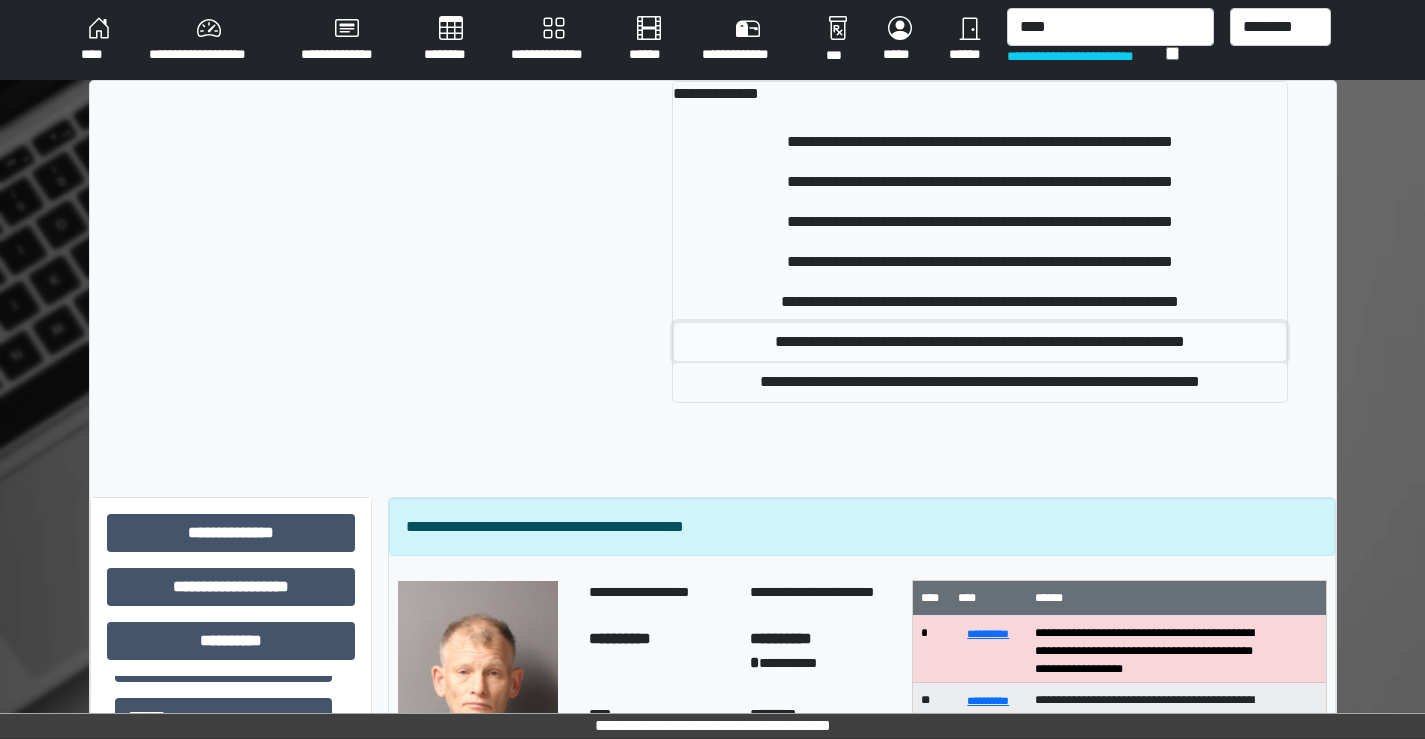 click on "**********" at bounding box center (980, 342) 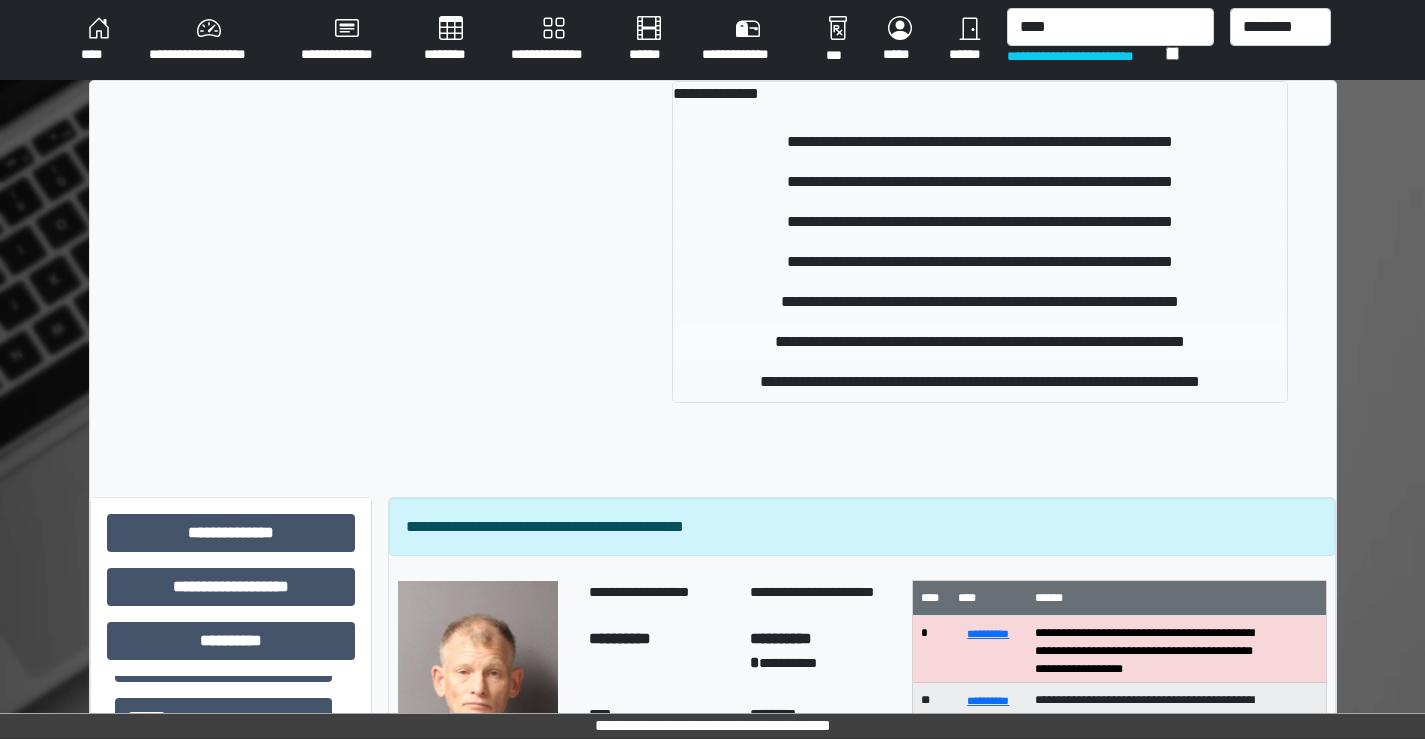 type 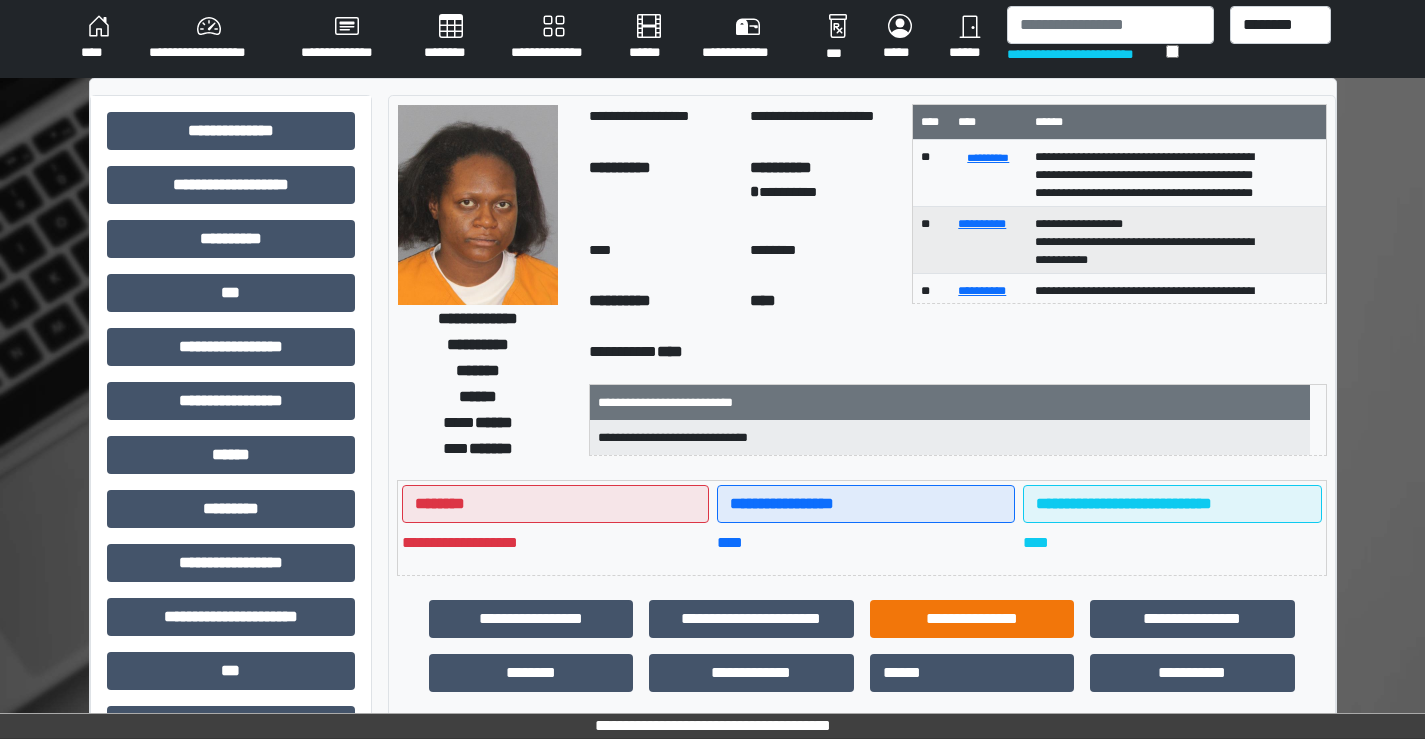 scroll, scrollTop: 0, scrollLeft: 0, axis: both 